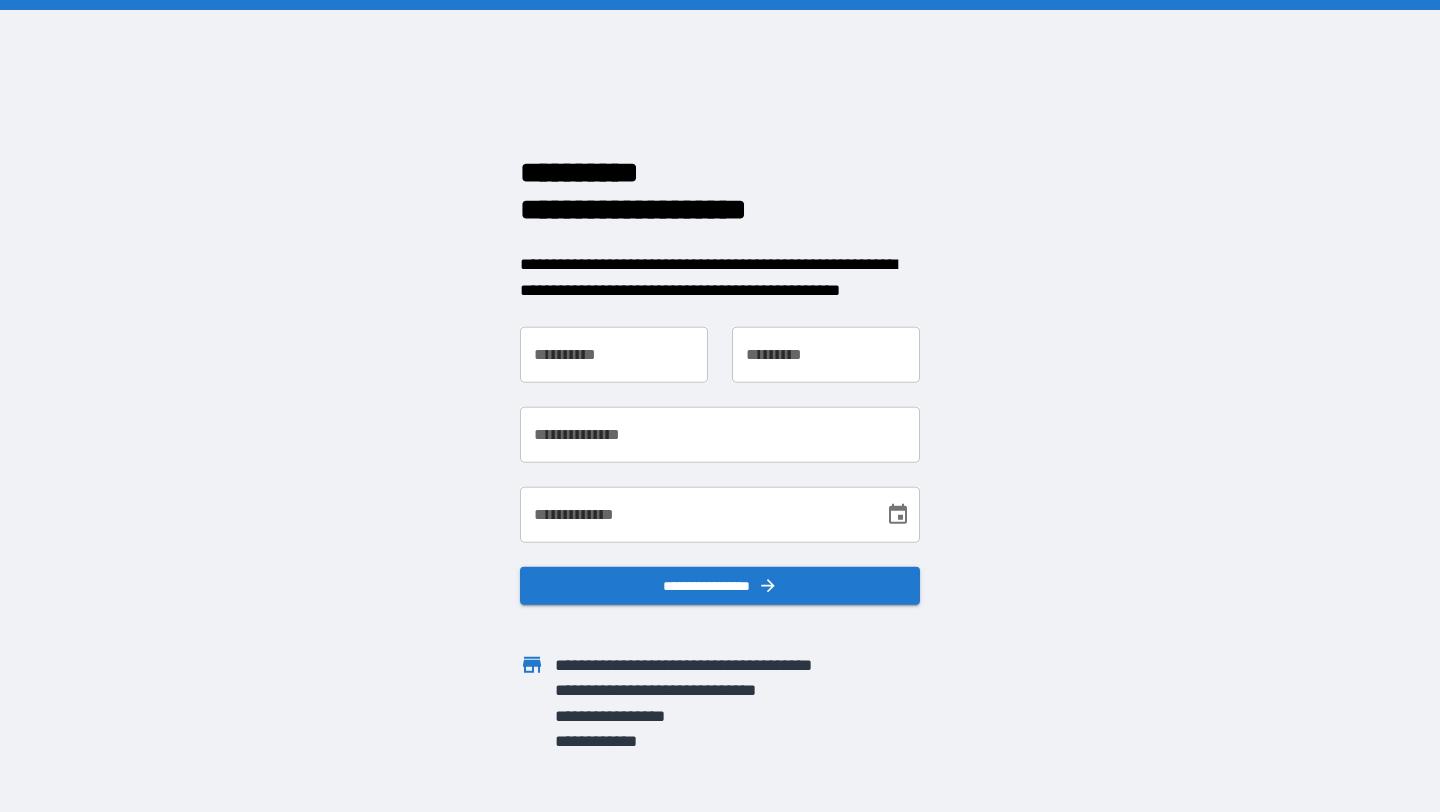 scroll, scrollTop: 0, scrollLeft: 0, axis: both 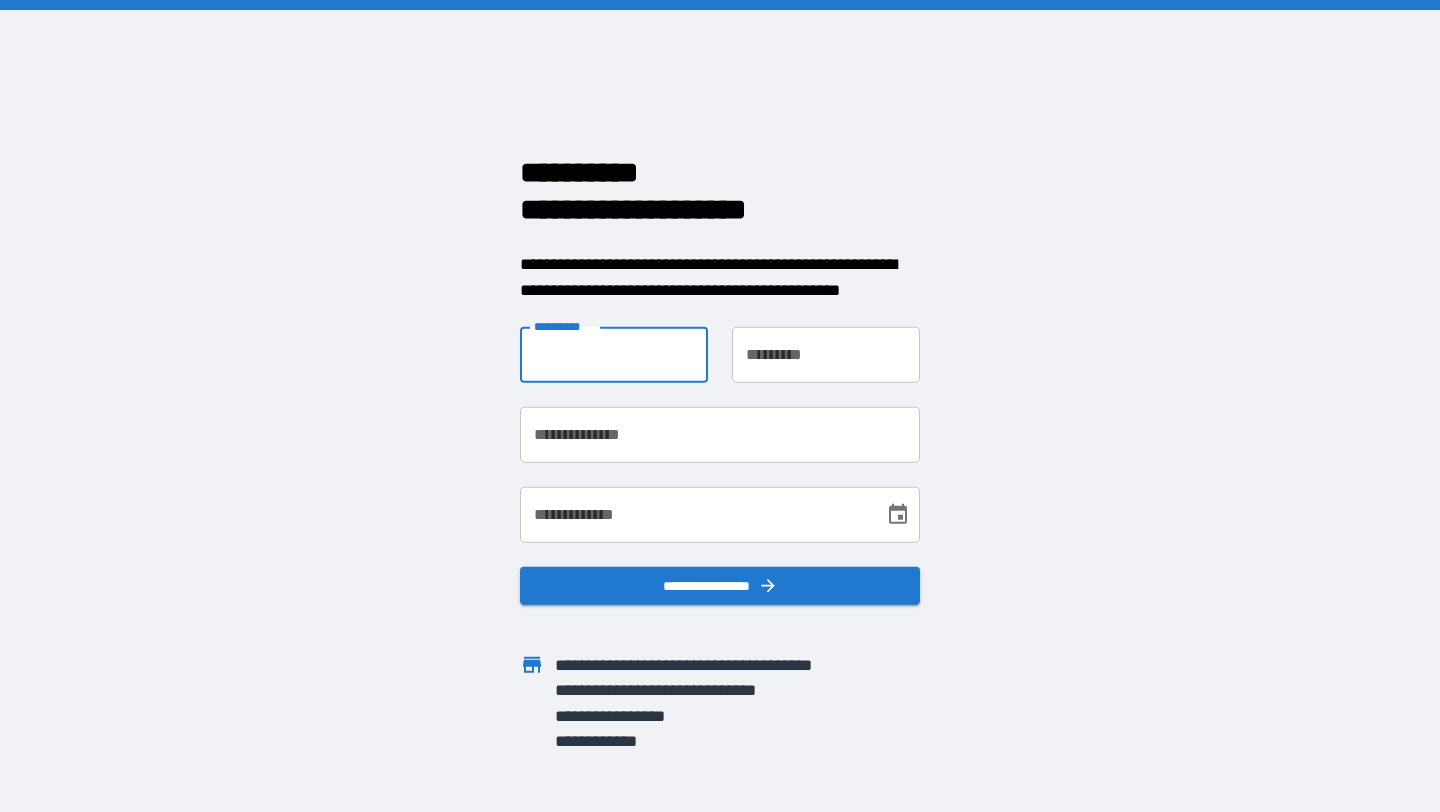 click on "**********" at bounding box center (614, 355) 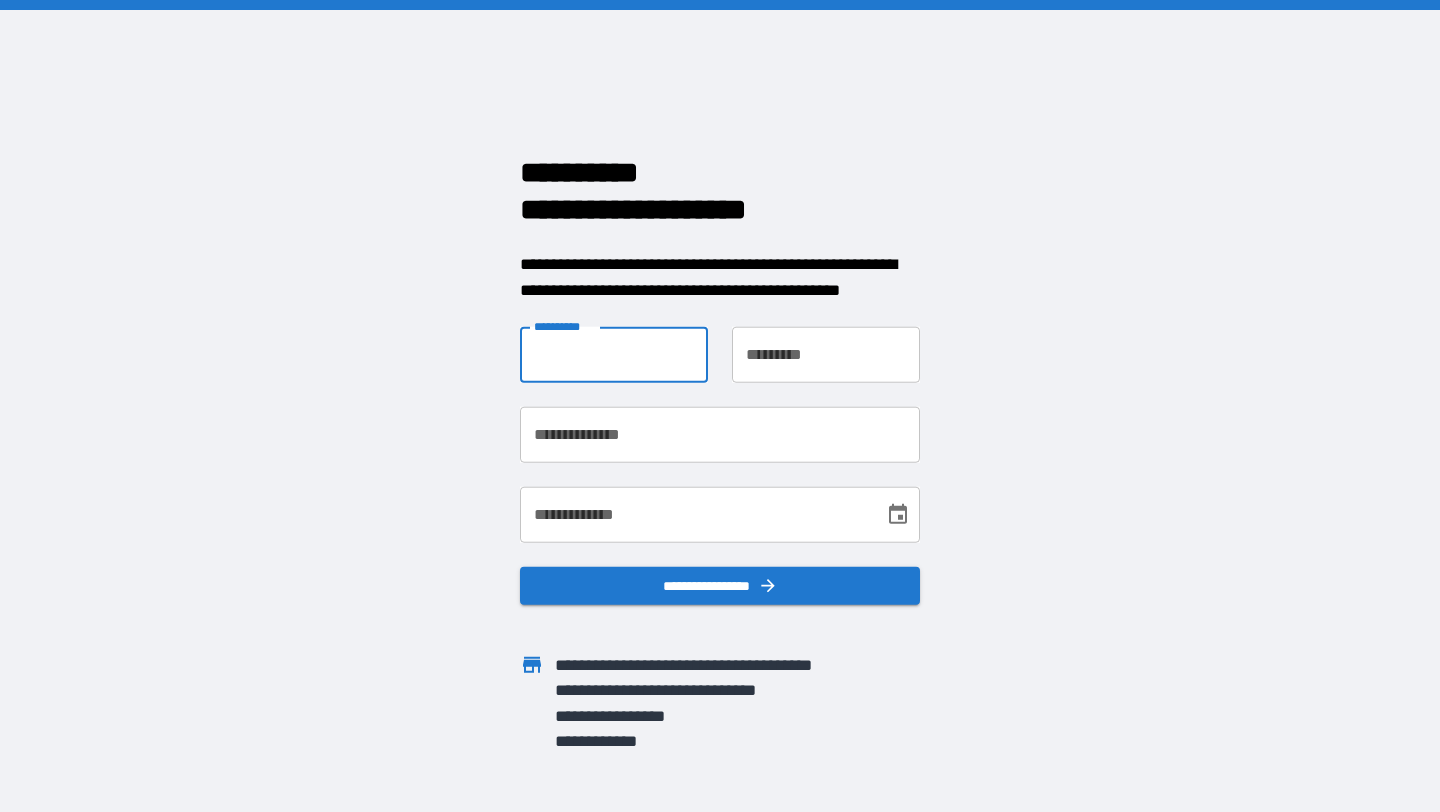 type on "*******" 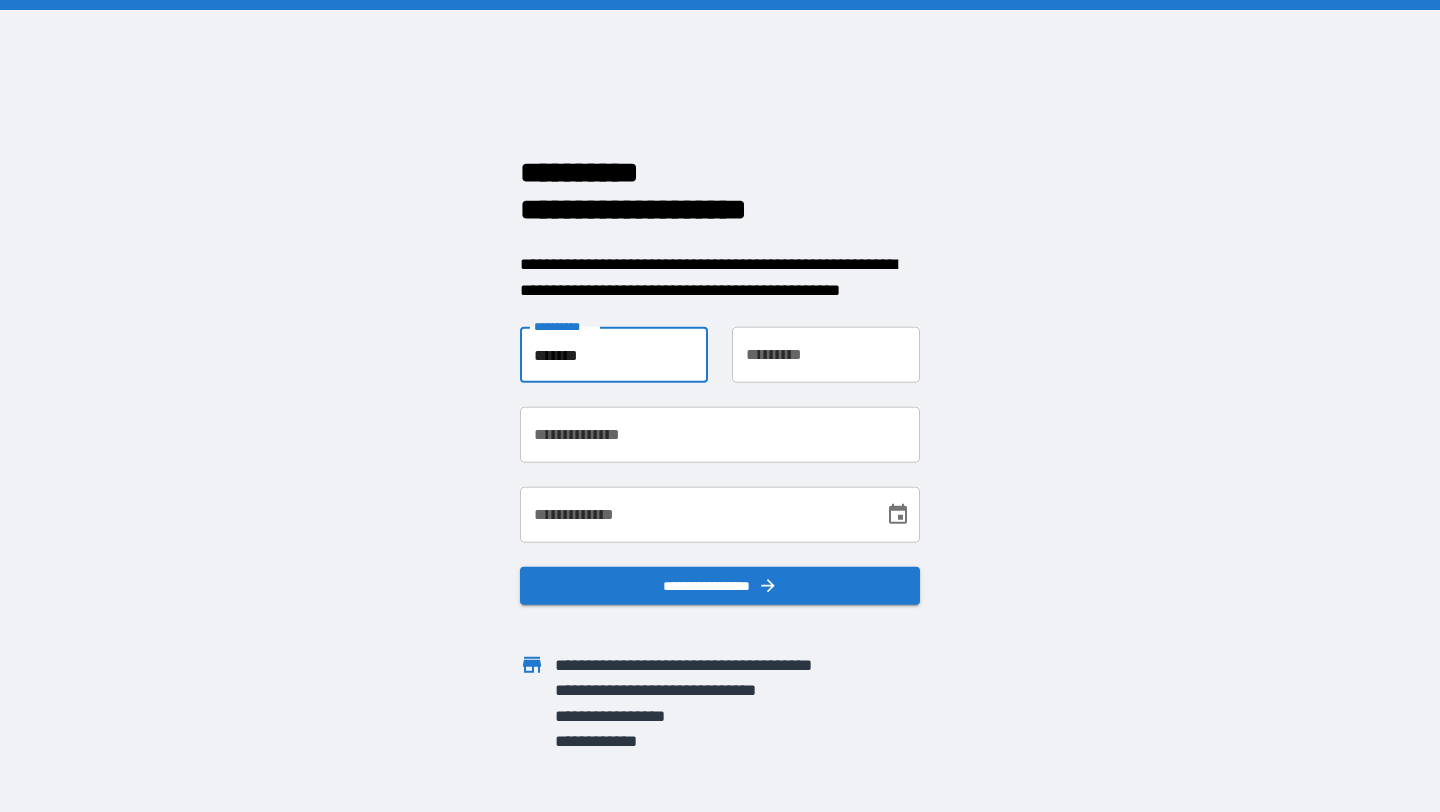 type on "*****" 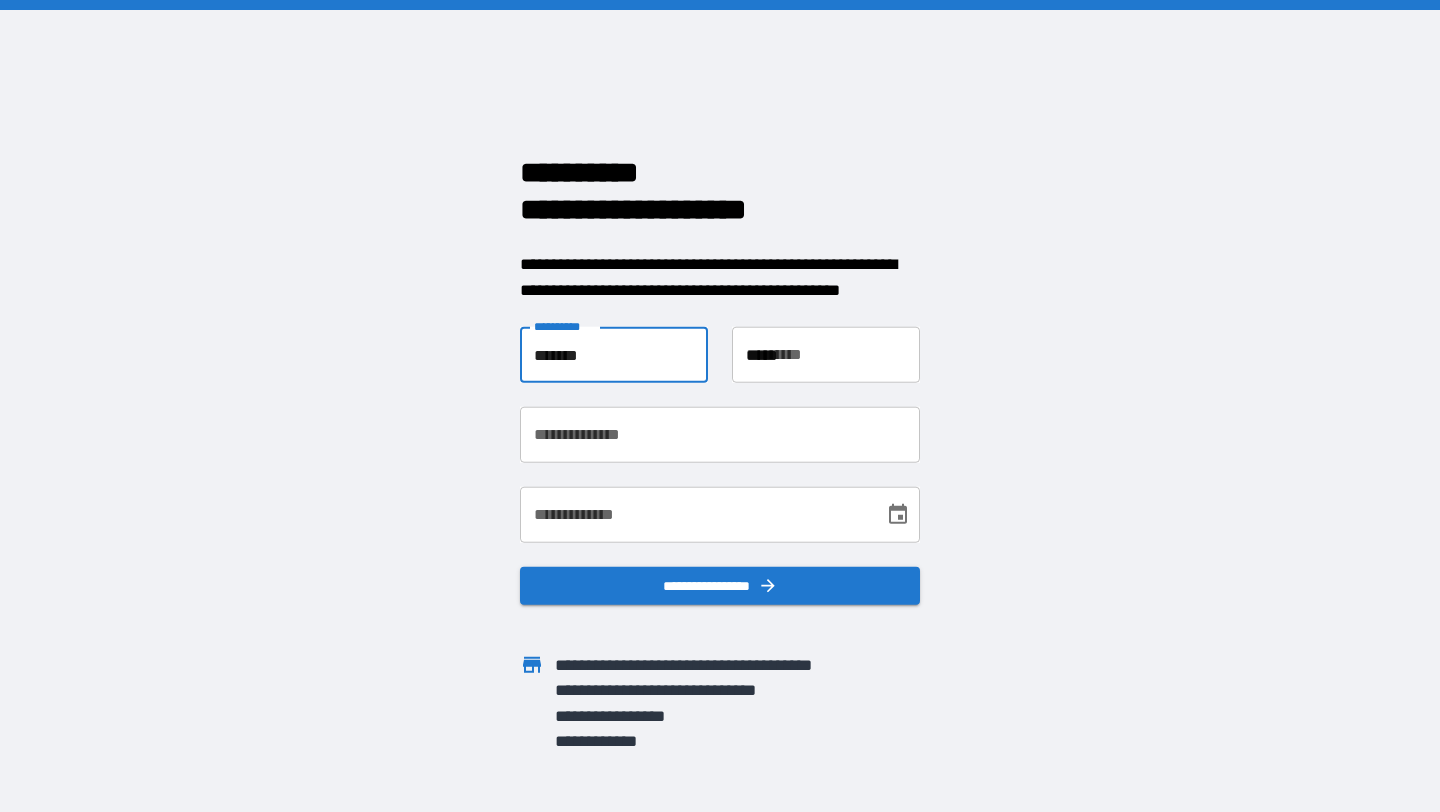 type on "**********" 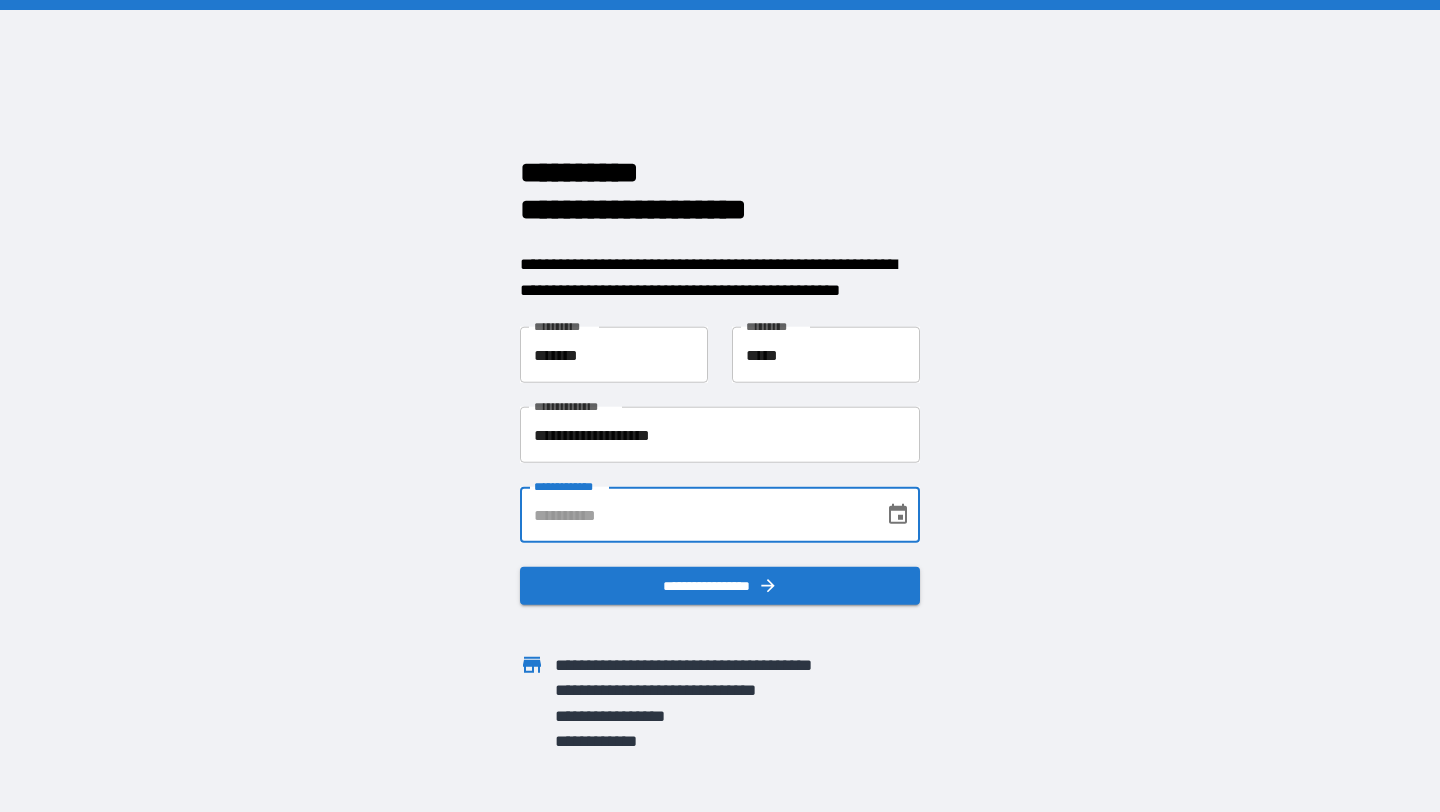 click on "**********" at bounding box center (695, 515) 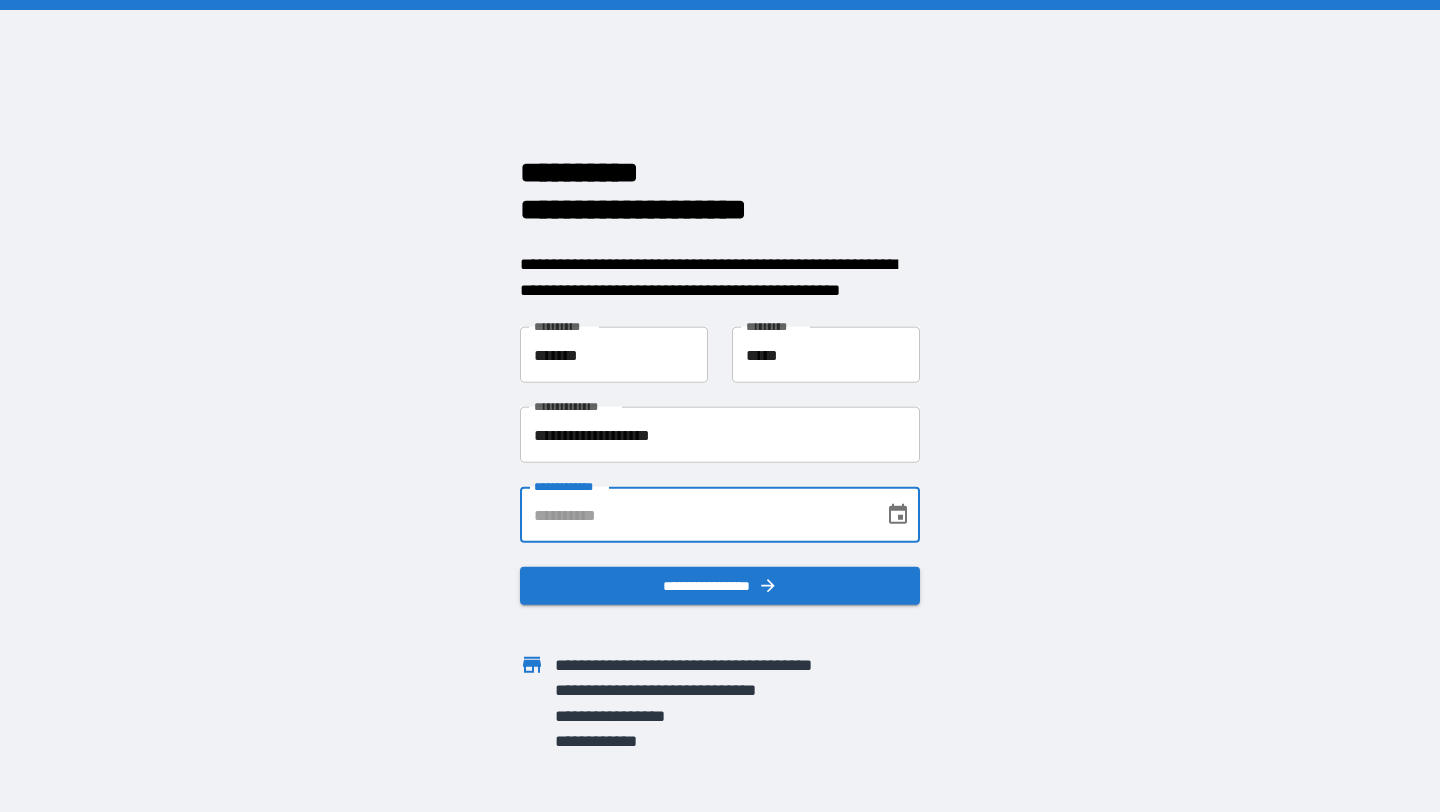 type on "**********" 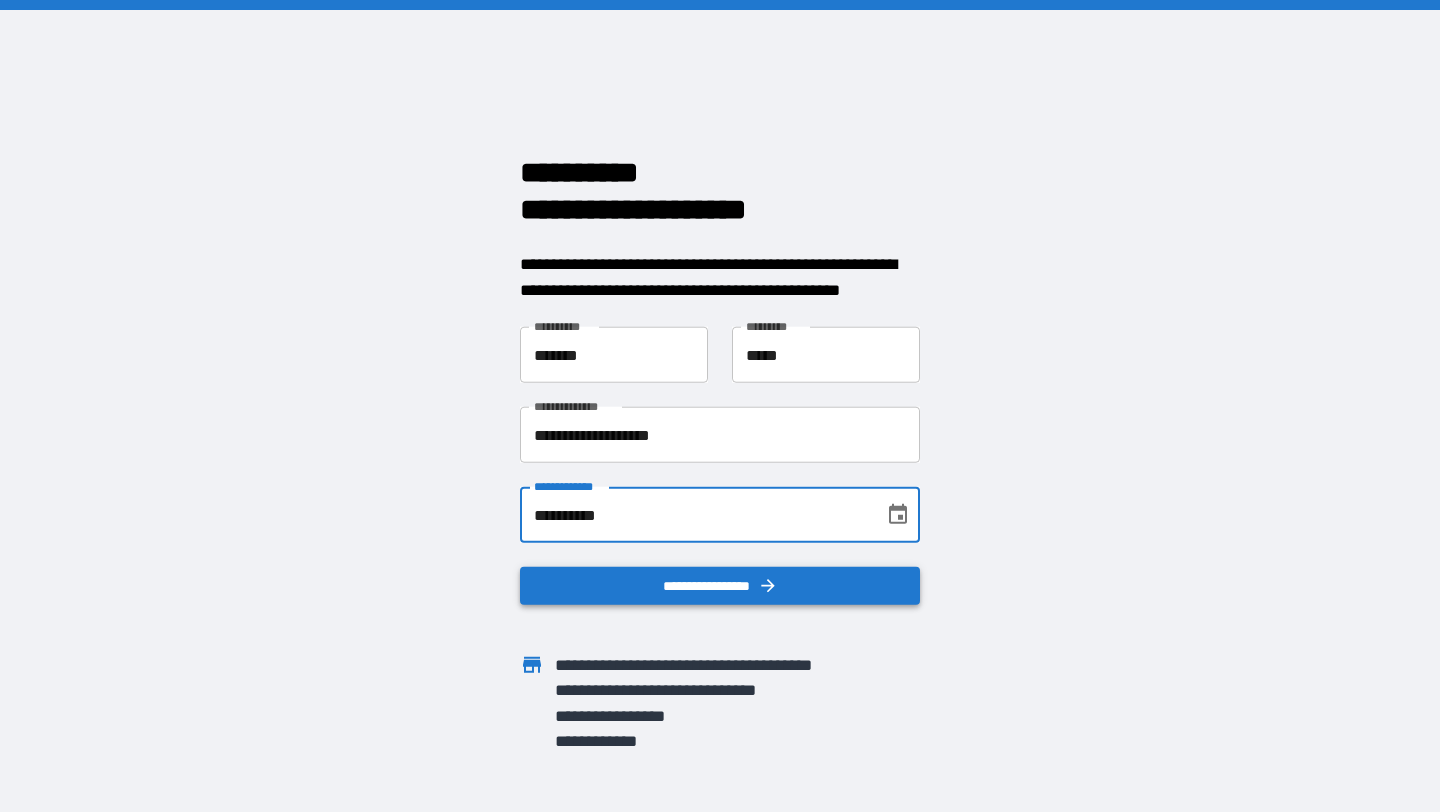 click on "**********" at bounding box center [720, 586] 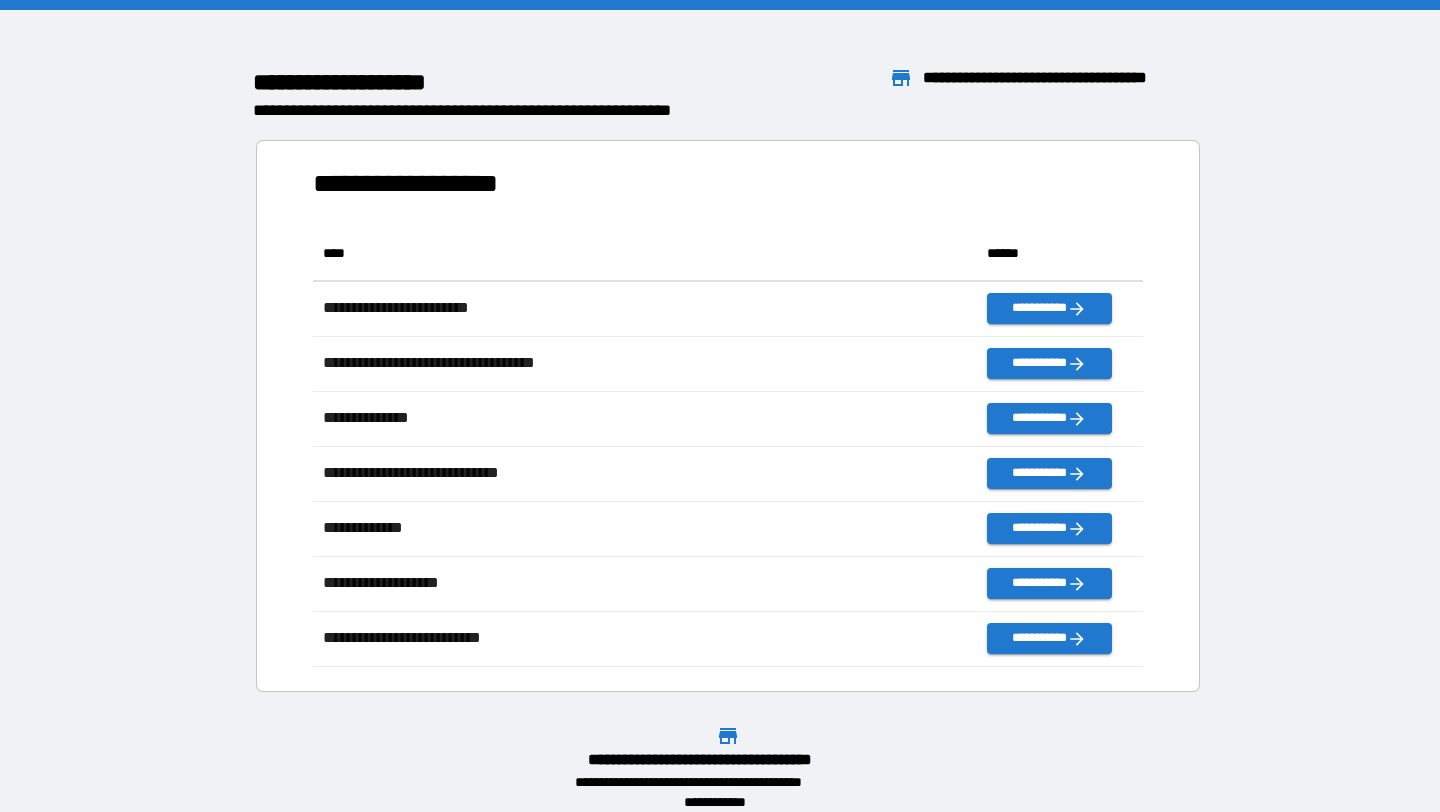 scroll, scrollTop: 1, scrollLeft: 1, axis: both 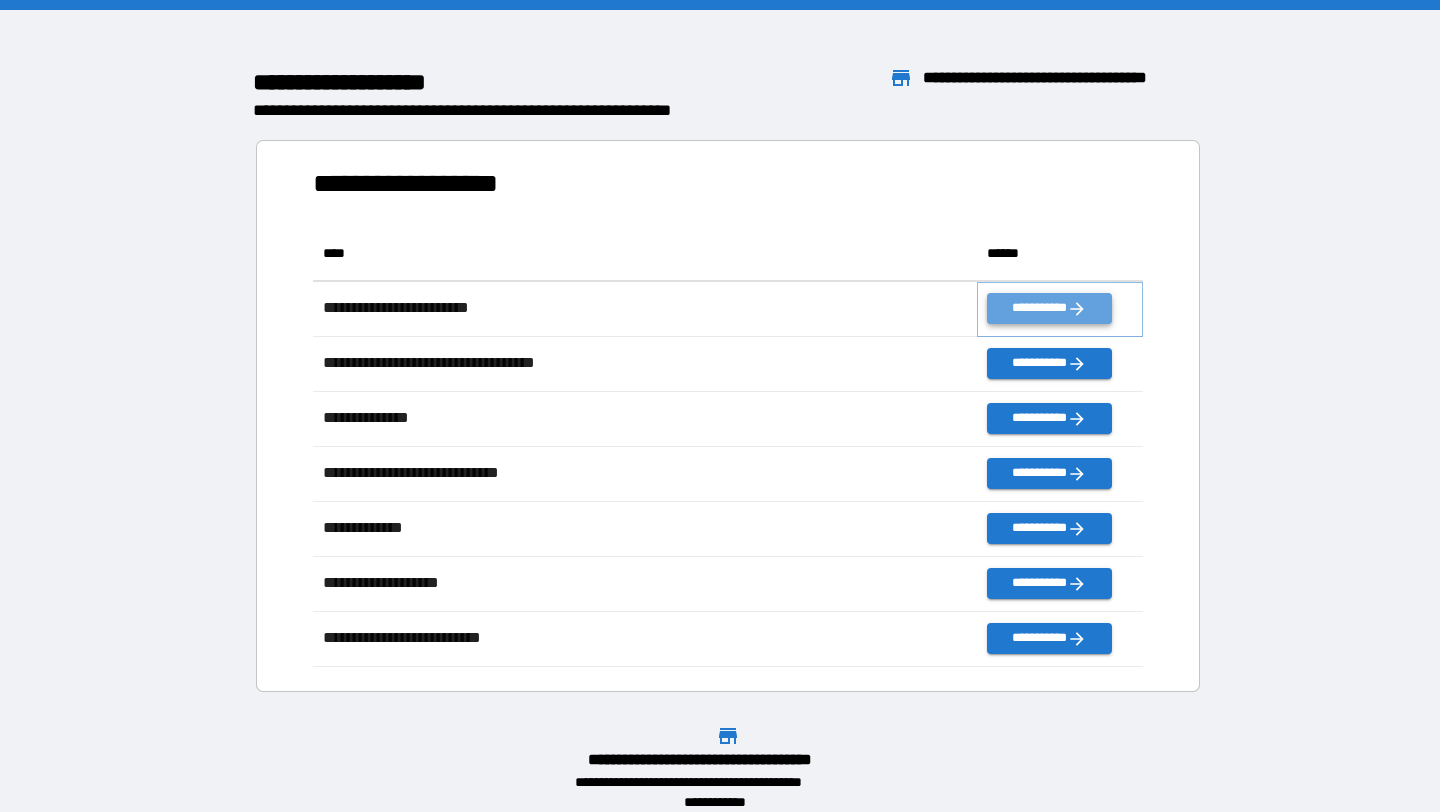 click on "**********" at bounding box center [1049, 308] 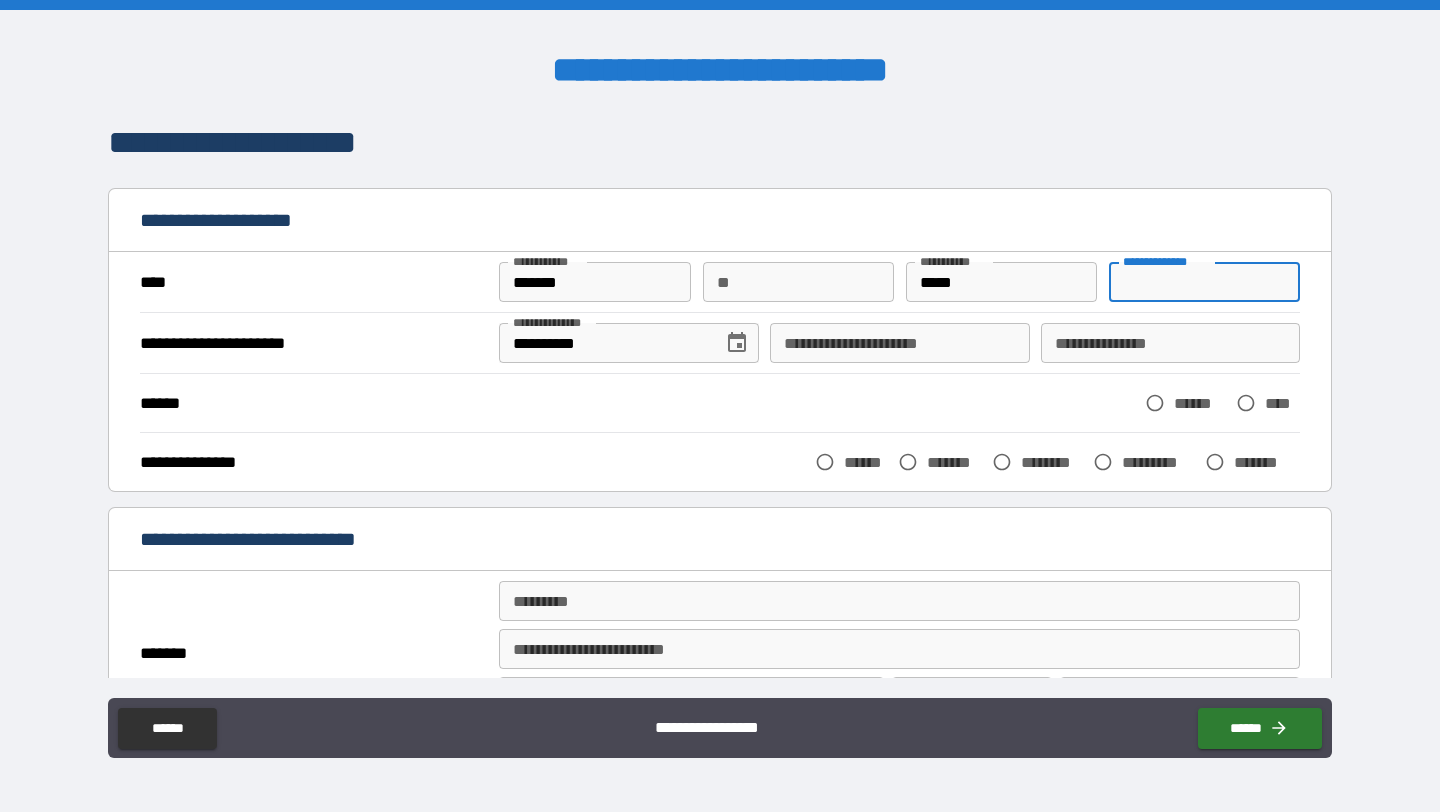 click on "**********" at bounding box center [1205, 282] 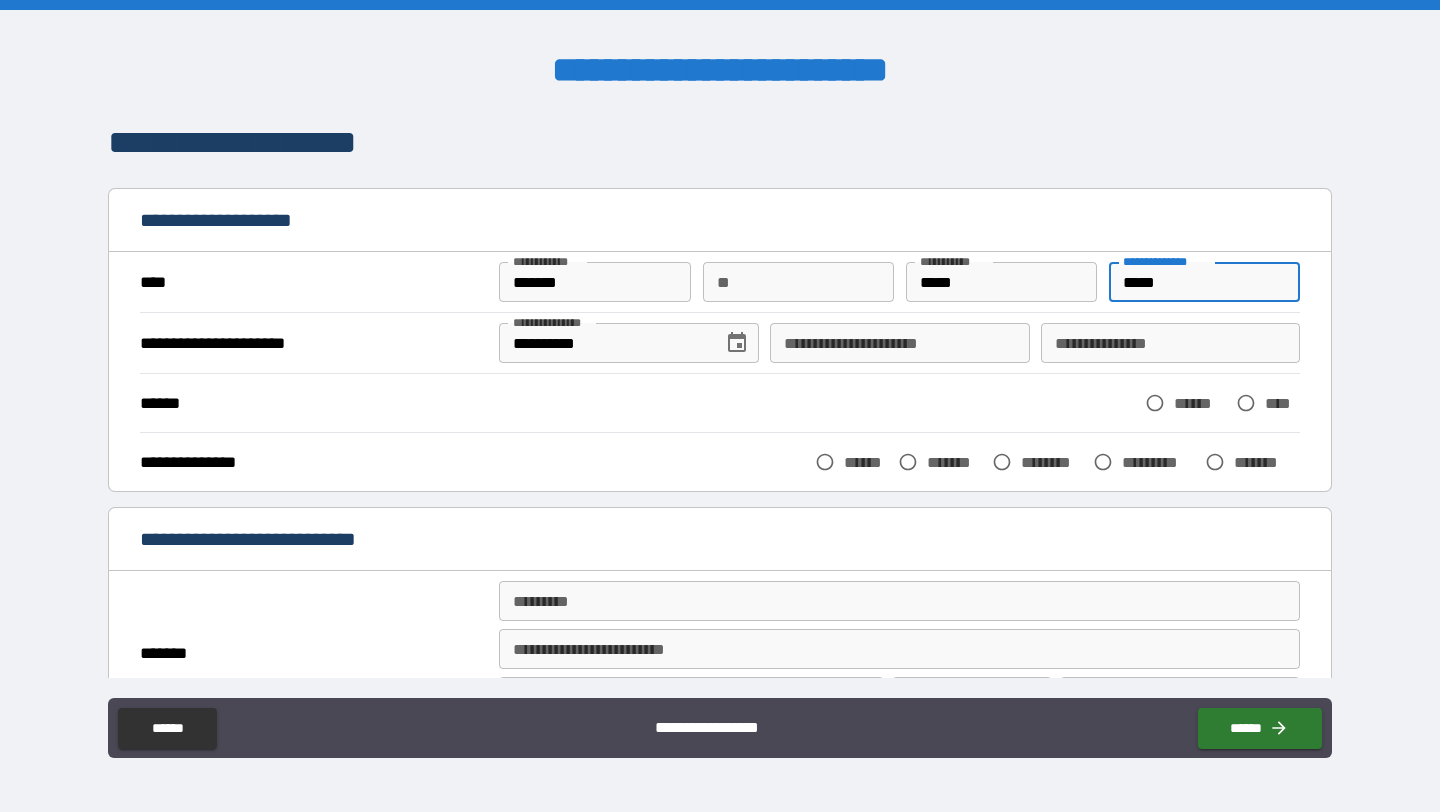 type on "*****" 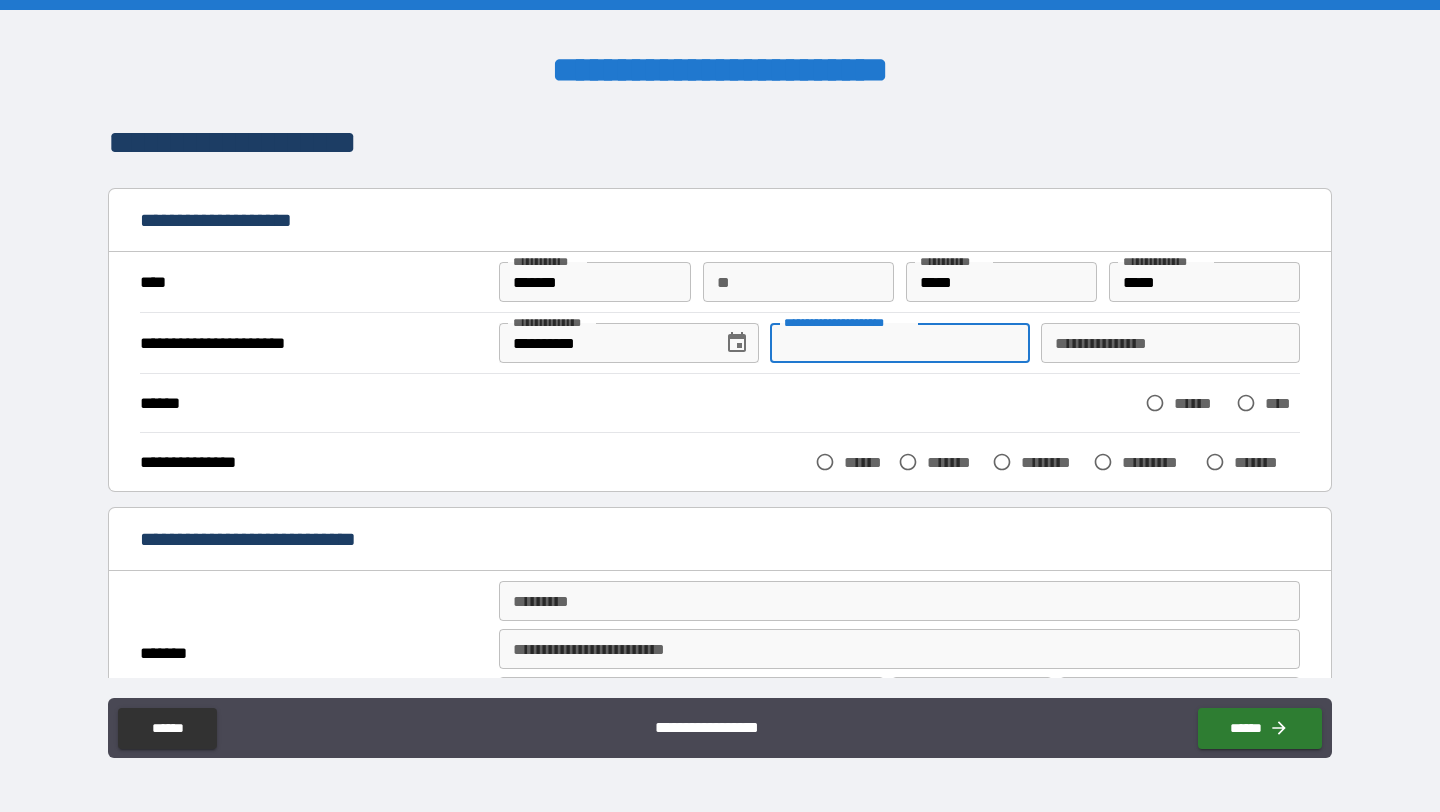 click on "**********" at bounding box center (899, 343) 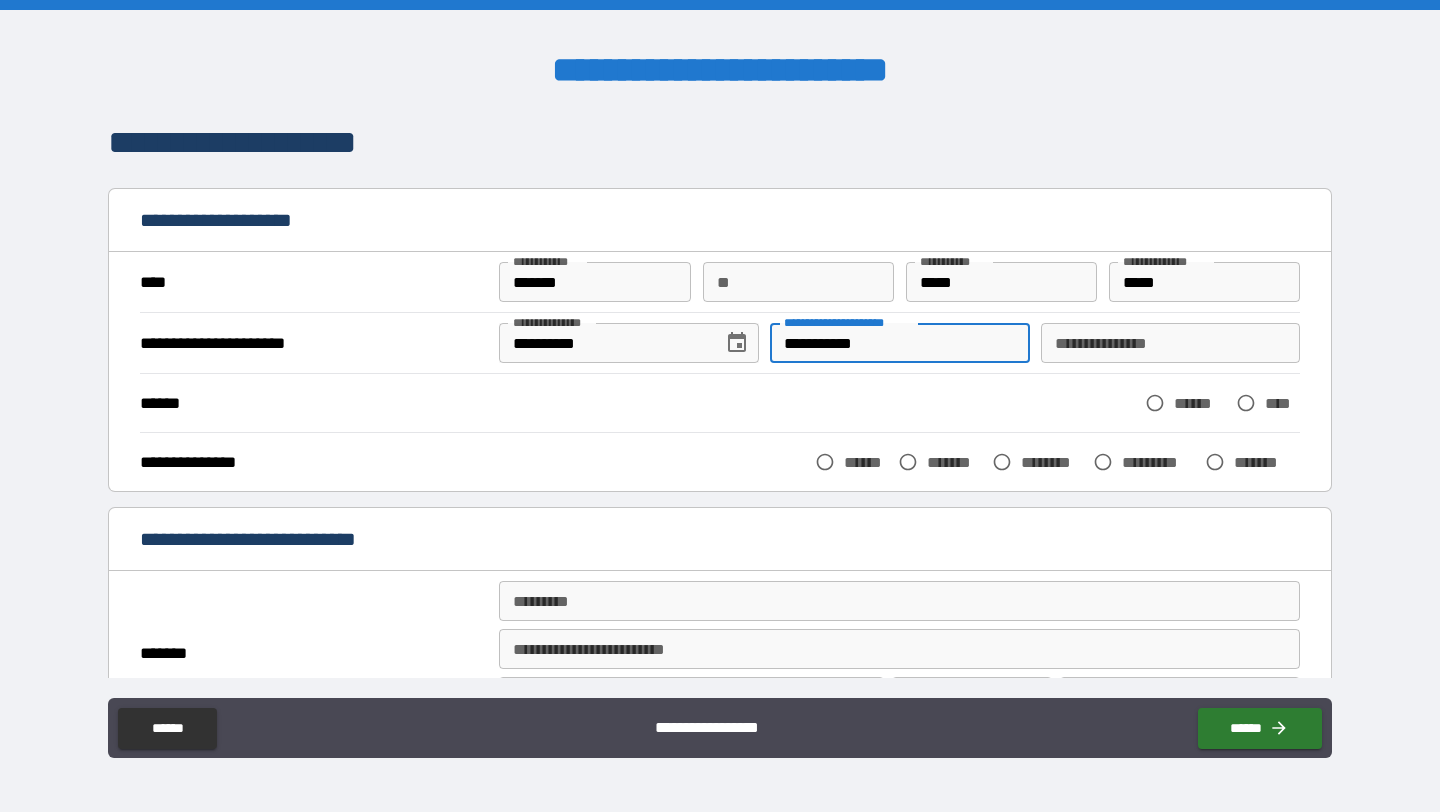 type on "**********" 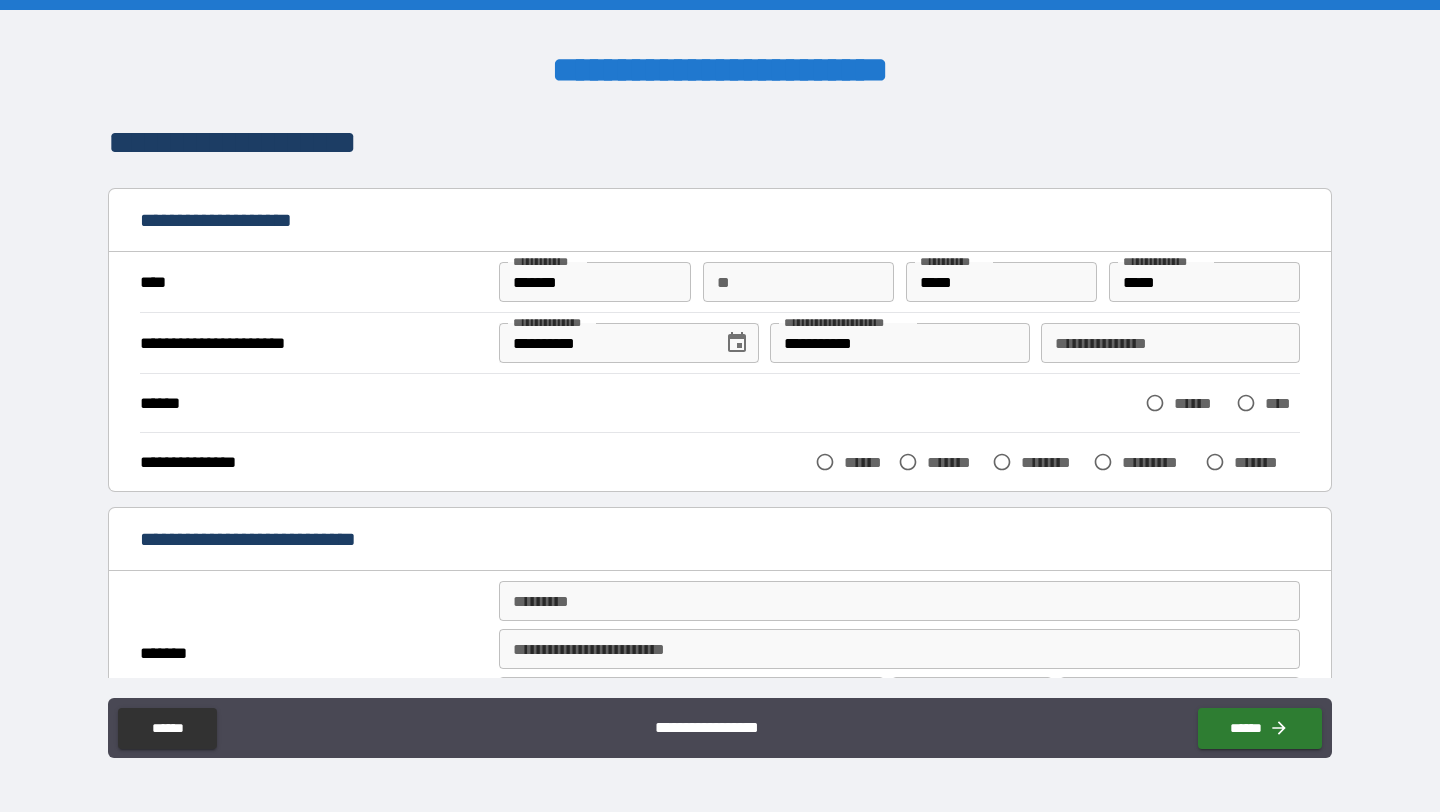 click on "**********" at bounding box center [1170, 343] 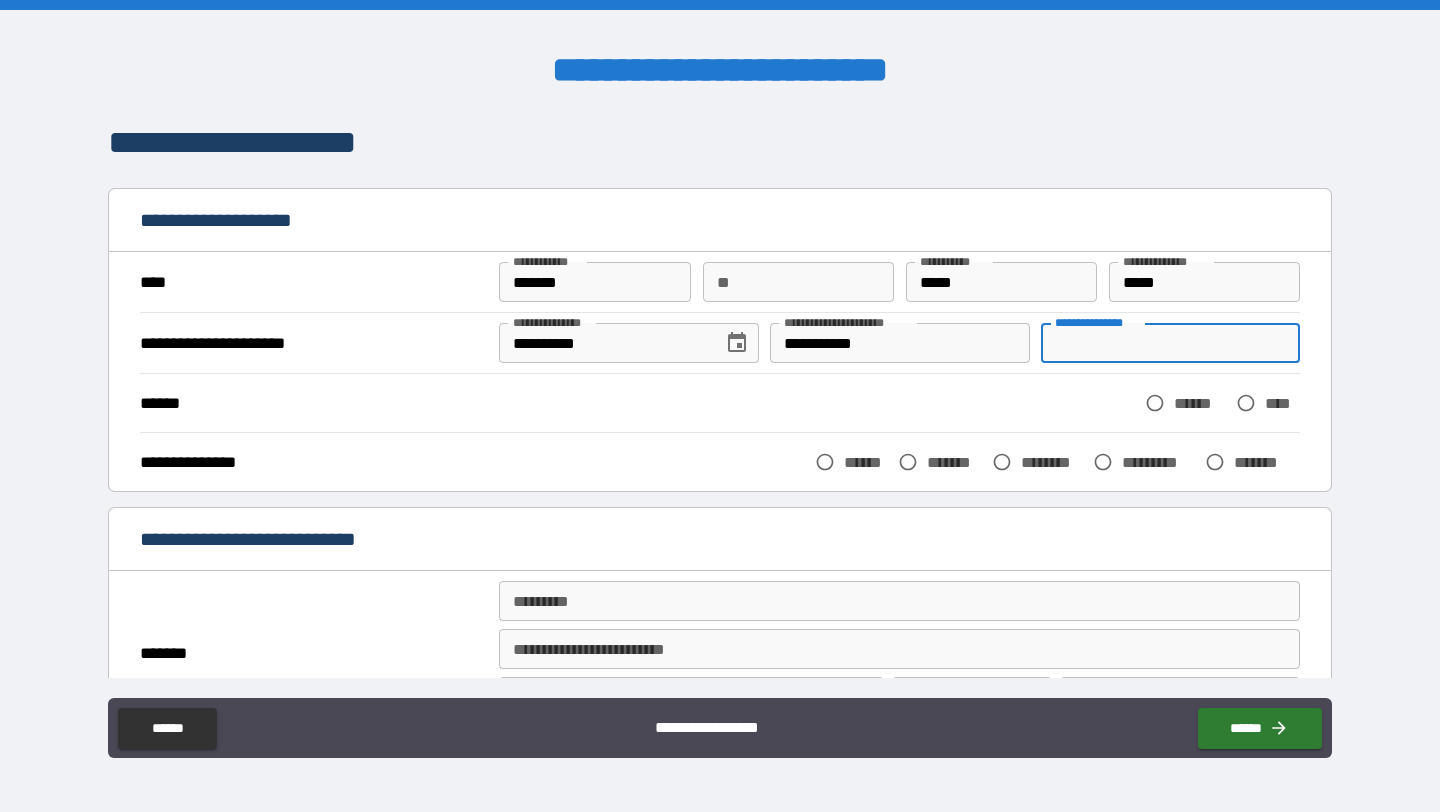 click on "**********" at bounding box center (1170, 343) 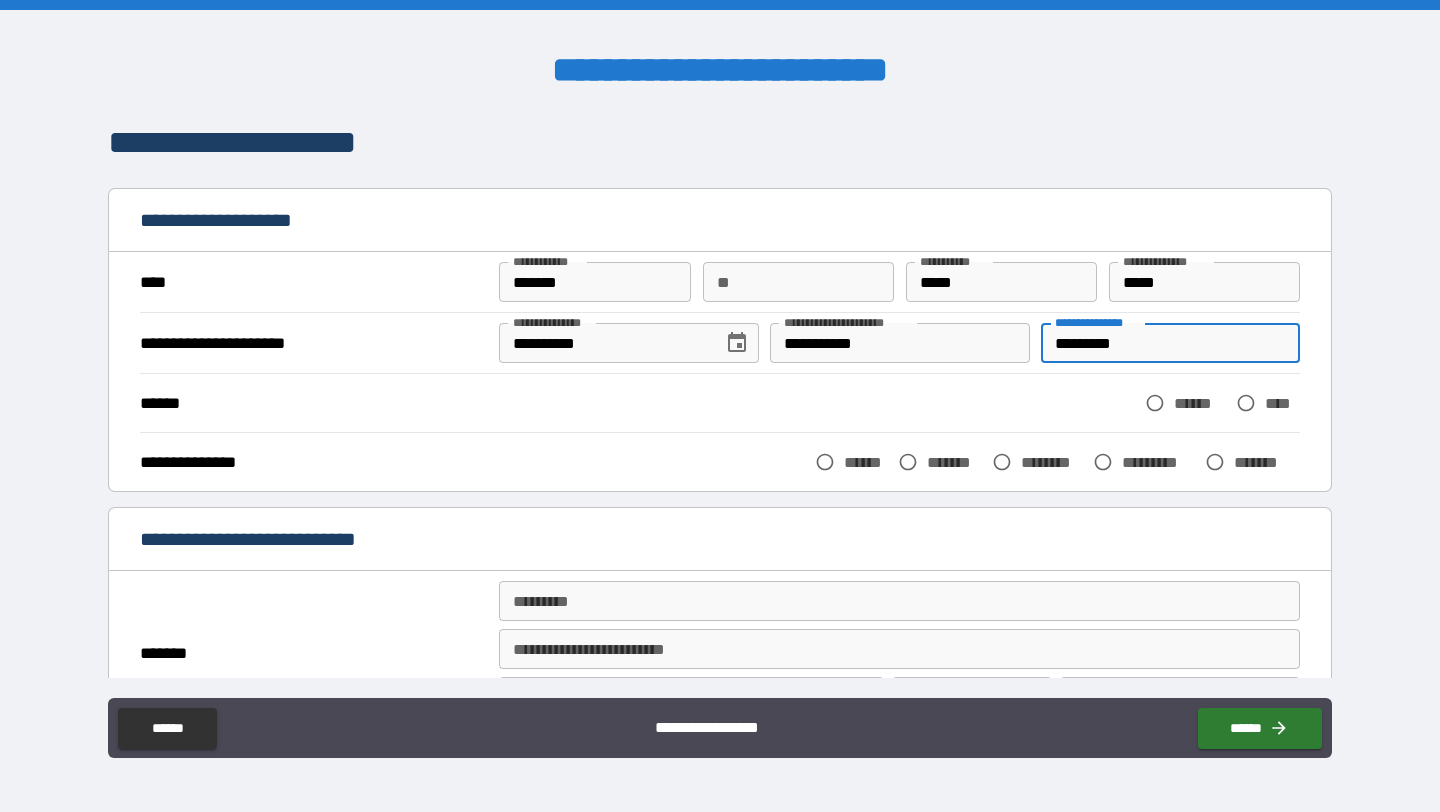 type on "*********" 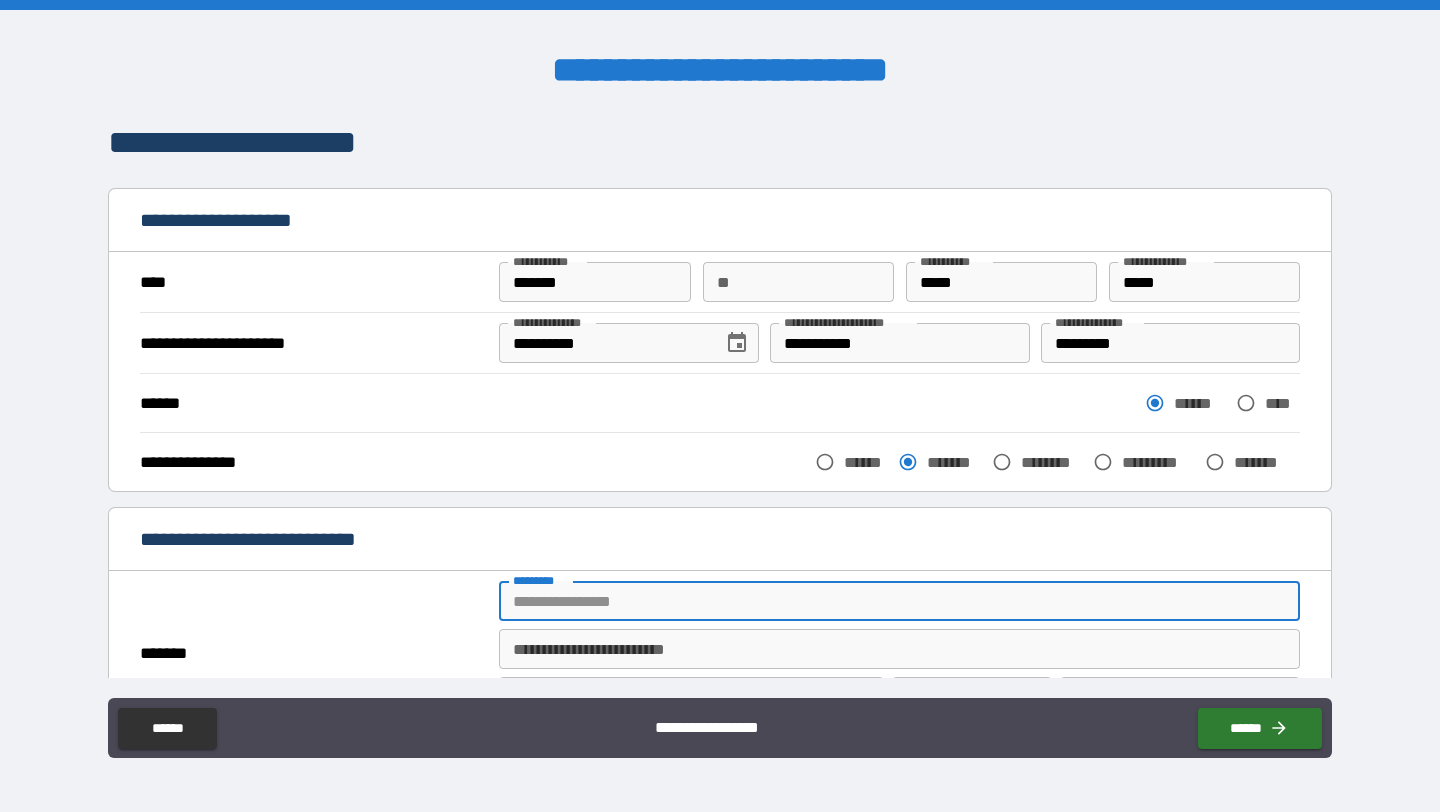 click on "*******   *" at bounding box center [899, 601] 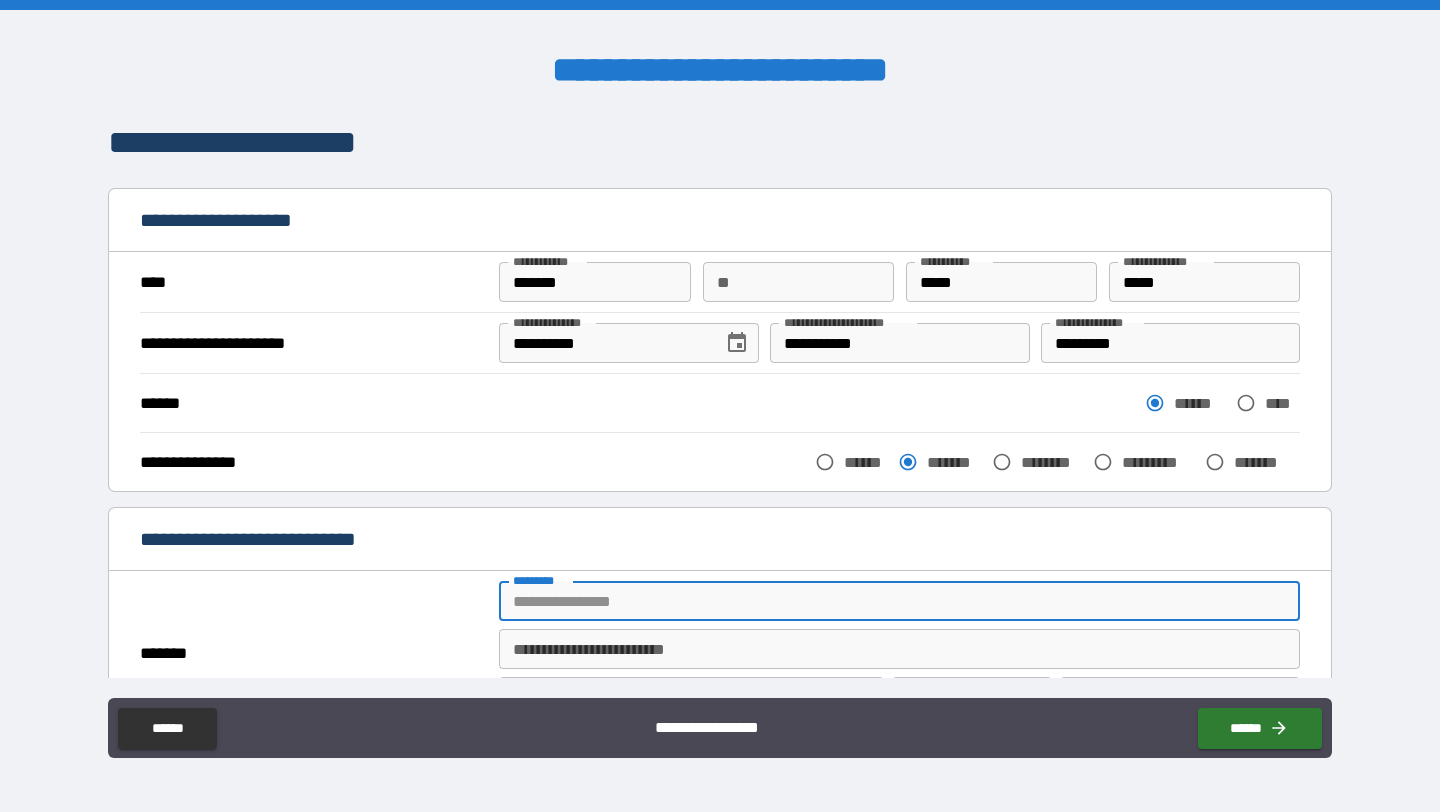 type on "**********" 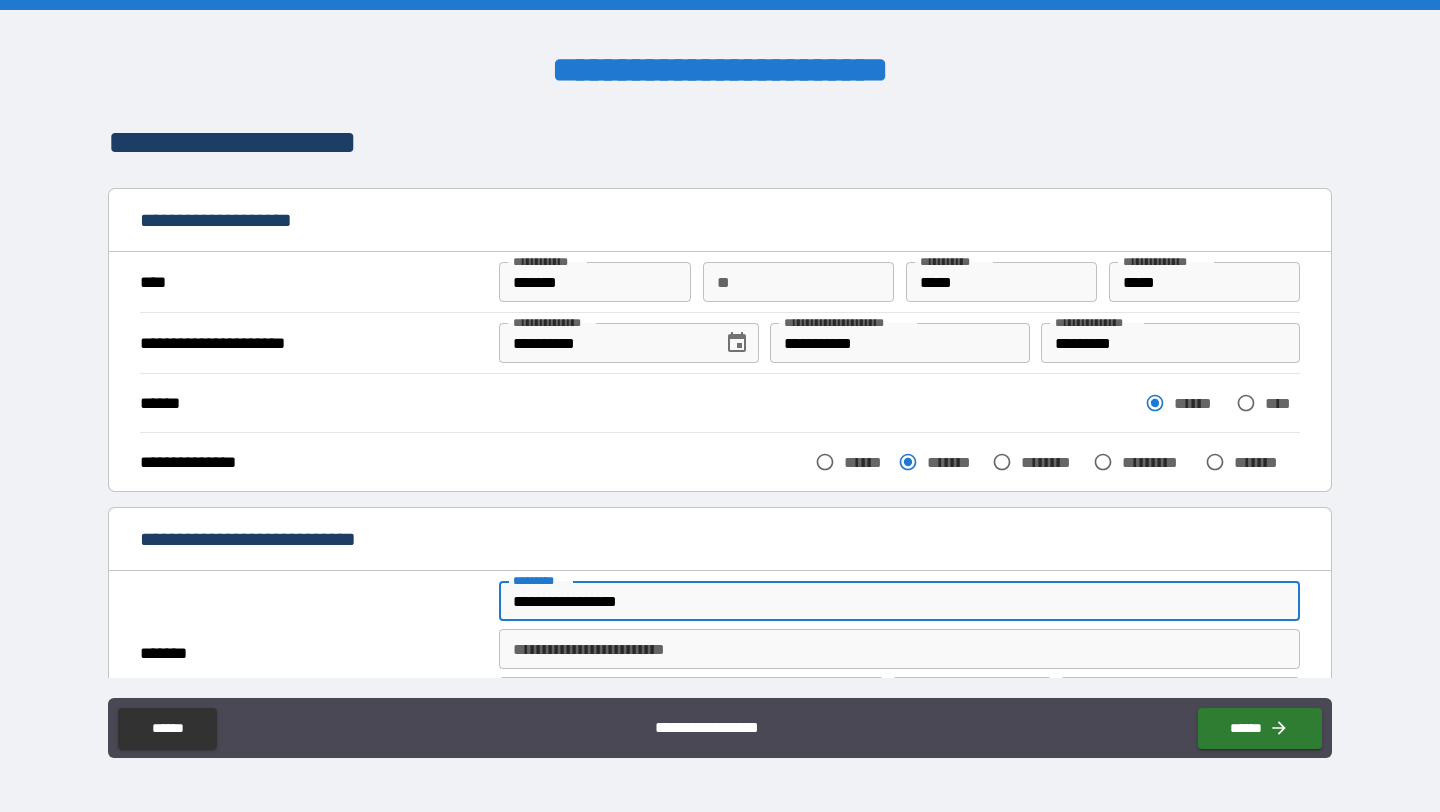 type on "**********" 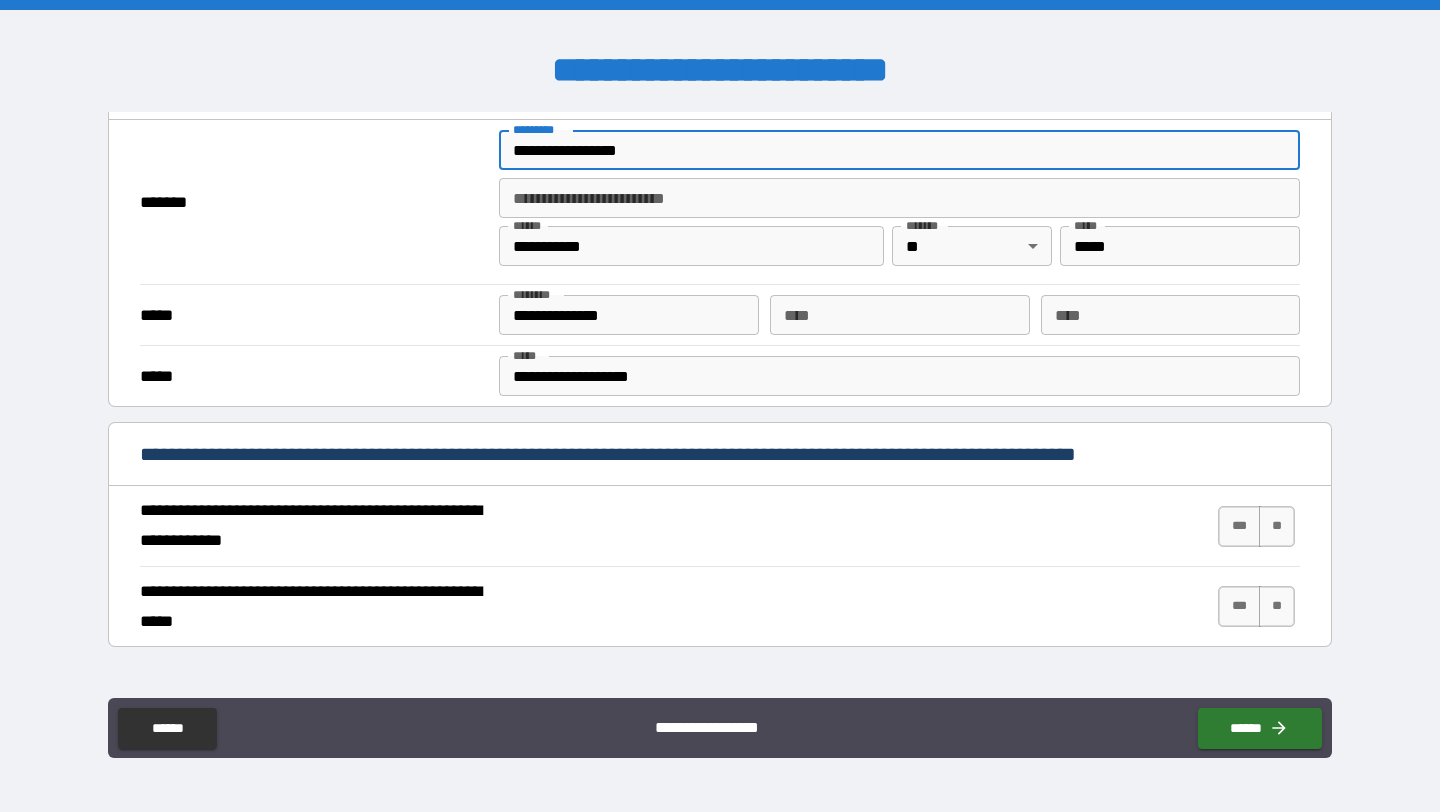 scroll, scrollTop: 457, scrollLeft: 0, axis: vertical 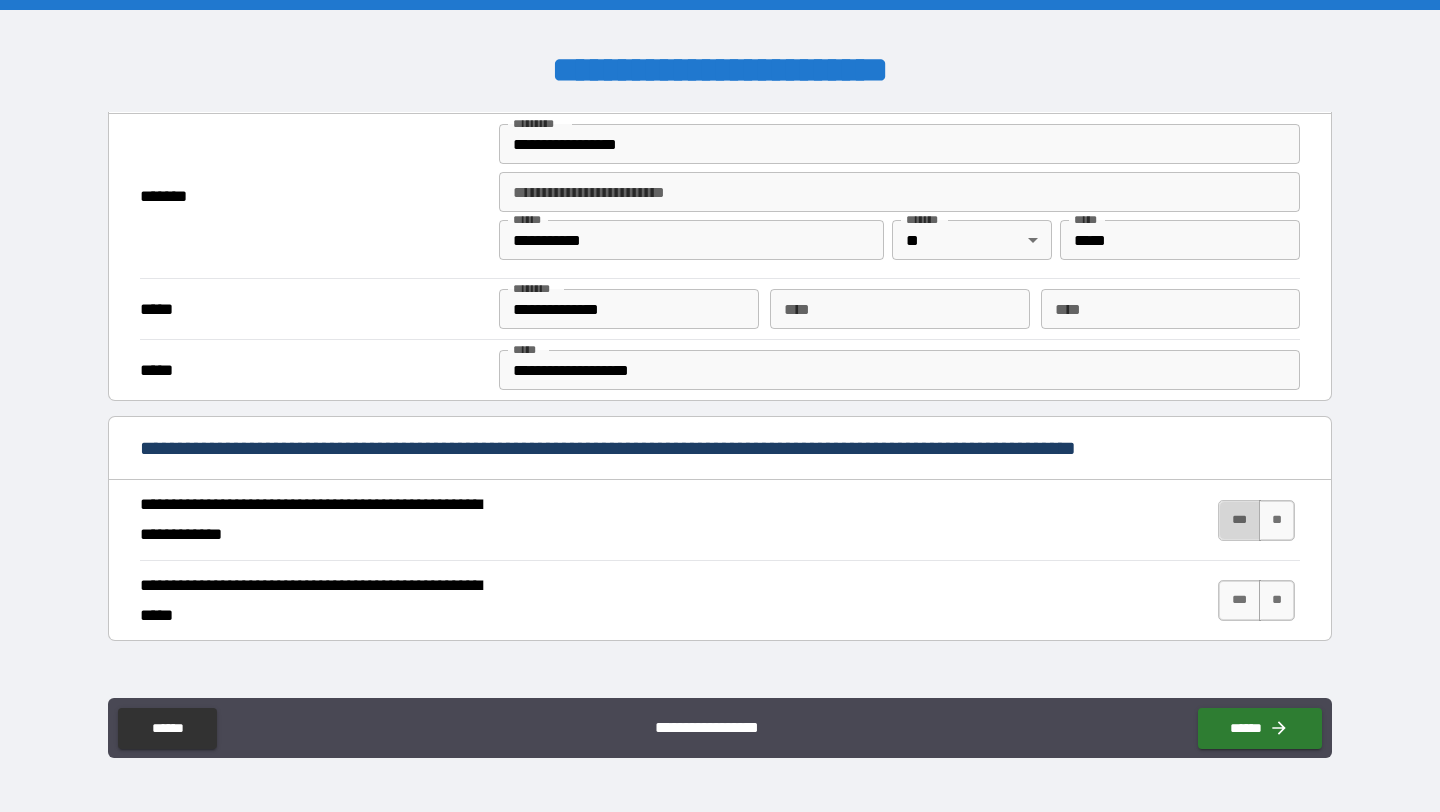 click on "***" at bounding box center [1239, 520] 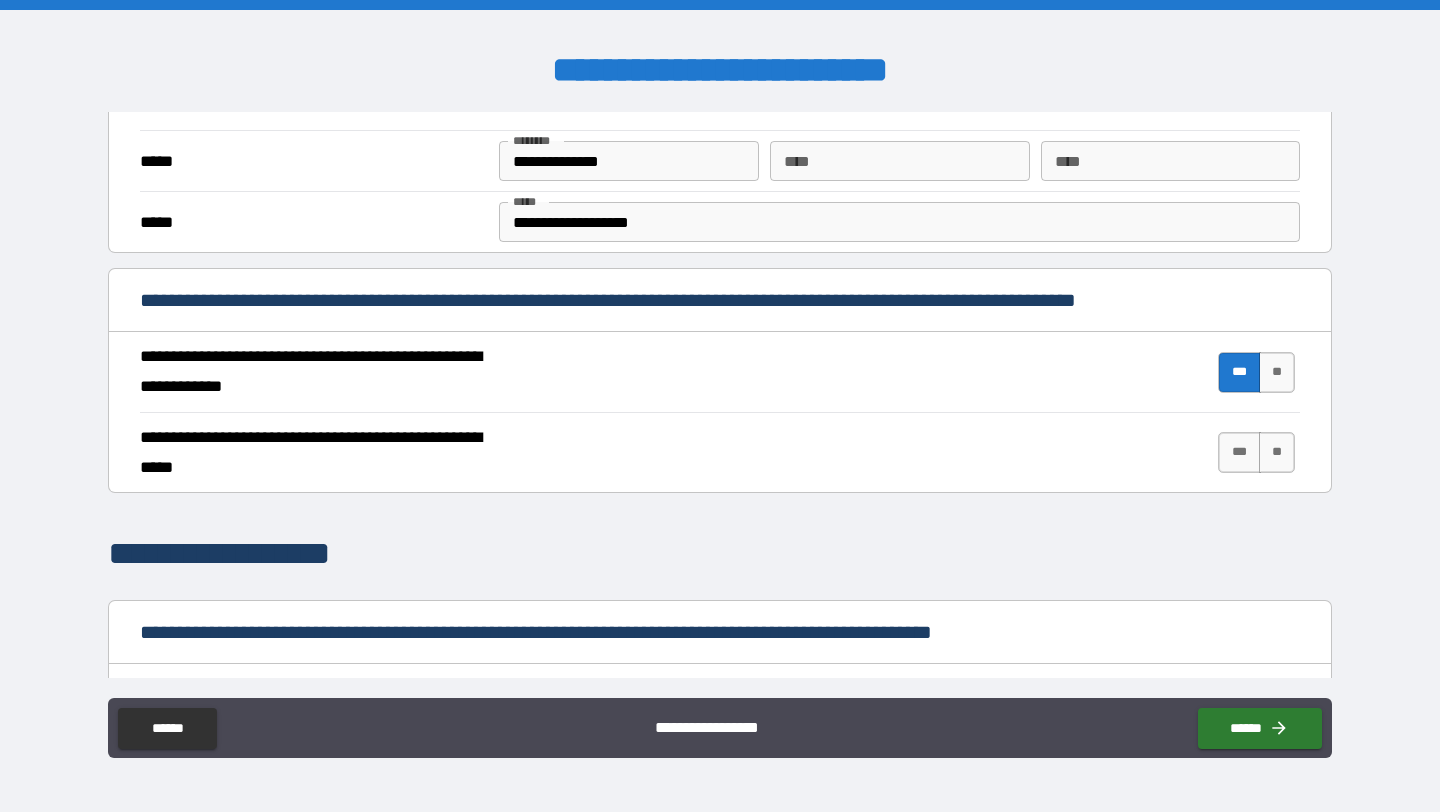 scroll, scrollTop: 619, scrollLeft: 0, axis: vertical 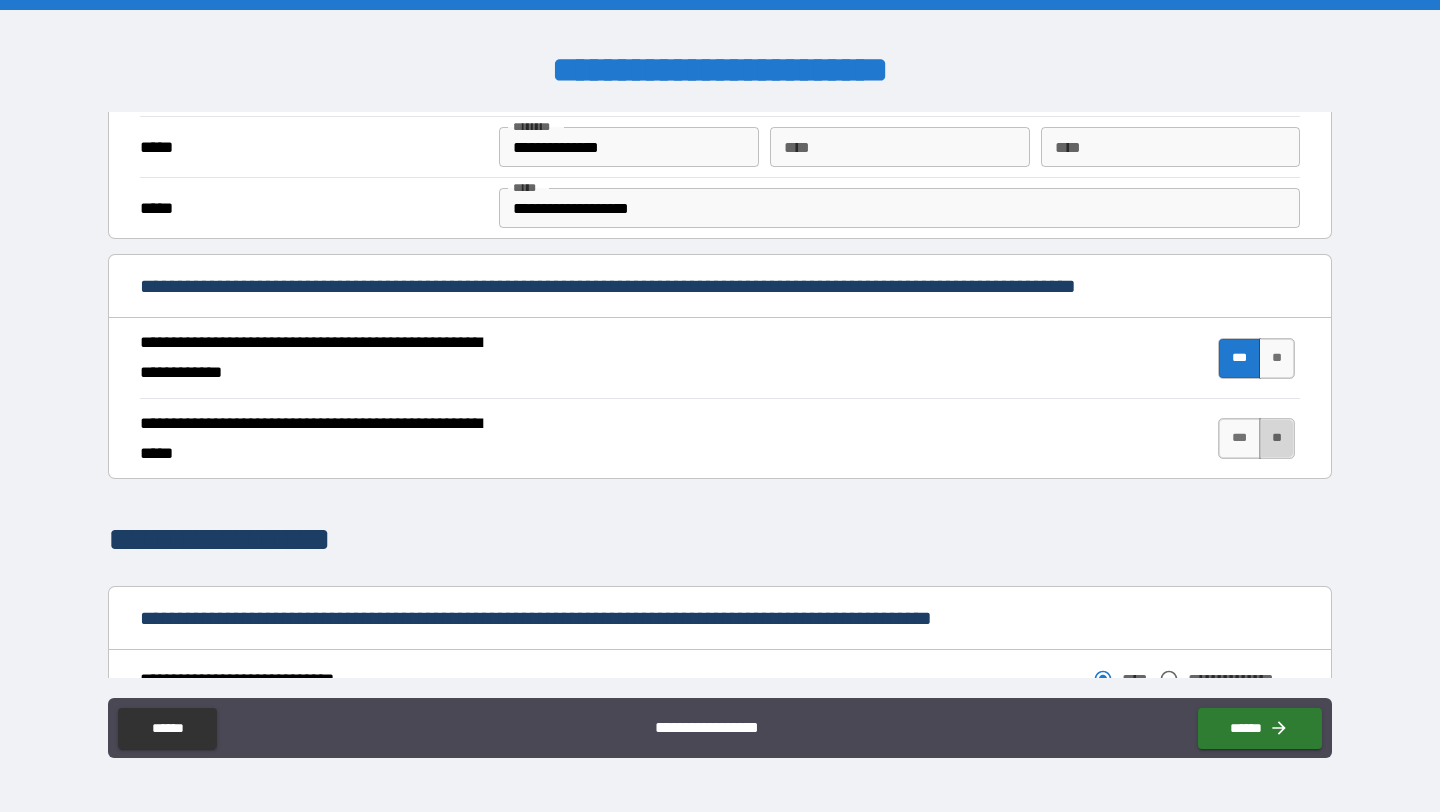 click on "**" at bounding box center [1277, 438] 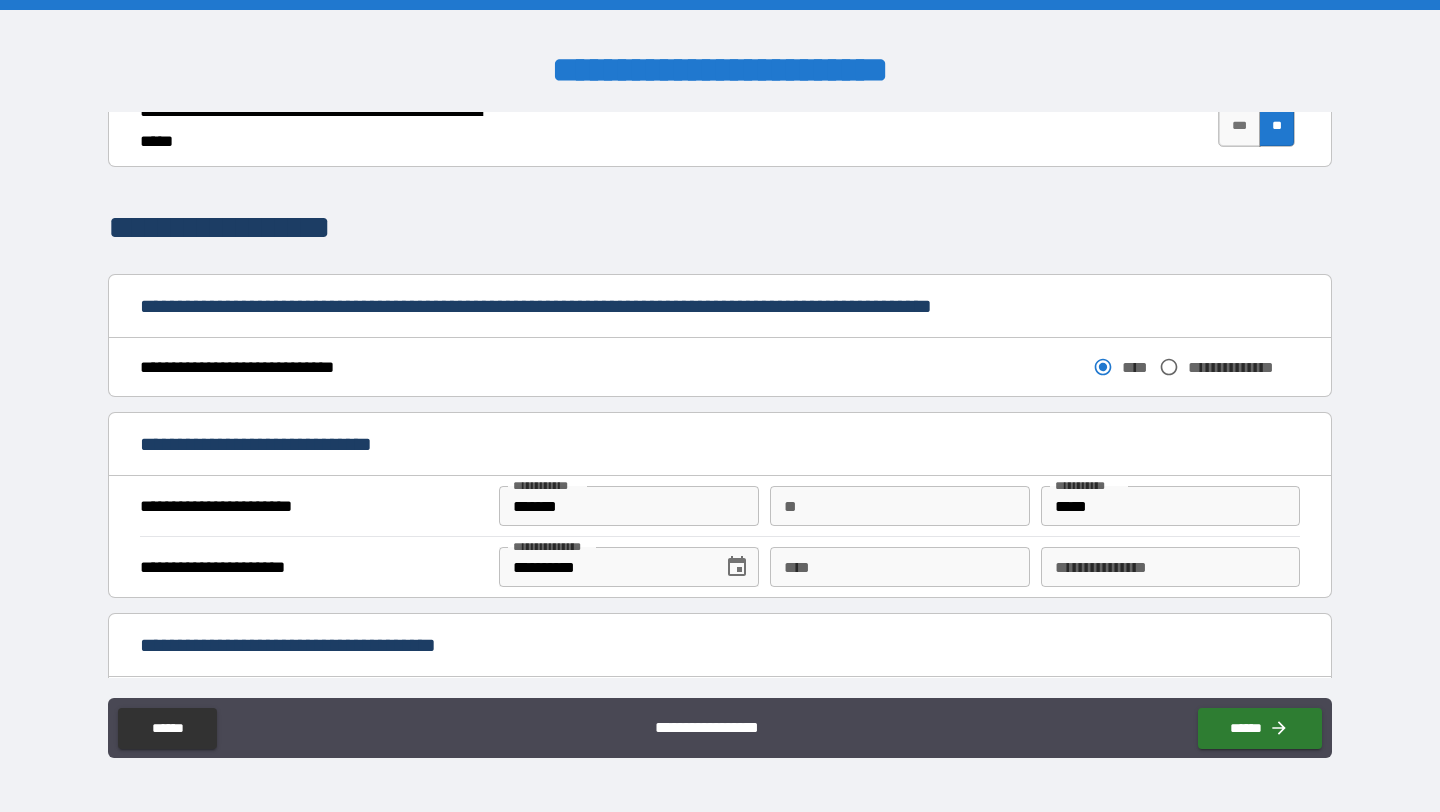 scroll, scrollTop: 938, scrollLeft: 0, axis: vertical 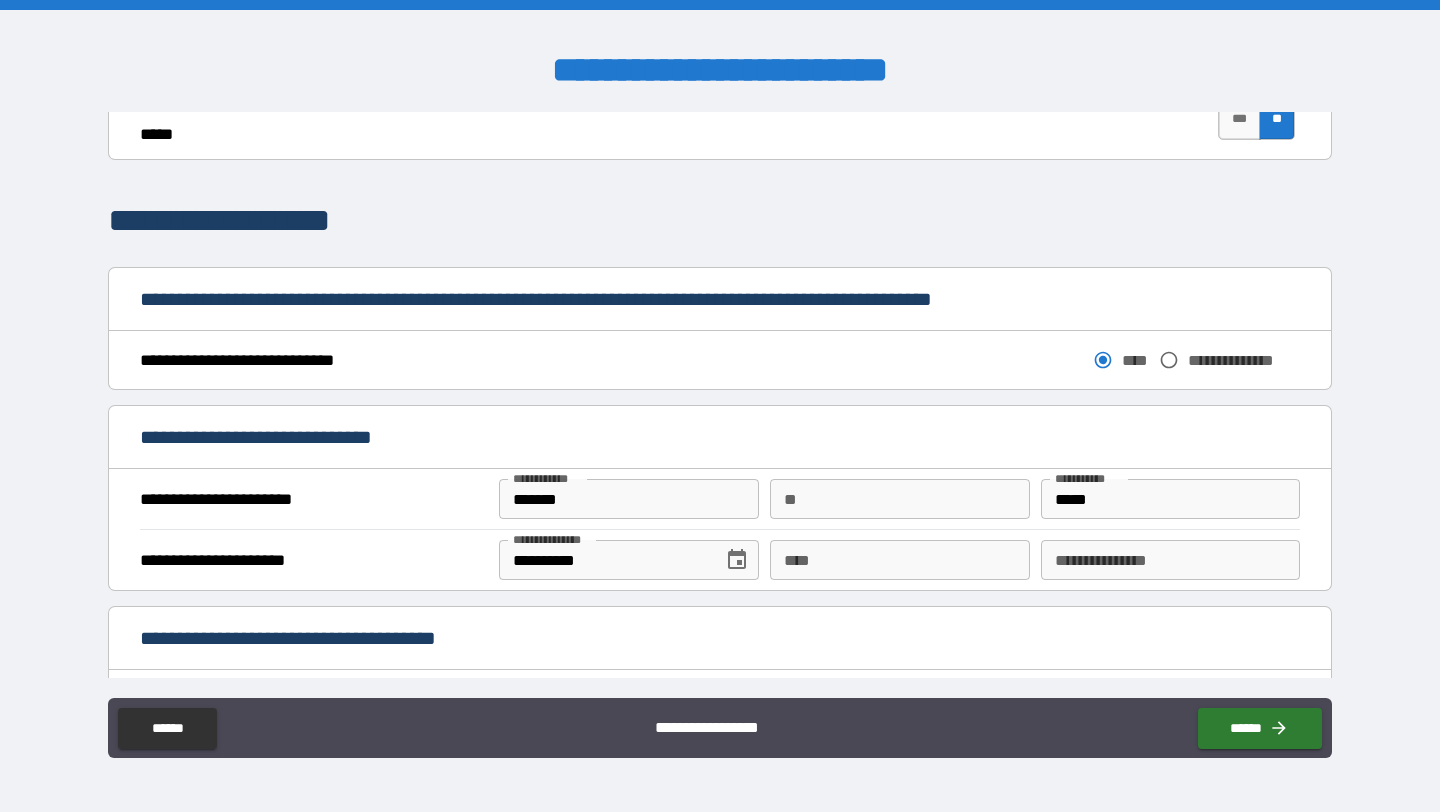 click on "****" at bounding box center (899, 560) 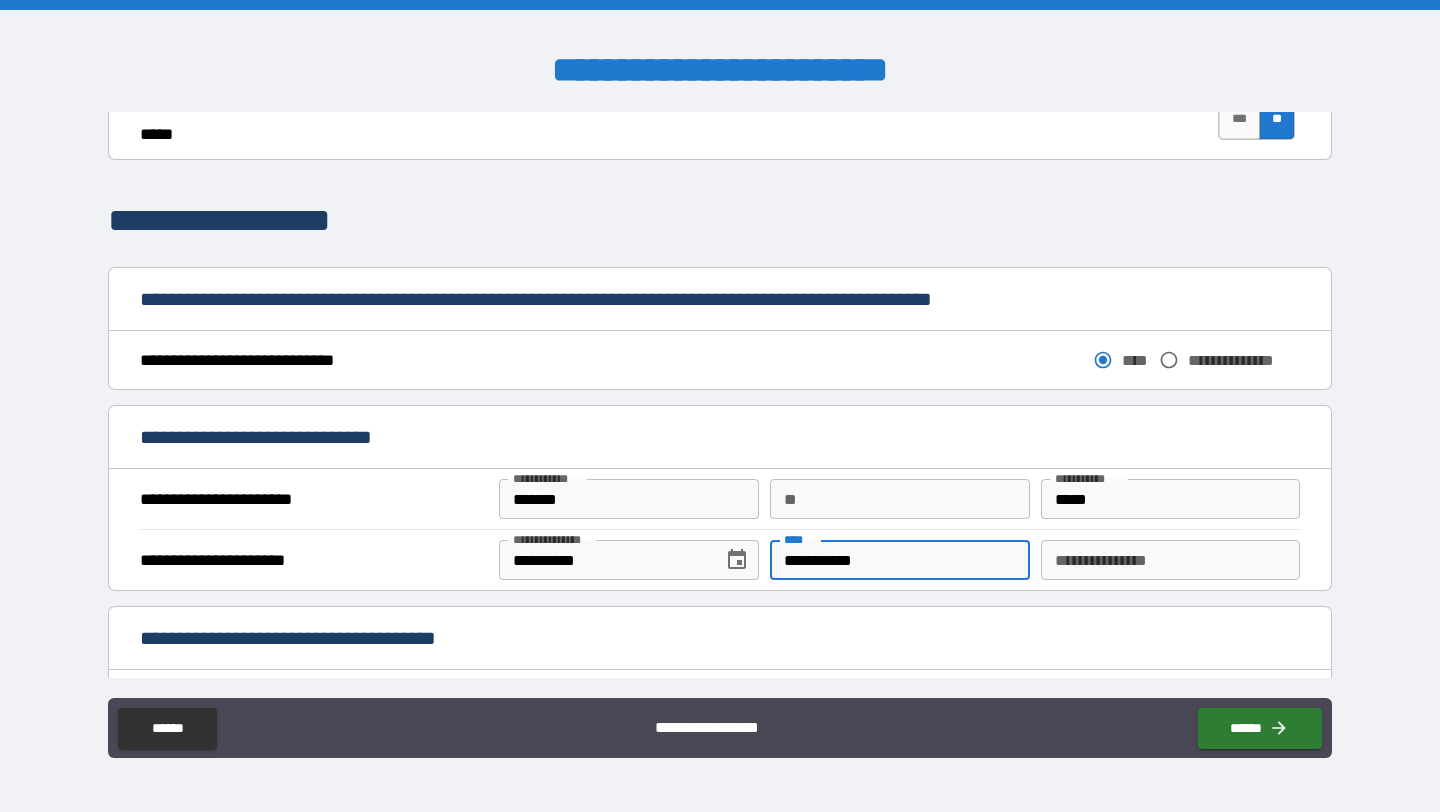 type on "**********" 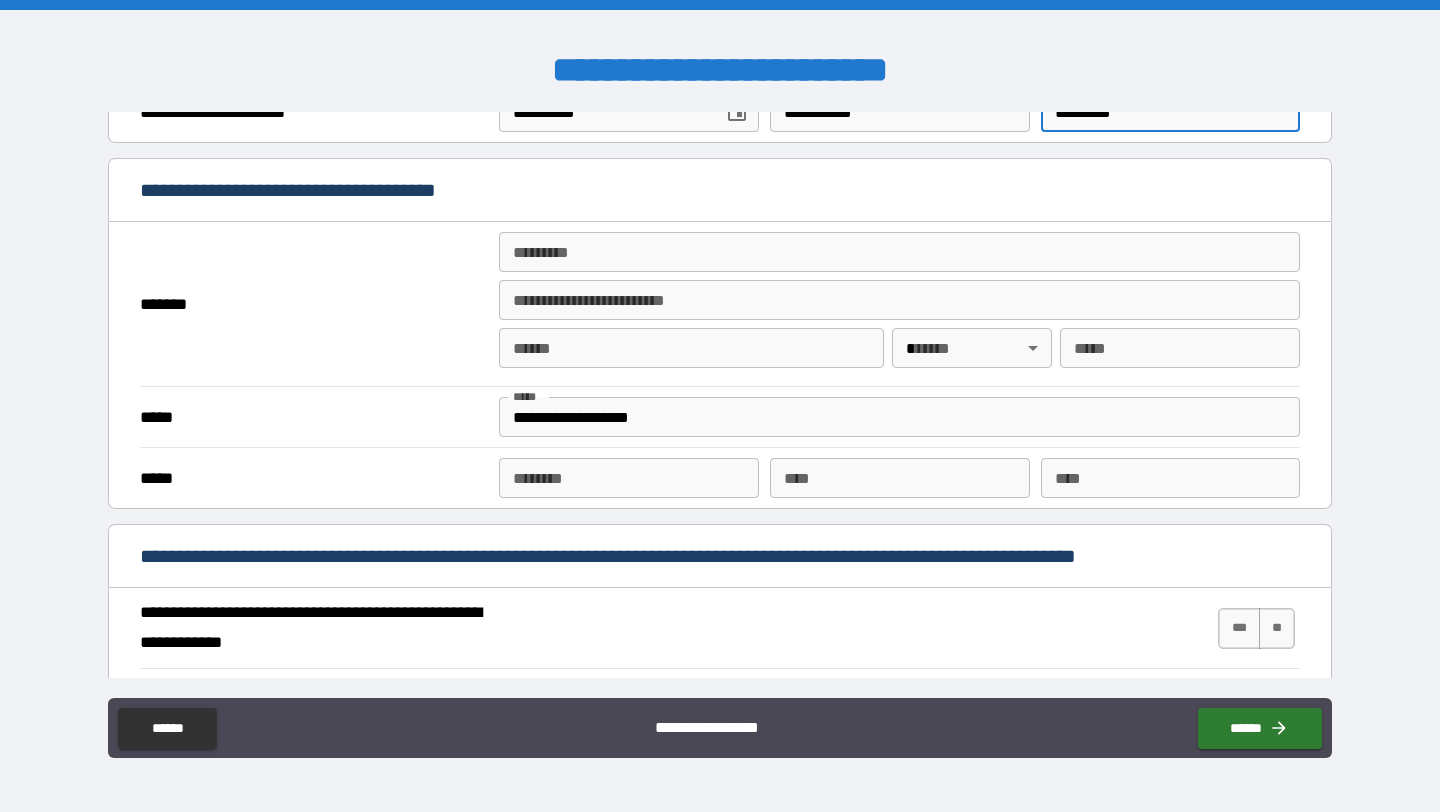 scroll, scrollTop: 1389, scrollLeft: 0, axis: vertical 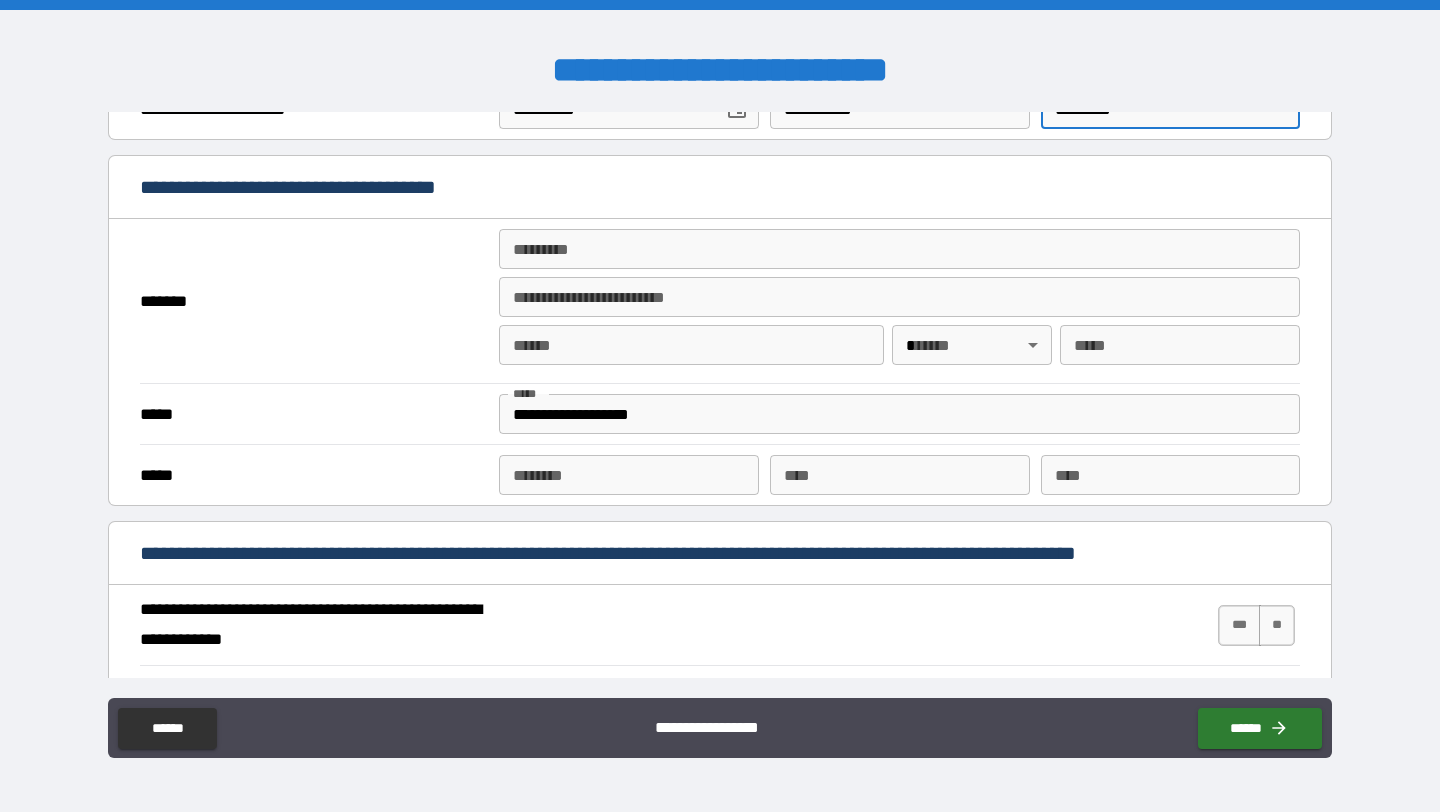 type on "*********" 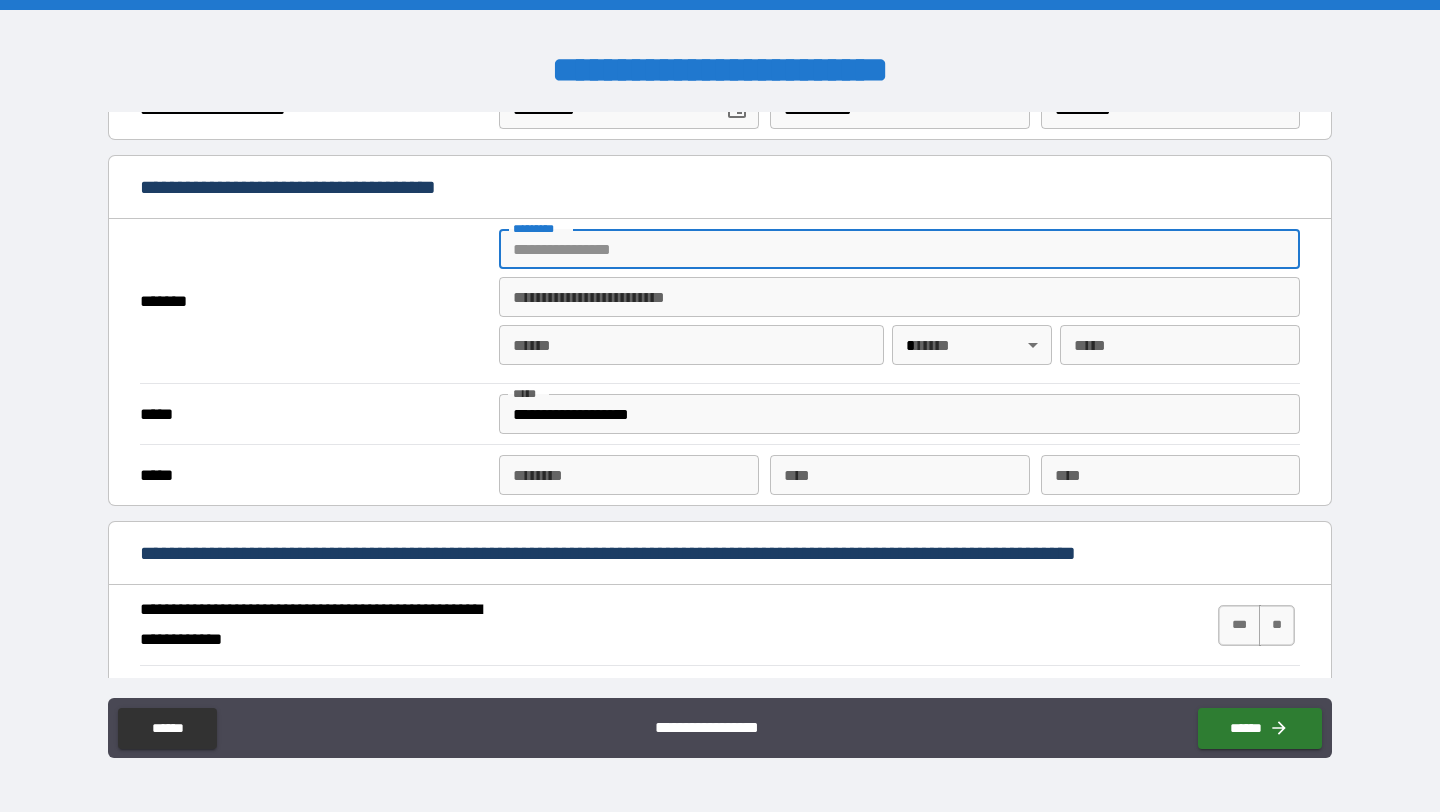 click on "*******   *" at bounding box center [899, 249] 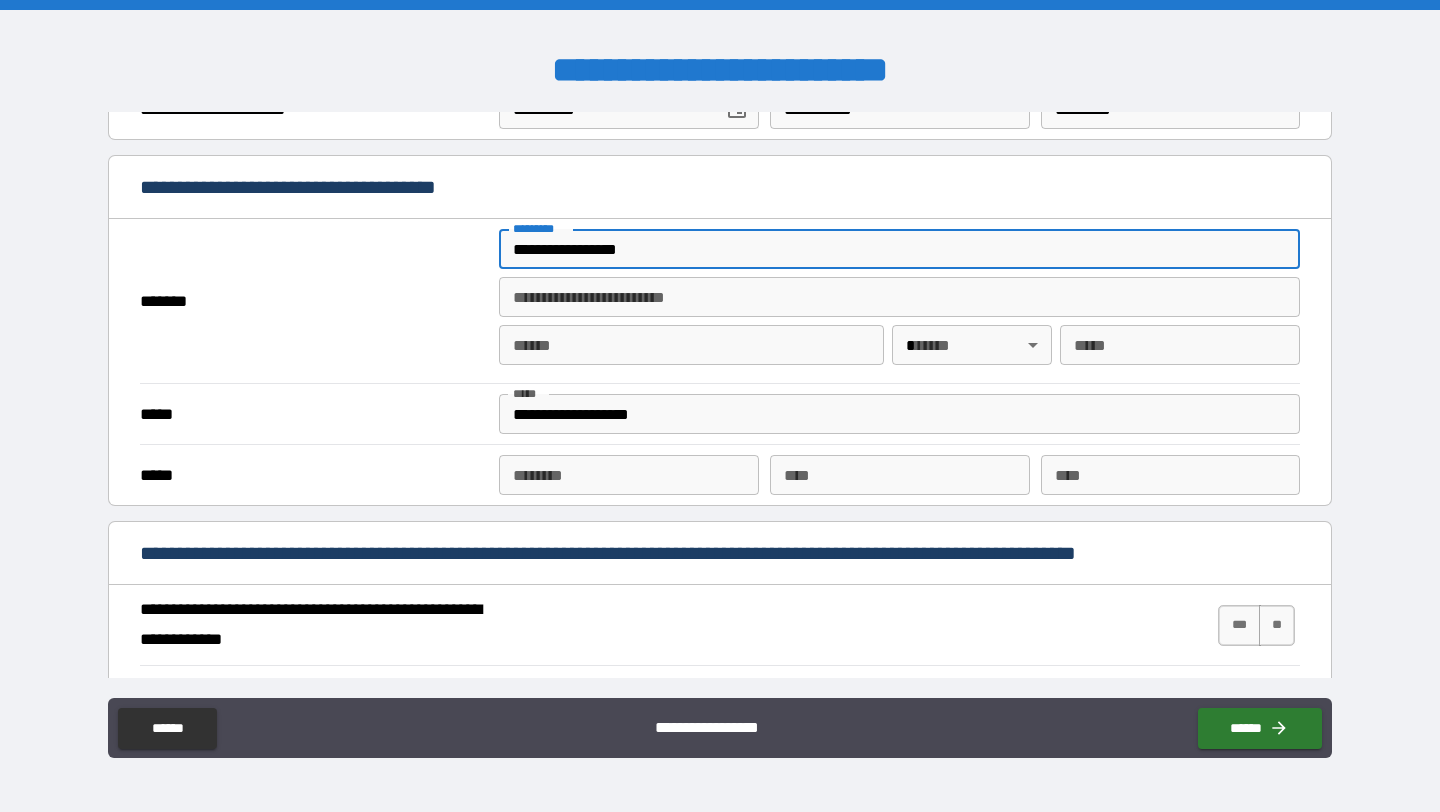 type on "**********" 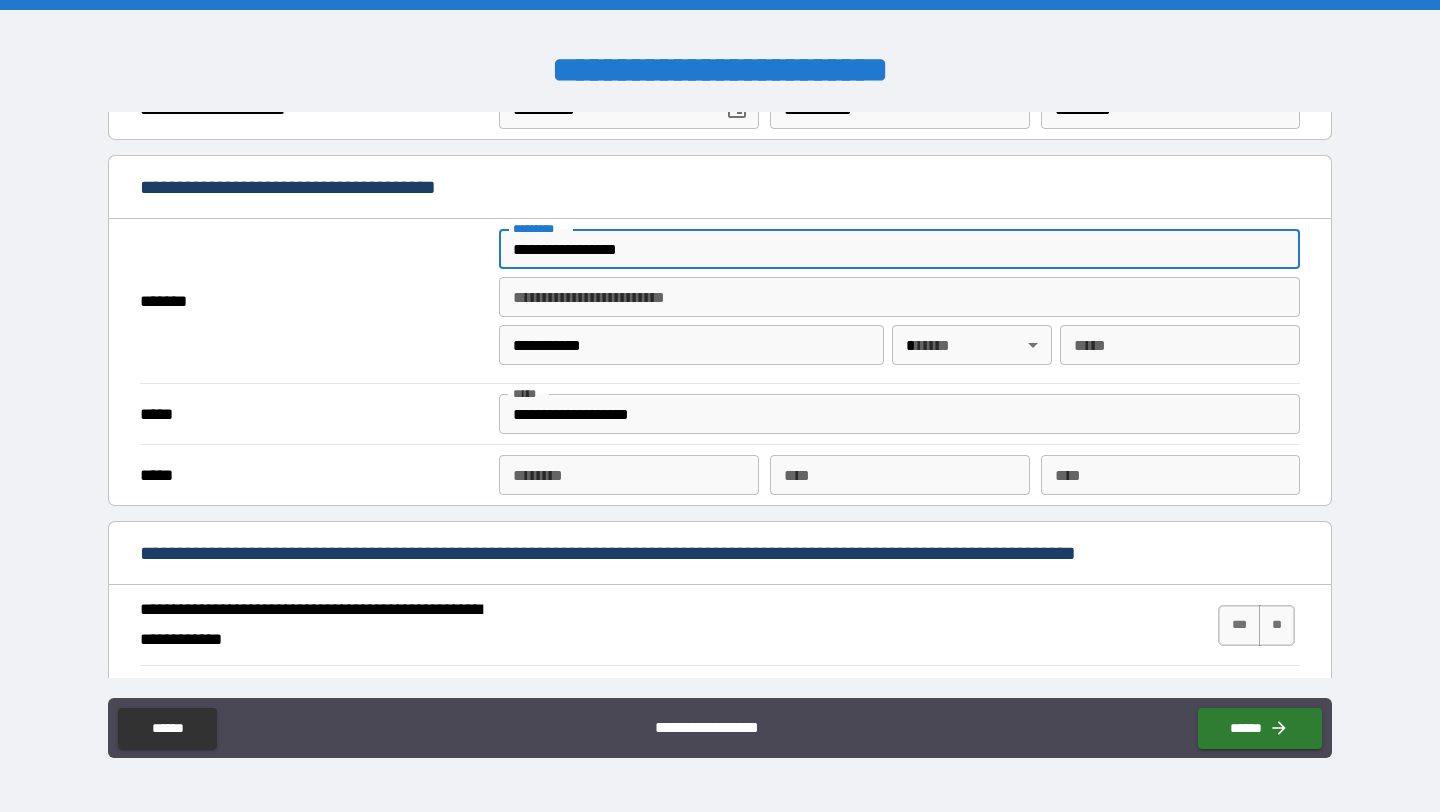 type on "**" 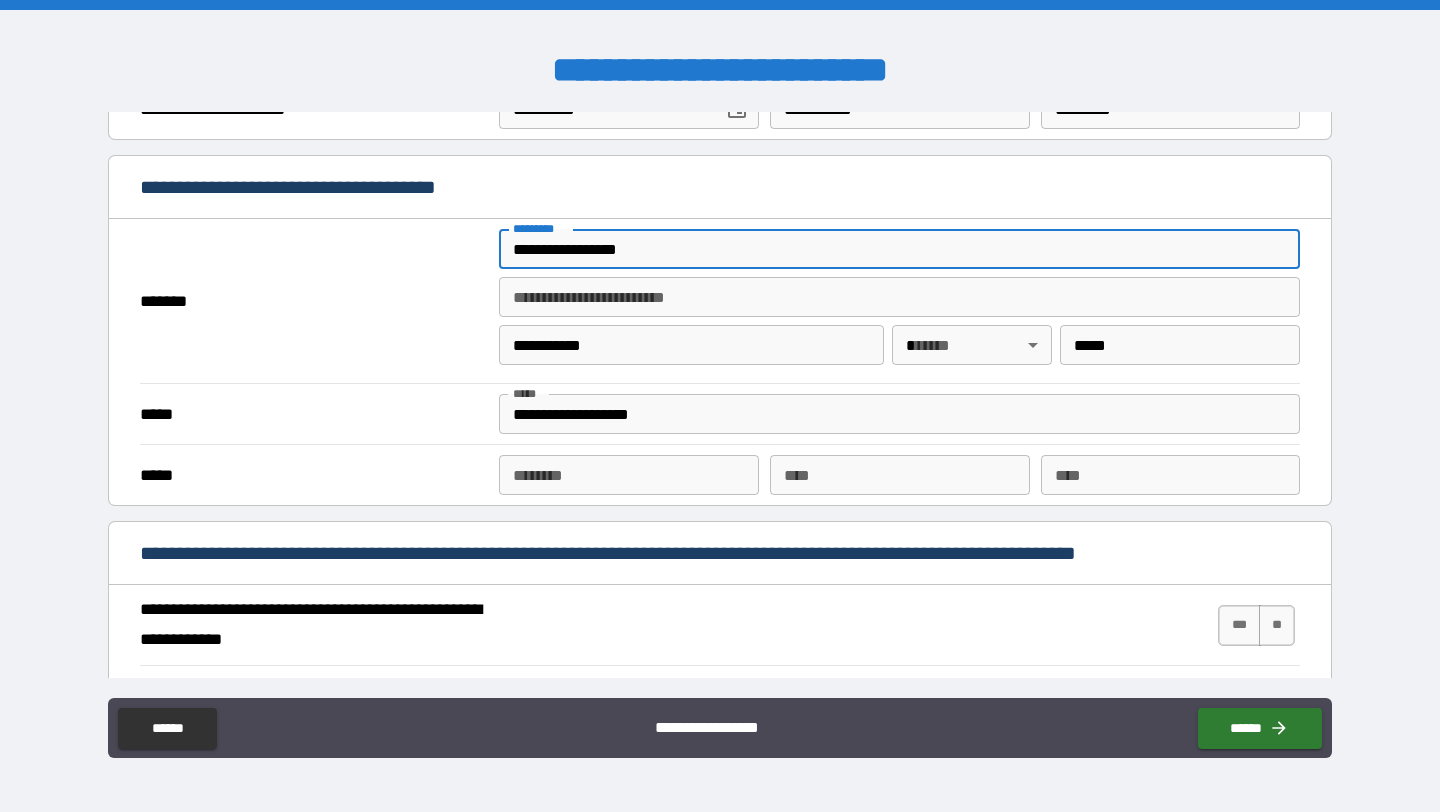 type on "**********" 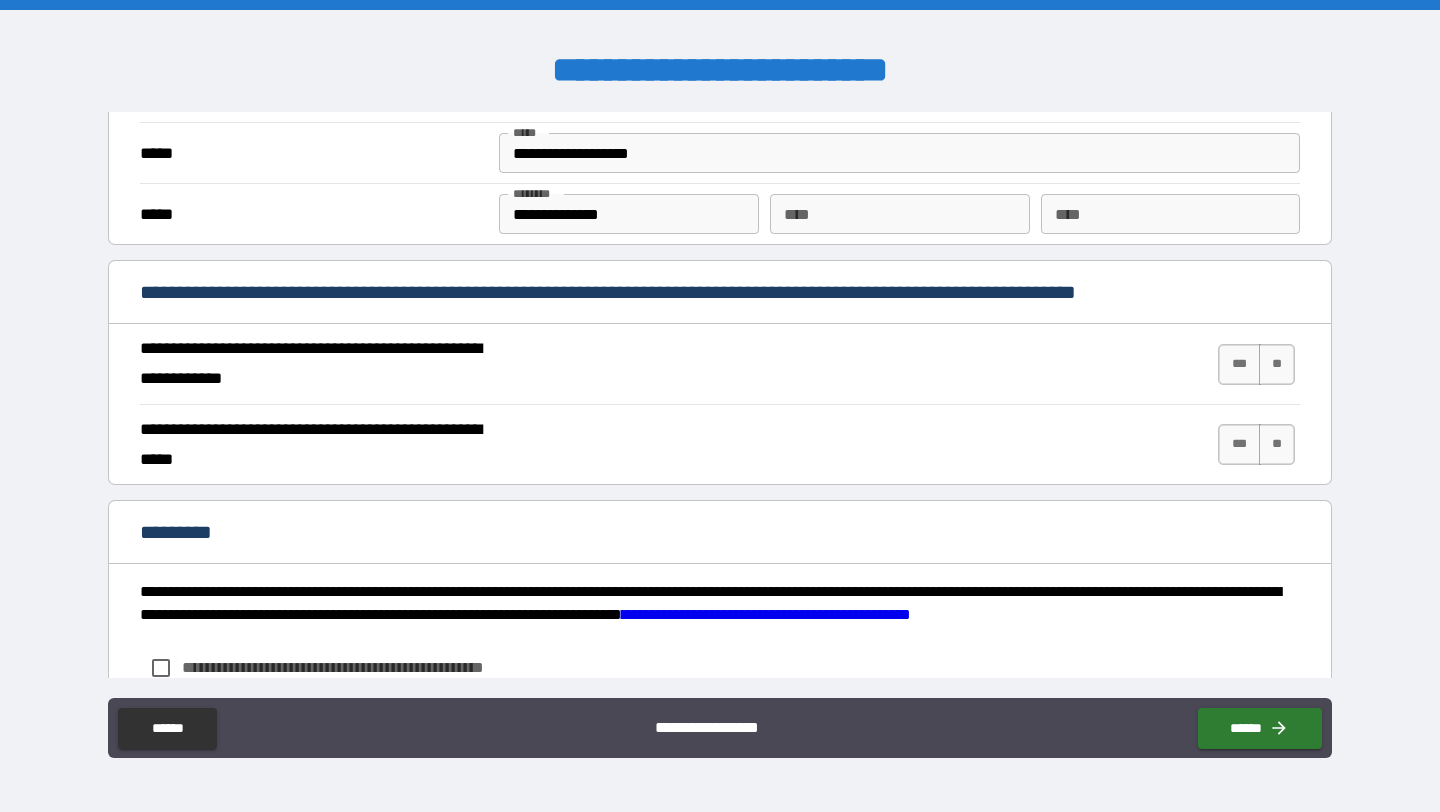 scroll, scrollTop: 1651, scrollLeft: 0, axis: vertical 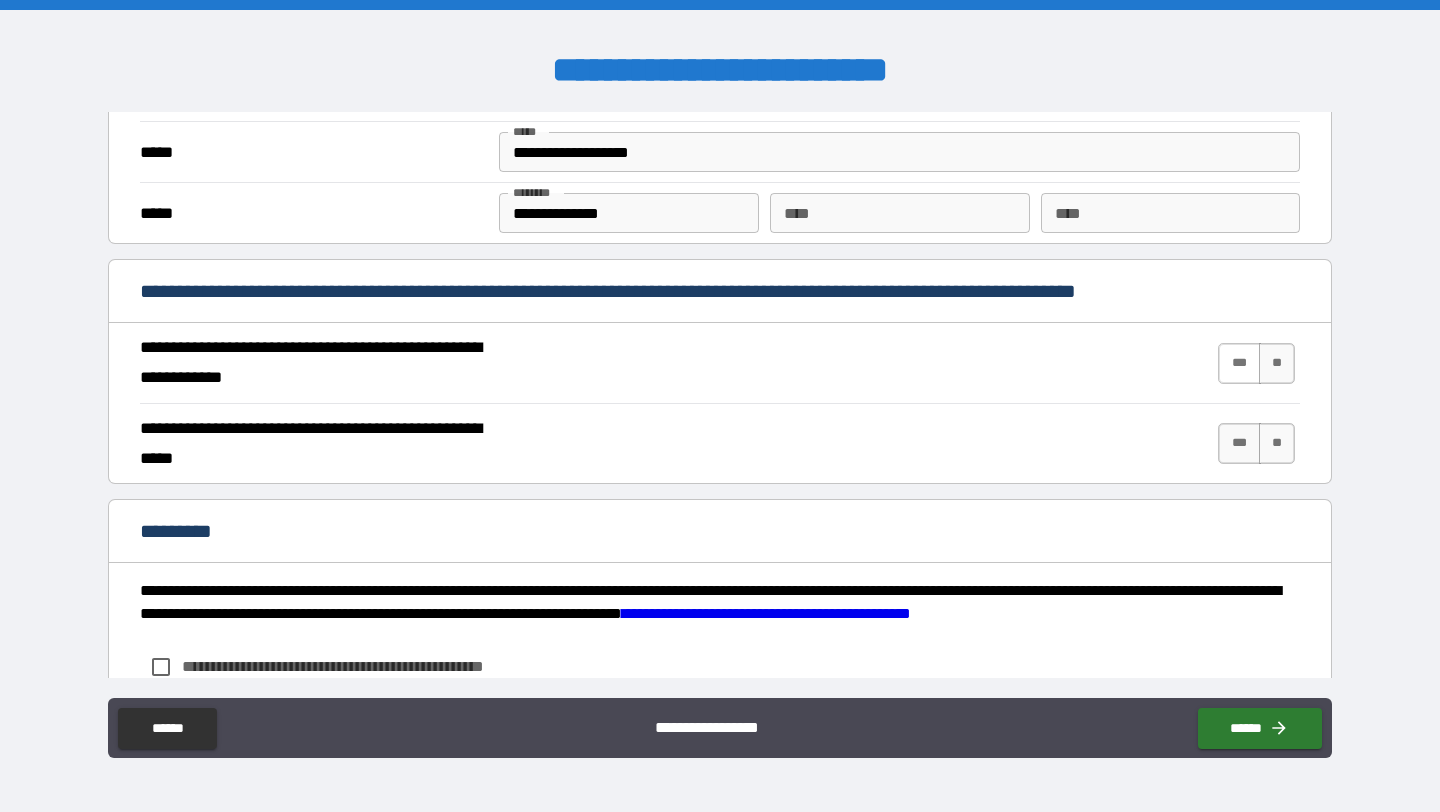 click on "***" at bounding box center (1239, 363) 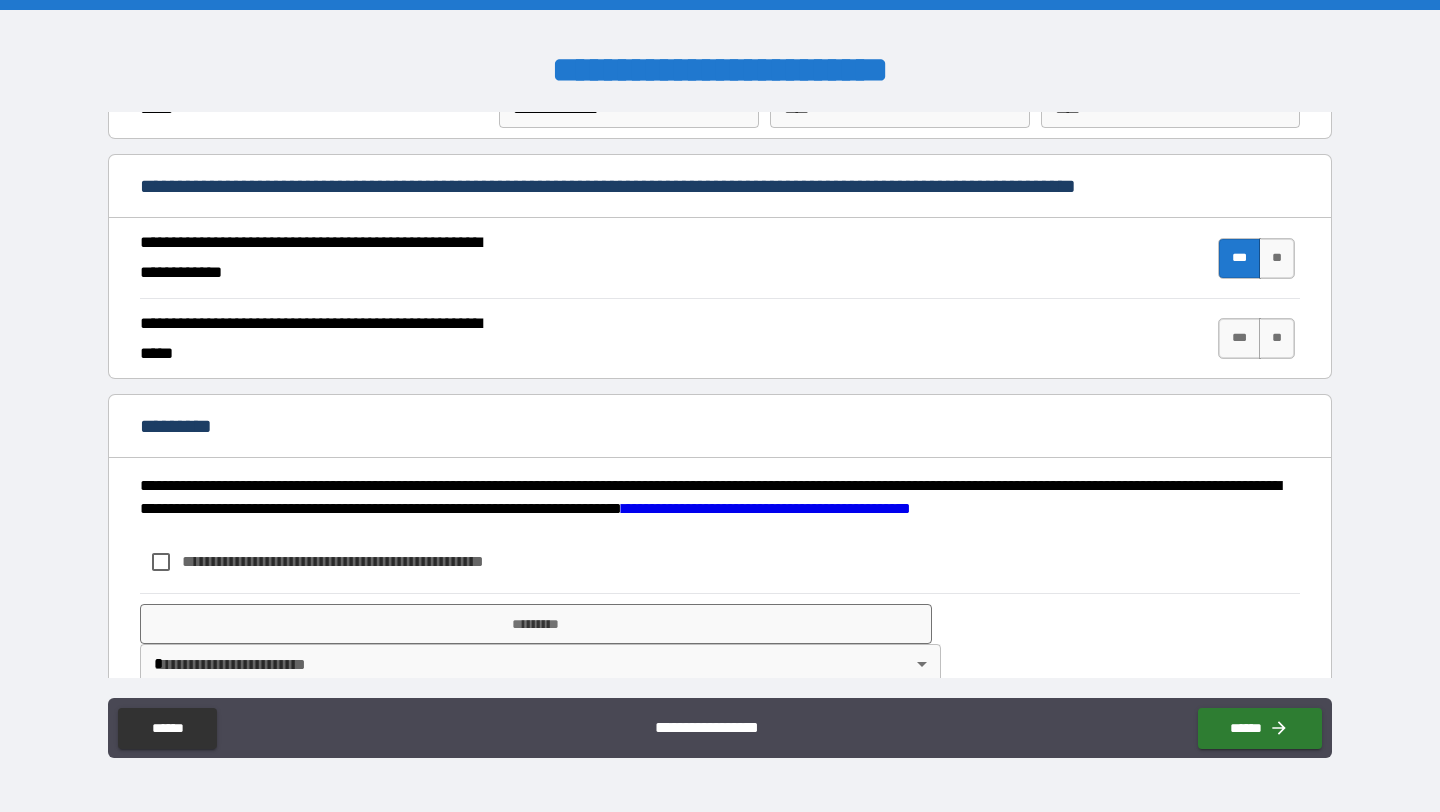 scroll, scrollTop: 1793, scrollLeft: 0, axis: vertical 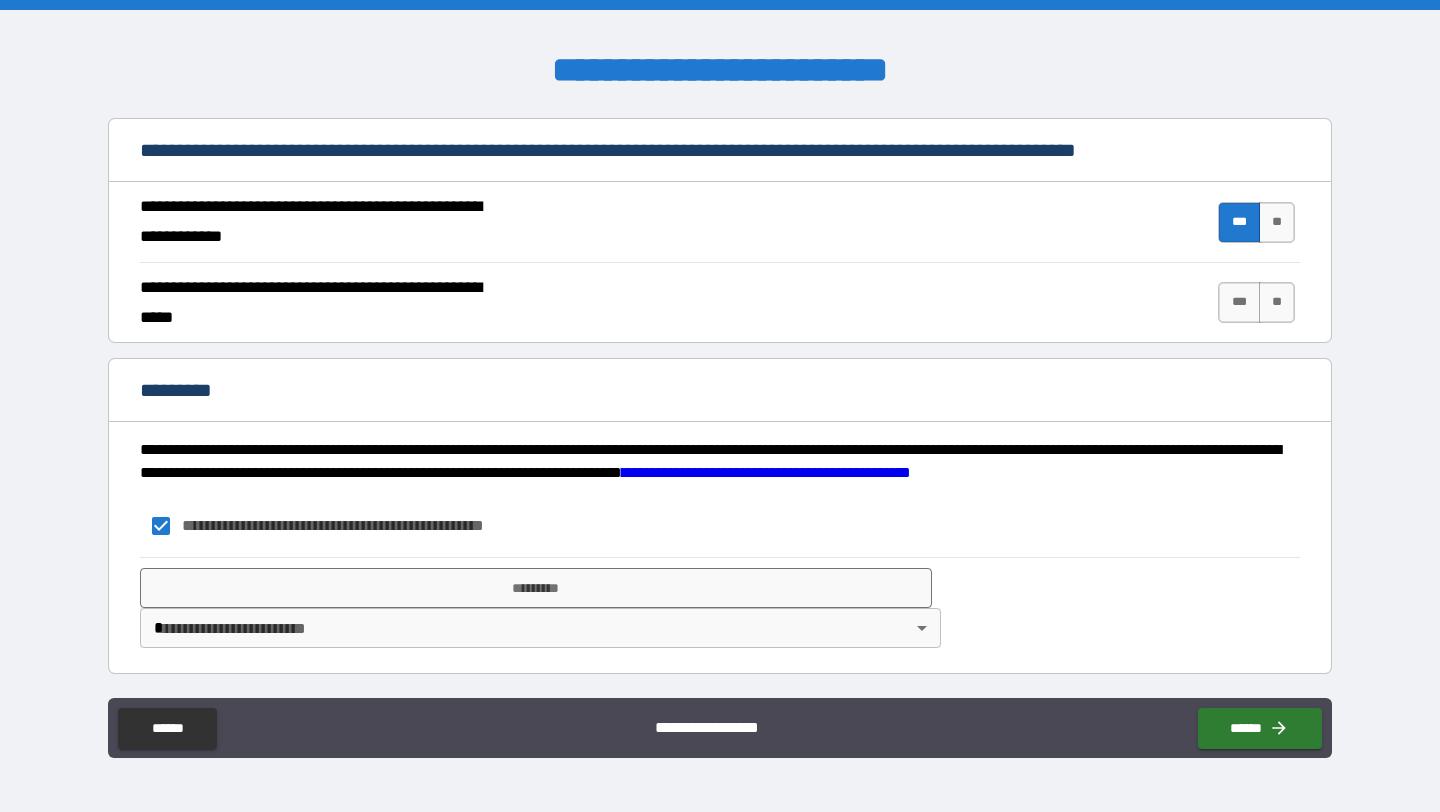 click on "**********" at bounding box center [720, 406] 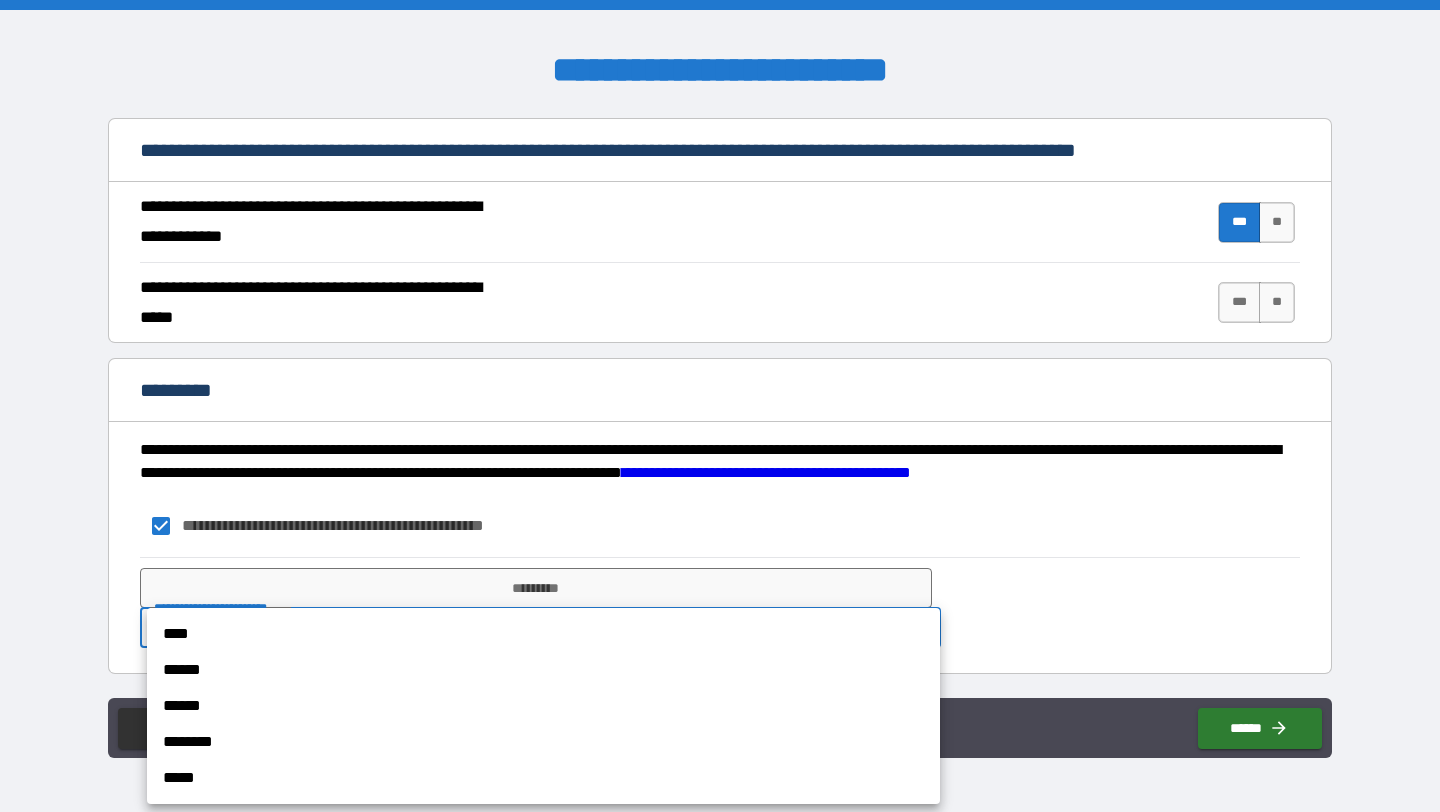 click on "****" at bounding box center [543, 634] 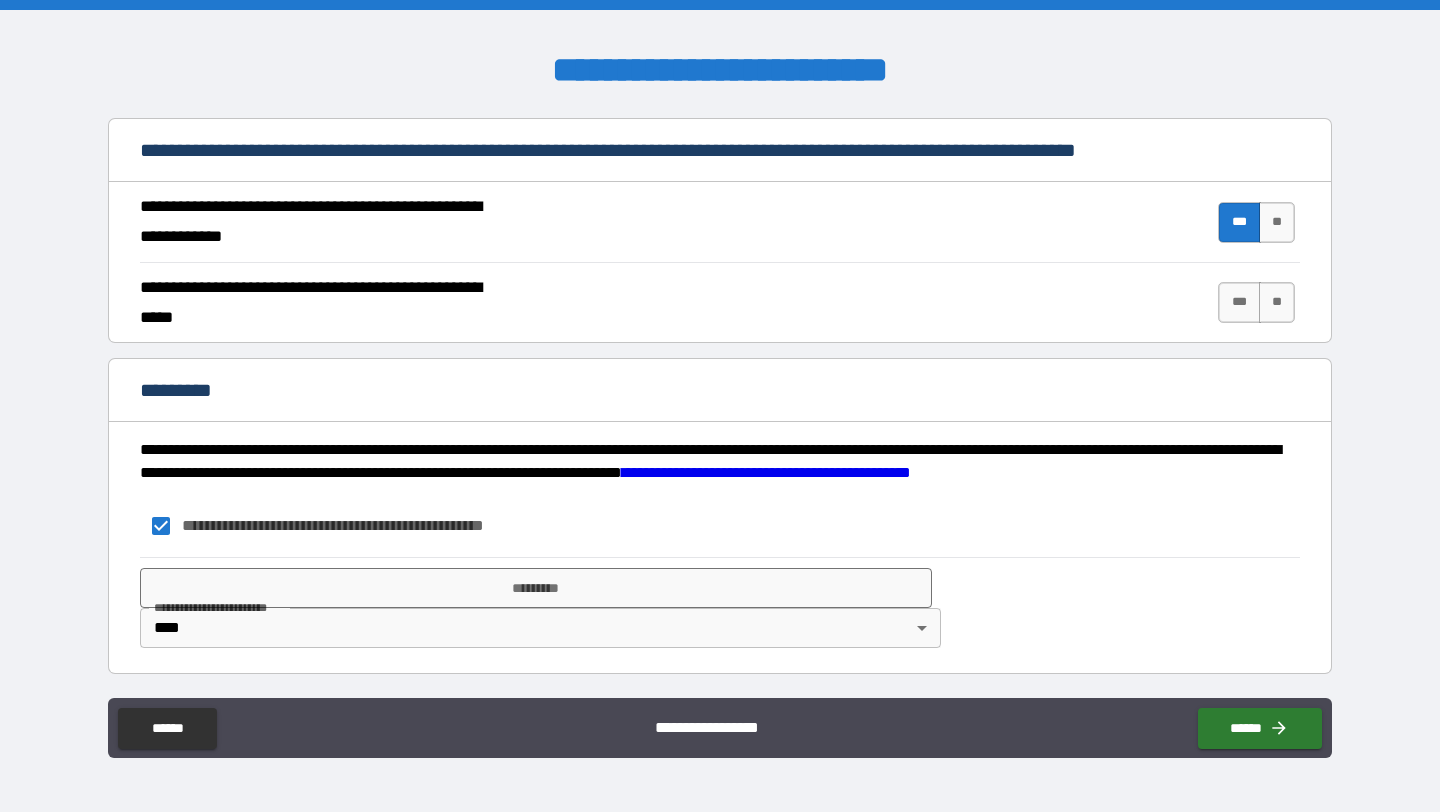 click on "**********" at bounding box center [720, 608] 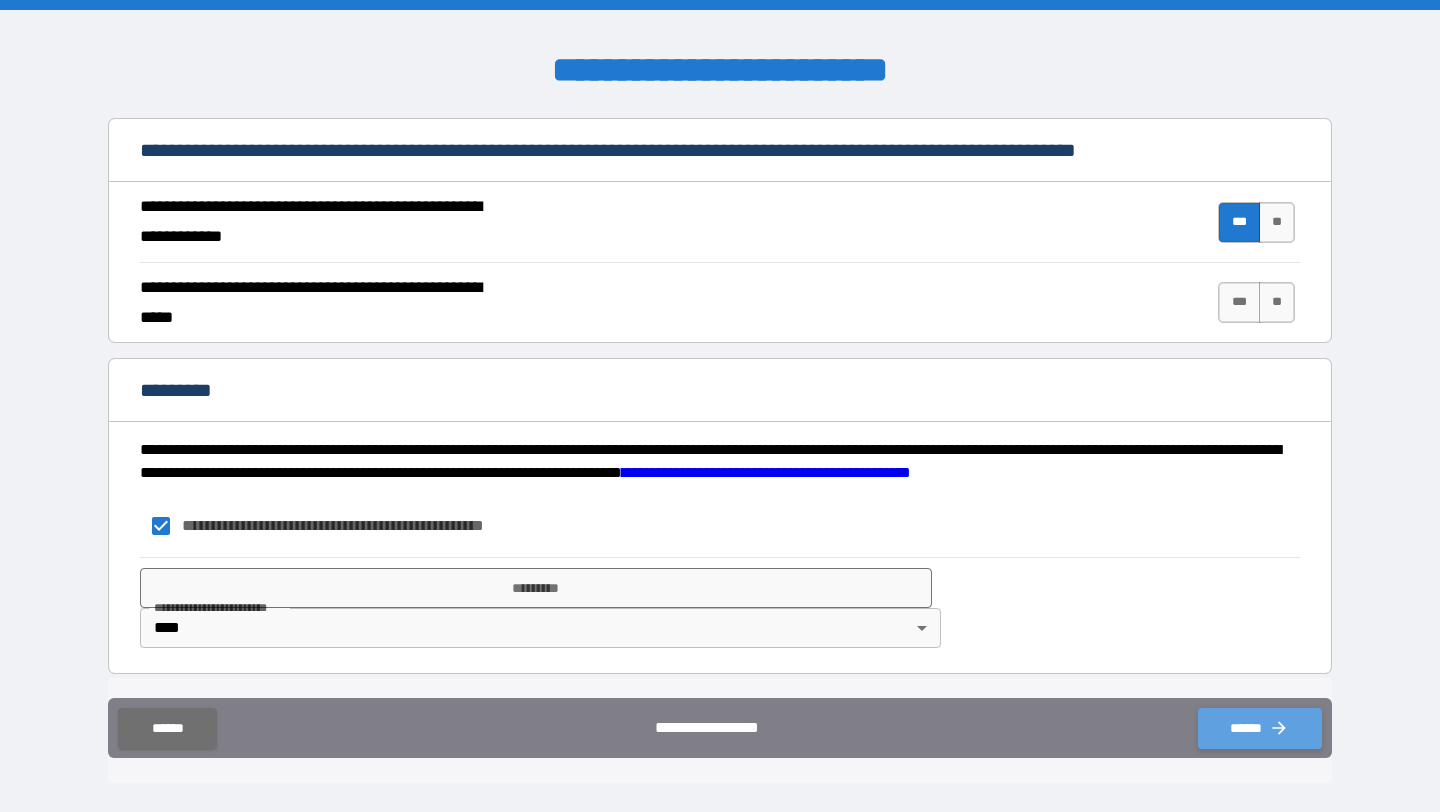 click on "******" at bounding box center [1260, 728] 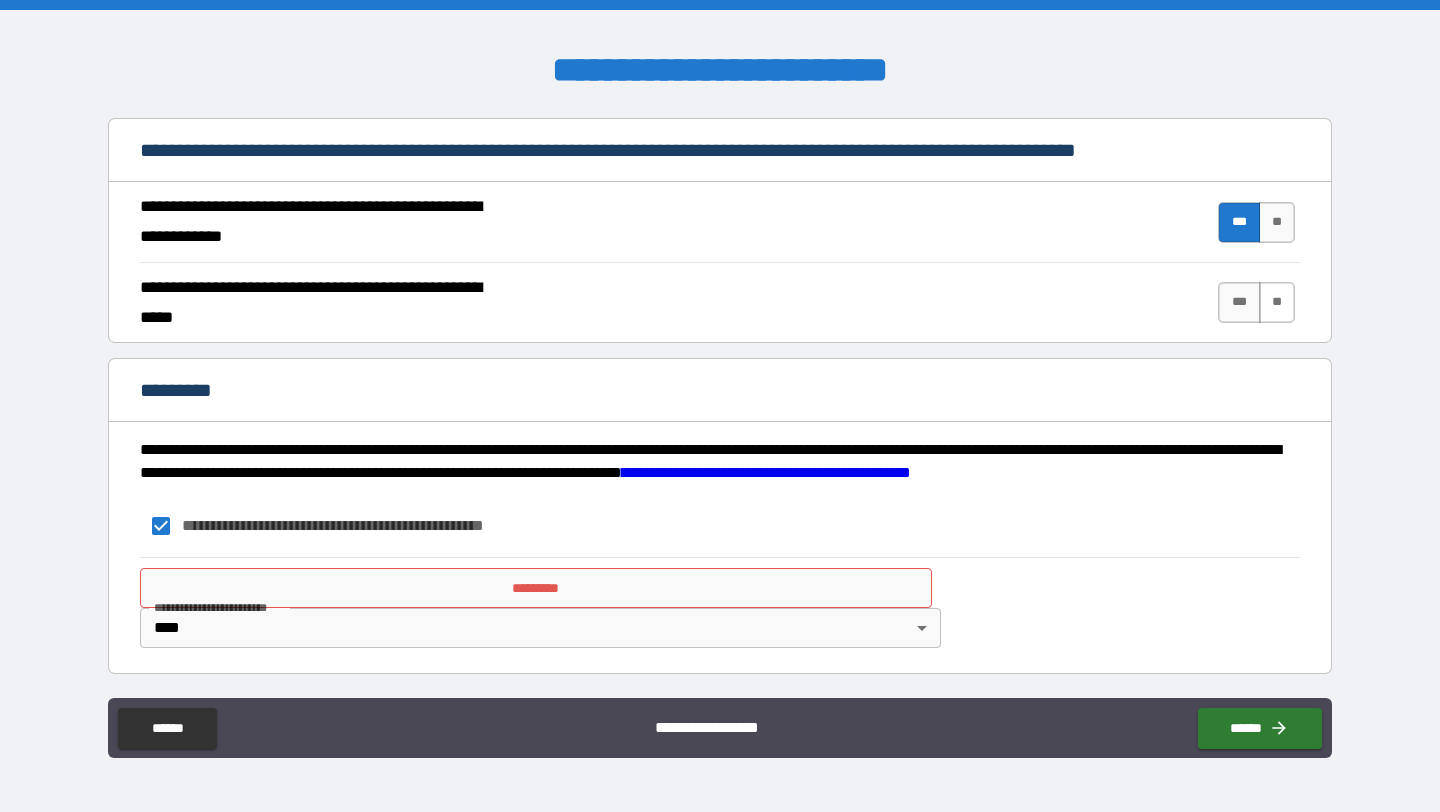 click on "**" at bounding box center [1277, 302] 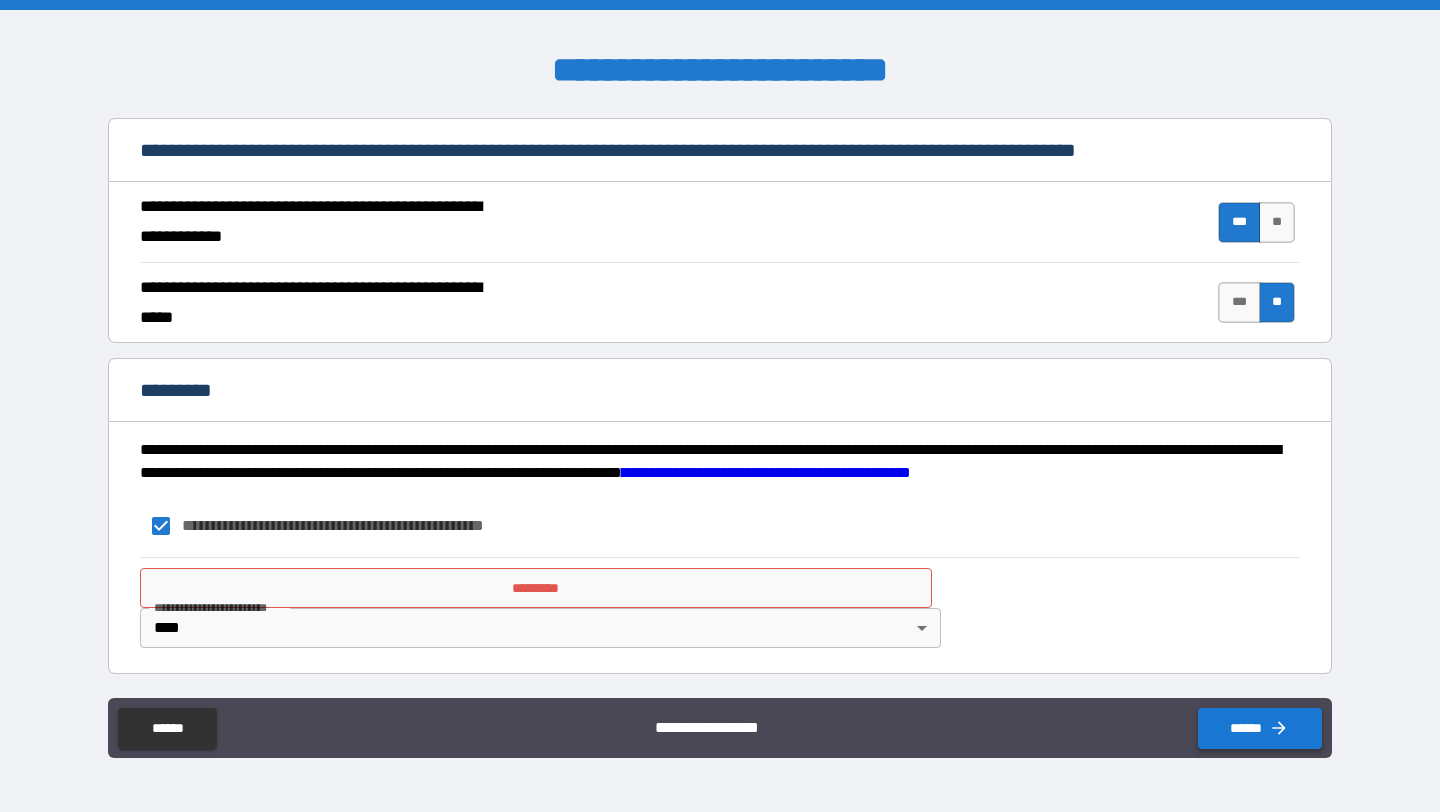click on "******" at bounding box center (1260, 728) 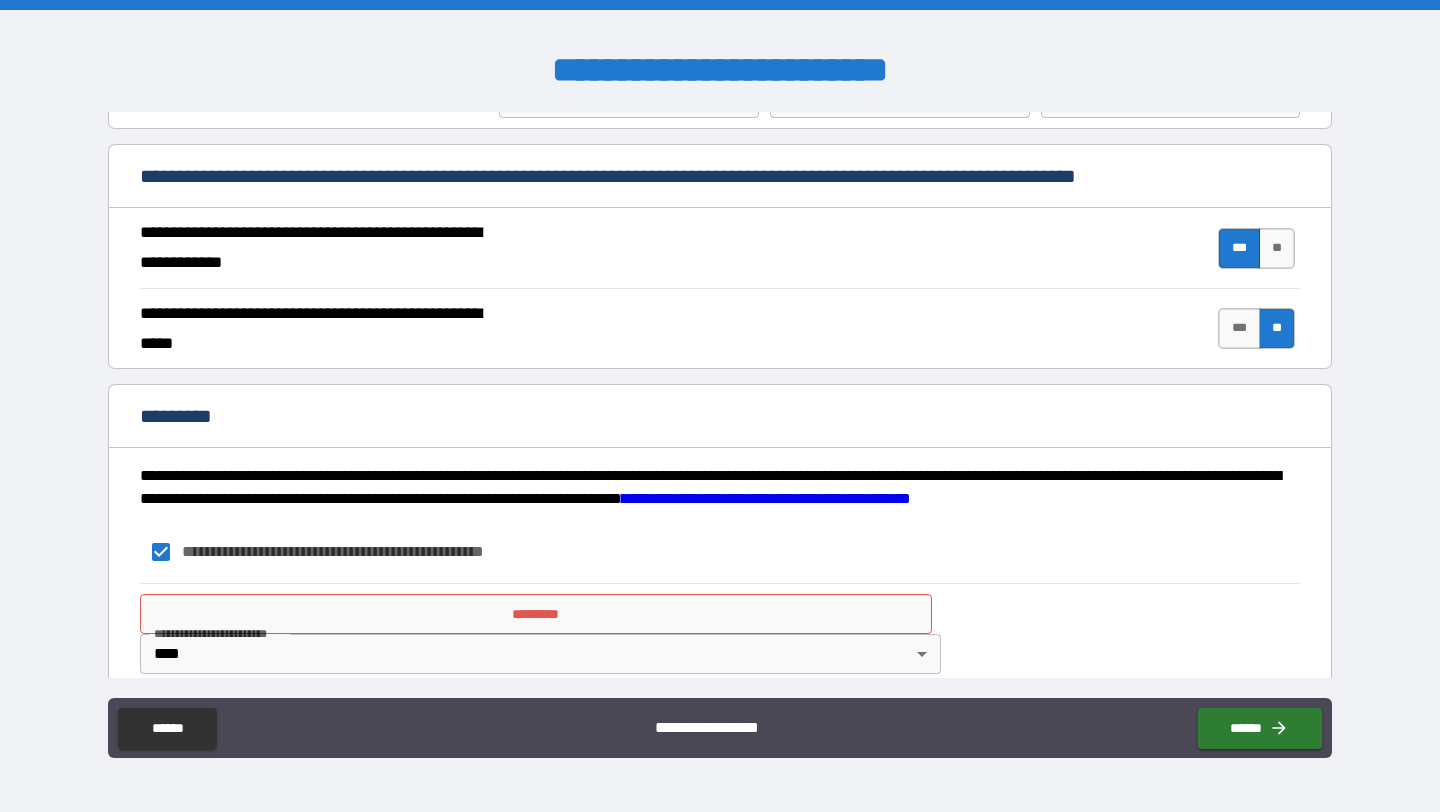 scroll, scrollTop: 1793, scrollLeft: 0, axis: vertical 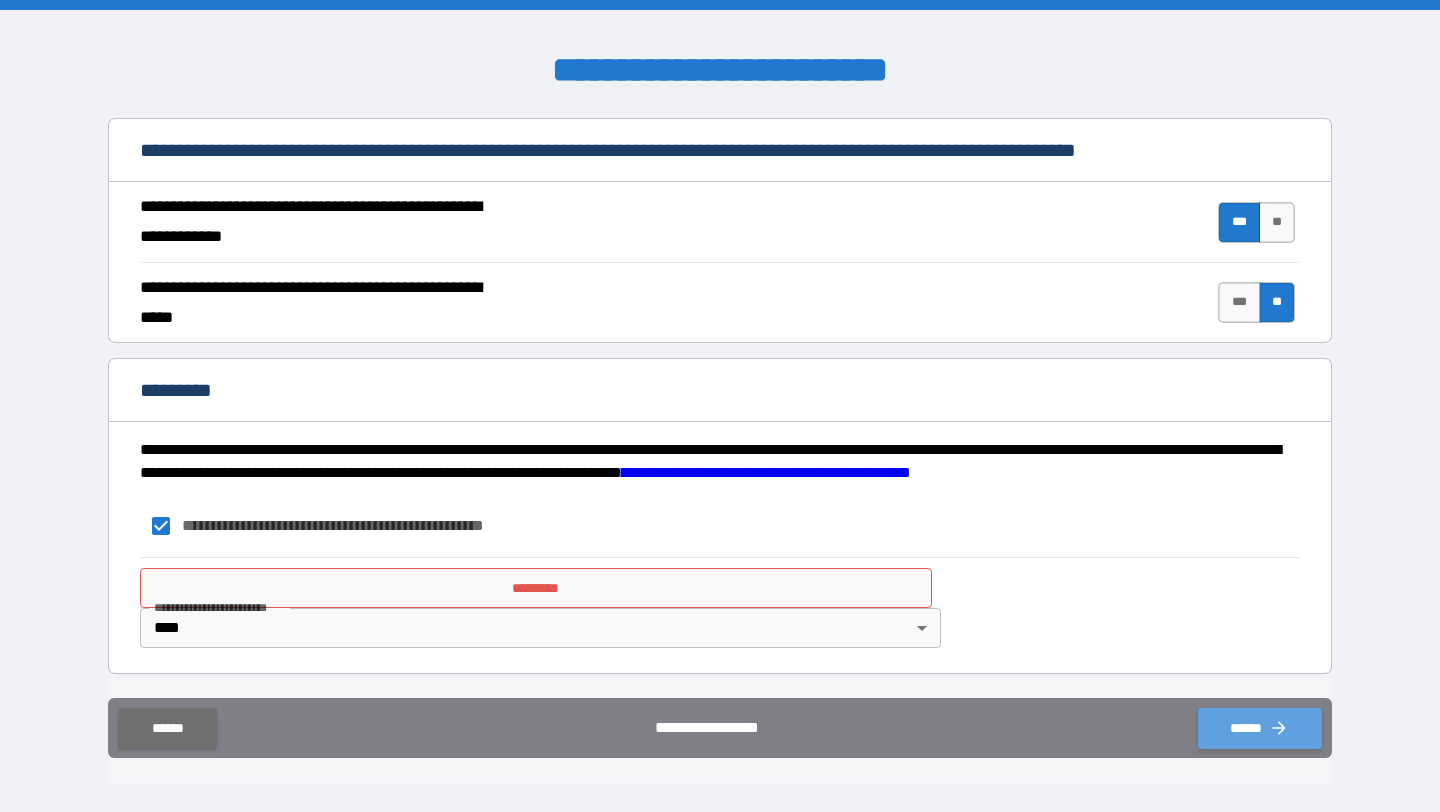 click on "******" at bounding box center (1260, 728) 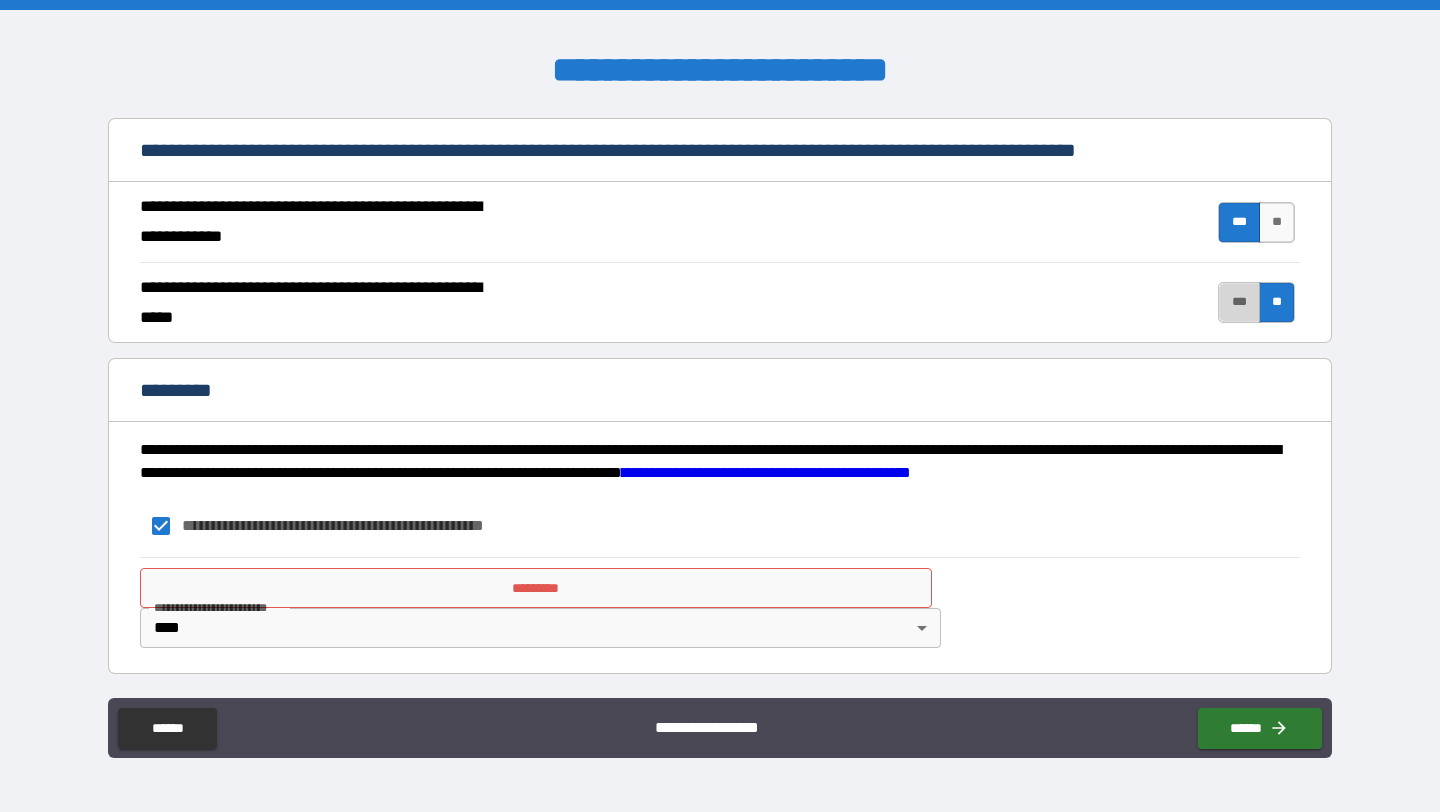 click on "***" at bounding box center [1239, 302] 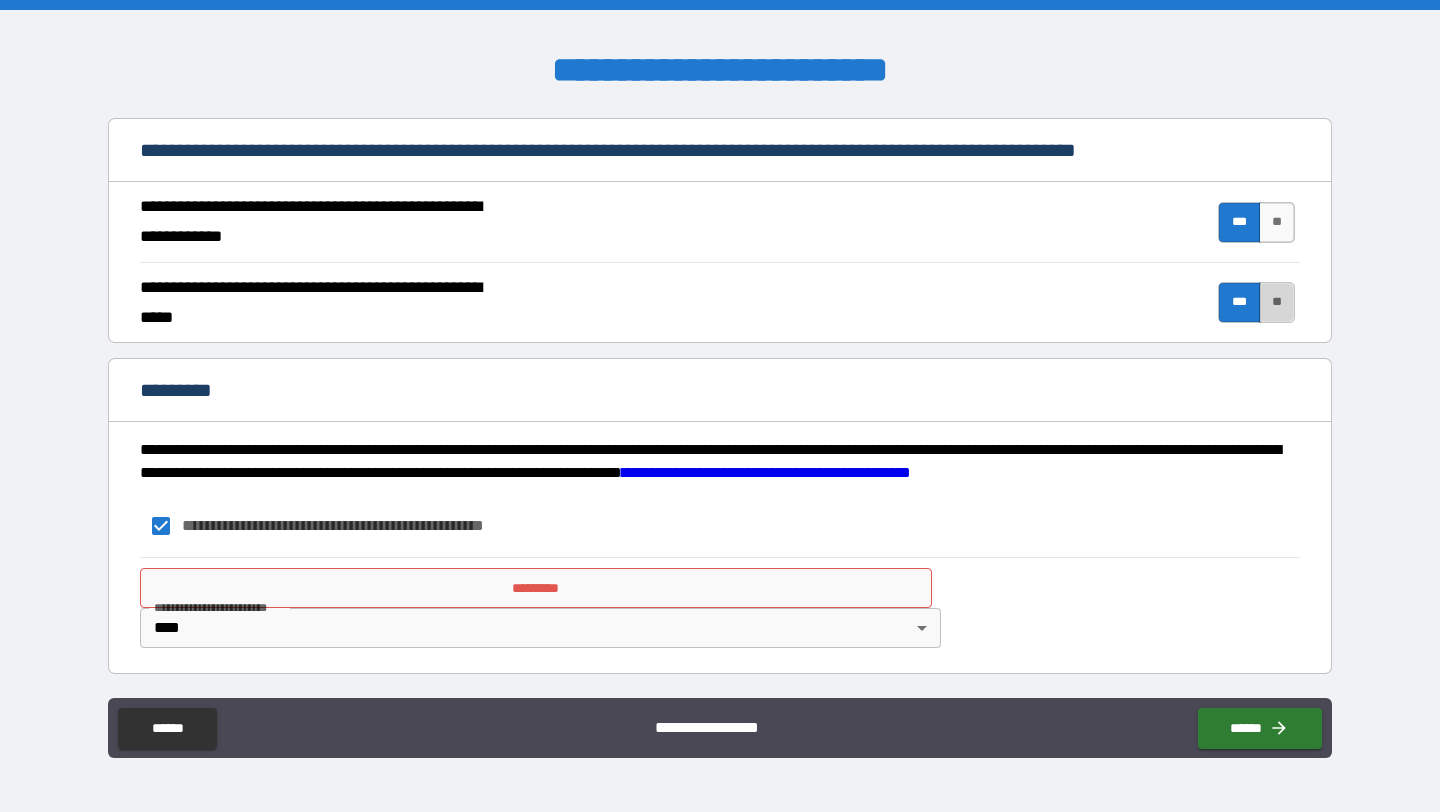 click on "**" at bounding box center [1277, 302] 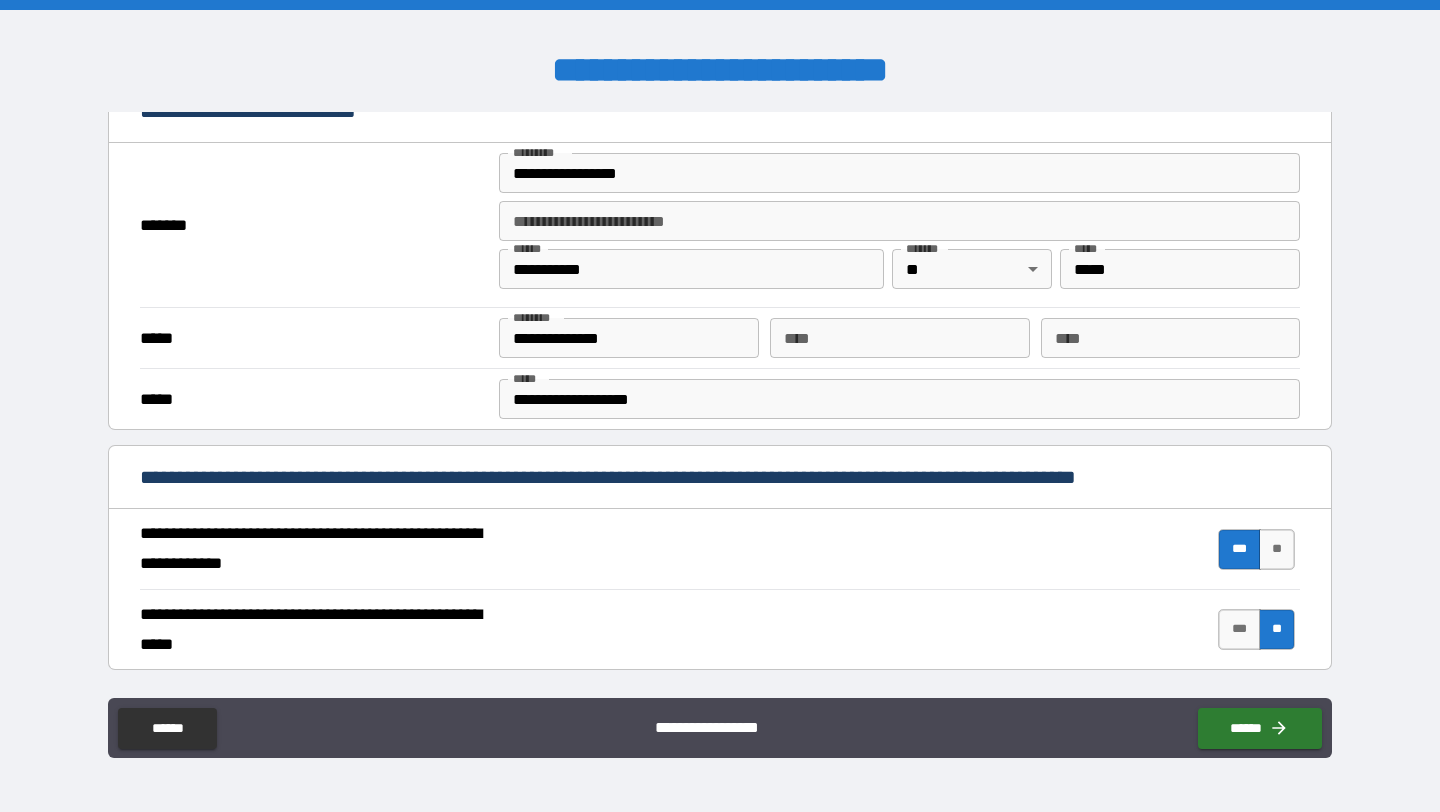 scroll, scrollTop: 481, scrollLeft: 0, axis: vertical 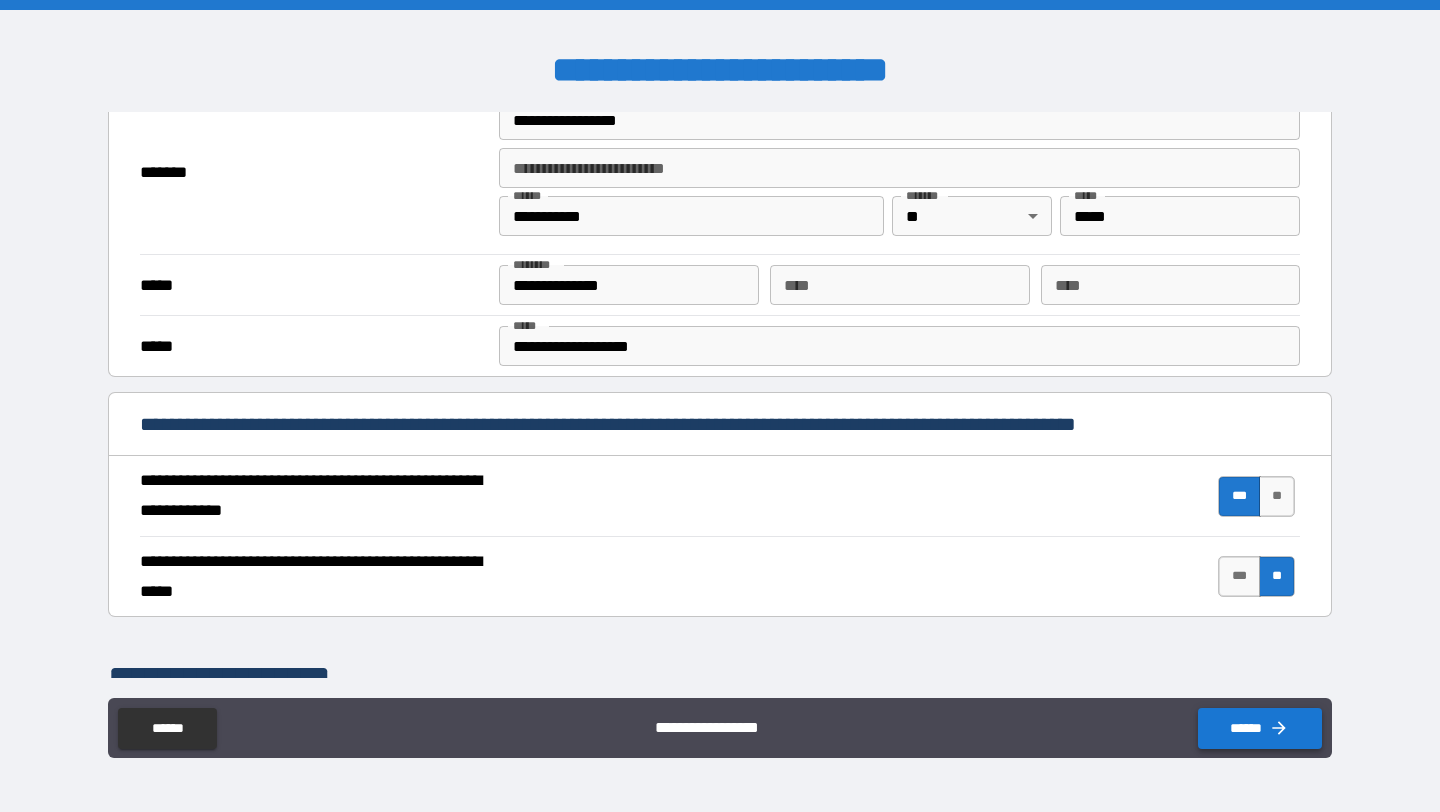 click 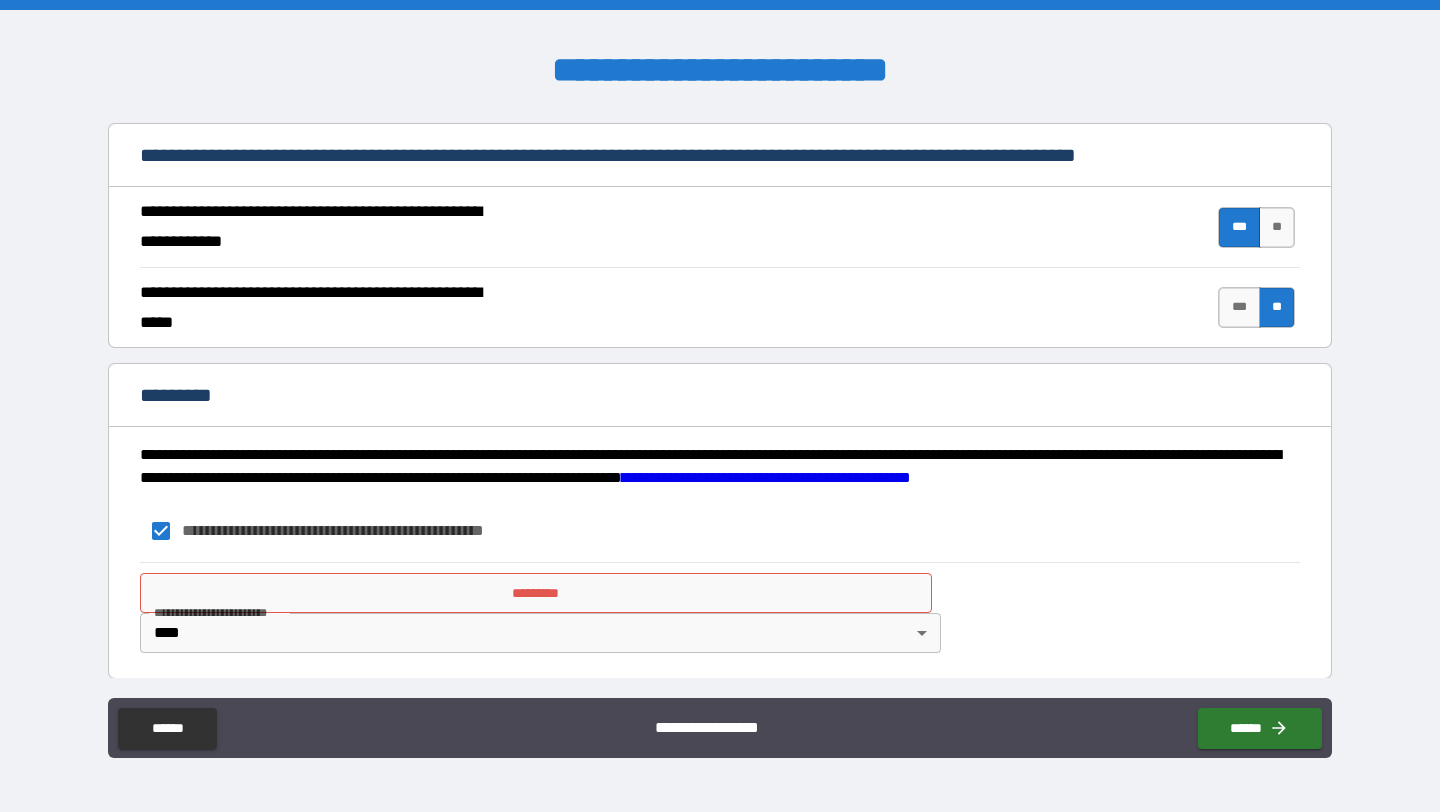 scroll, scrollTop: 1793, scrollLeft: 0, axis: vertical 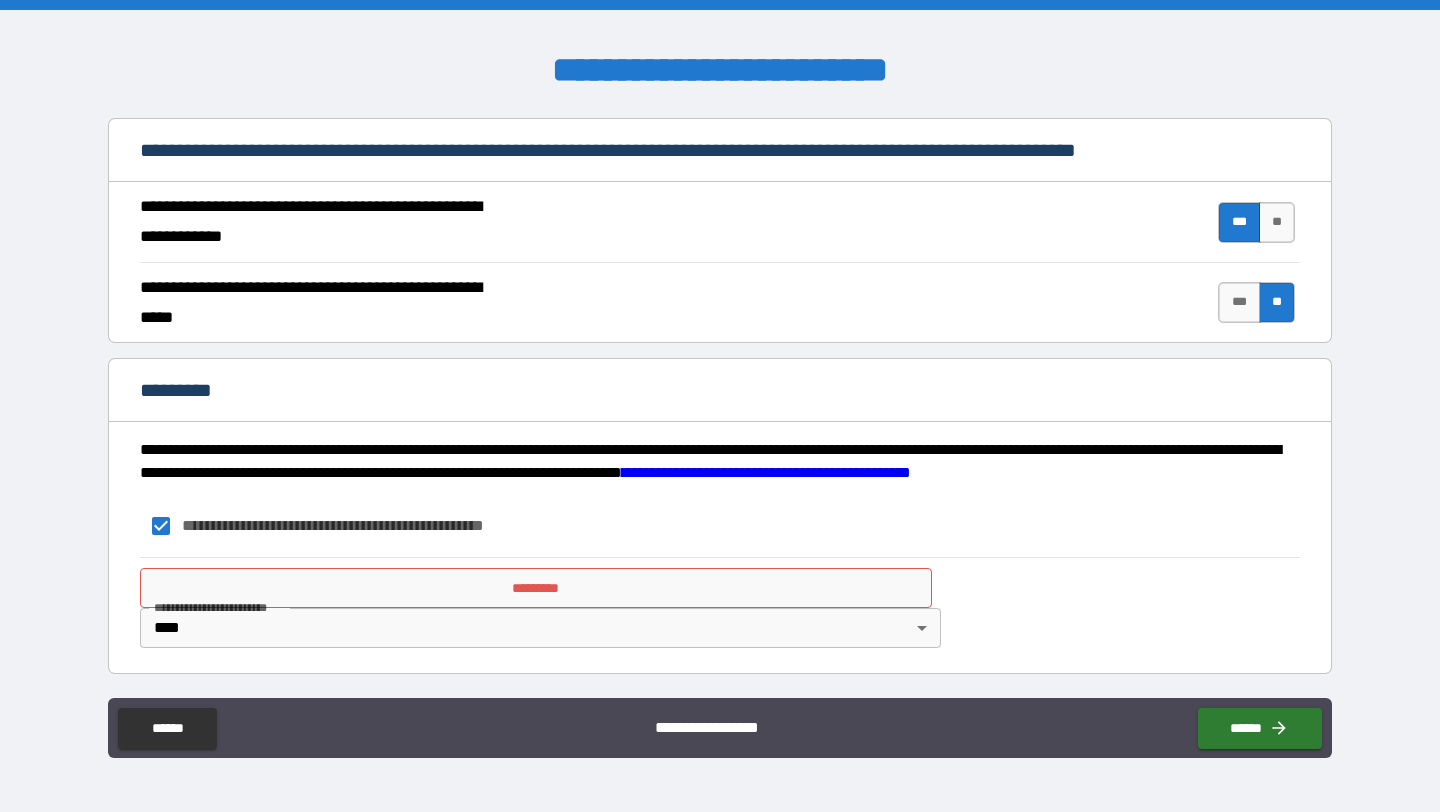 click on "*********" at bounding box center (536, 588) 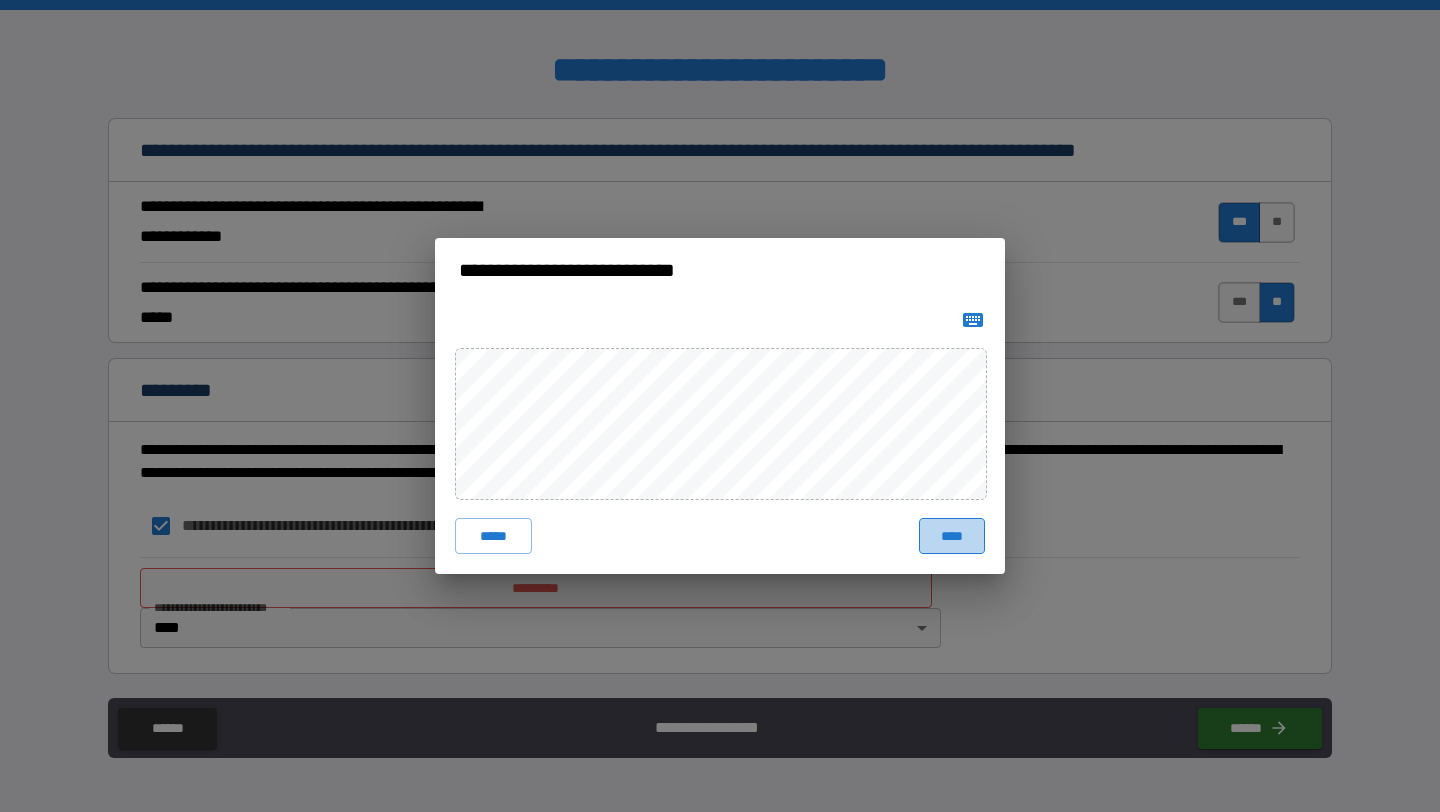 click on "****" at bounding box center [952, 536] 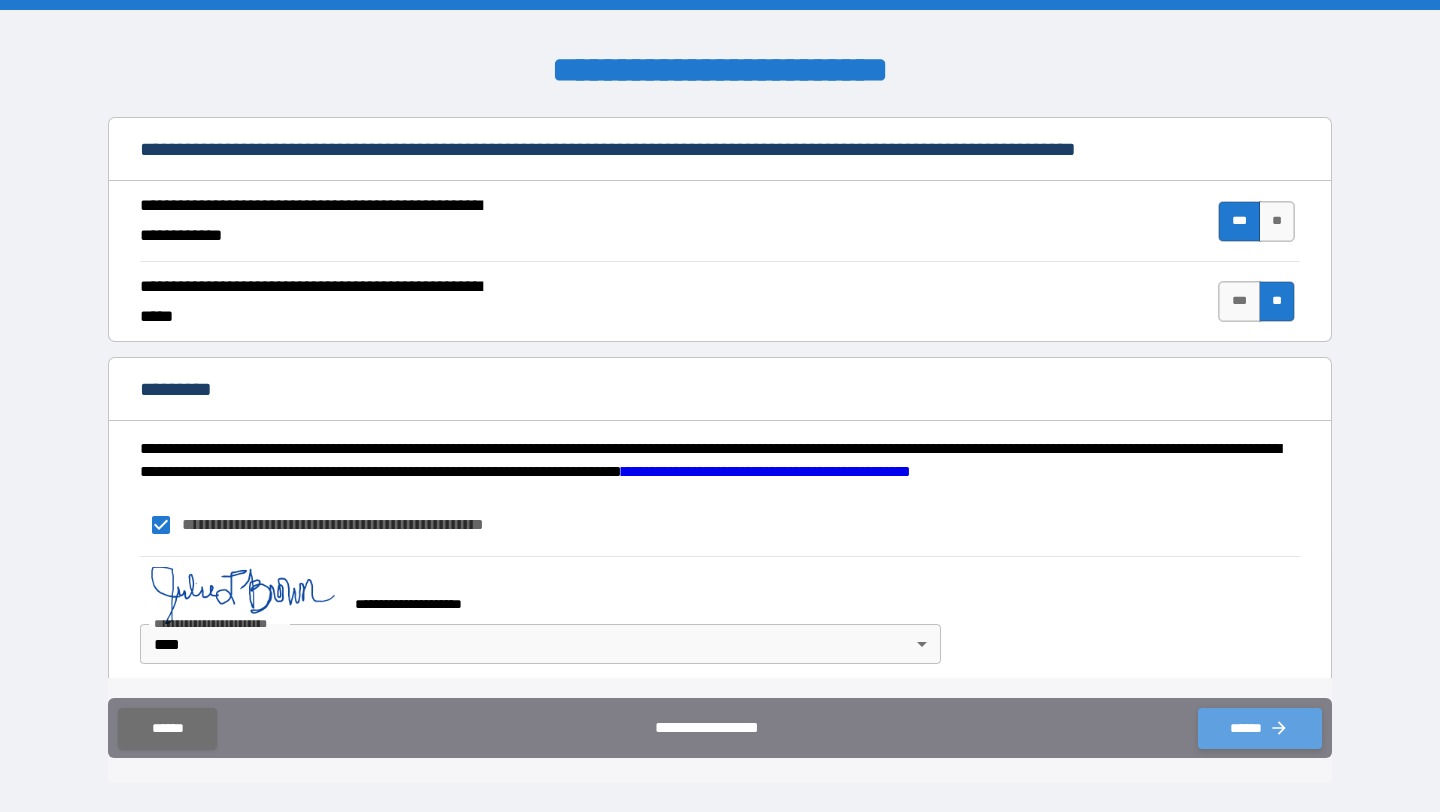 click on "******" at bounding box center (1260, 728) 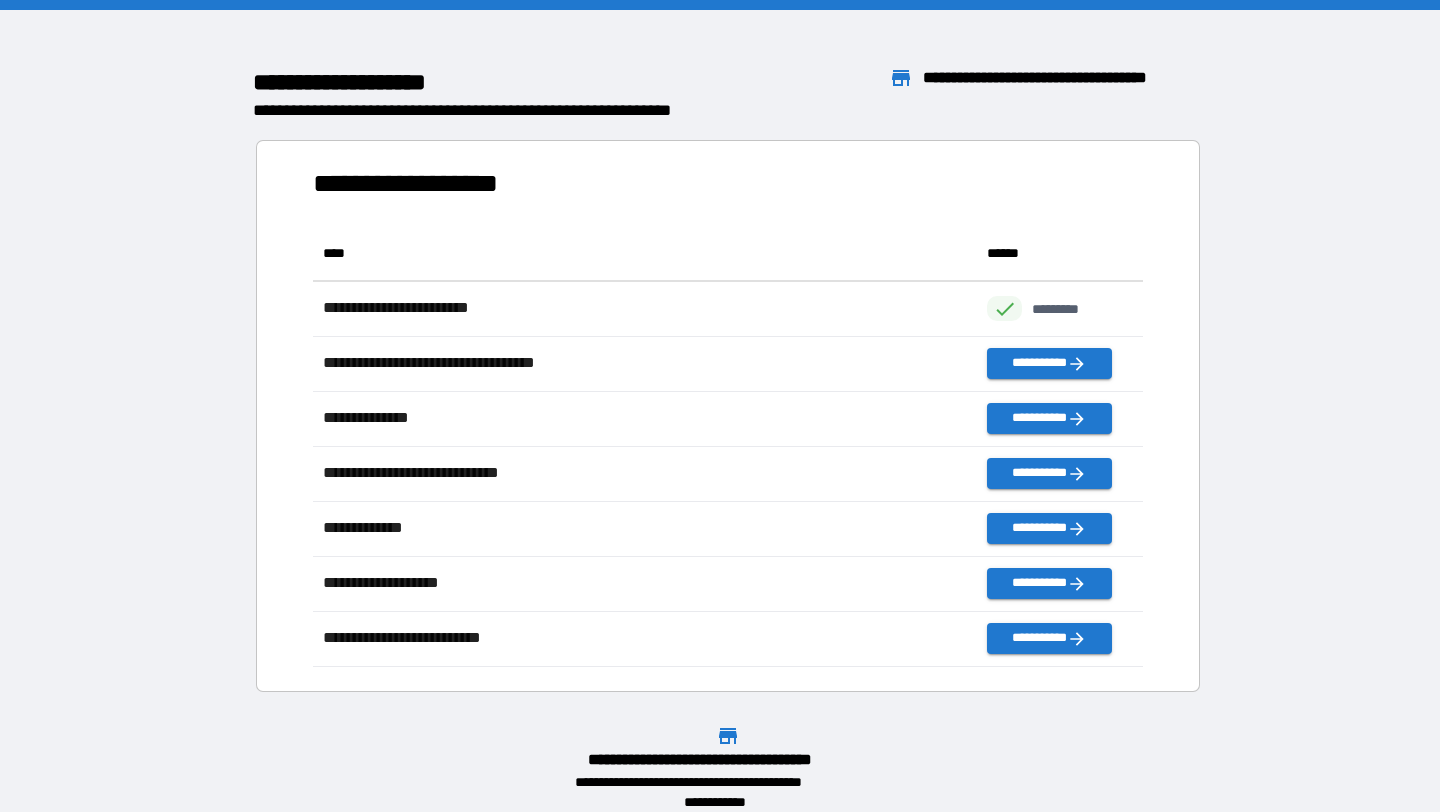 scroll, scrollTop: 1, scrollLeft: 1, axis: both 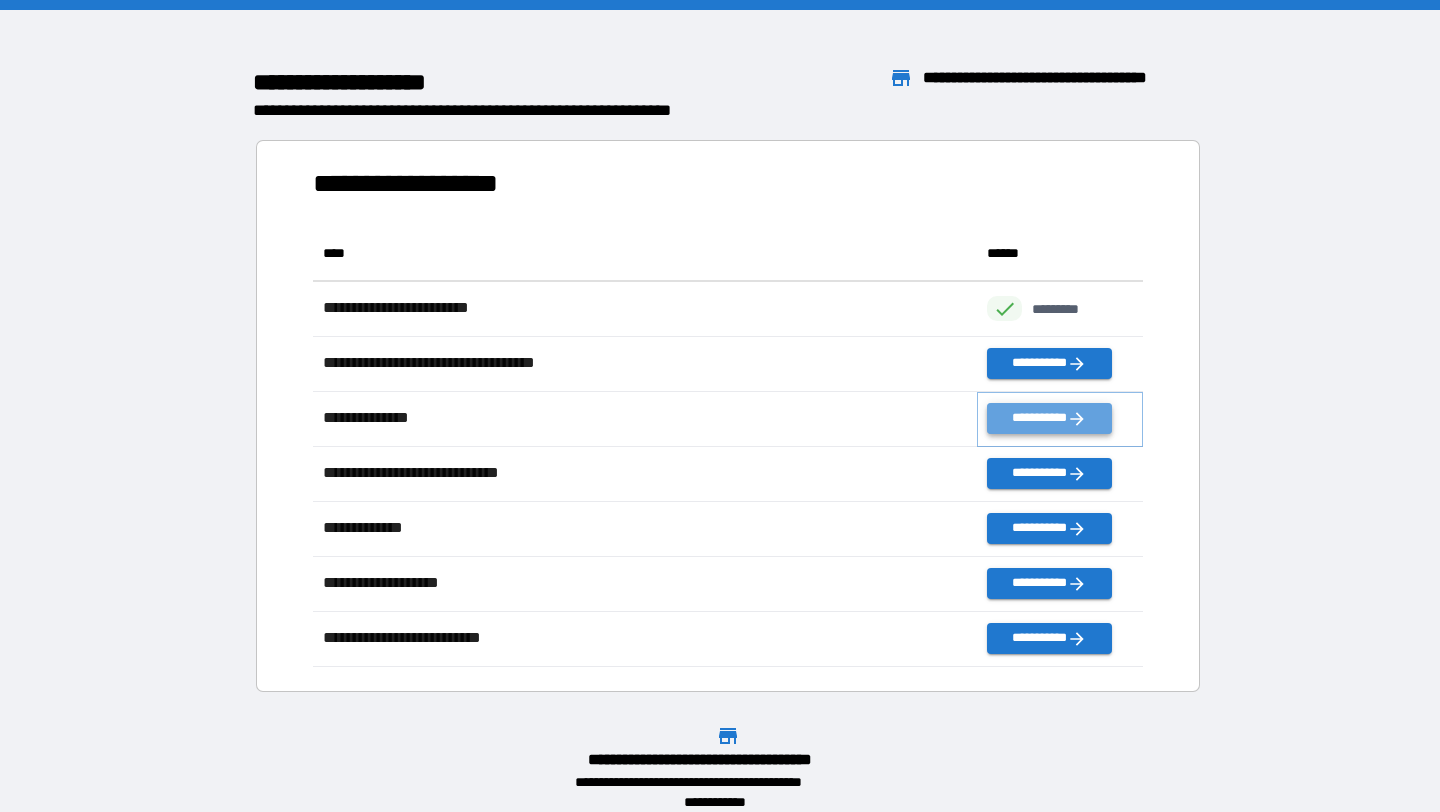 click on "**********" at bounding box center (1049, 418) 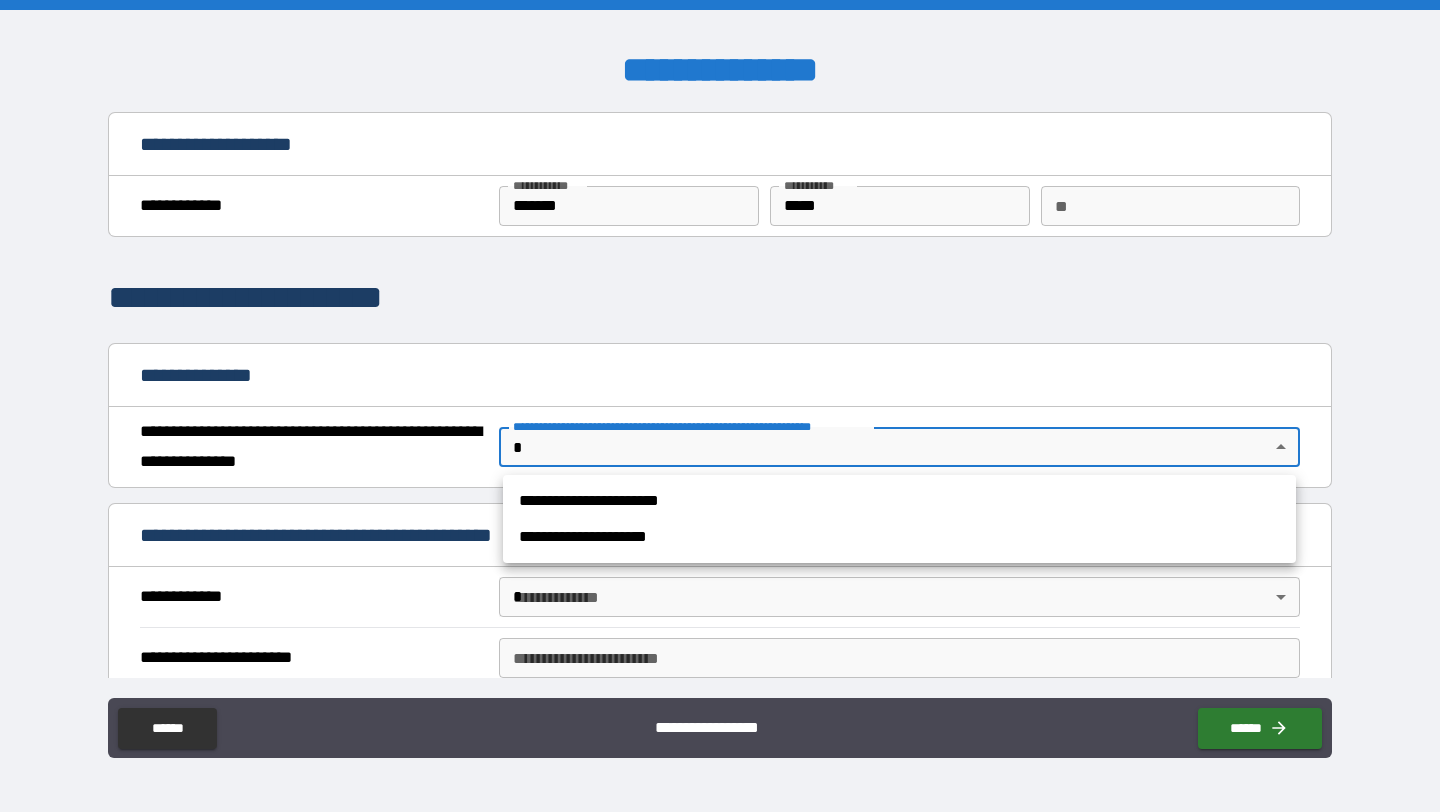 click on "**********" at bounding box center [720, 406] 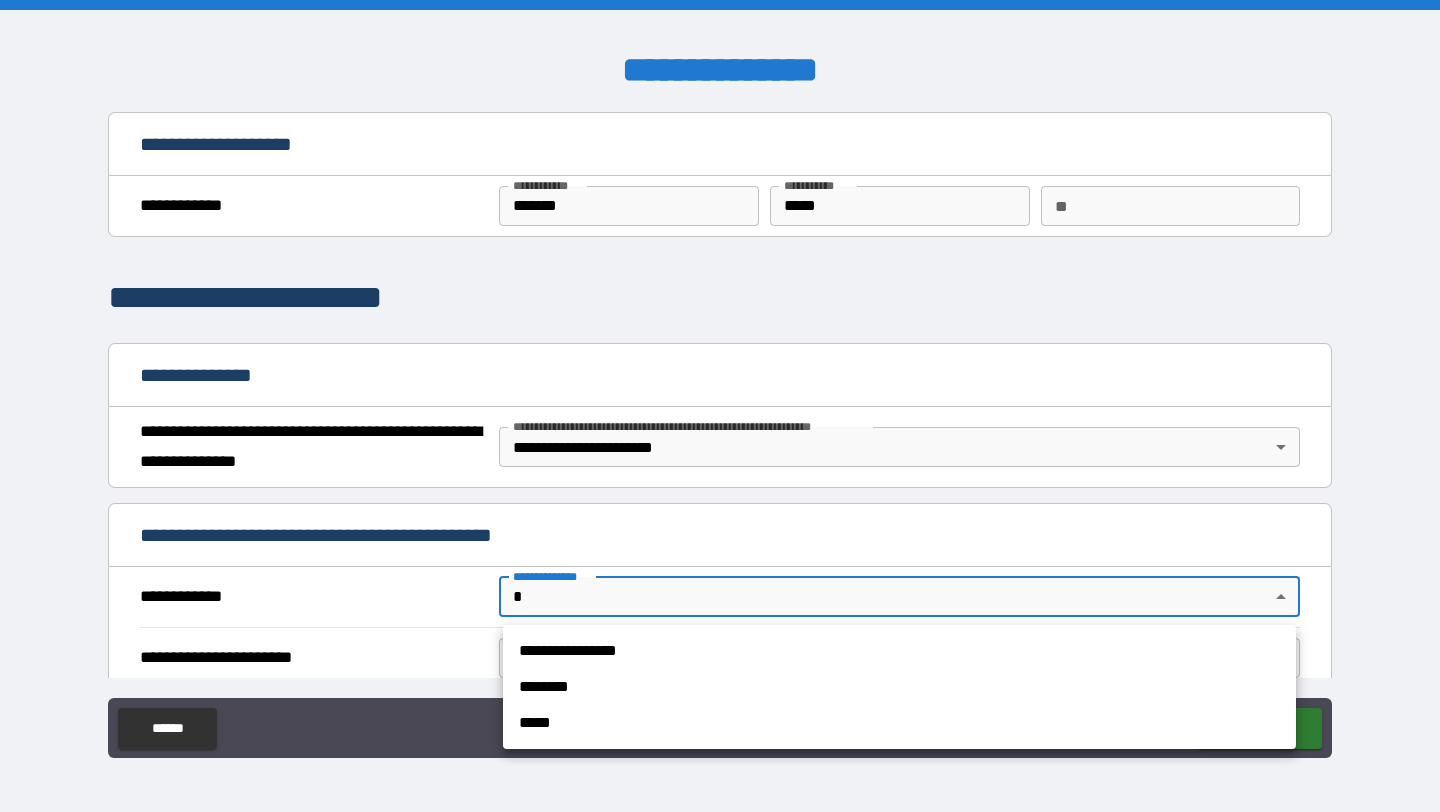 click on "**********" at bounding box center (720, 406) 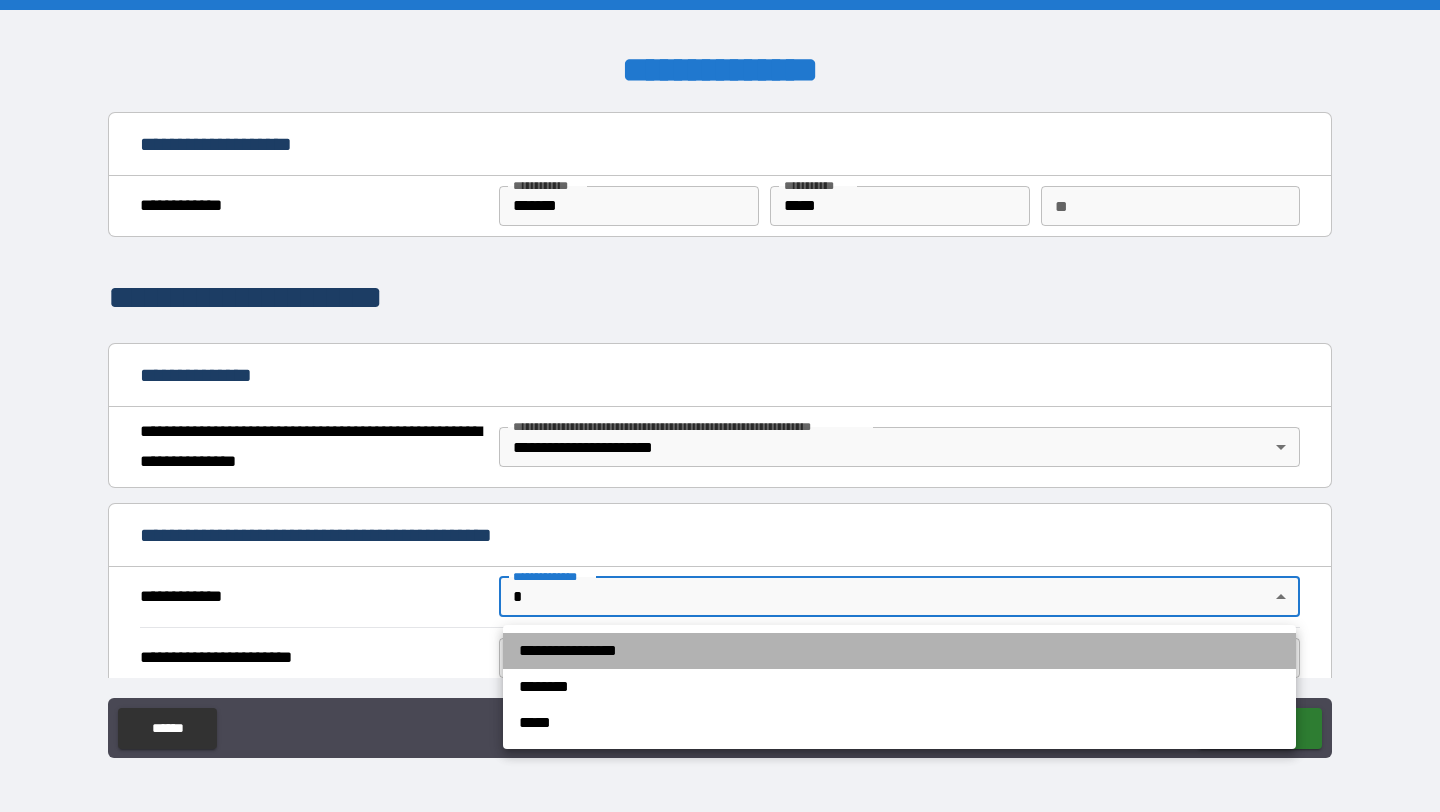 click on "**********" at bounding box center (899, 651) 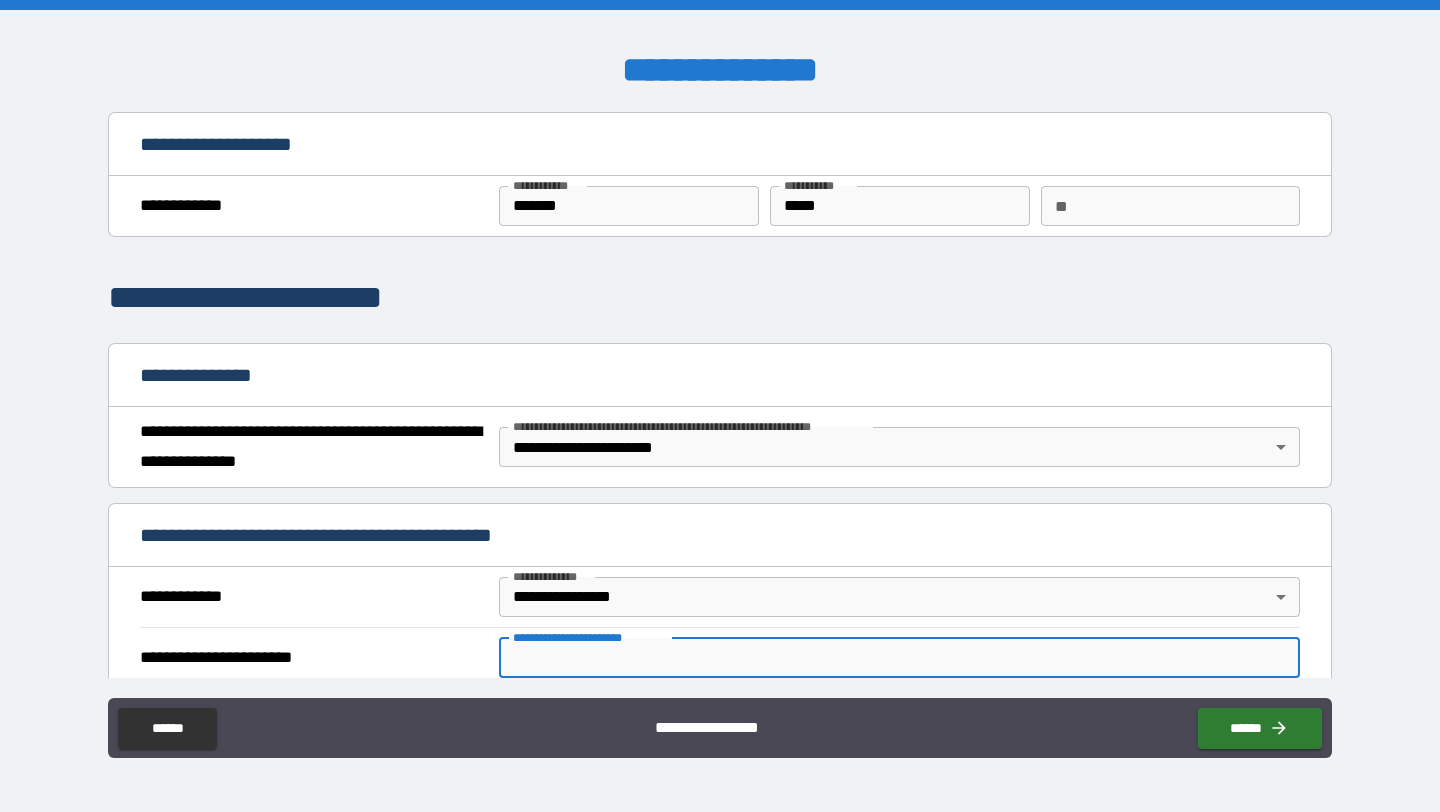 click on "**********" at bounding box center [899, 658] 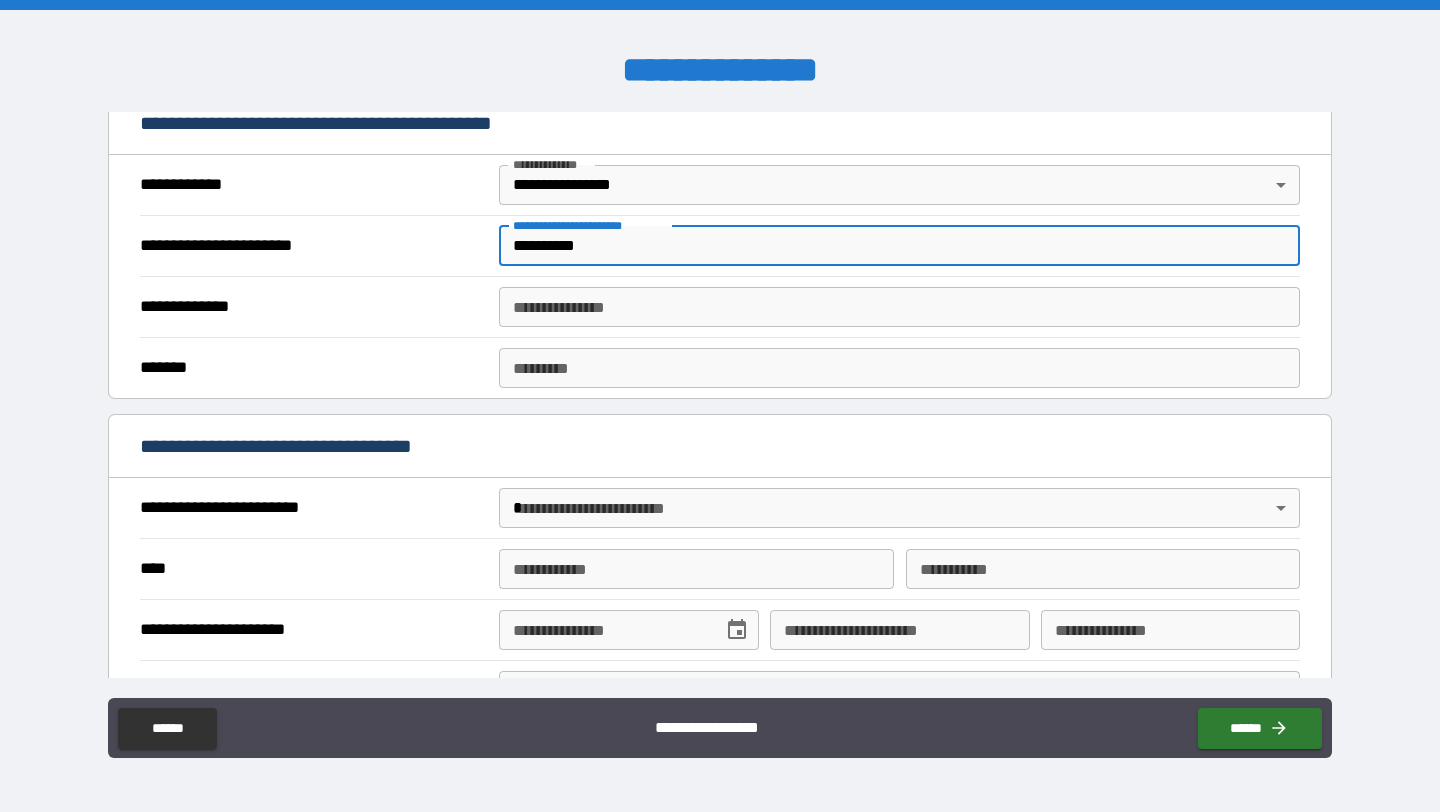 scroll, scrollTop: 422, scrollLeft: 0, axis: vertical 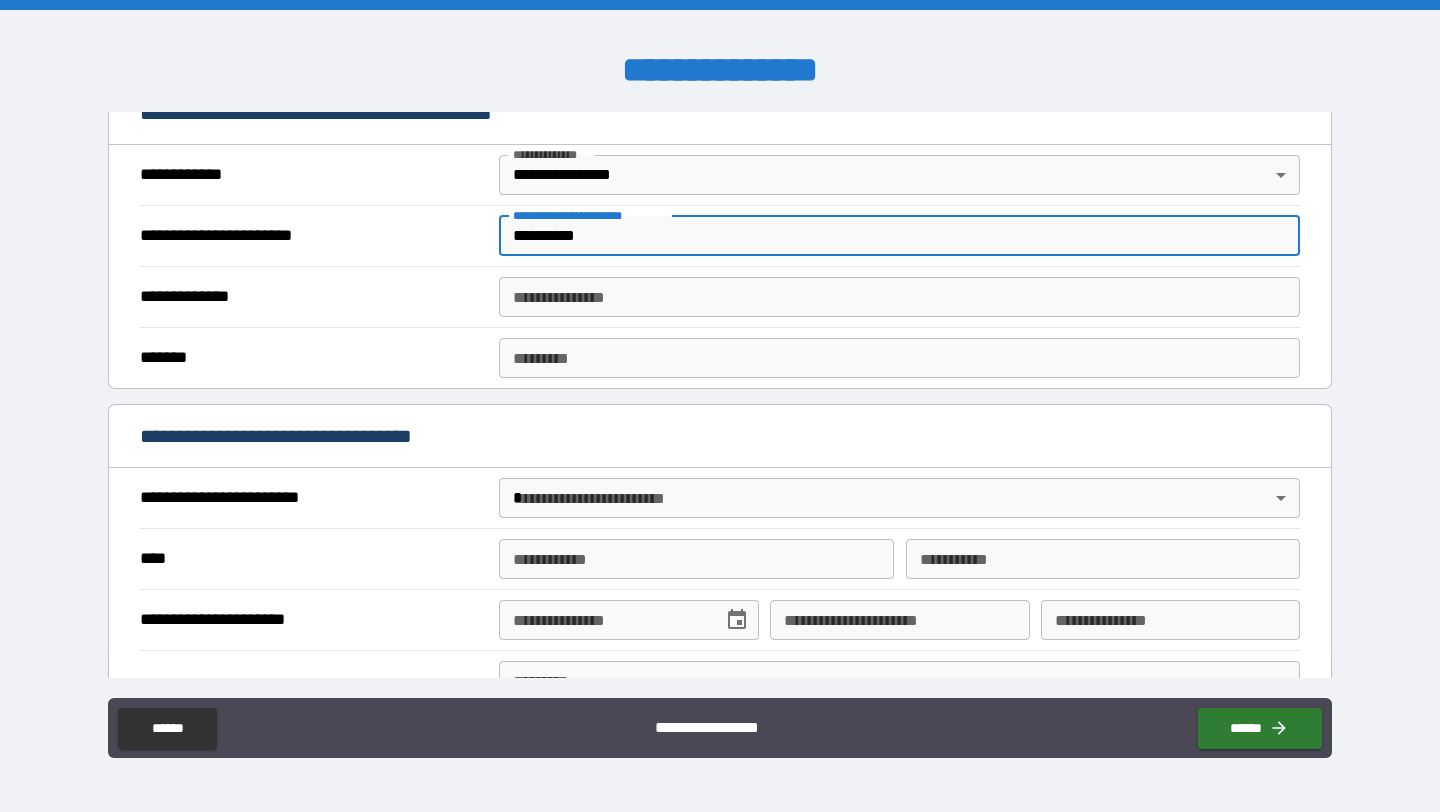 type on "**********" 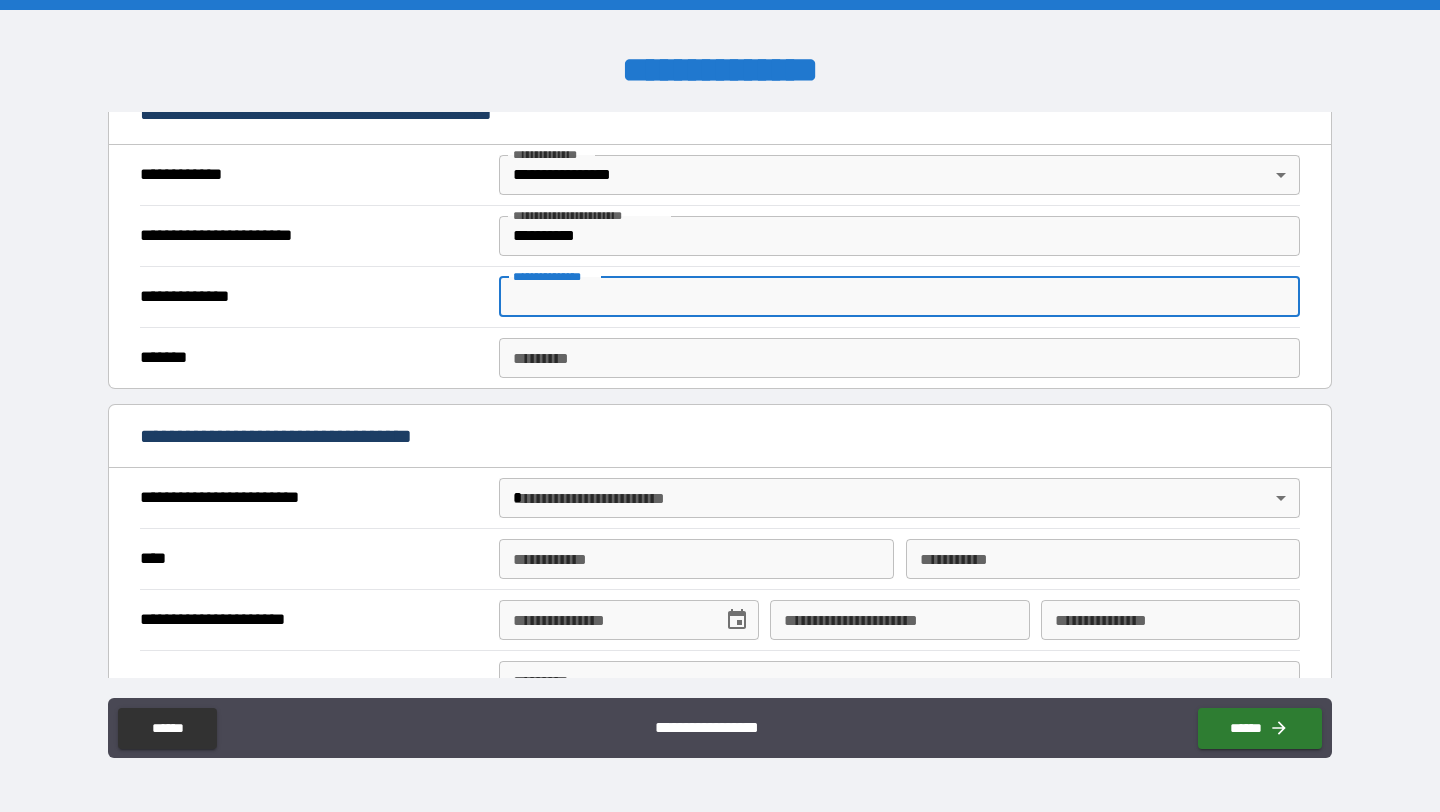 type on "*********" 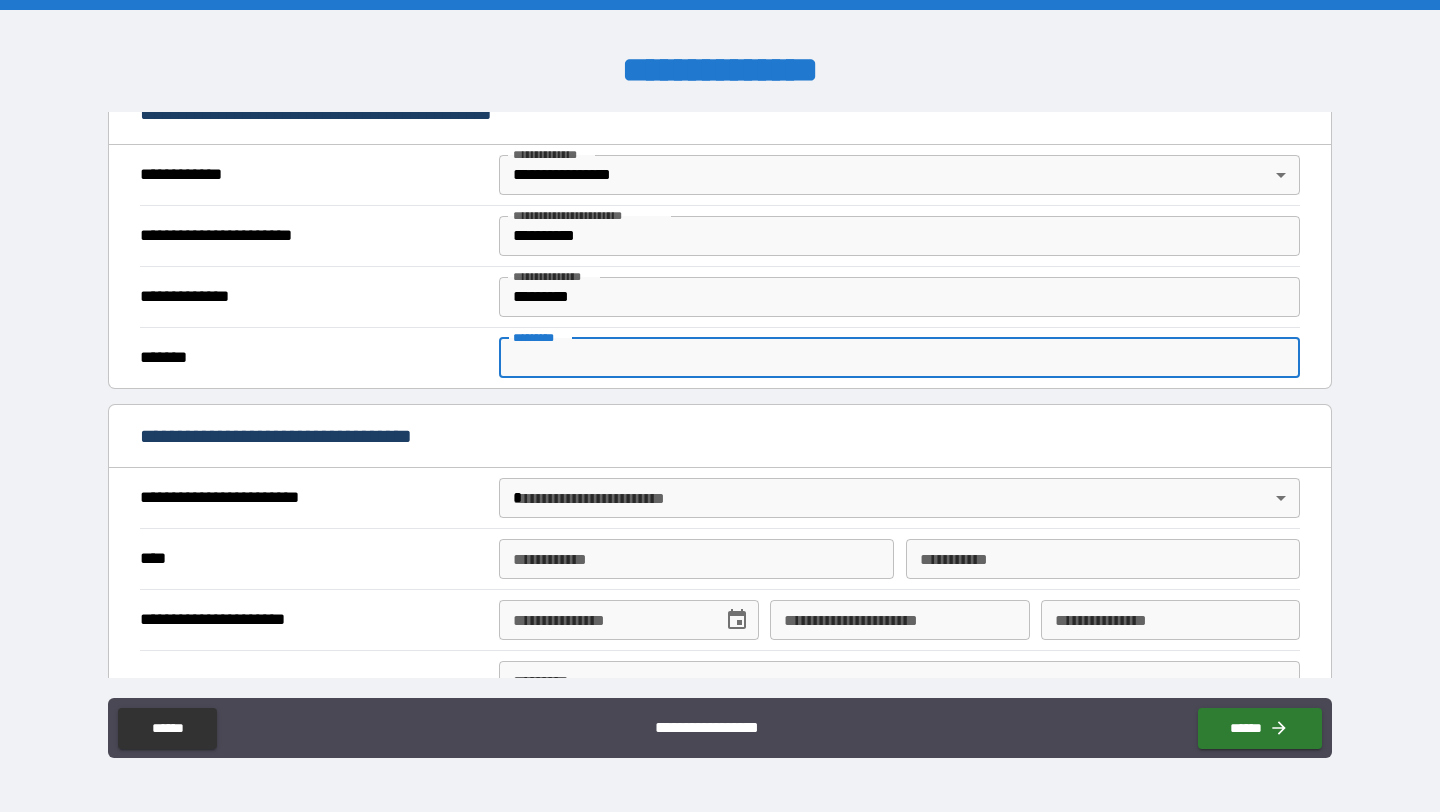 click on "*******   *" at bounding box center [899, 358] 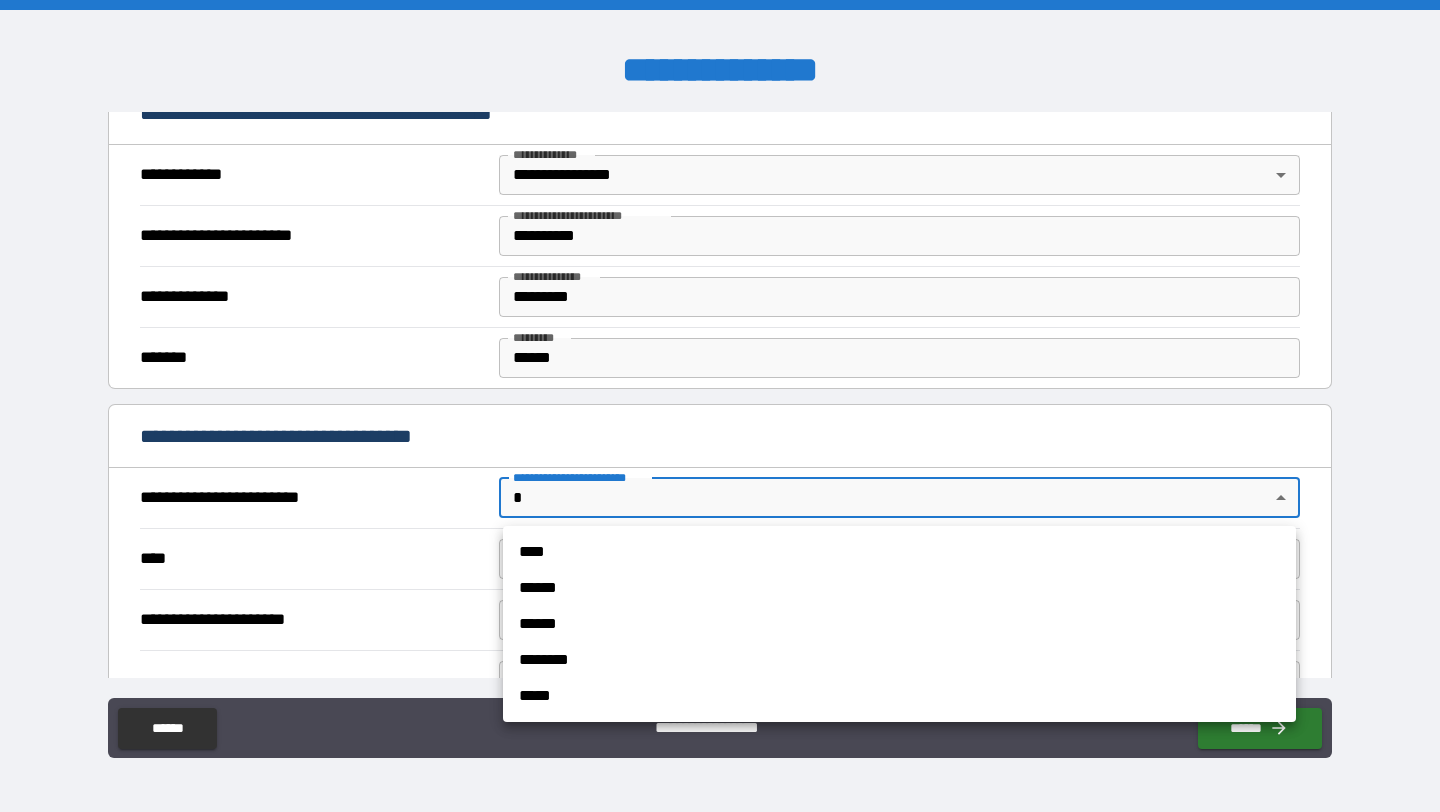 click on "**********" at bounding box center (720, 406) 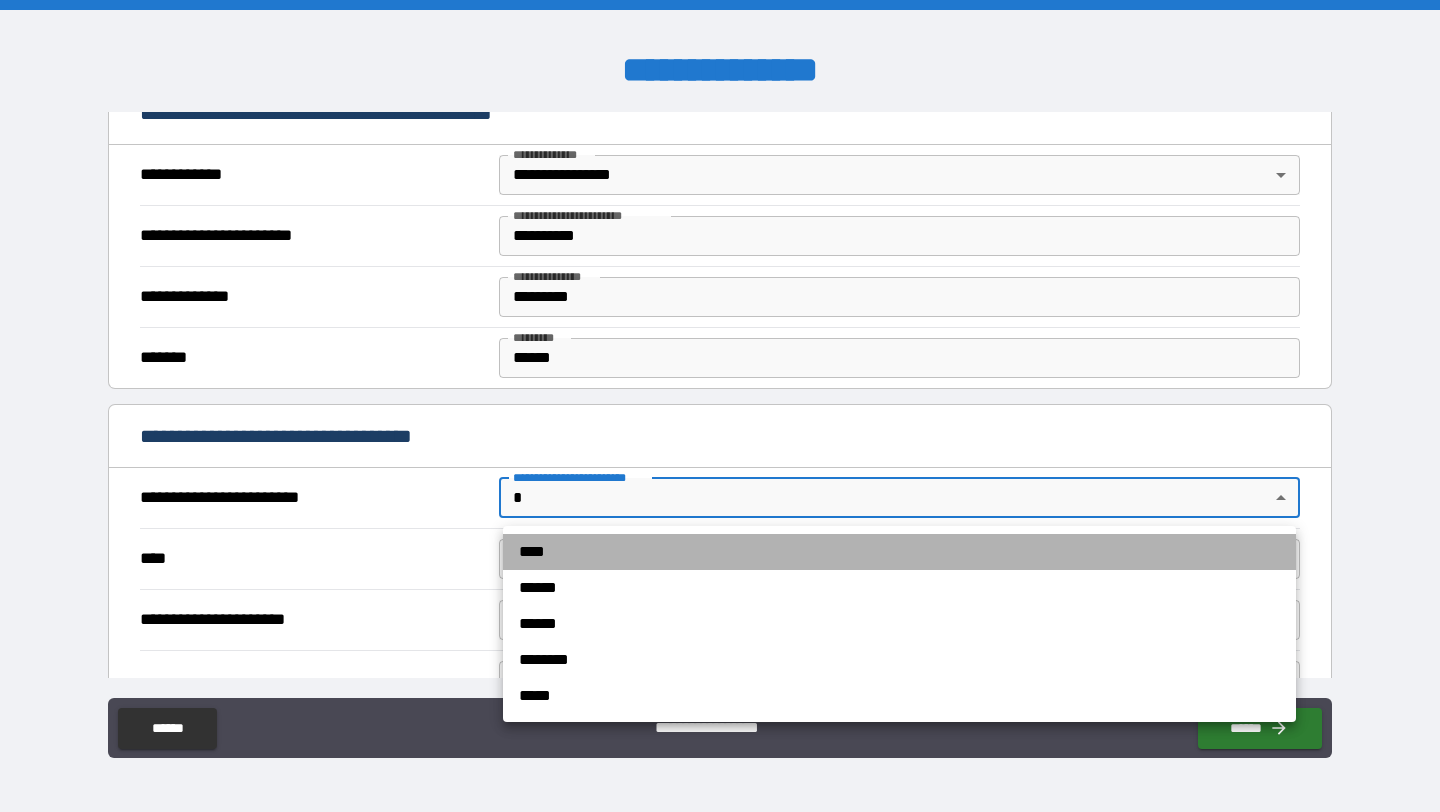 click on "****" at bounding box center (899, 552) 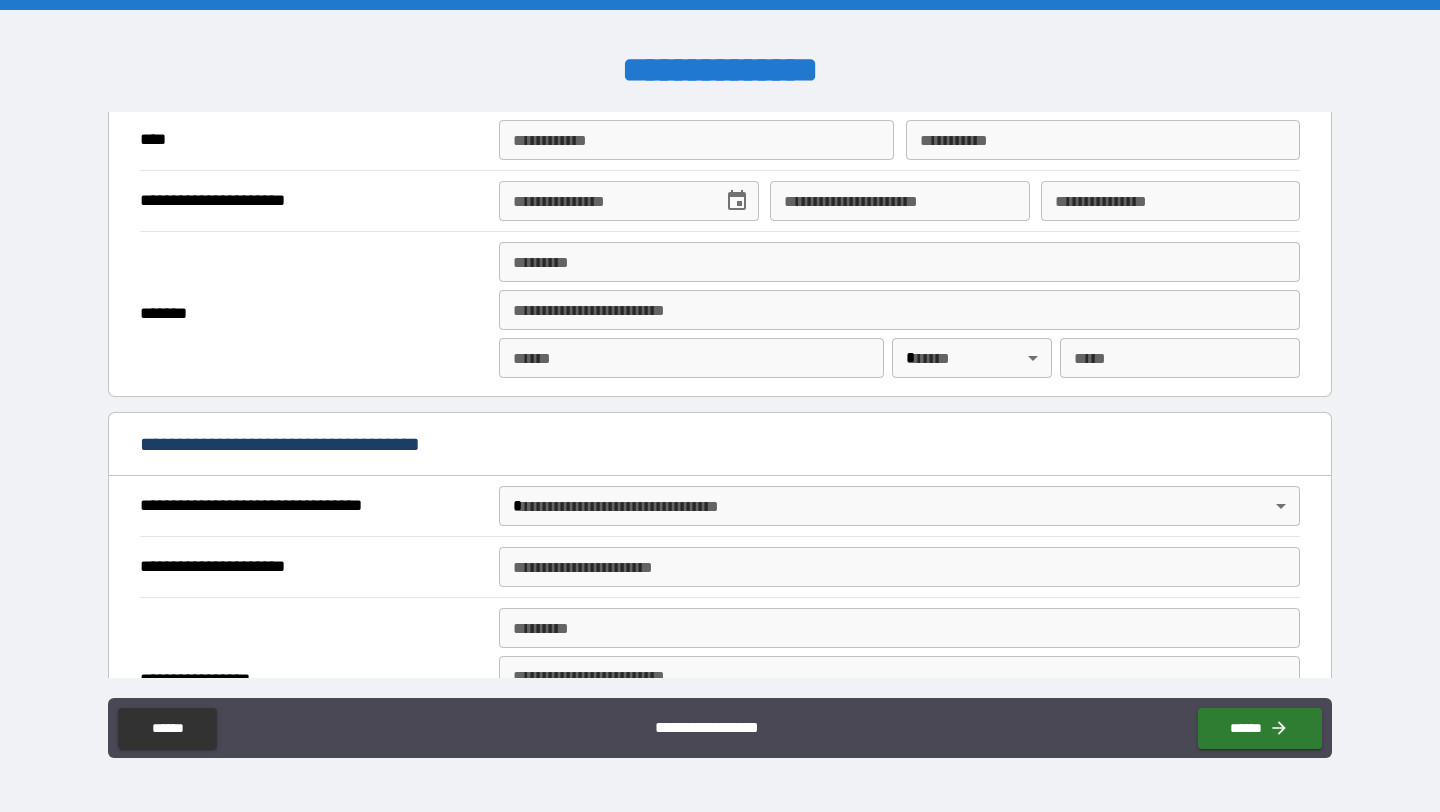scroll, scrollTop: 845, scrollLeft: 0, axis: vertical 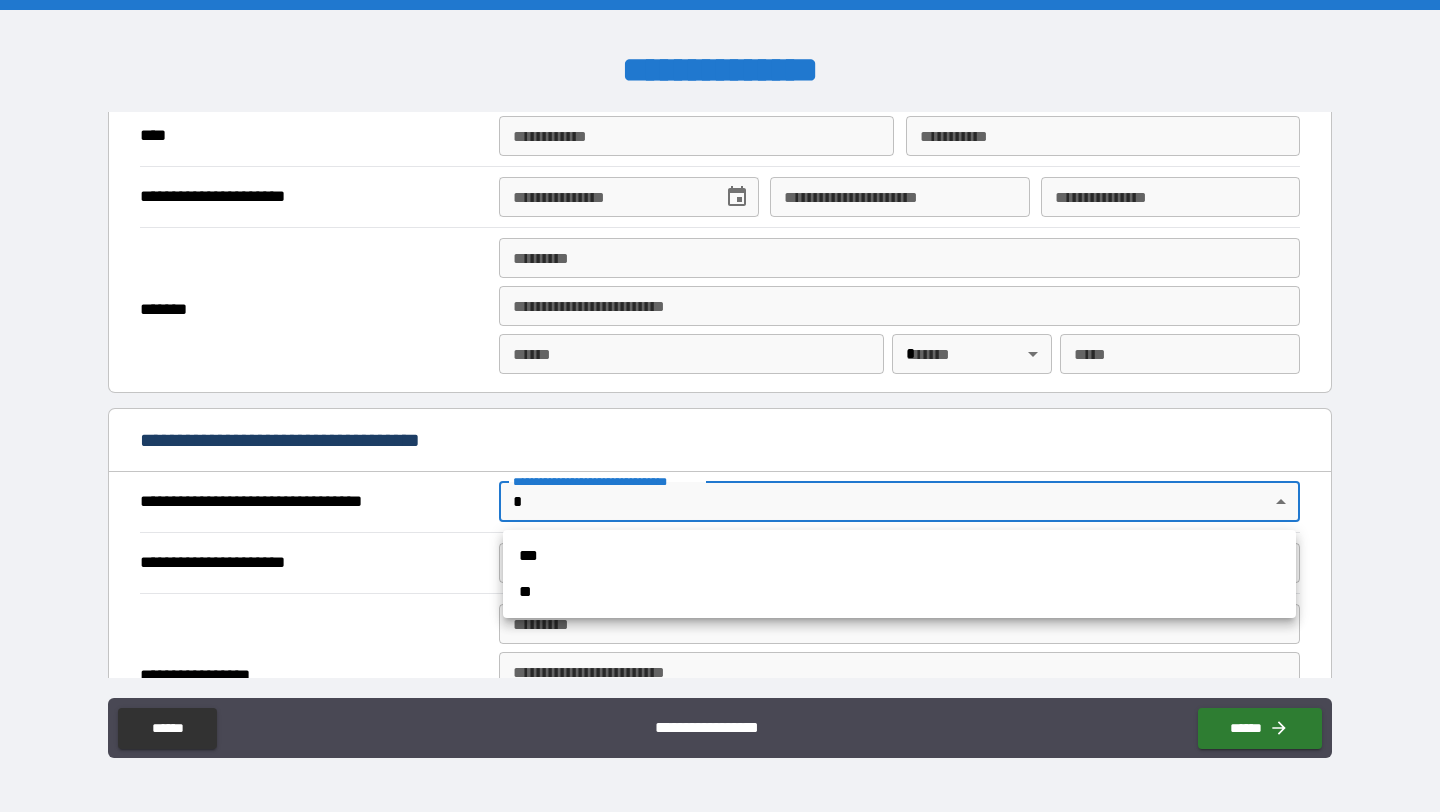 click on "**********" at bounding box center (720, 406) 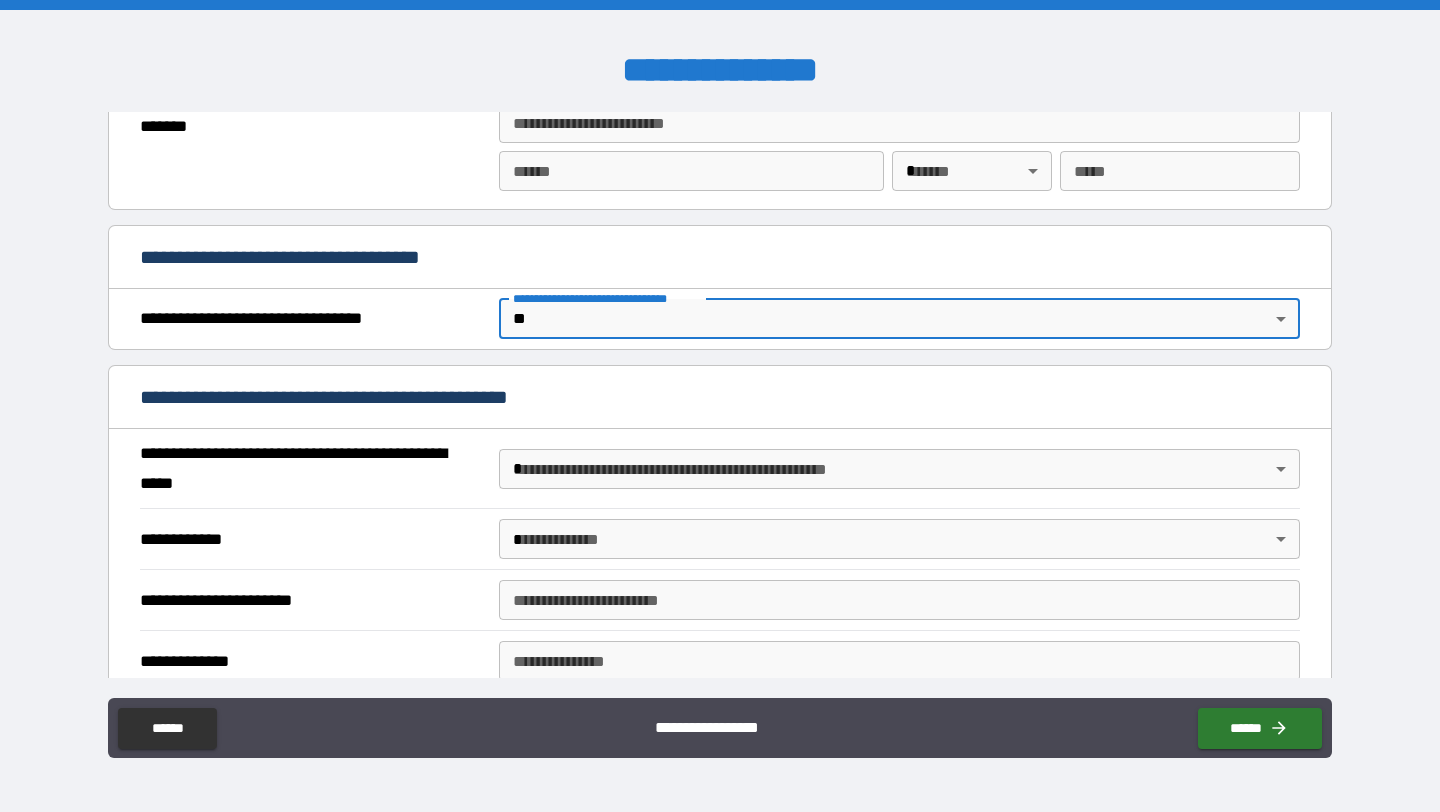 scroll, scrollTop: 1041, scrollLeft: 0, axis: vertical 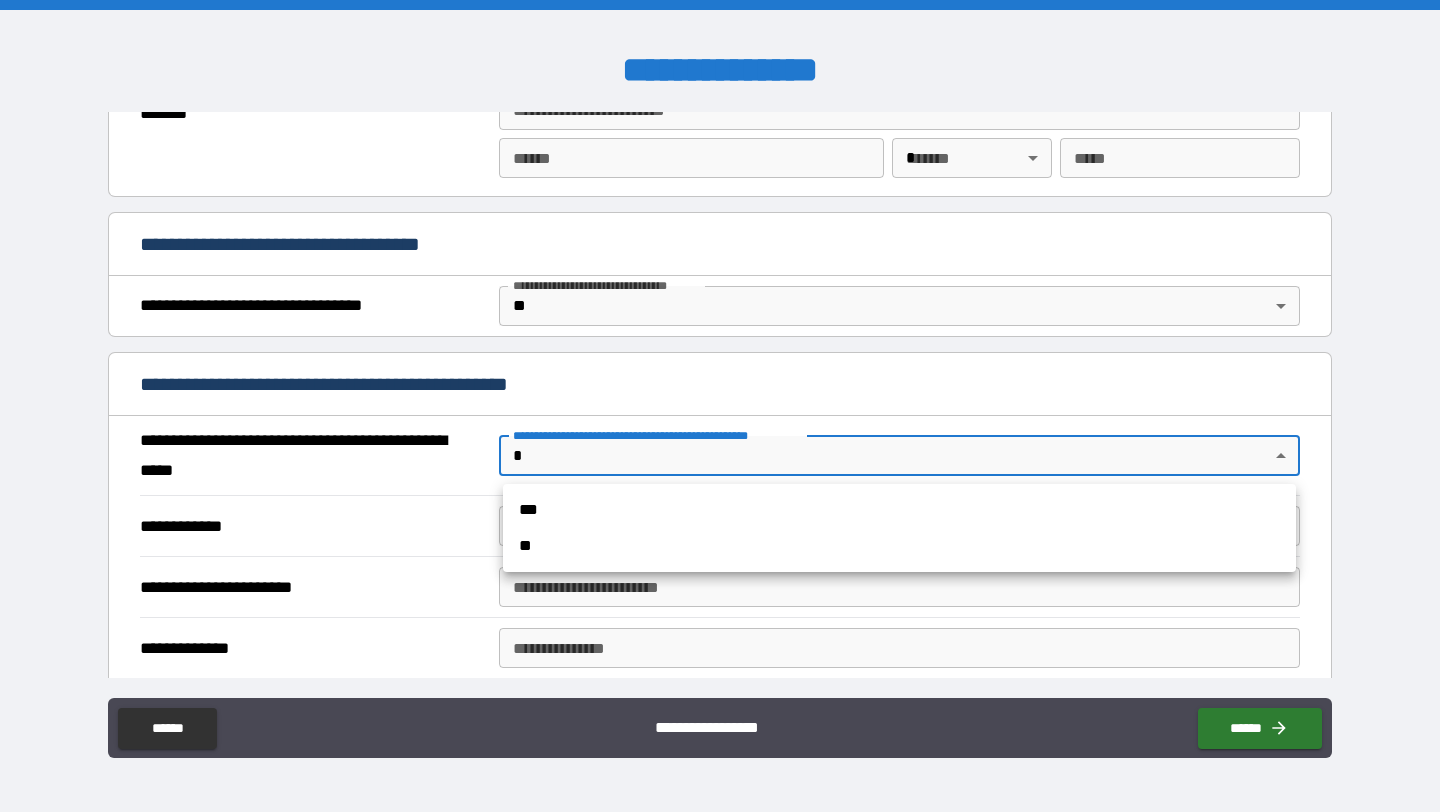 click on "**********" at bounding box center [720, 406] 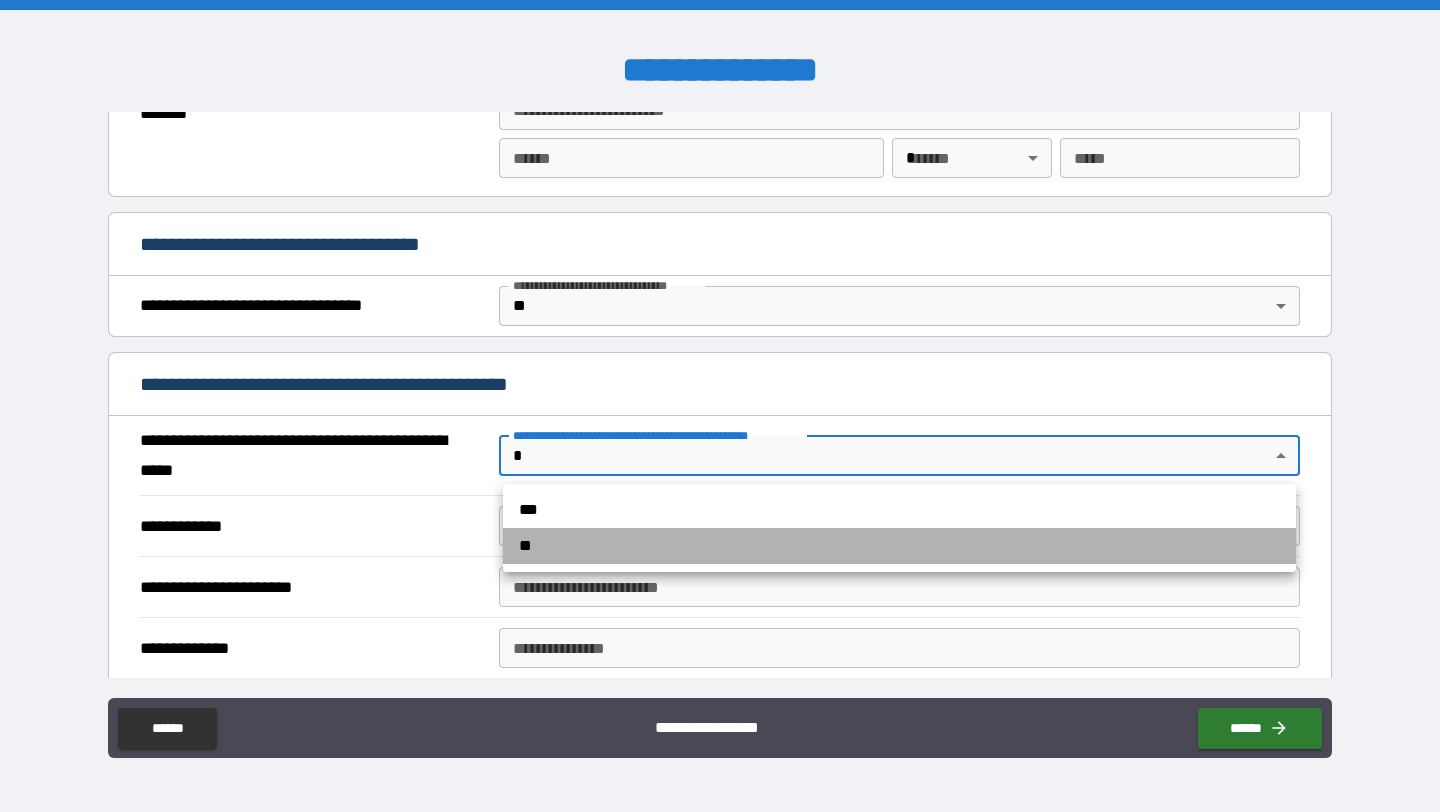 click on "**" at bounding box center (899, 546) 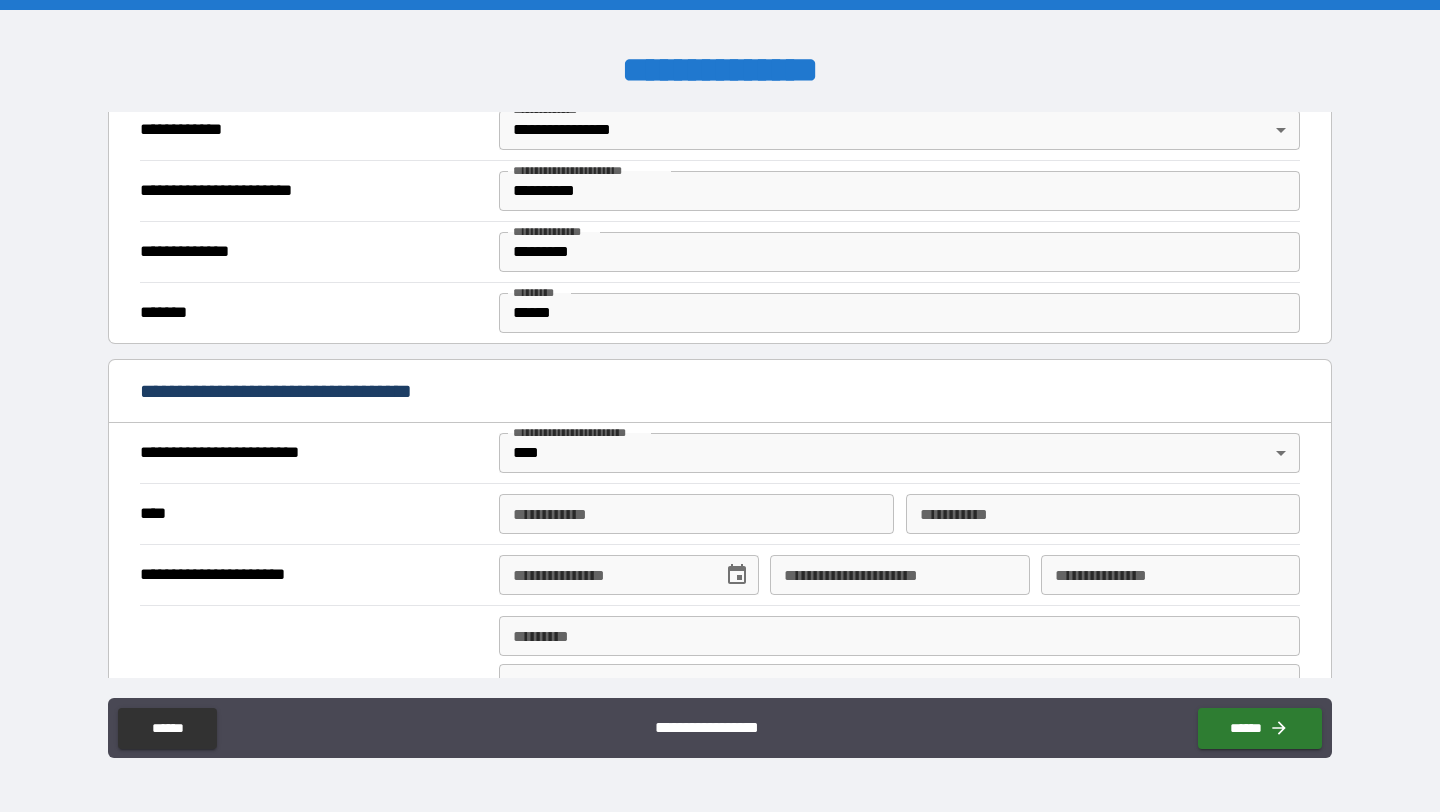 scroll, scrollTop: 480, scrollLeft: 0, axis: vertical 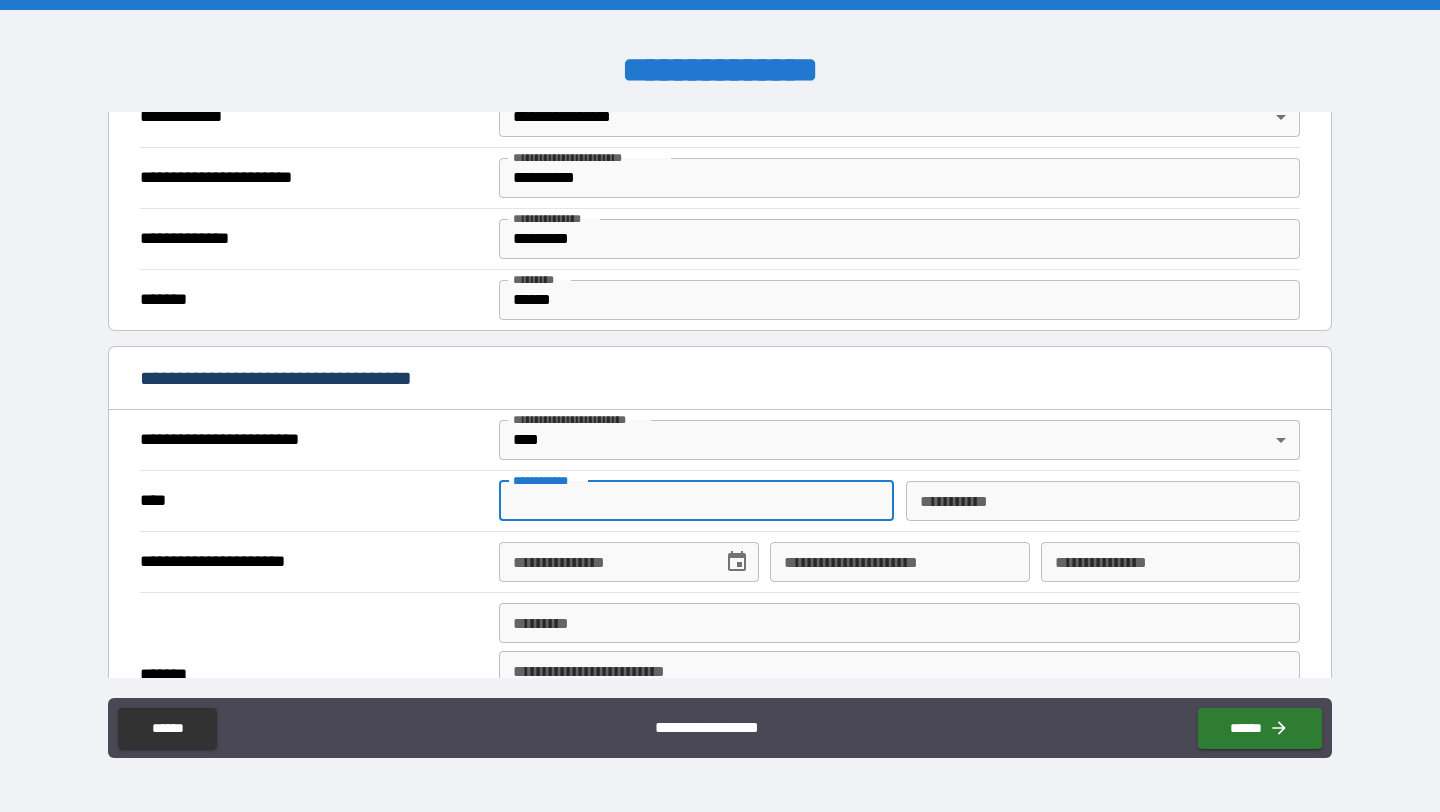 click on "**********" at bounding box center [696, 501] 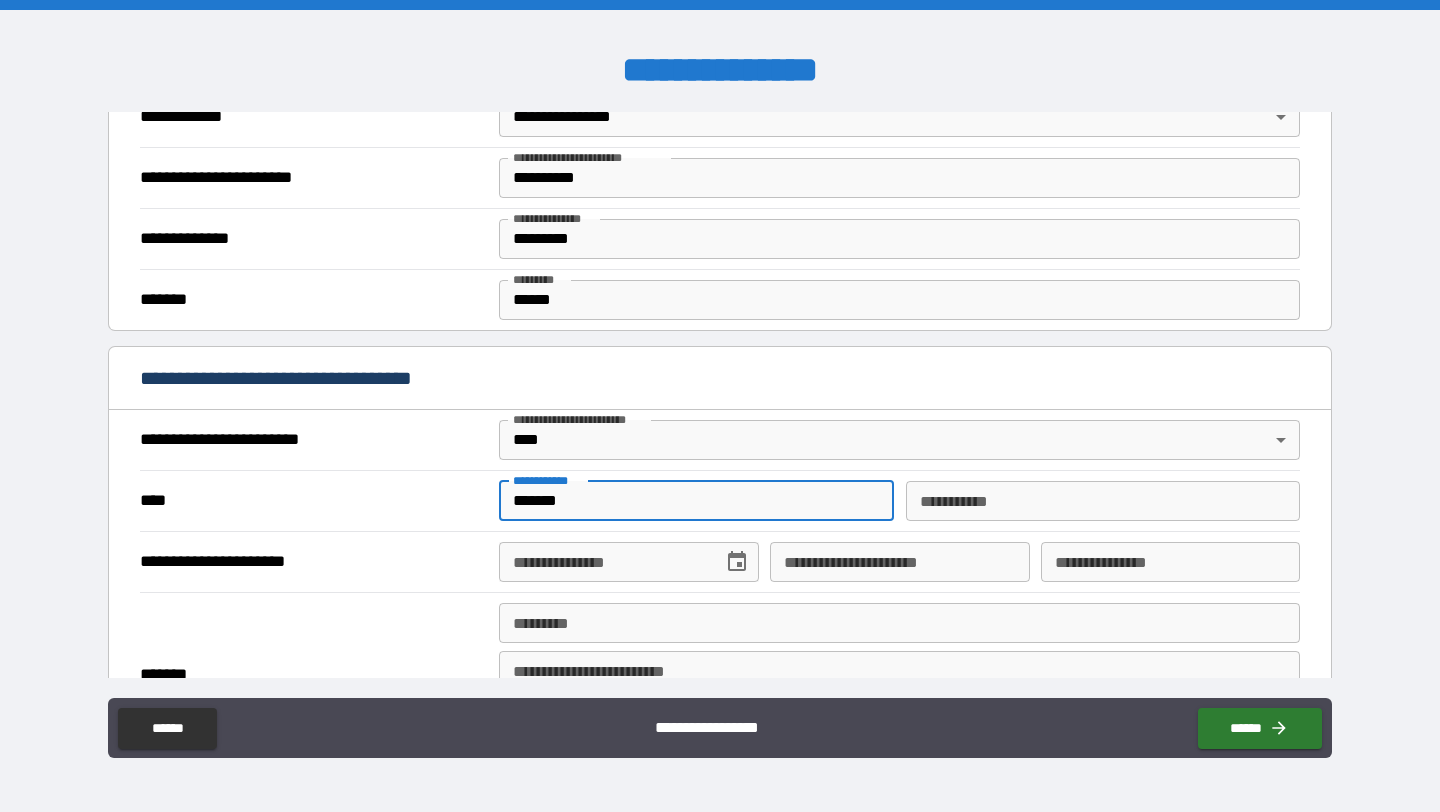 type on "*****" 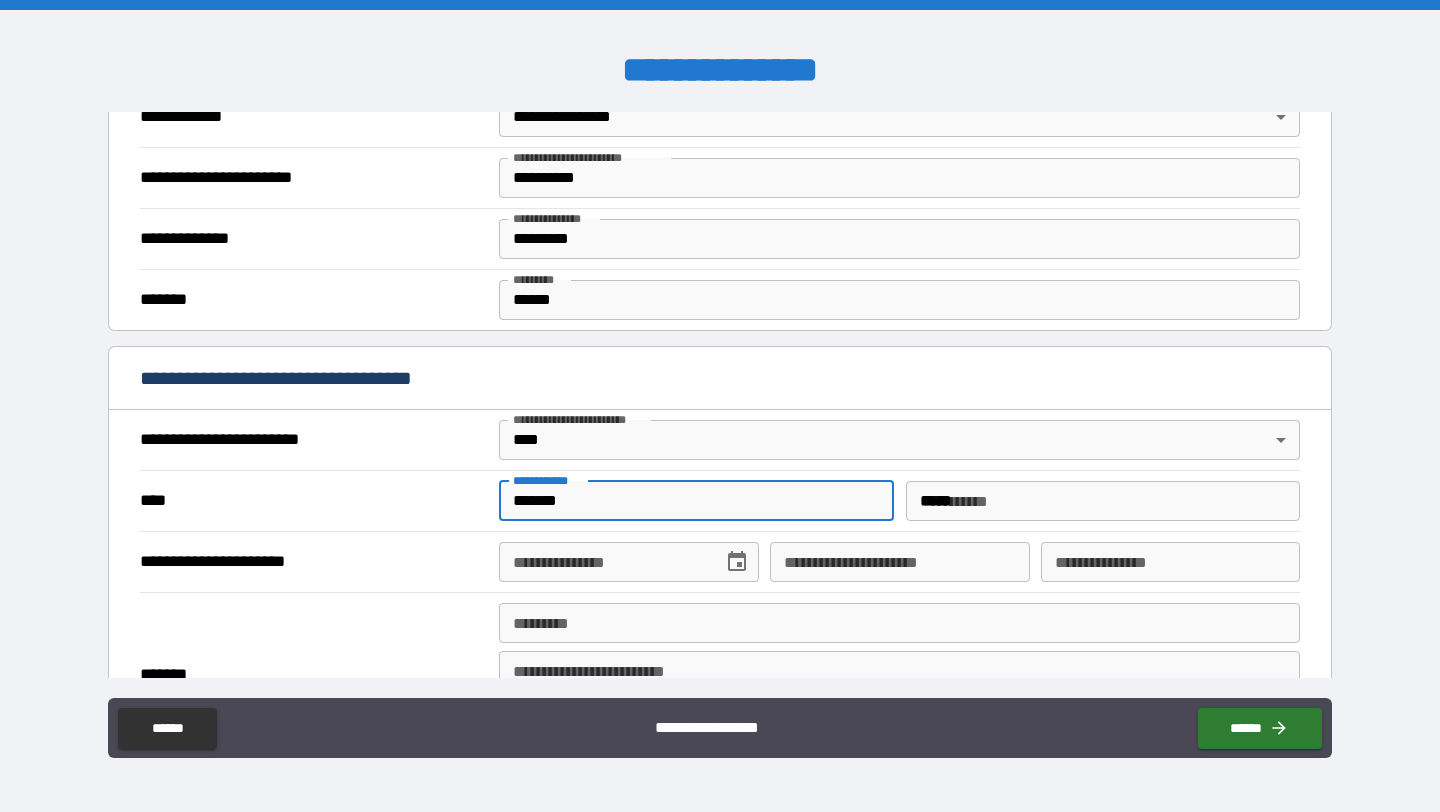 type on "**********" 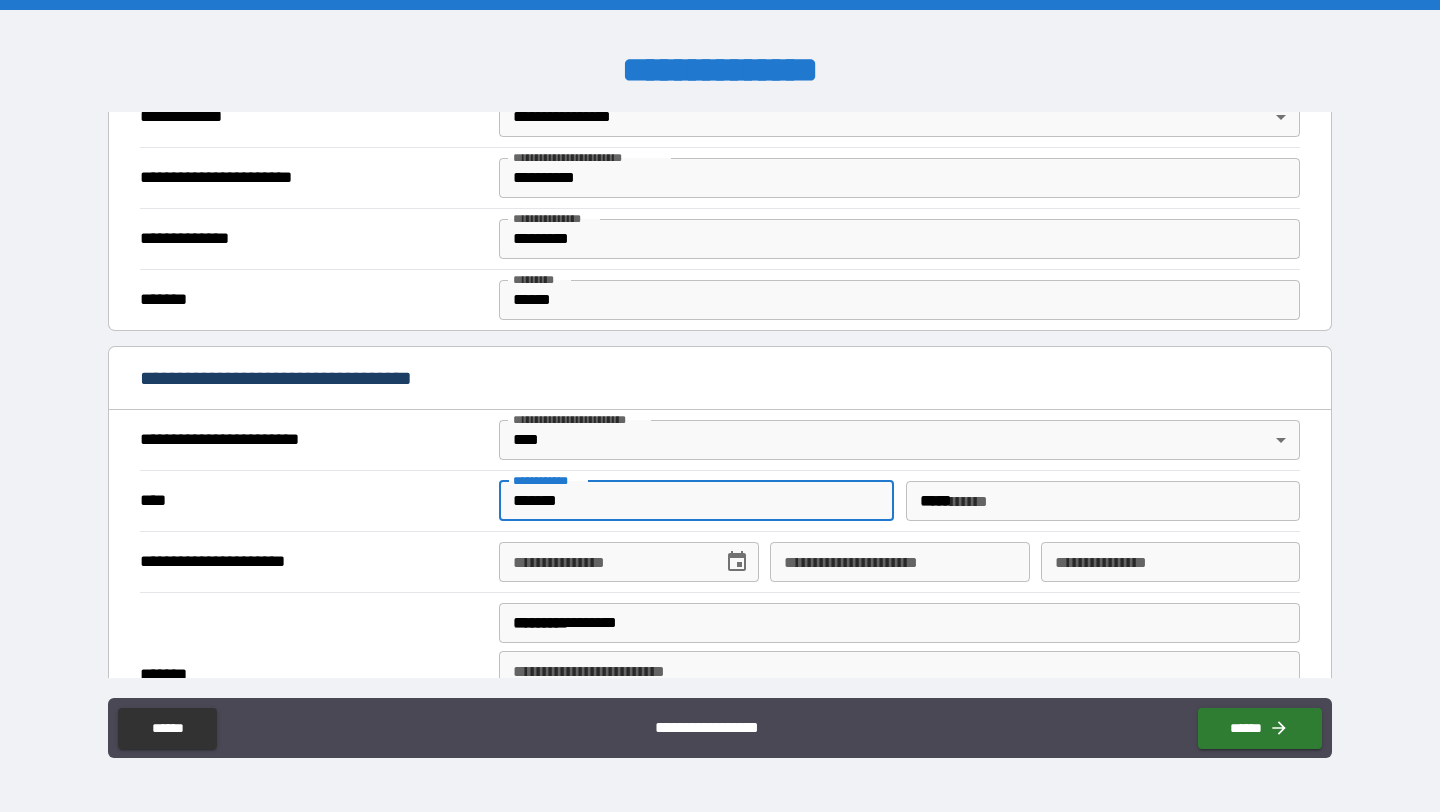type on "**********" 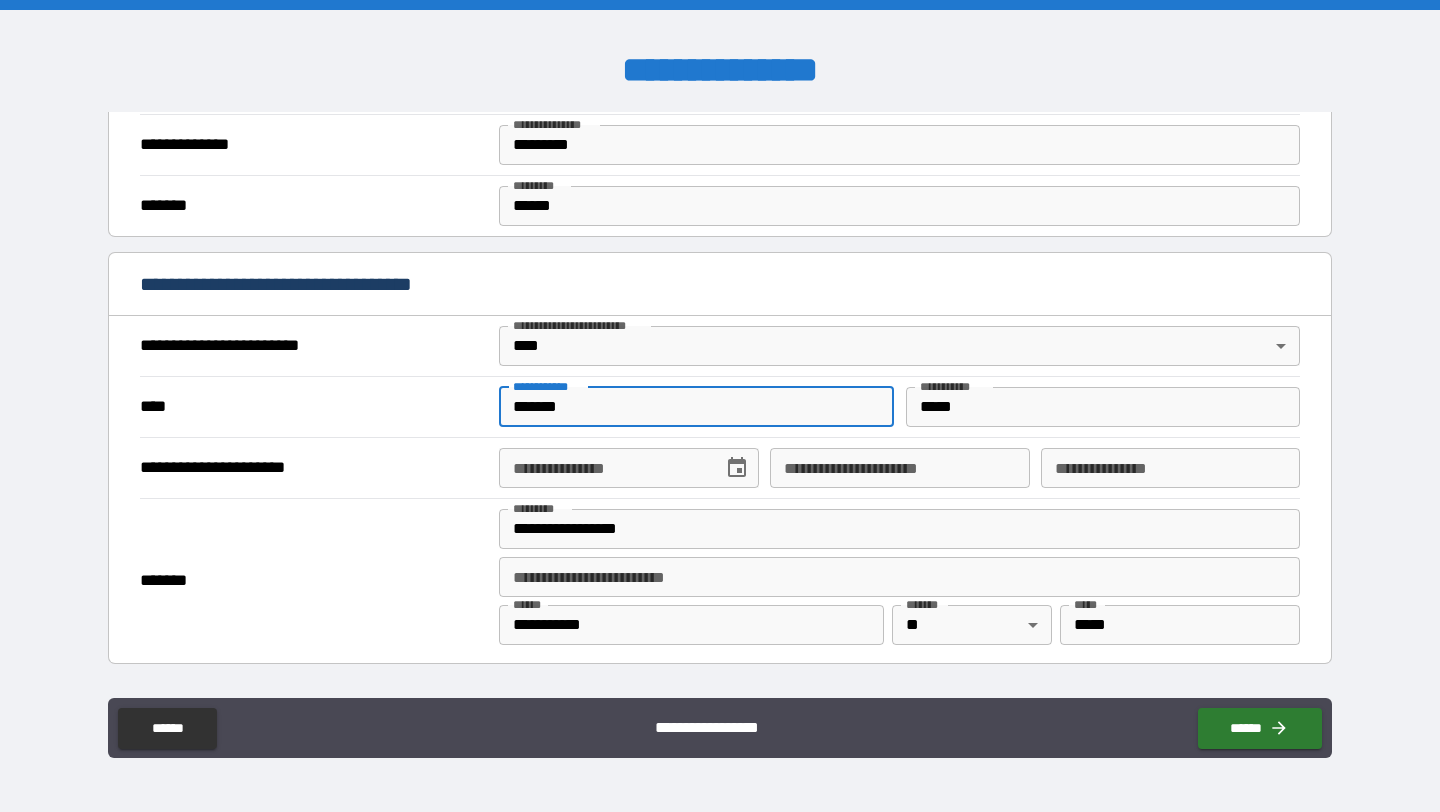 scroll, scrollTop: 577, scrollLeft: 0, axis: vertical 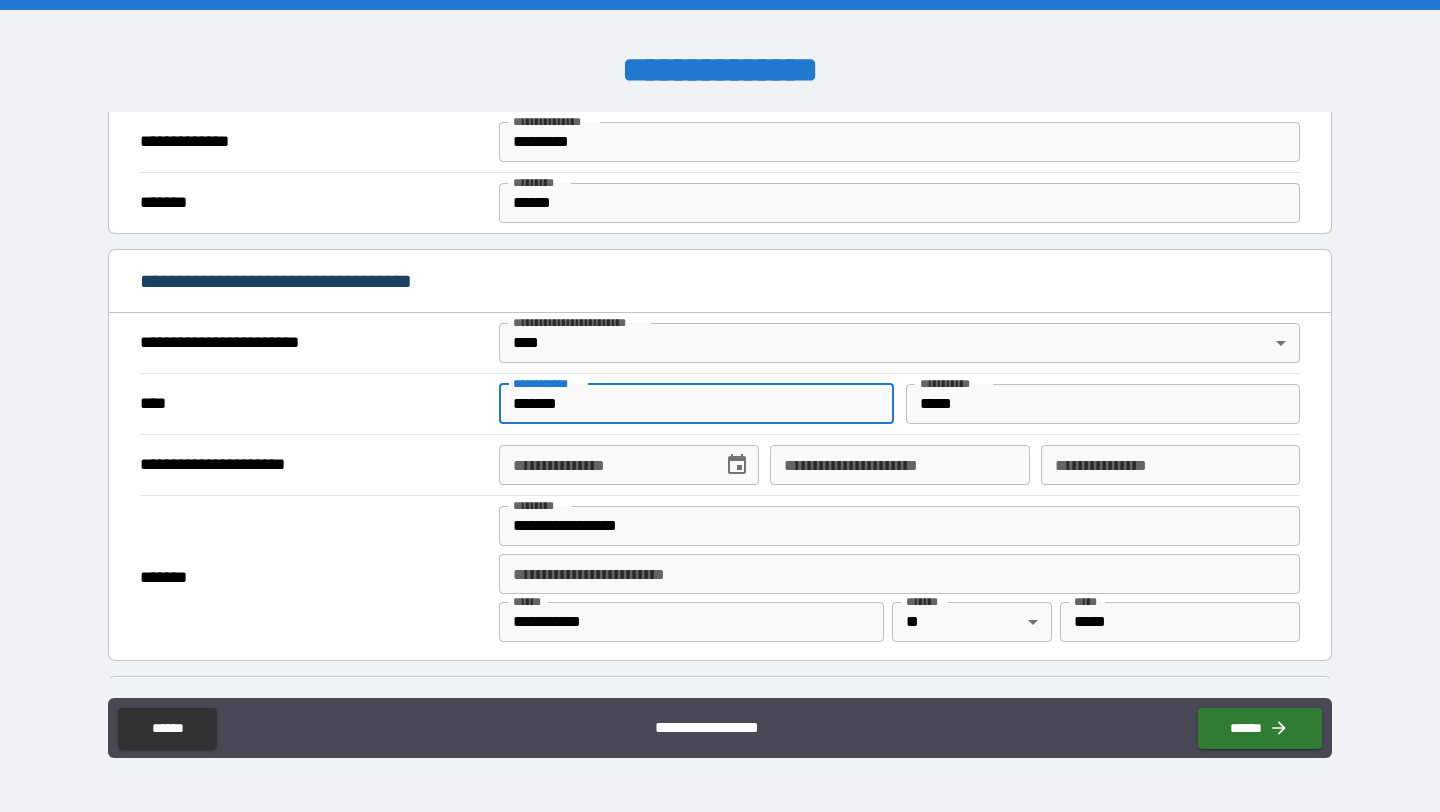 click on "**********" at bounding box center [603, 465] 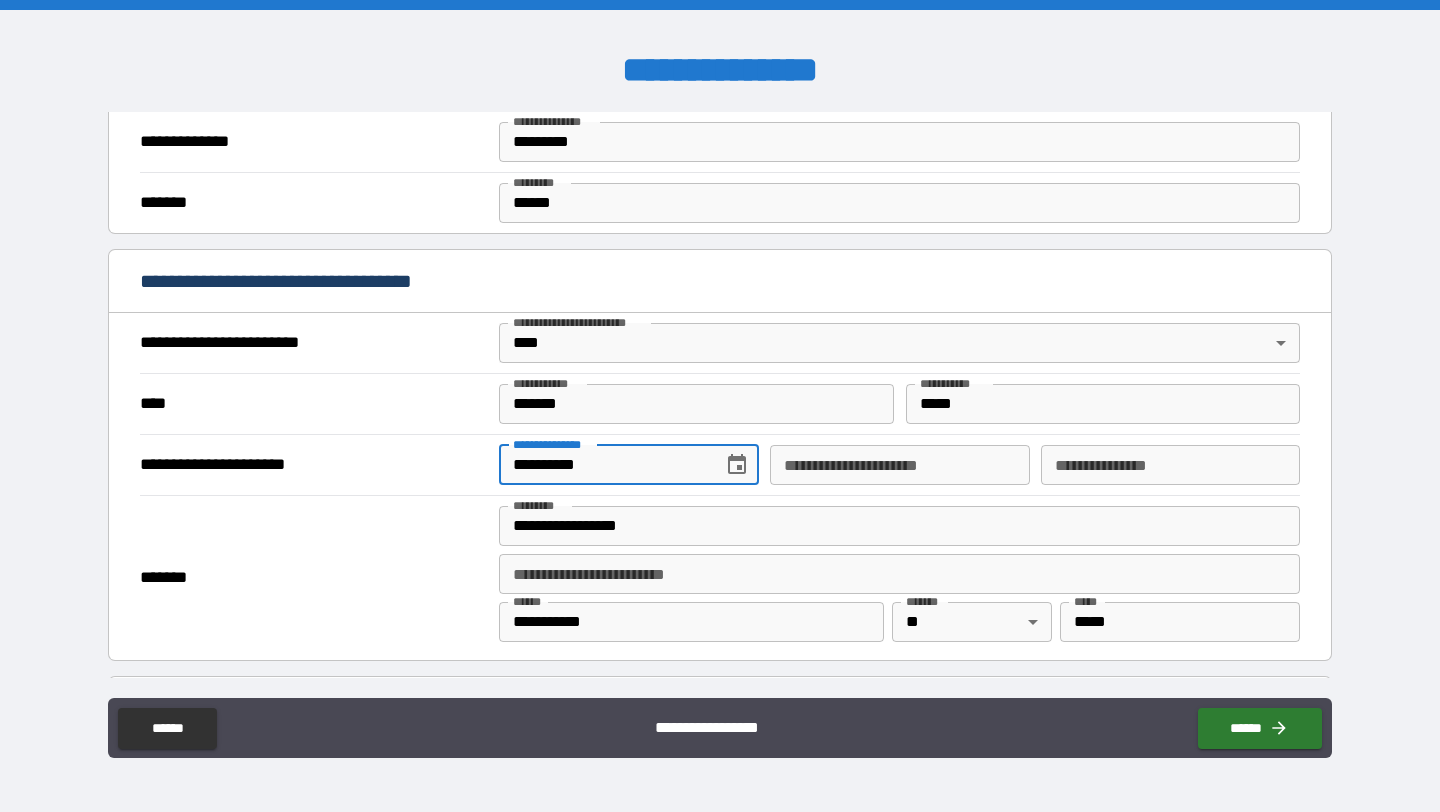 type on "**********" 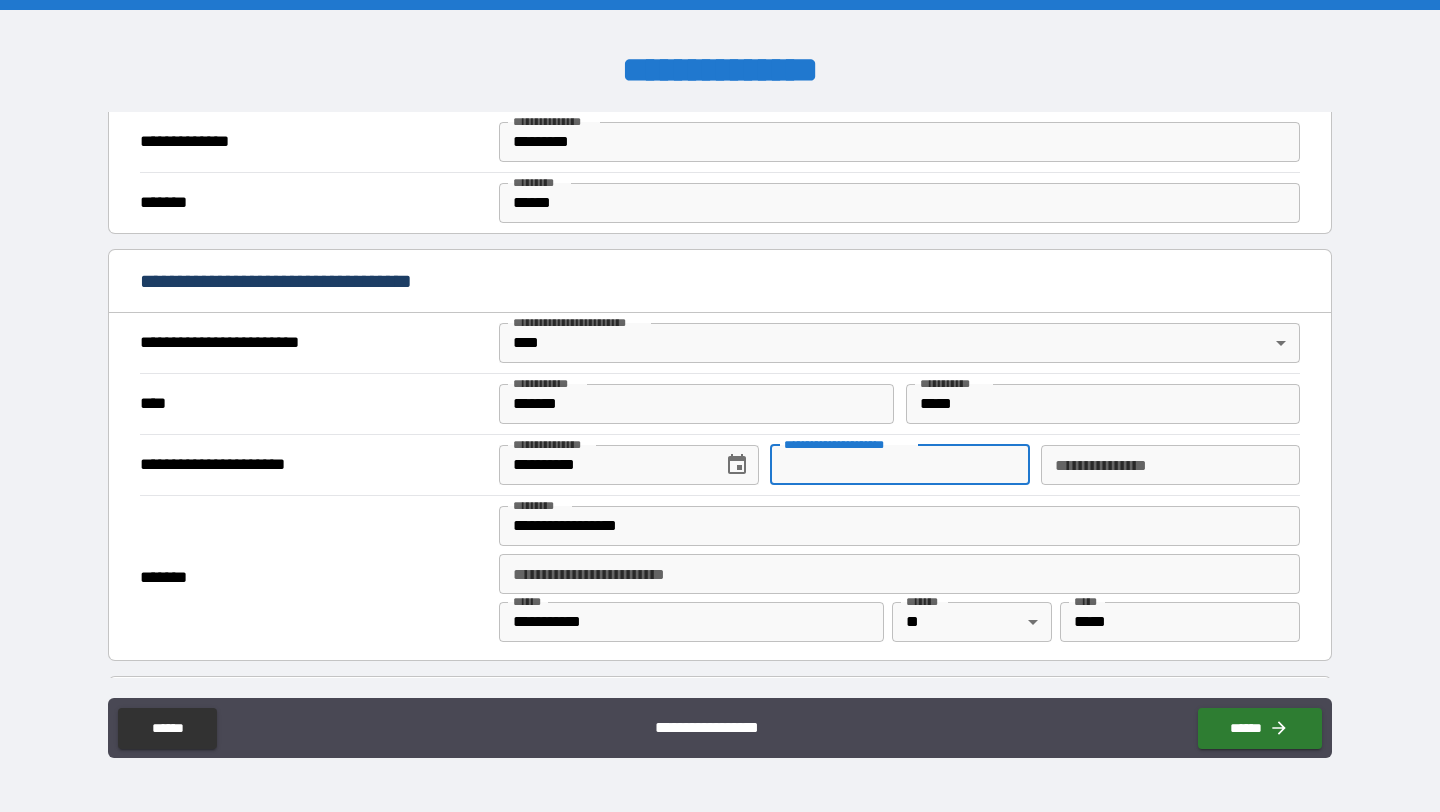 click on "**********" at bounding box center (899, 465) 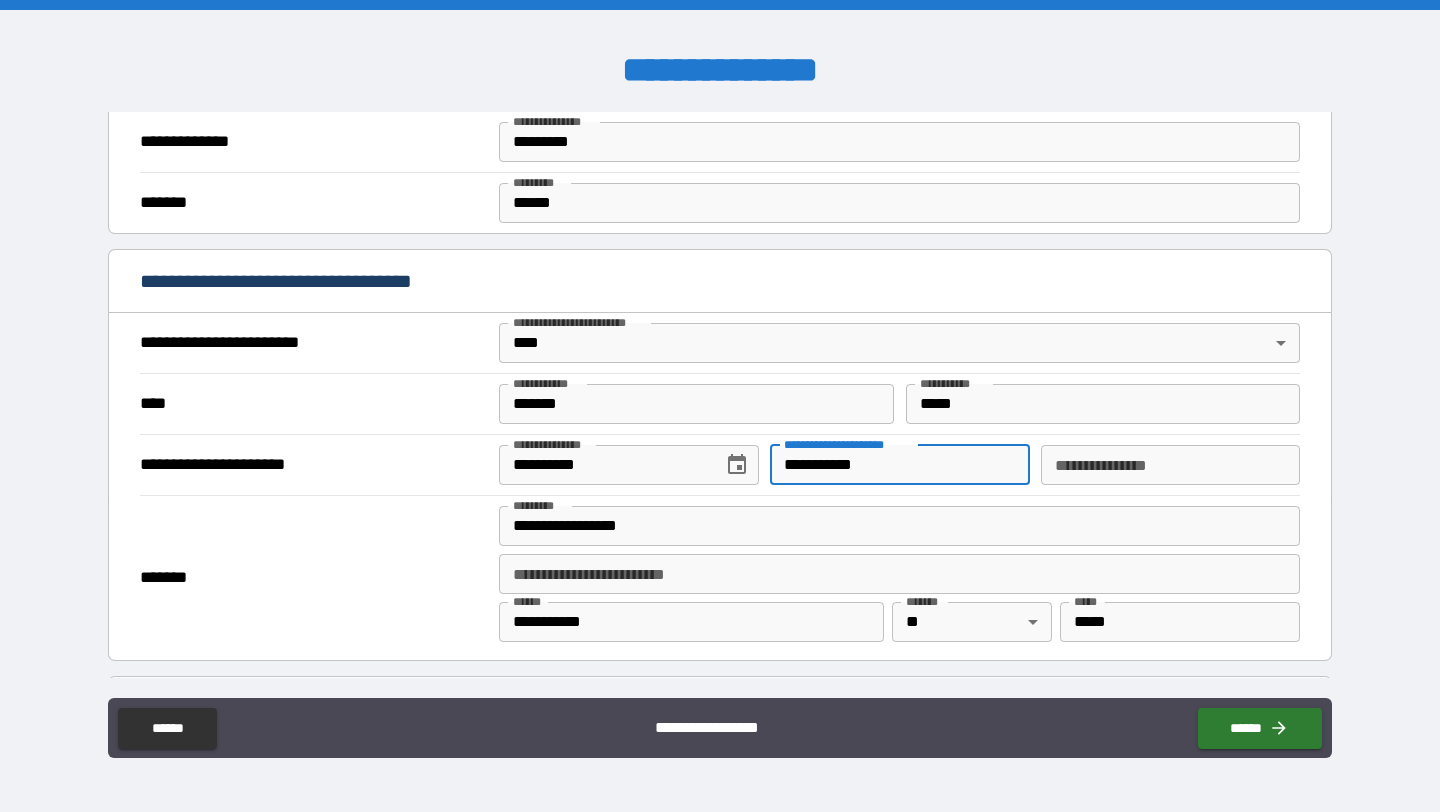 type on "**********" 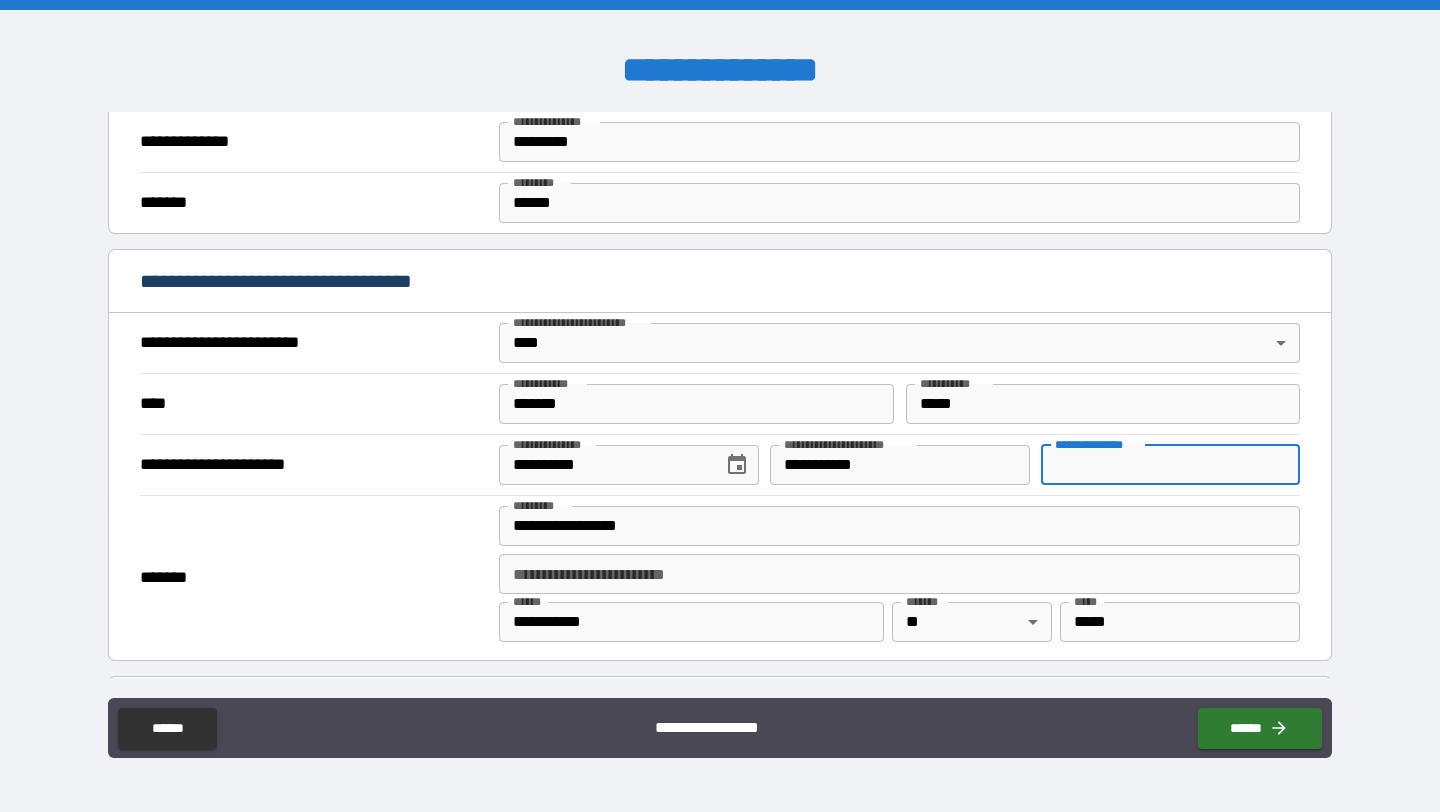 click on "**********" at bounding box center [1170, 465] 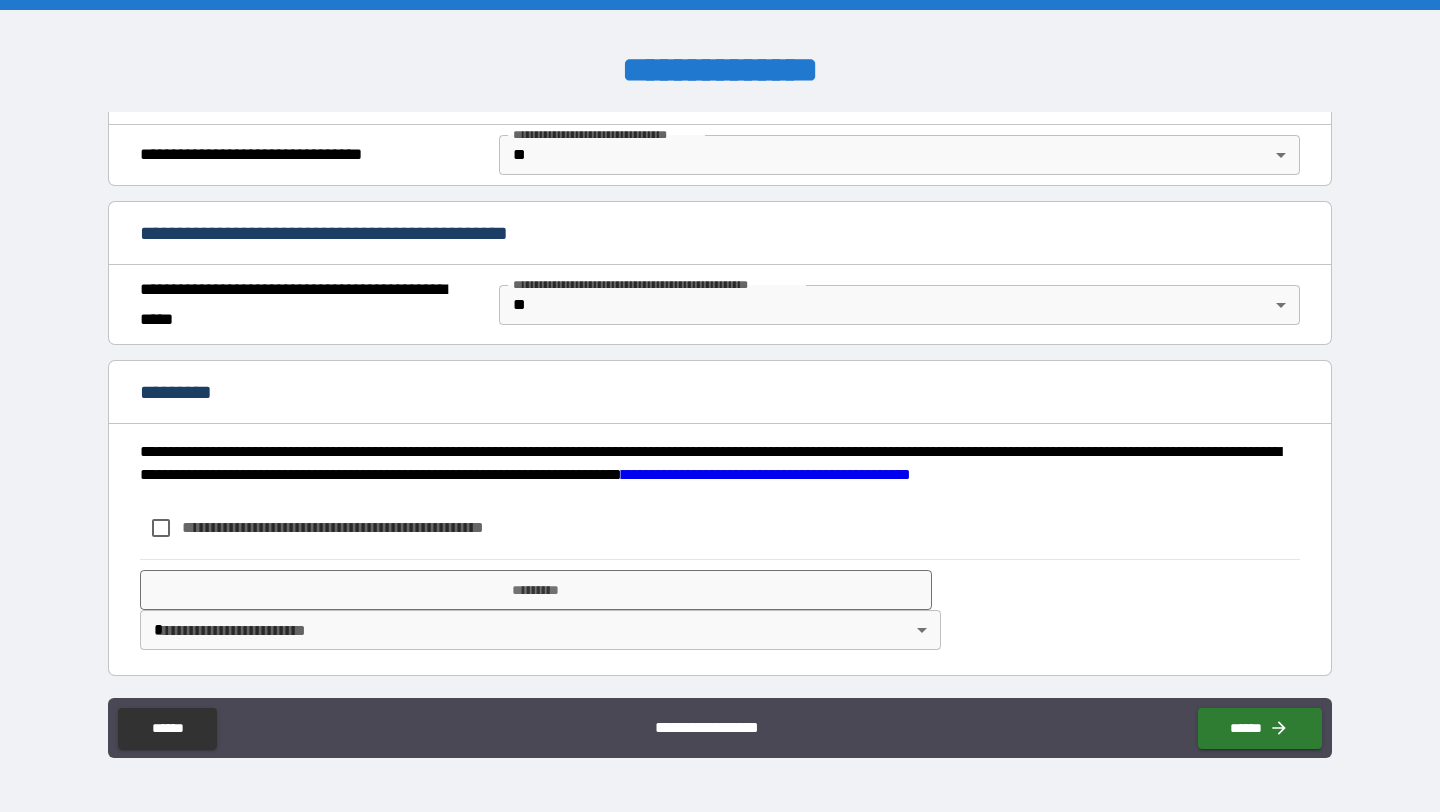scroll, scrollTop: 1195, scrollLeft: 0, axis: vertical 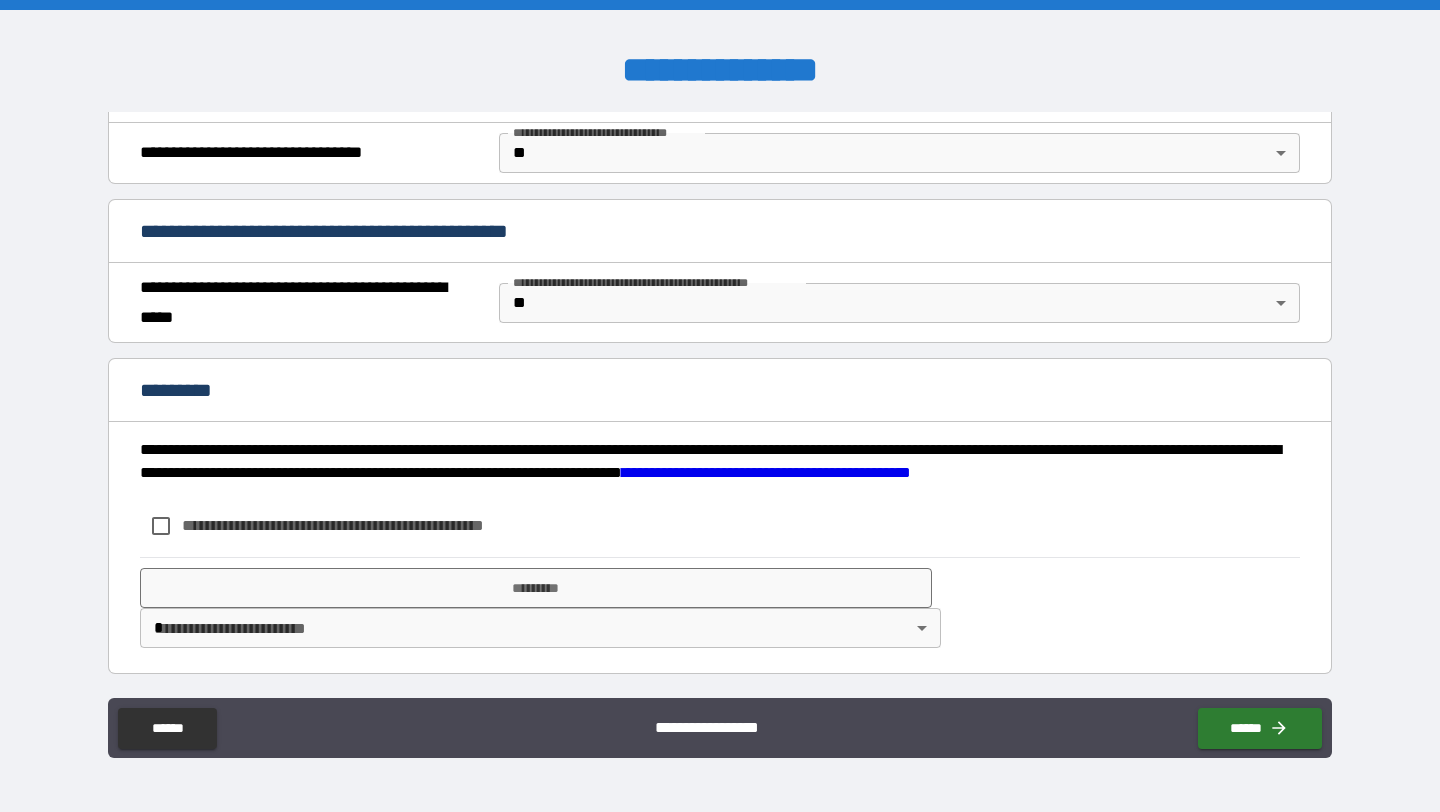 type on "*********" 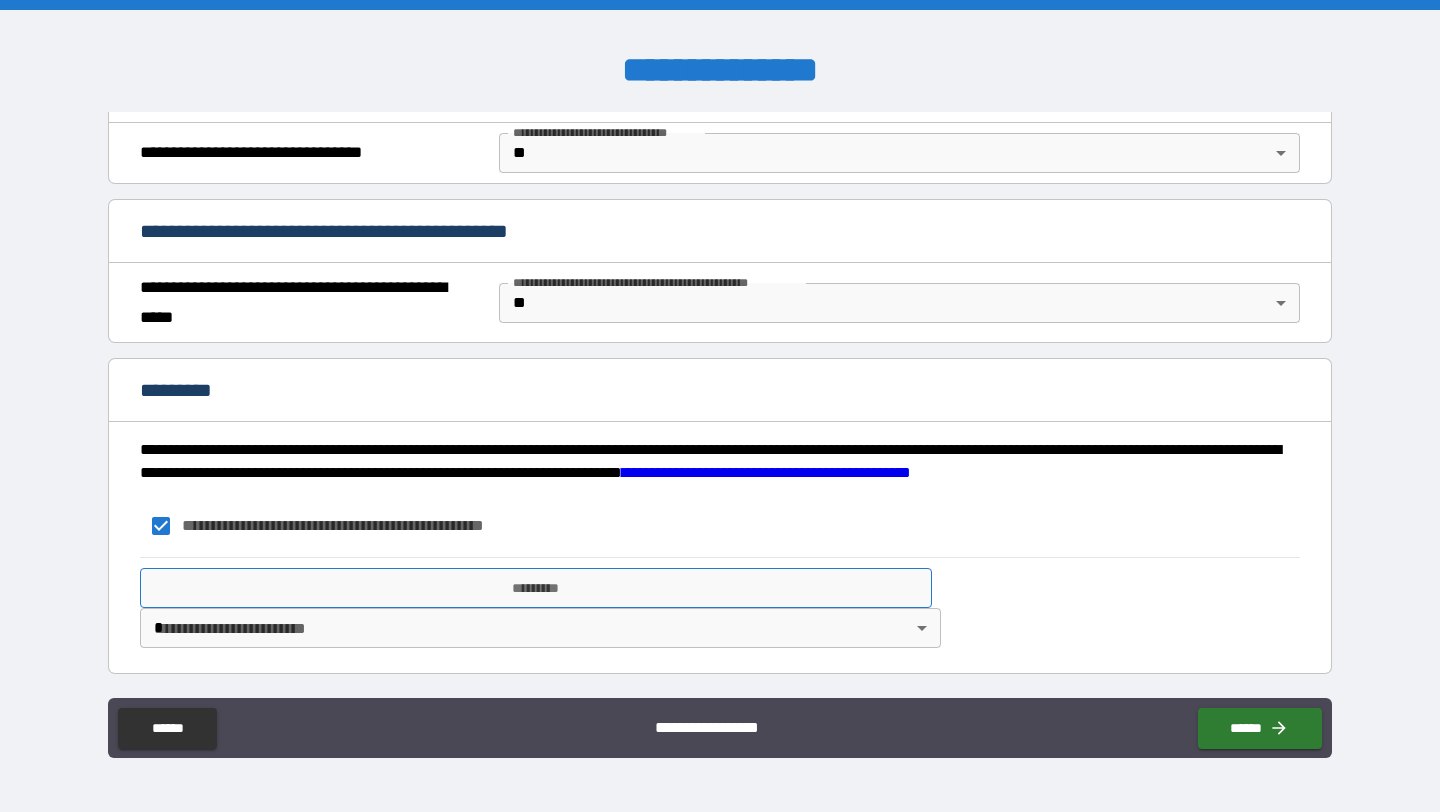 click on "*********" at bounding box center (536, 588) 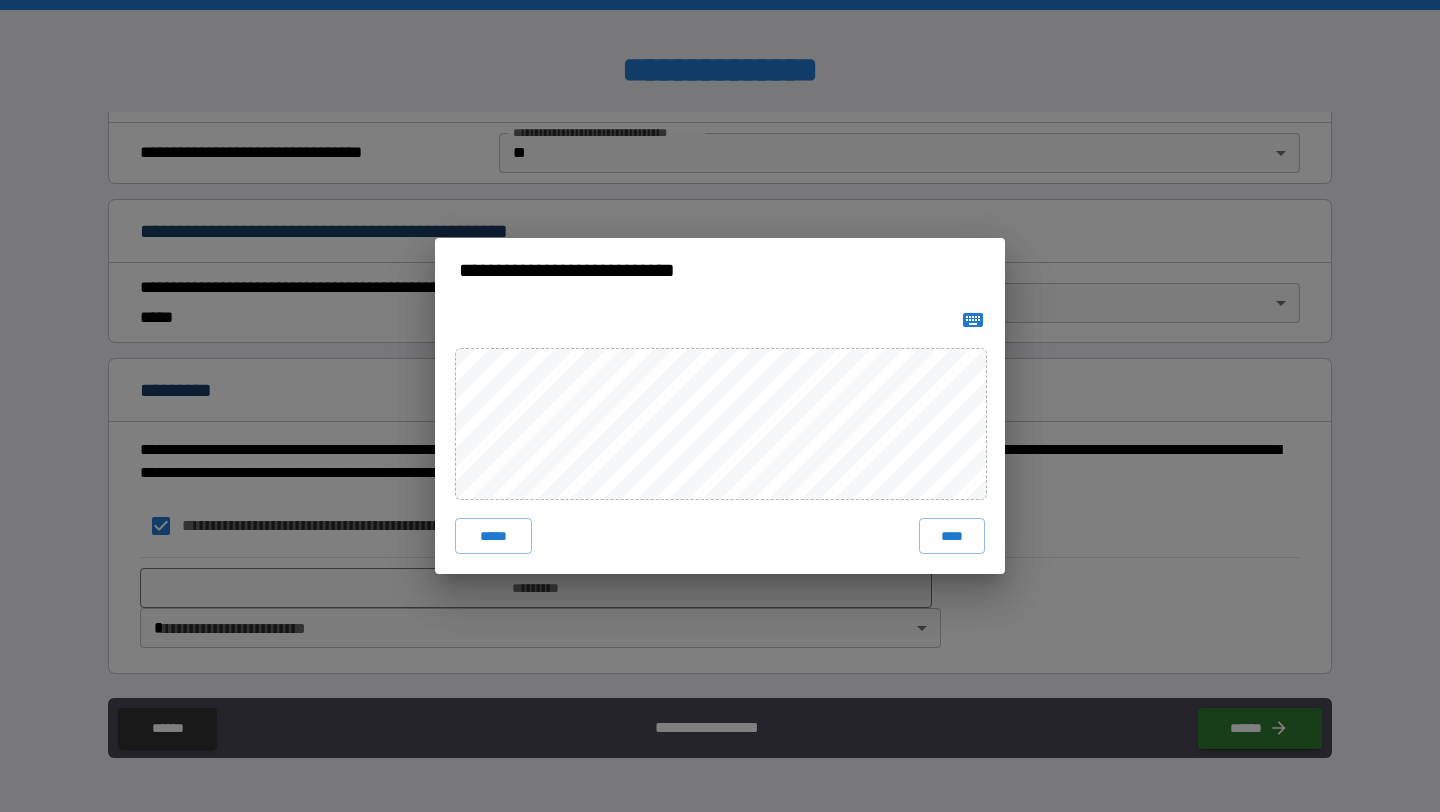 click on "***** ****" at bounding box center [720, 438] 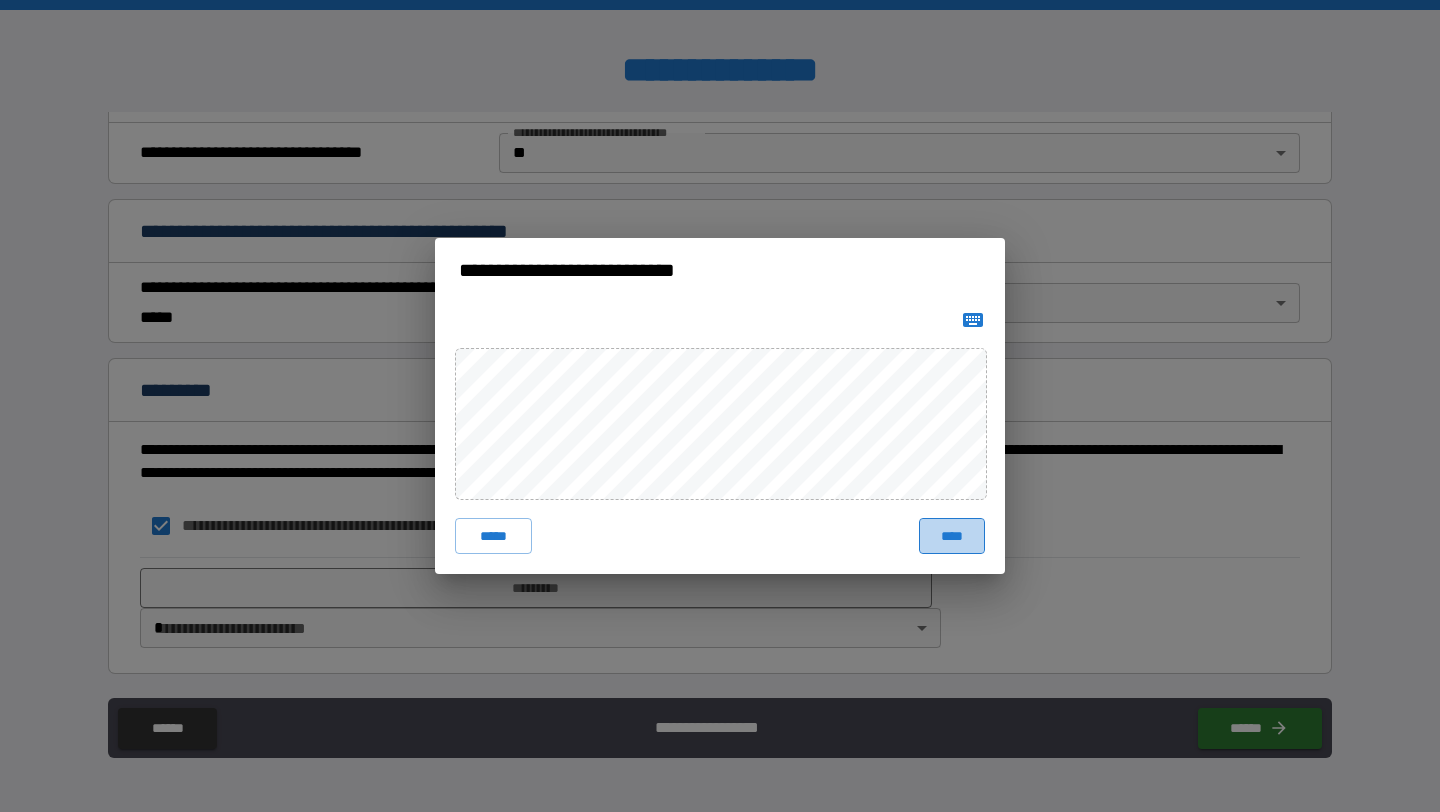 click on "****" at bounding box center [952, 536] 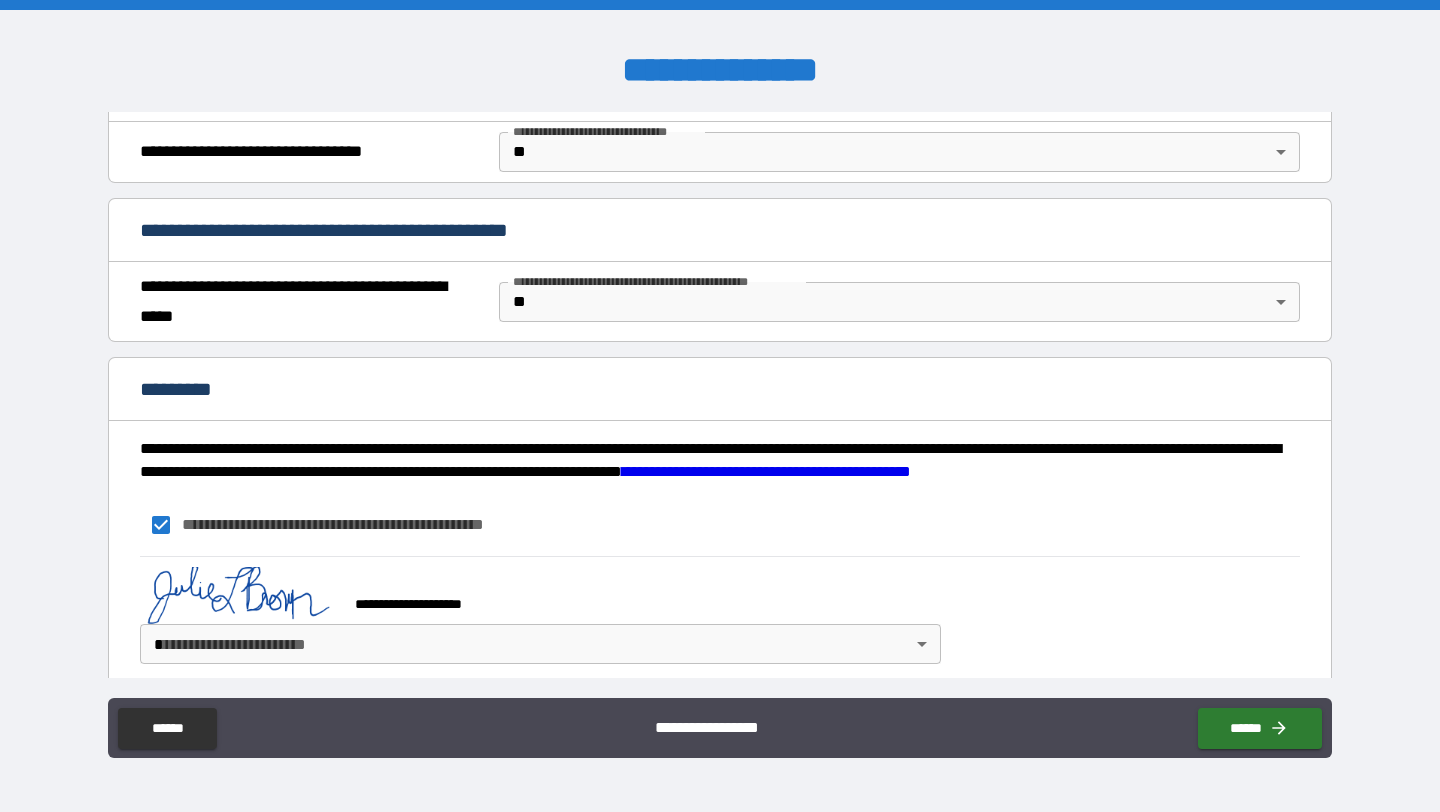 scroll, scrollTop: 1212, scrollLeft: 0, axis: vertical 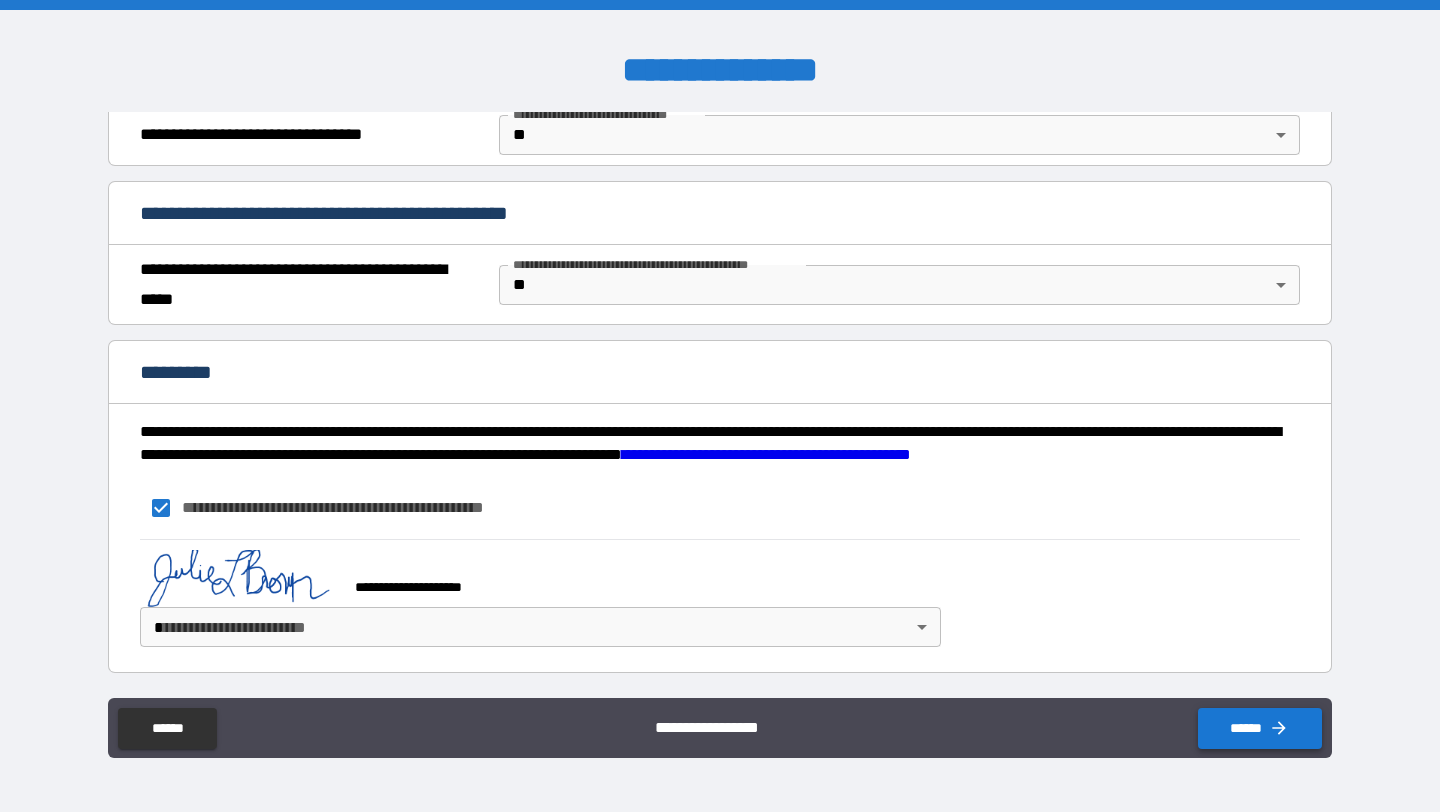 click on "******" at bounding box center [1260, 728] 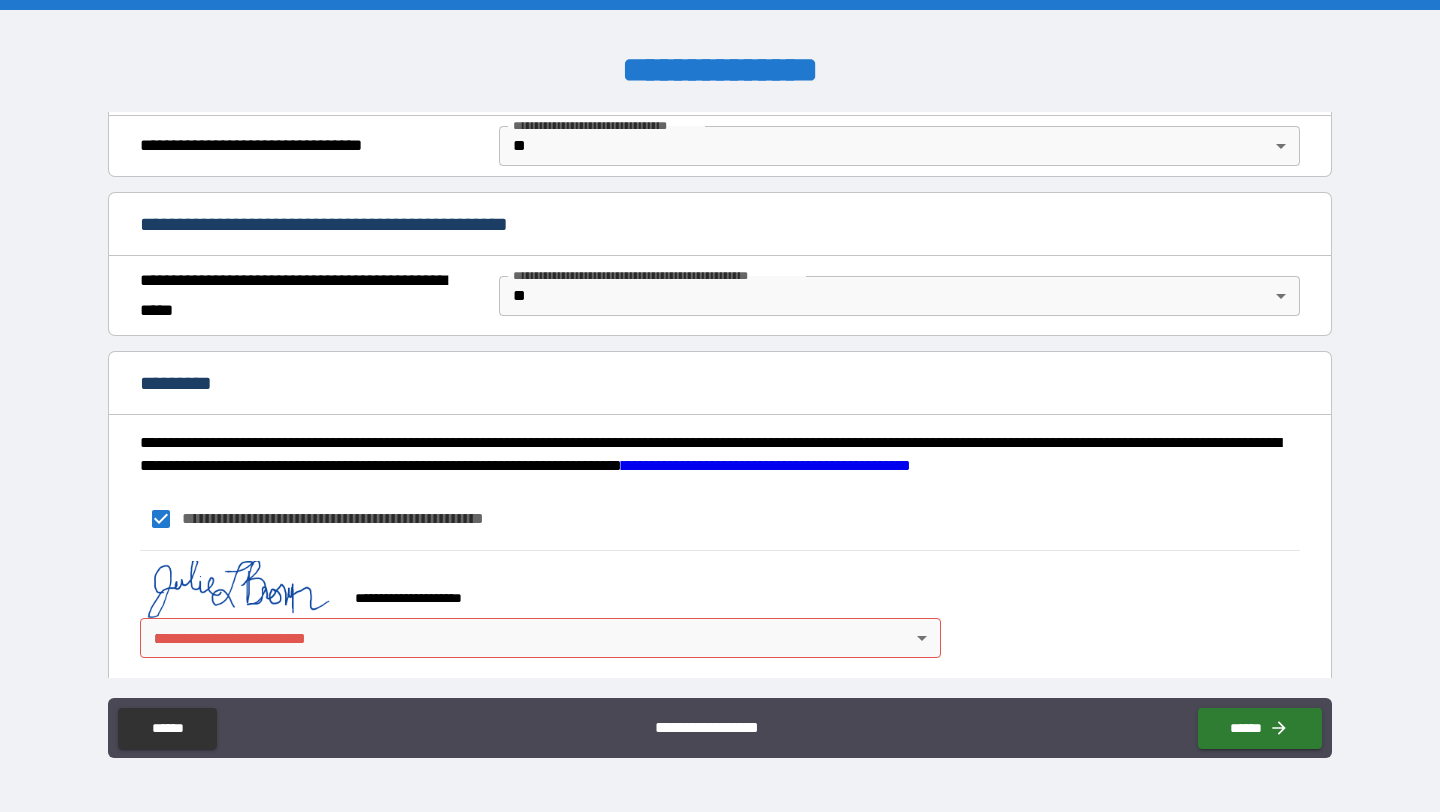 scroll, scrollTop: 1212, scrollLeft: 0, axis: vertical 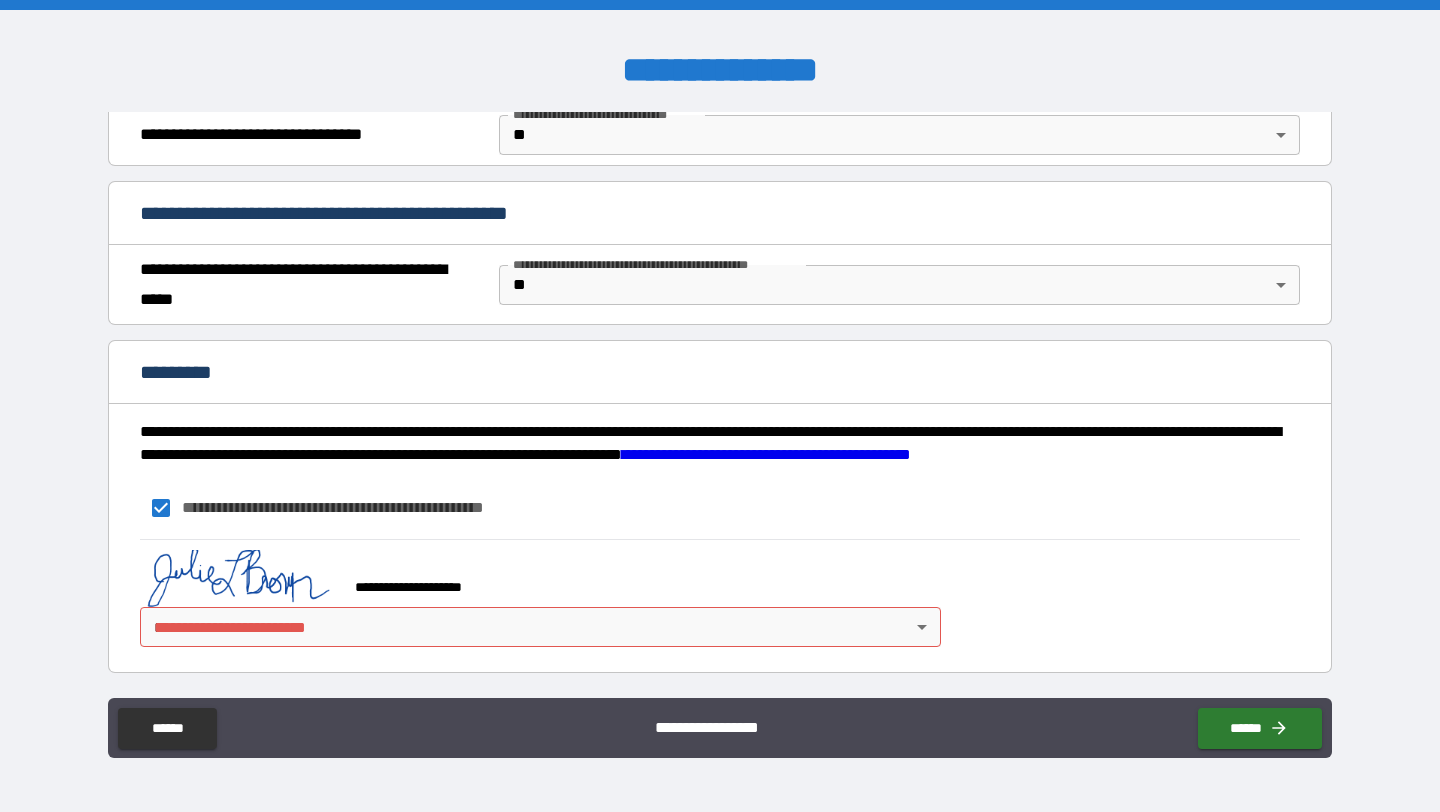 click on "**********" at bounding box center [720, 406] 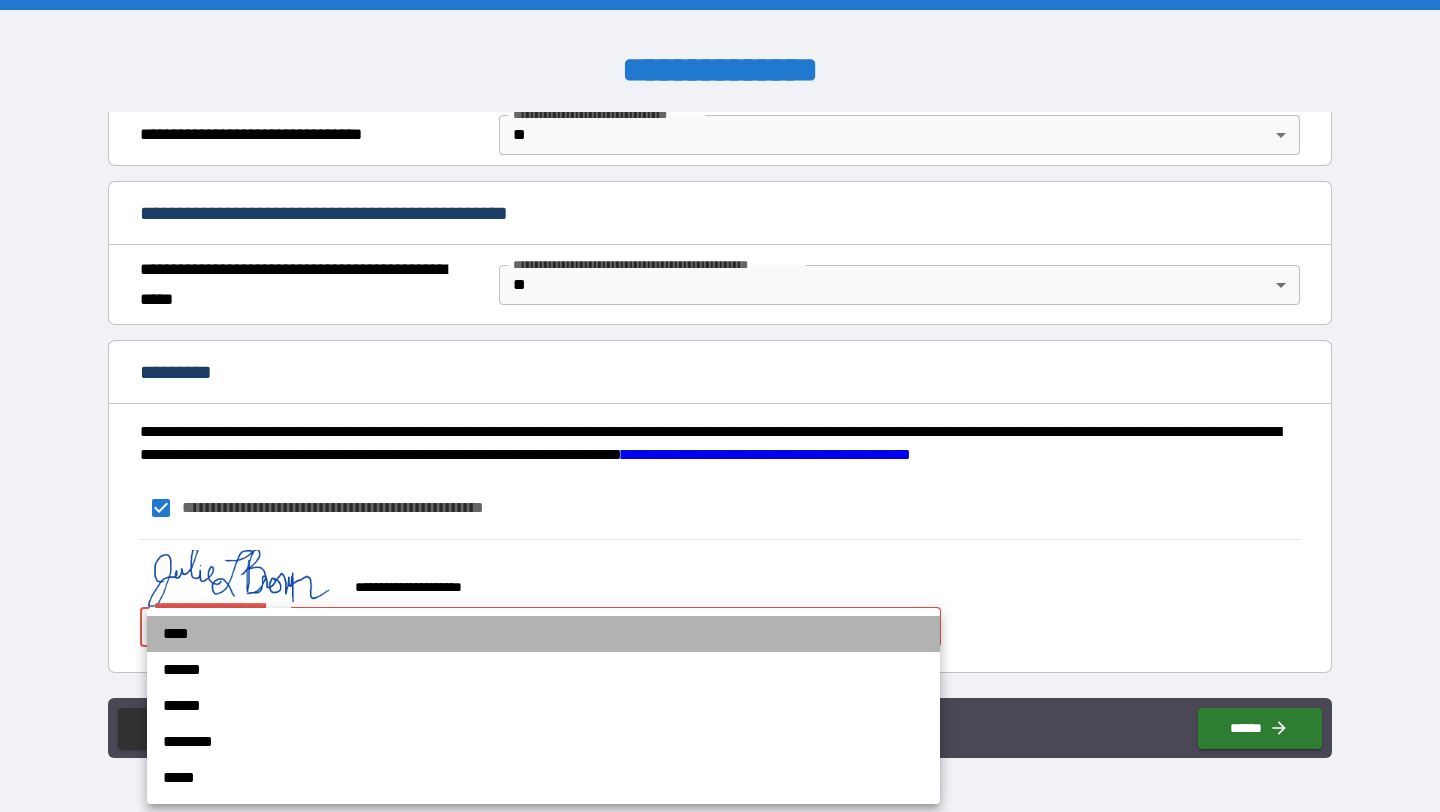 click on "****" at bounding box center (543, 634) 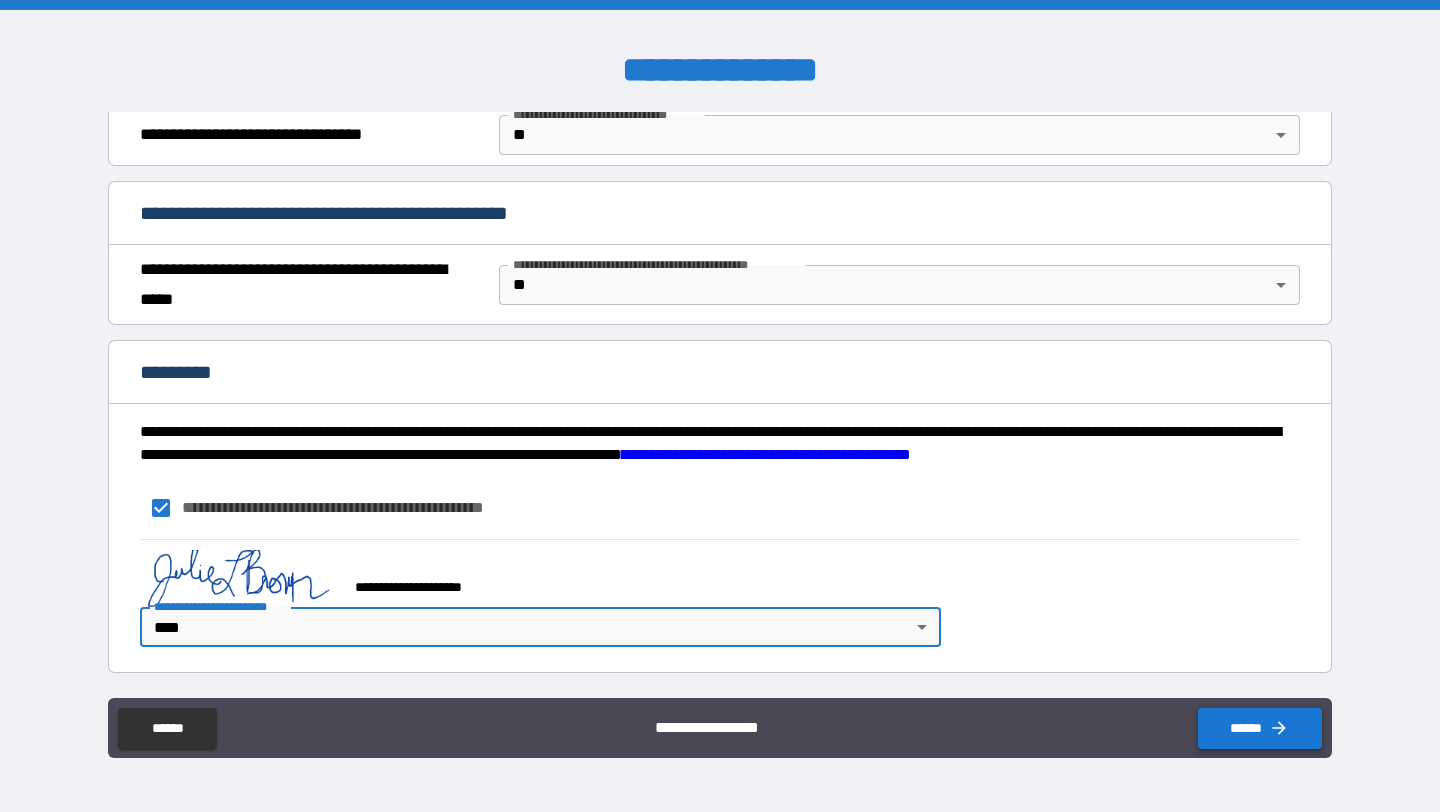 click on "******" at bounding box center (1260, 728) 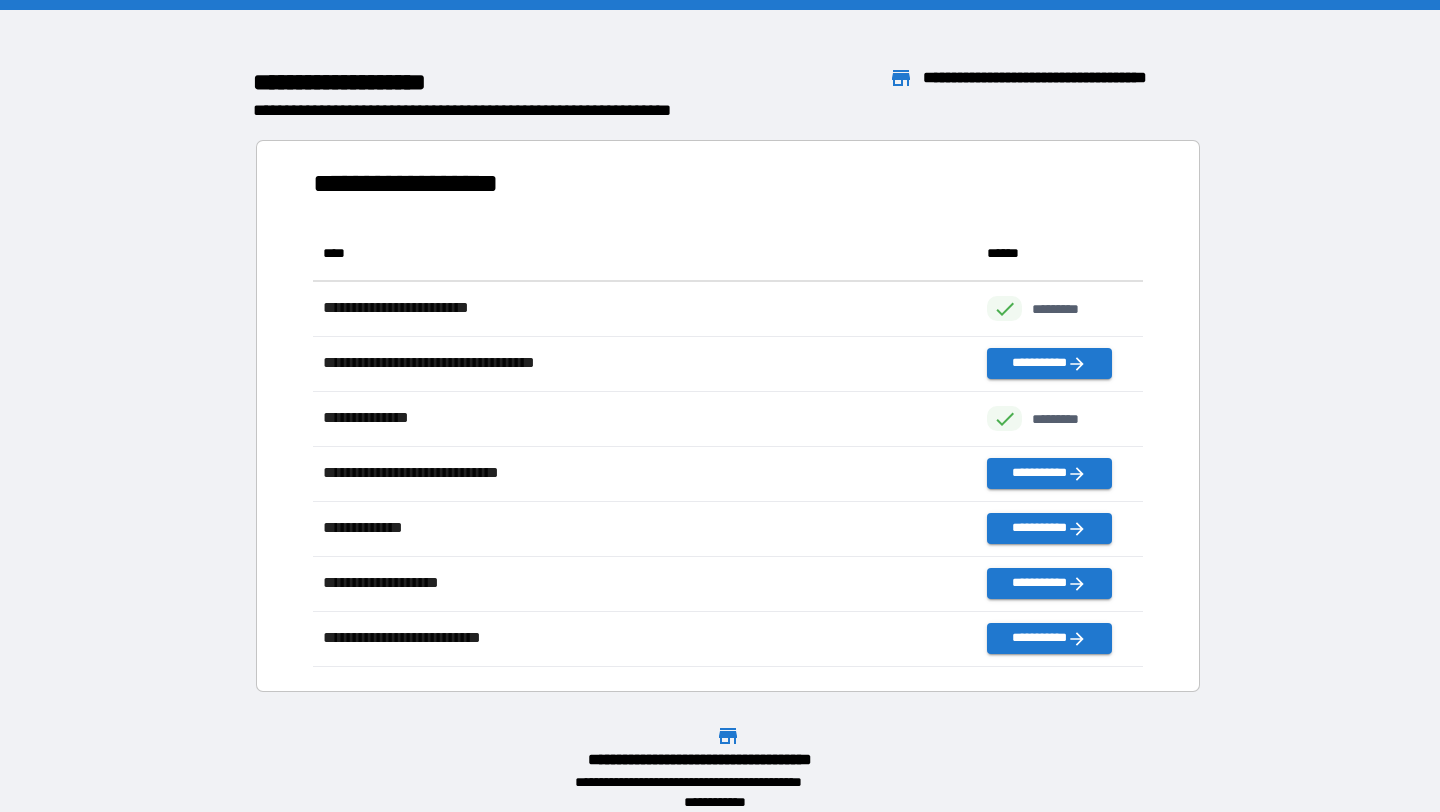scroll, scrollTop: 1, scrollLeft: 1, axis: both 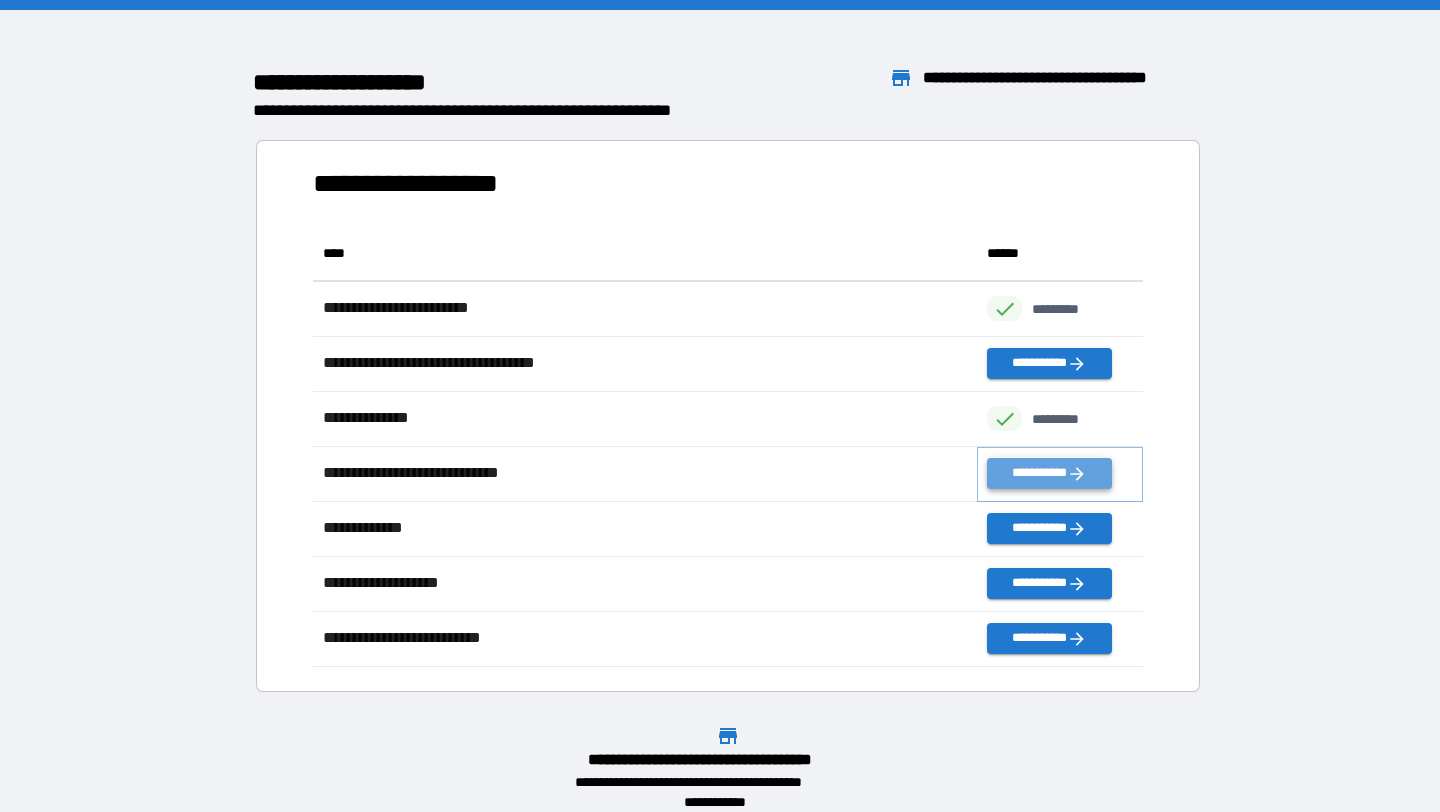 click on "**********" at bounding box center [1049, 473] 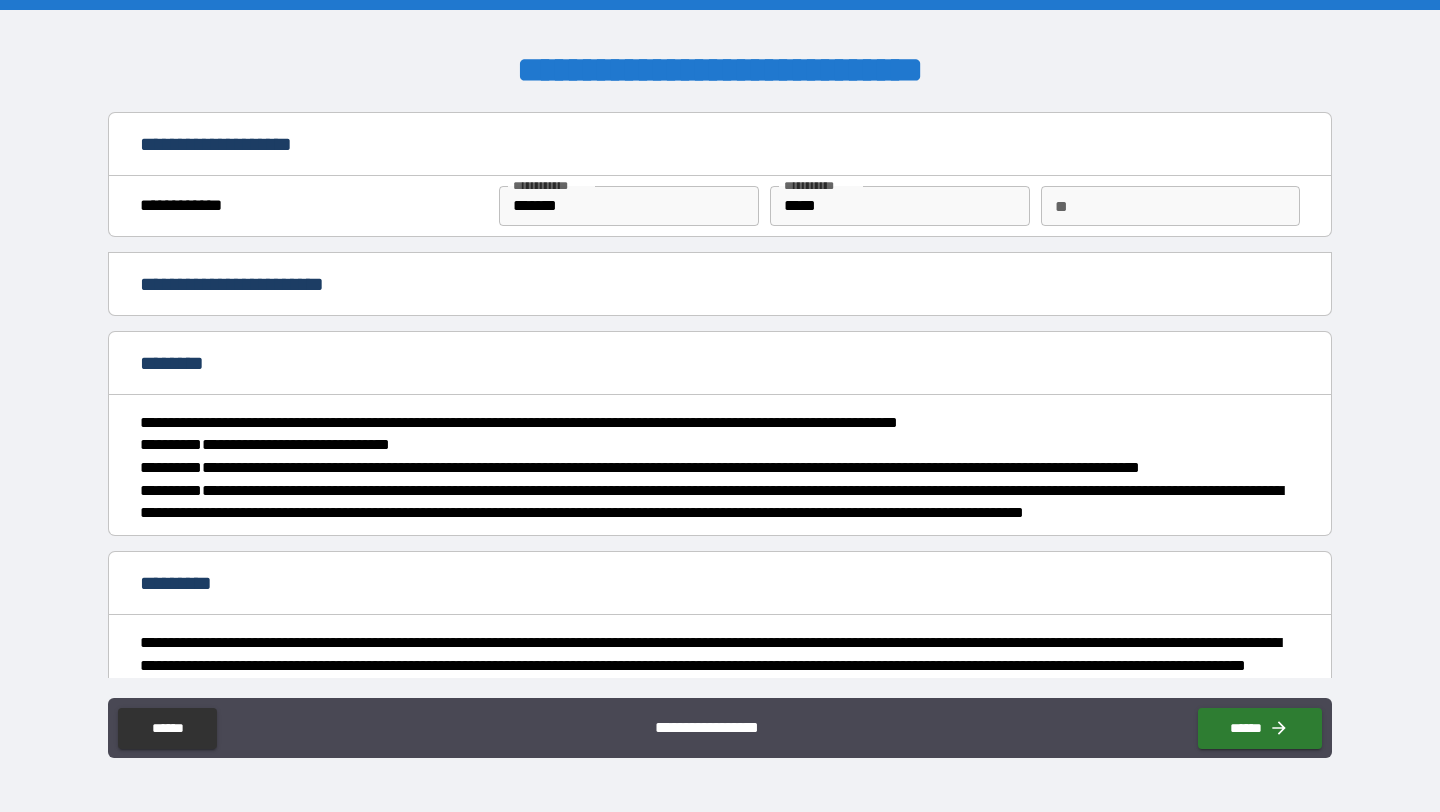 type on "*" 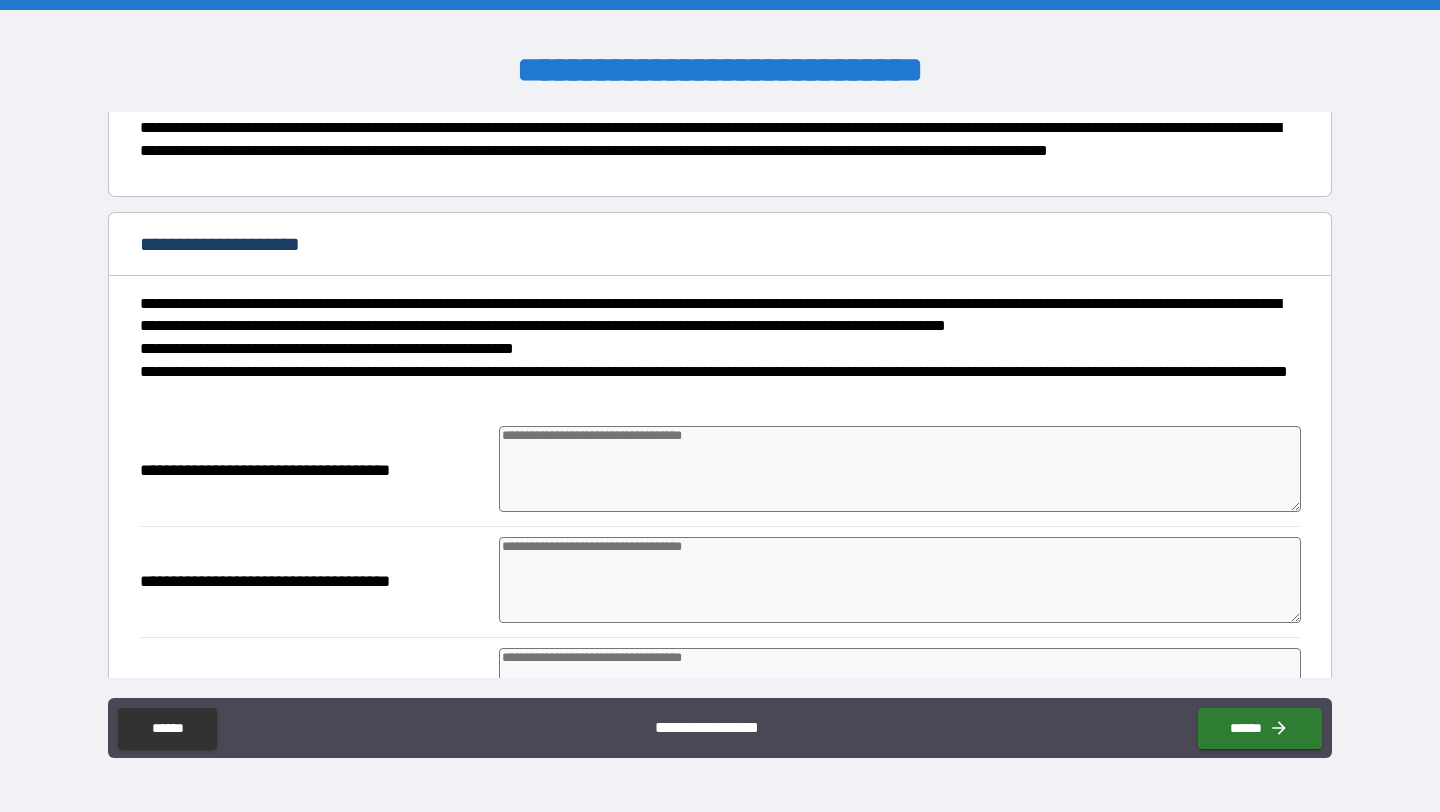 scroll, scrollTop: 866, scrollLeft: 0, axis: vertical 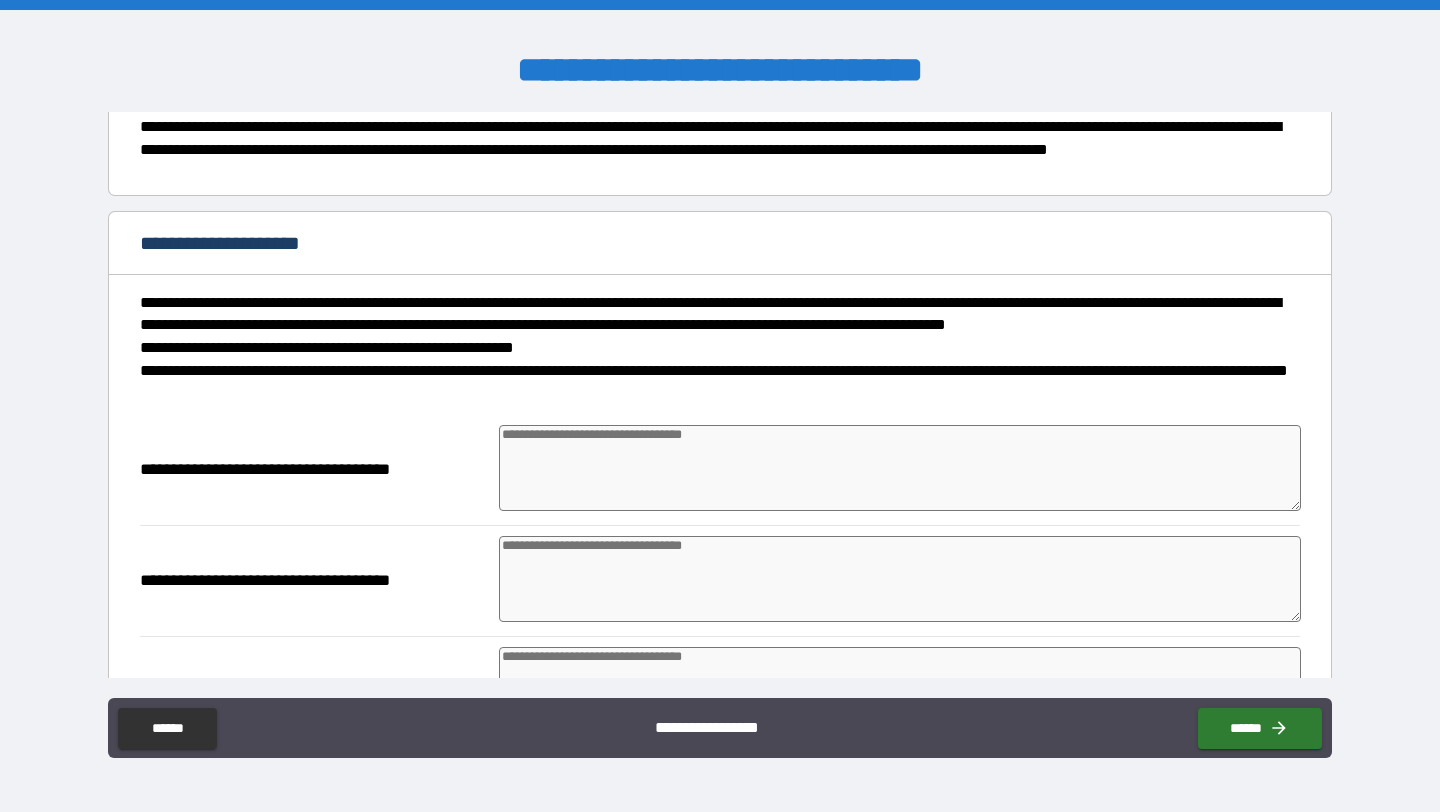 click at bounding box center (900, 468) 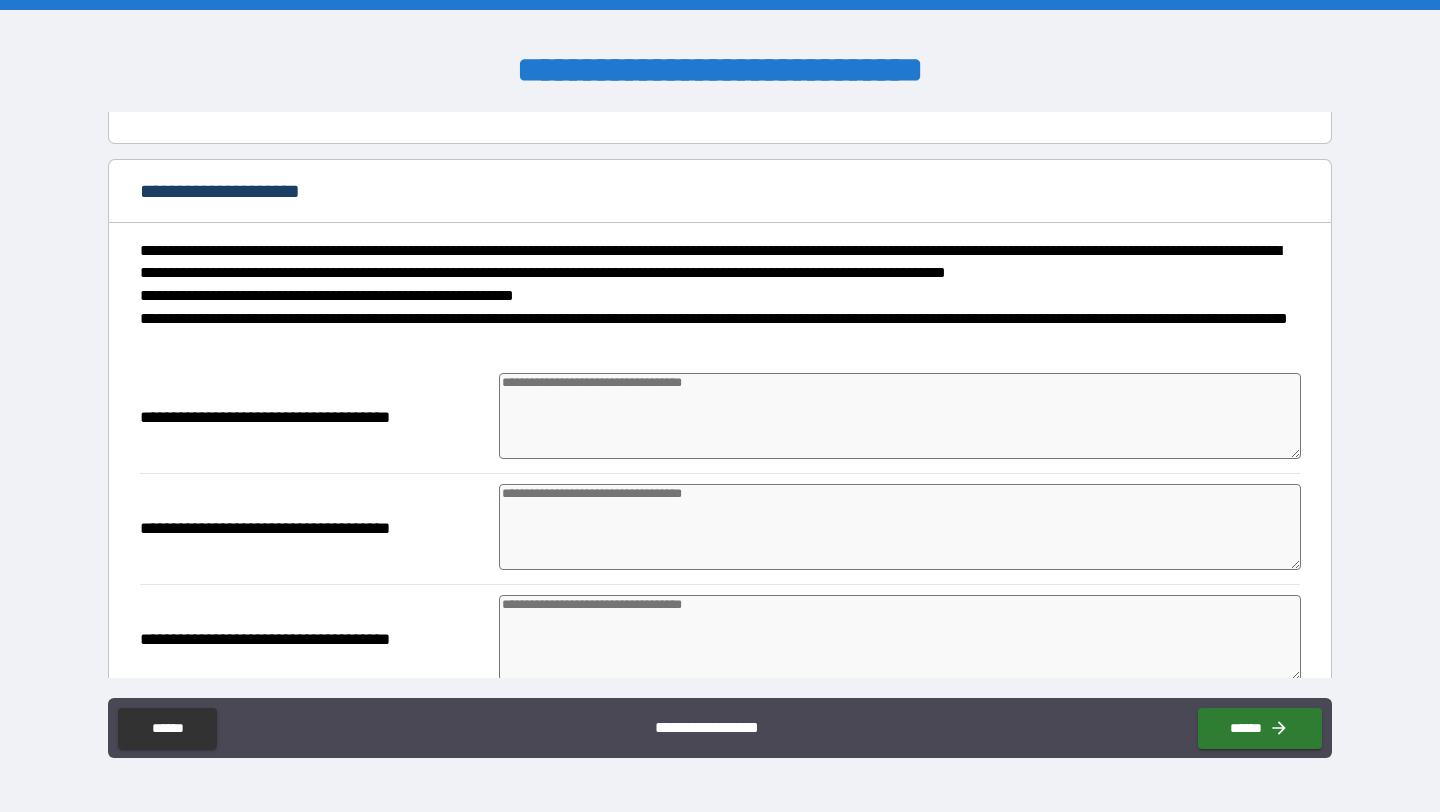 scroll, scrollTop: 916, scrollLeft: 0, axis: vertical 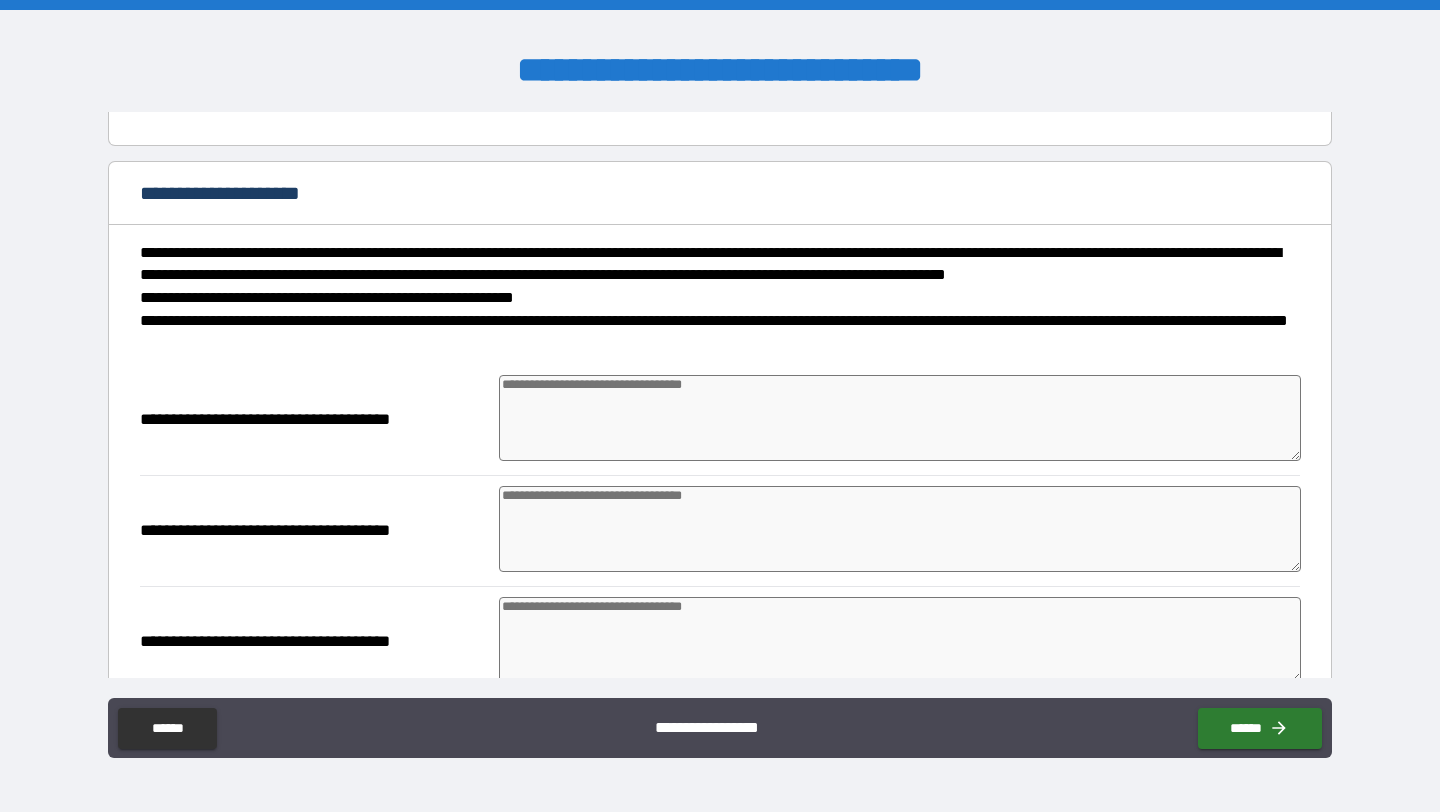 type on "*" 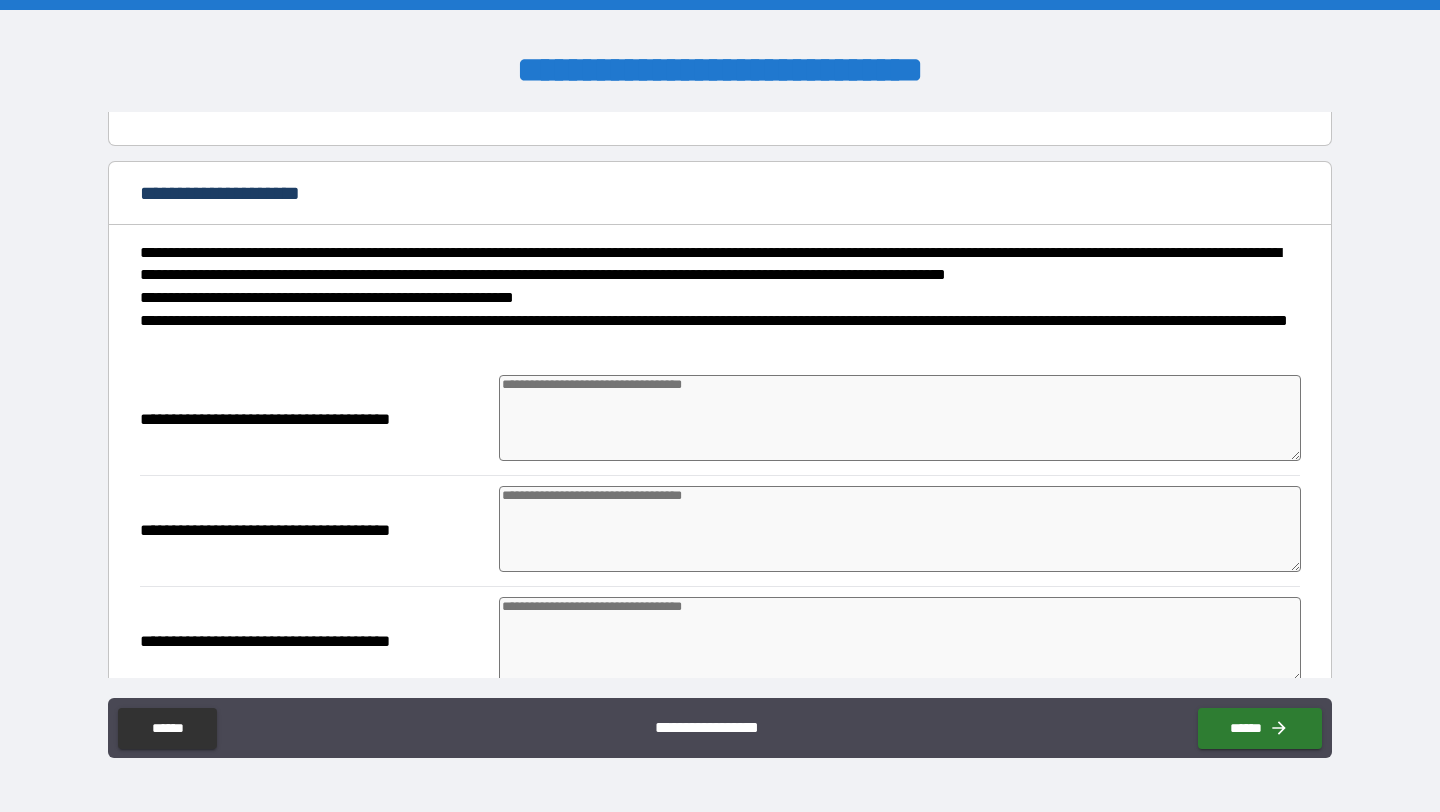 type on "*" 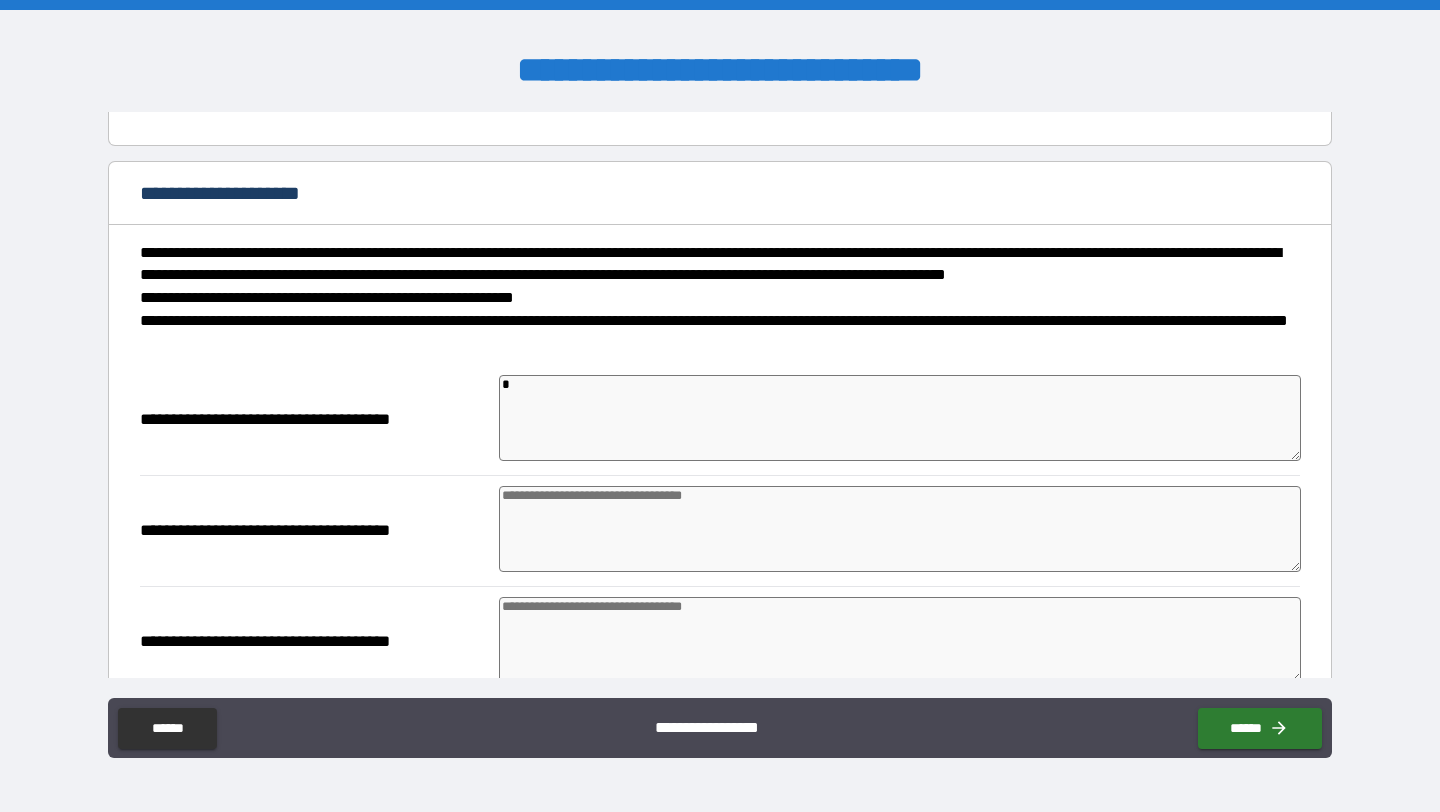 type on "*" 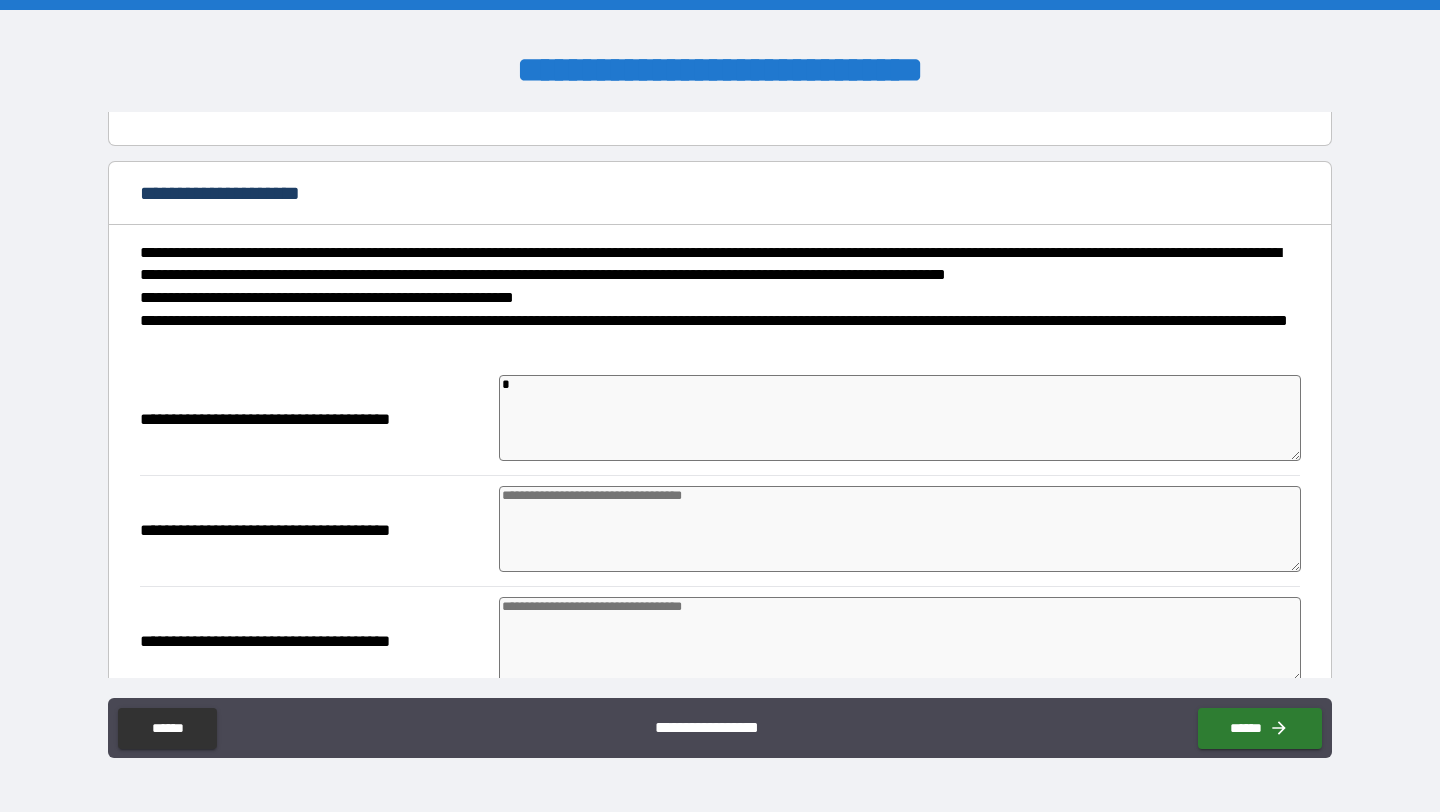 type on "*" 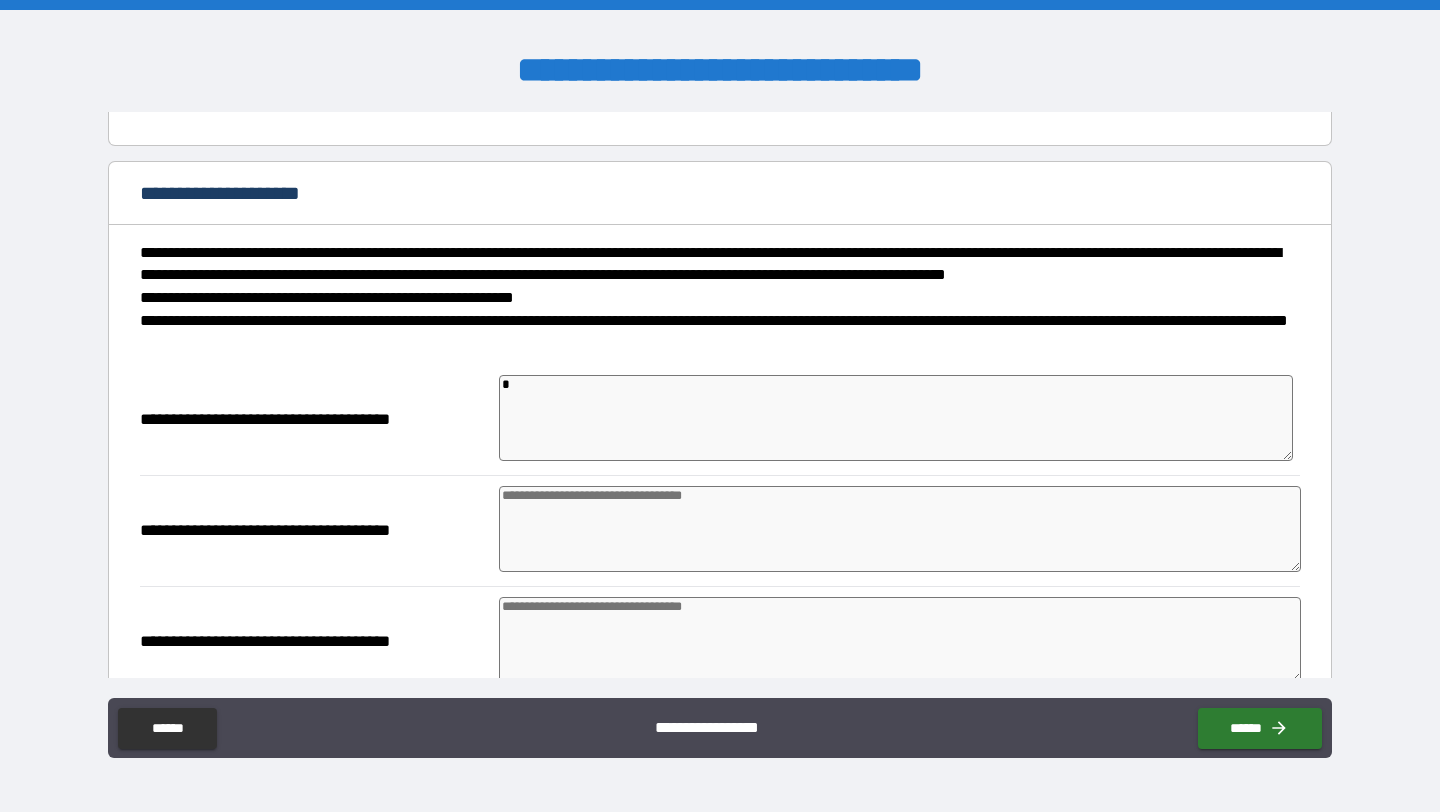 type on "**" 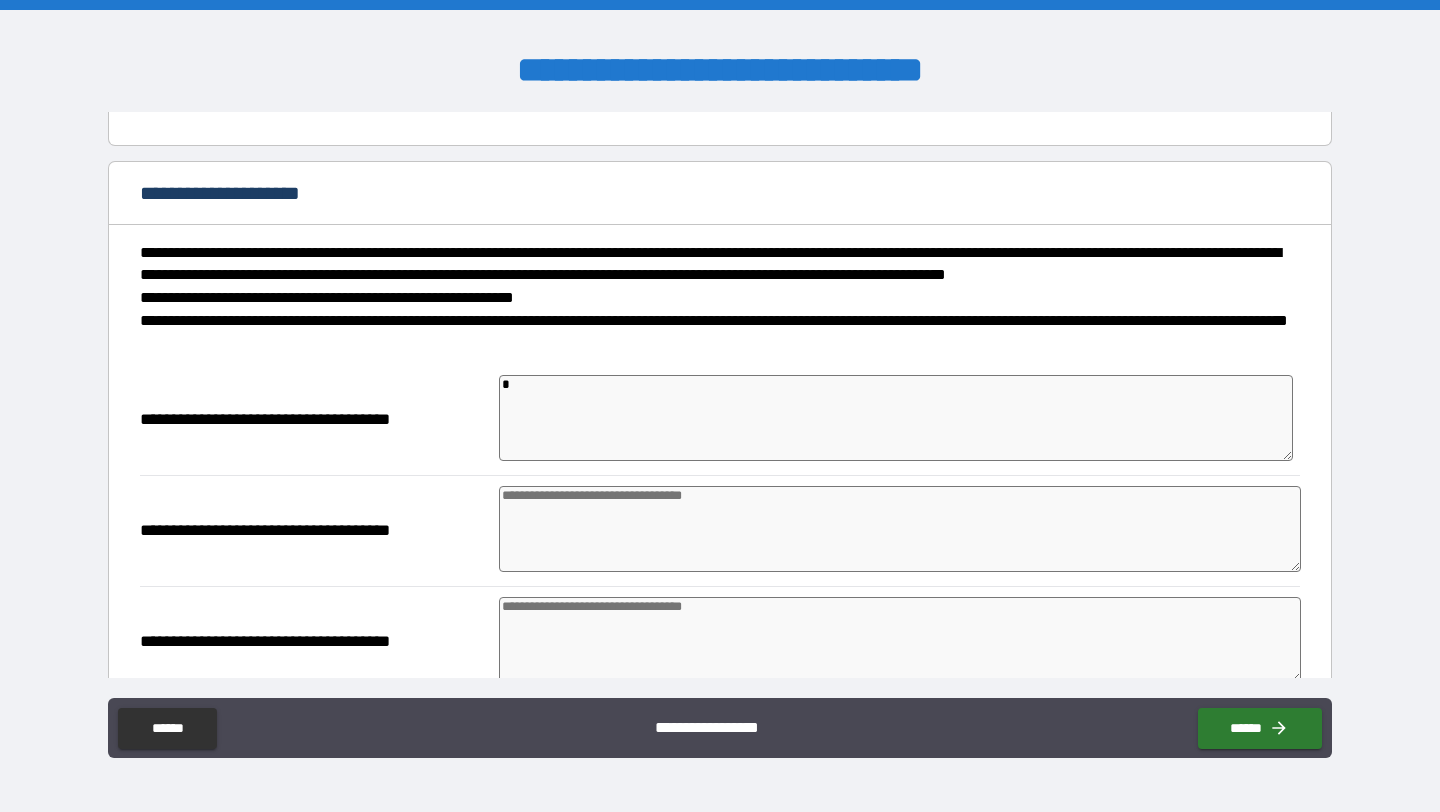 type on "*" 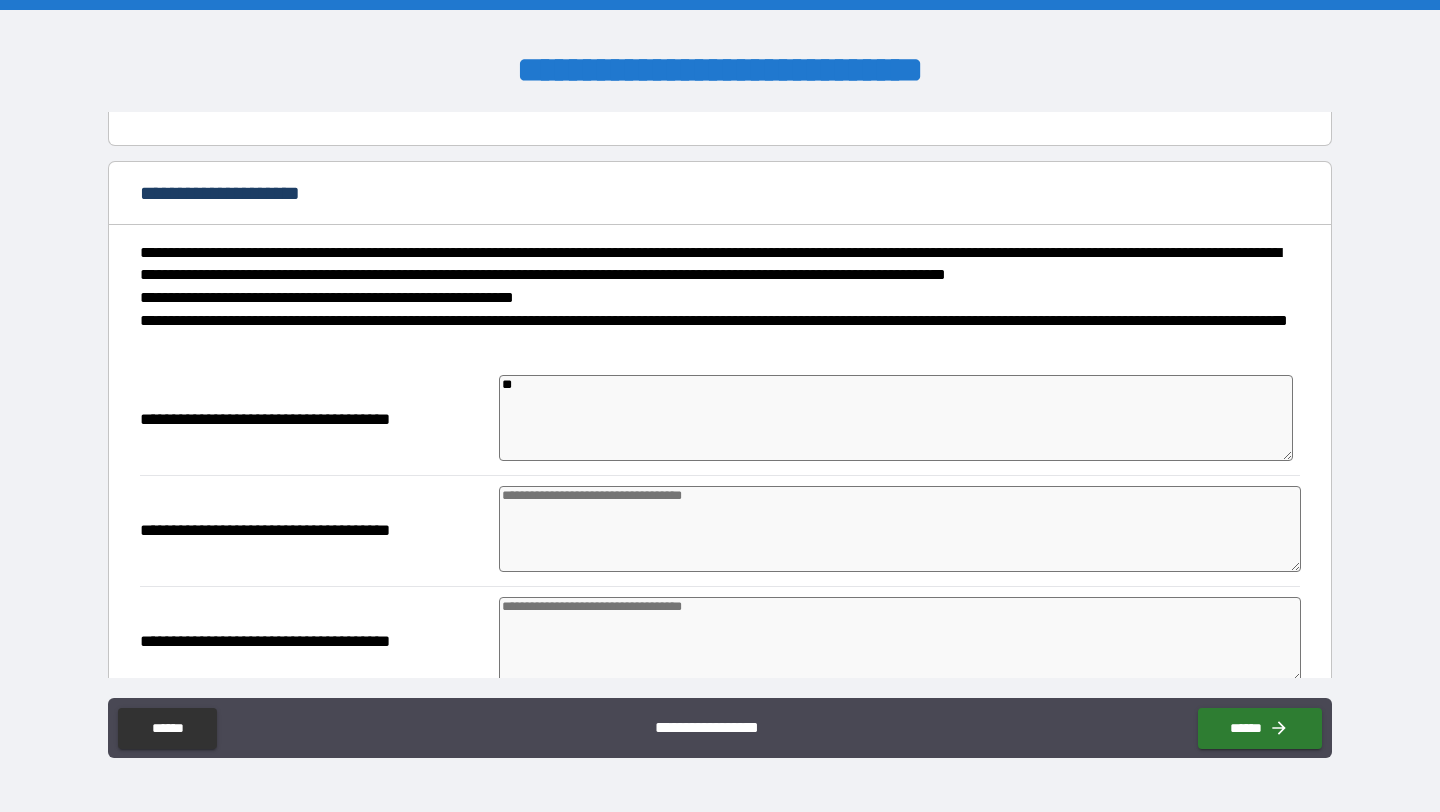 type on "*" 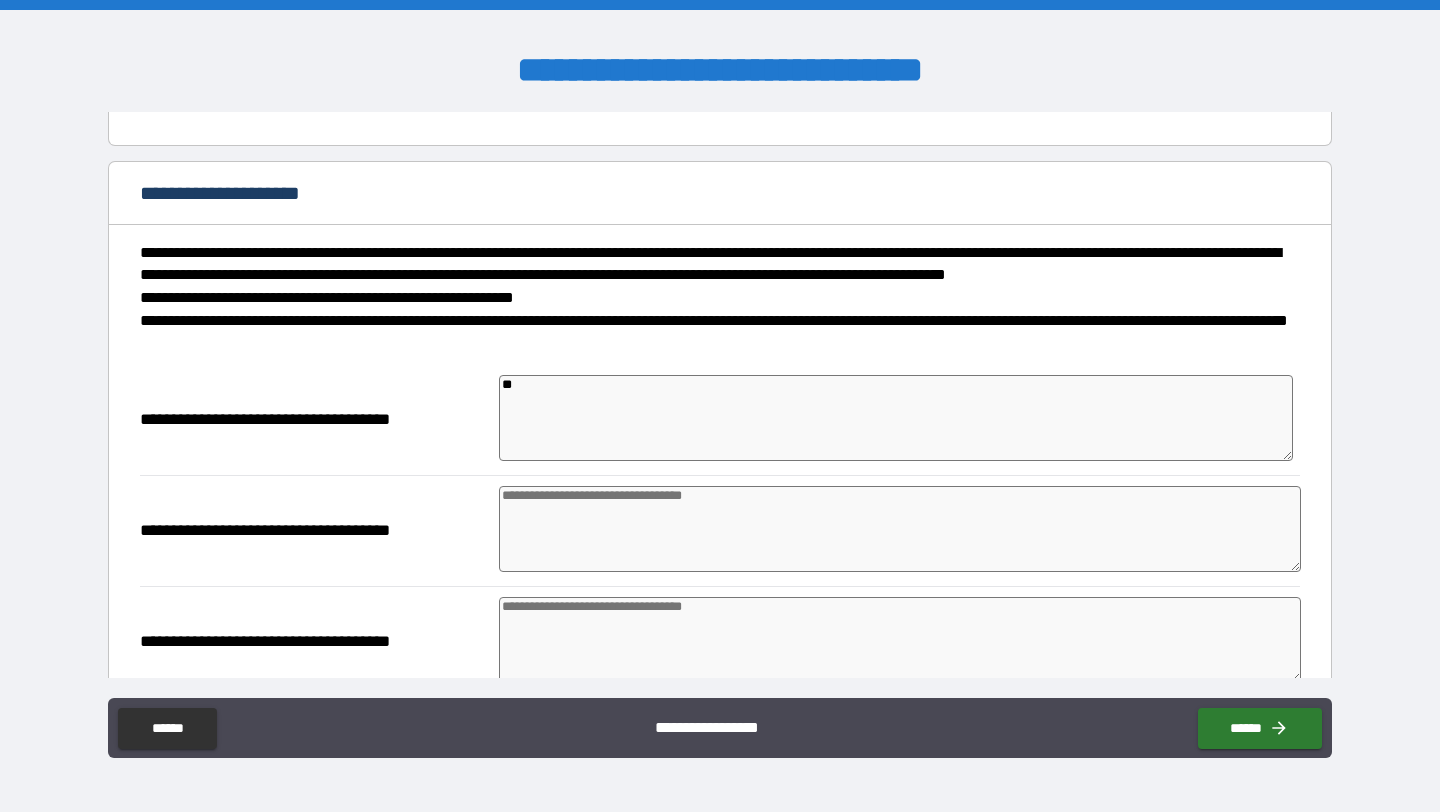 type on "*" 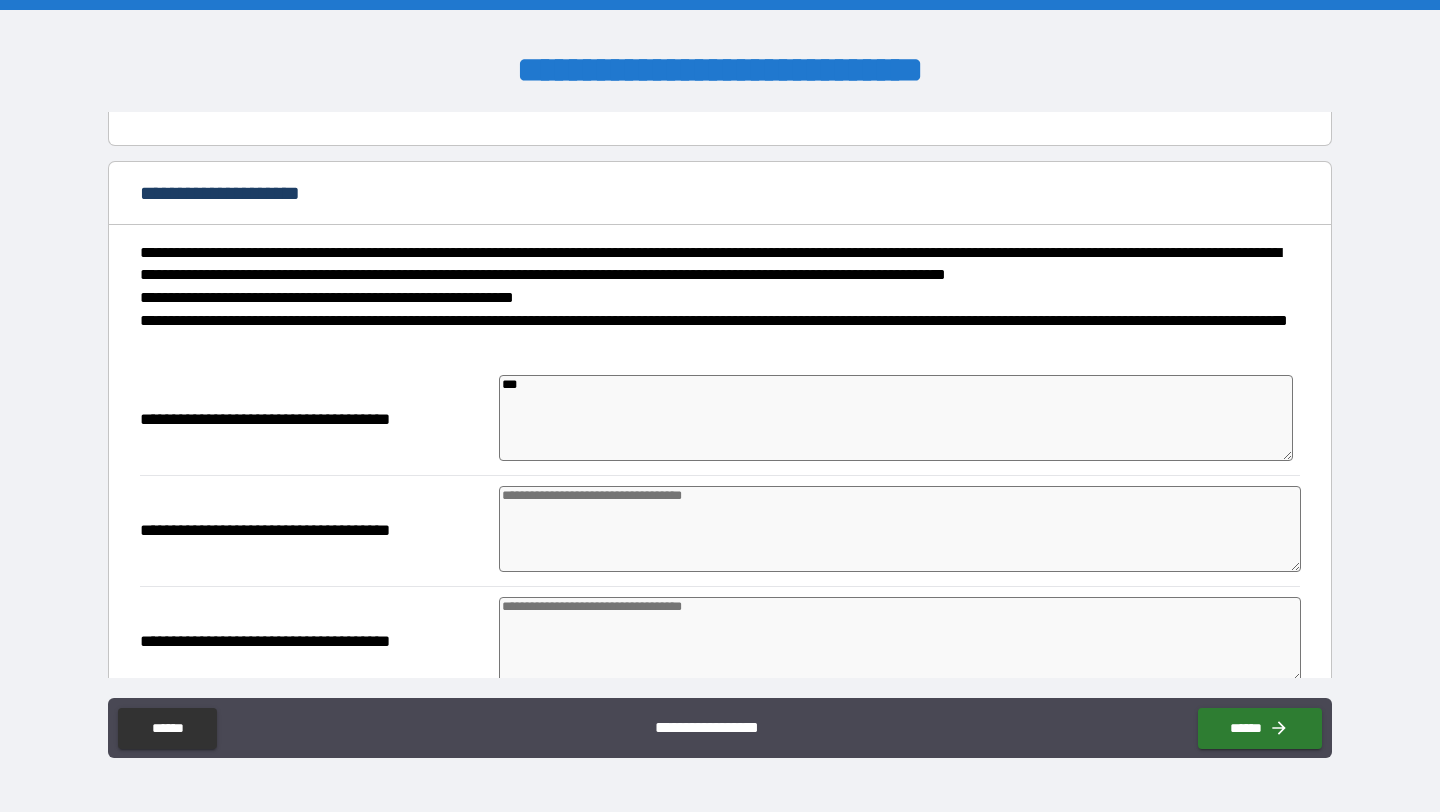 type on "*" 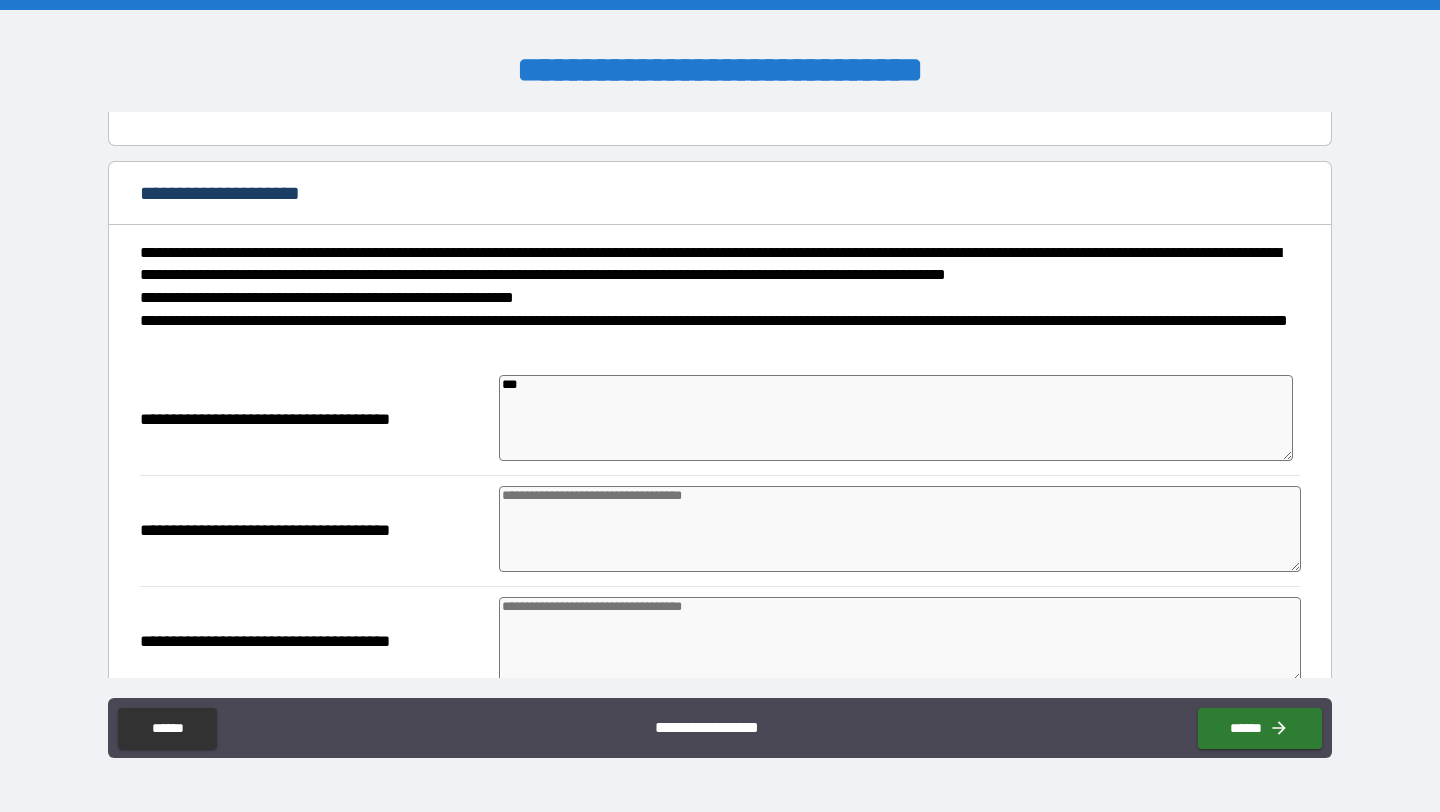 type on "*" 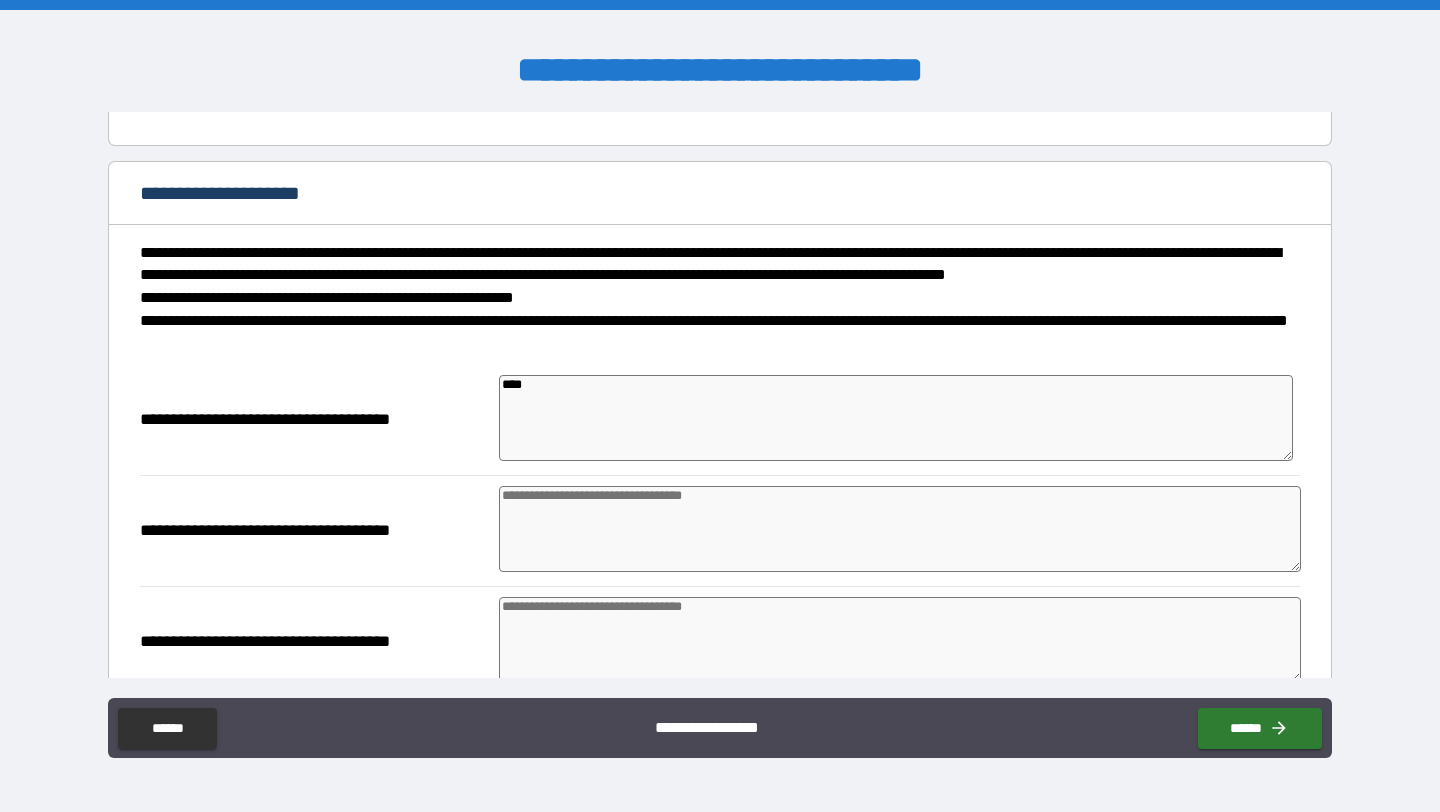 type on "*****" 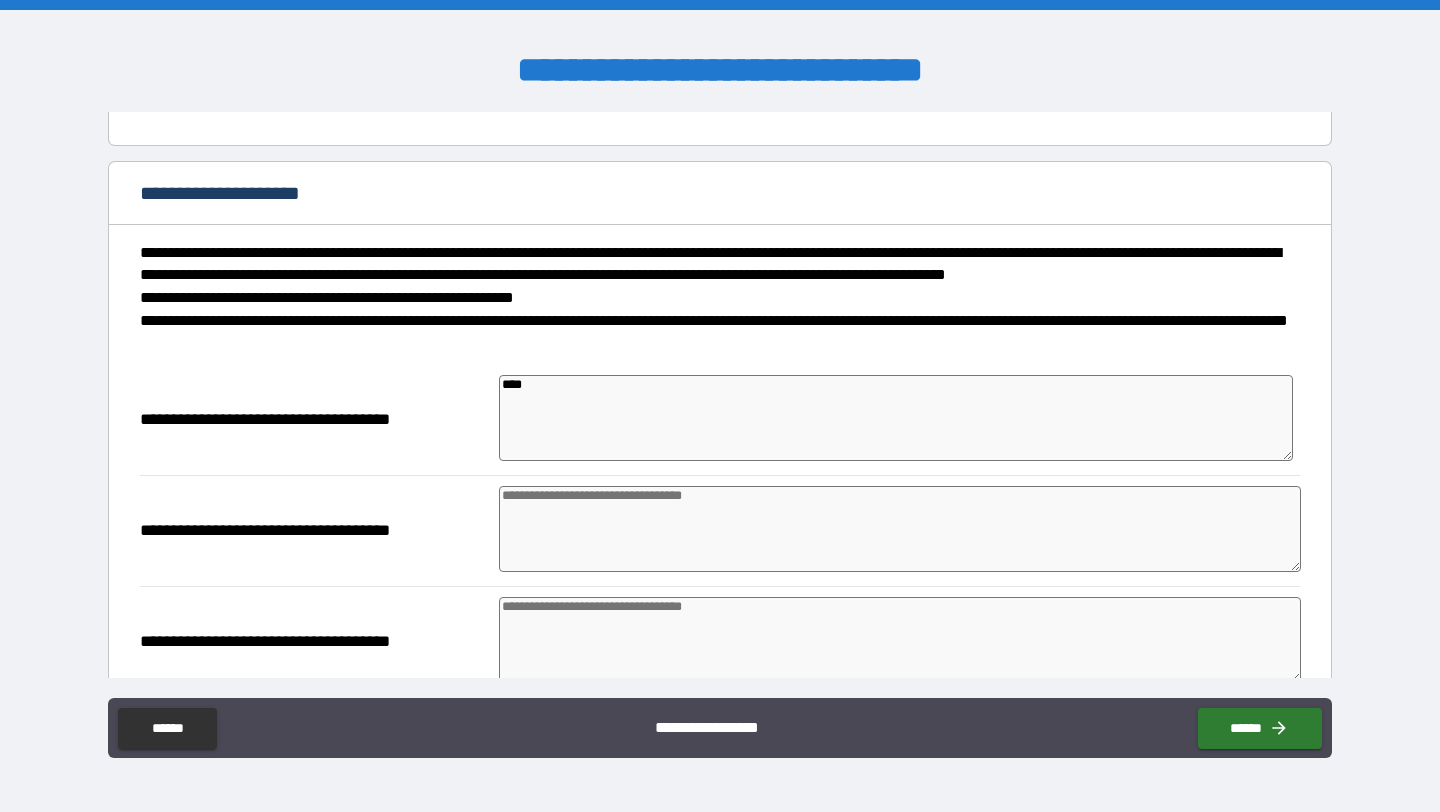 type on "*" 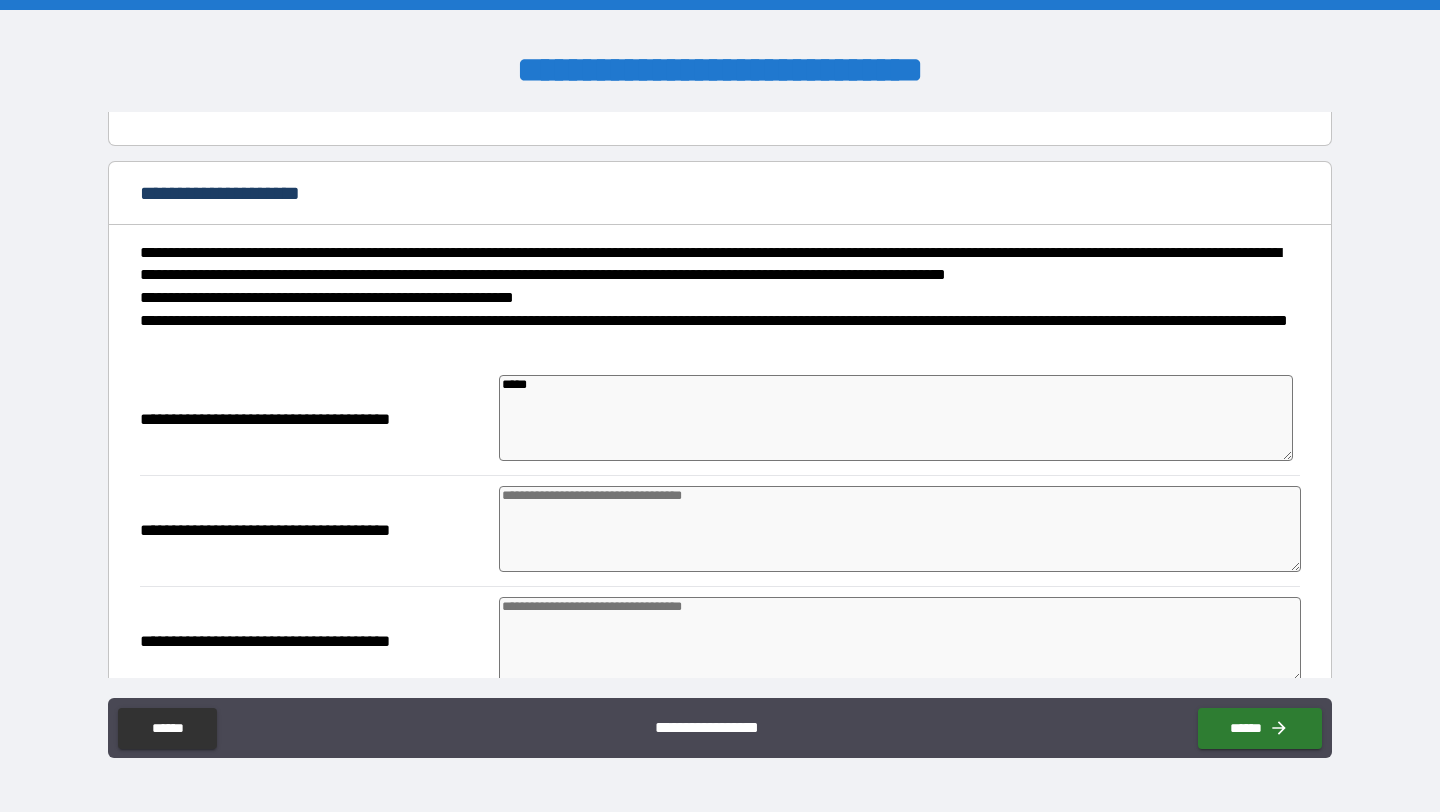 type on "*" 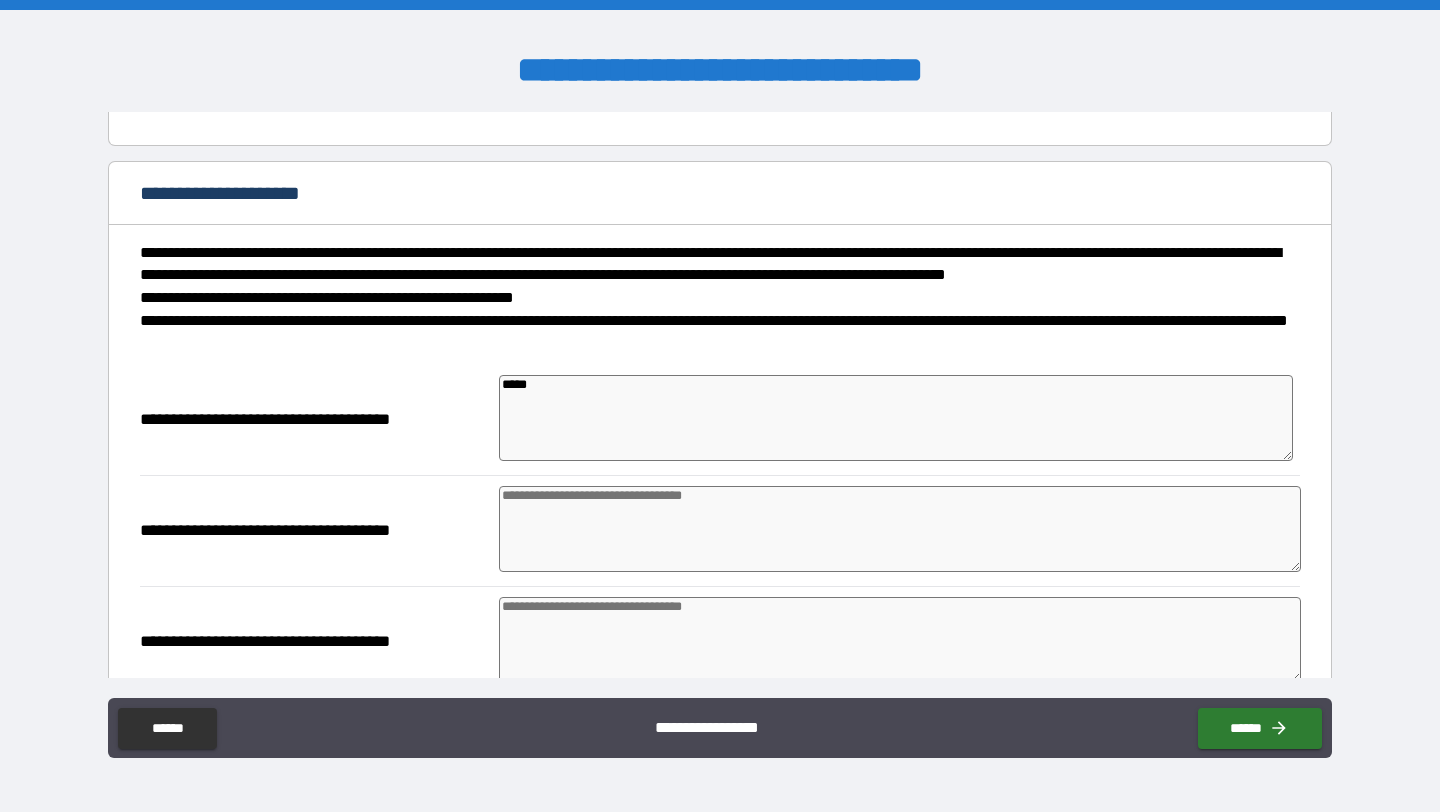 type on "*" 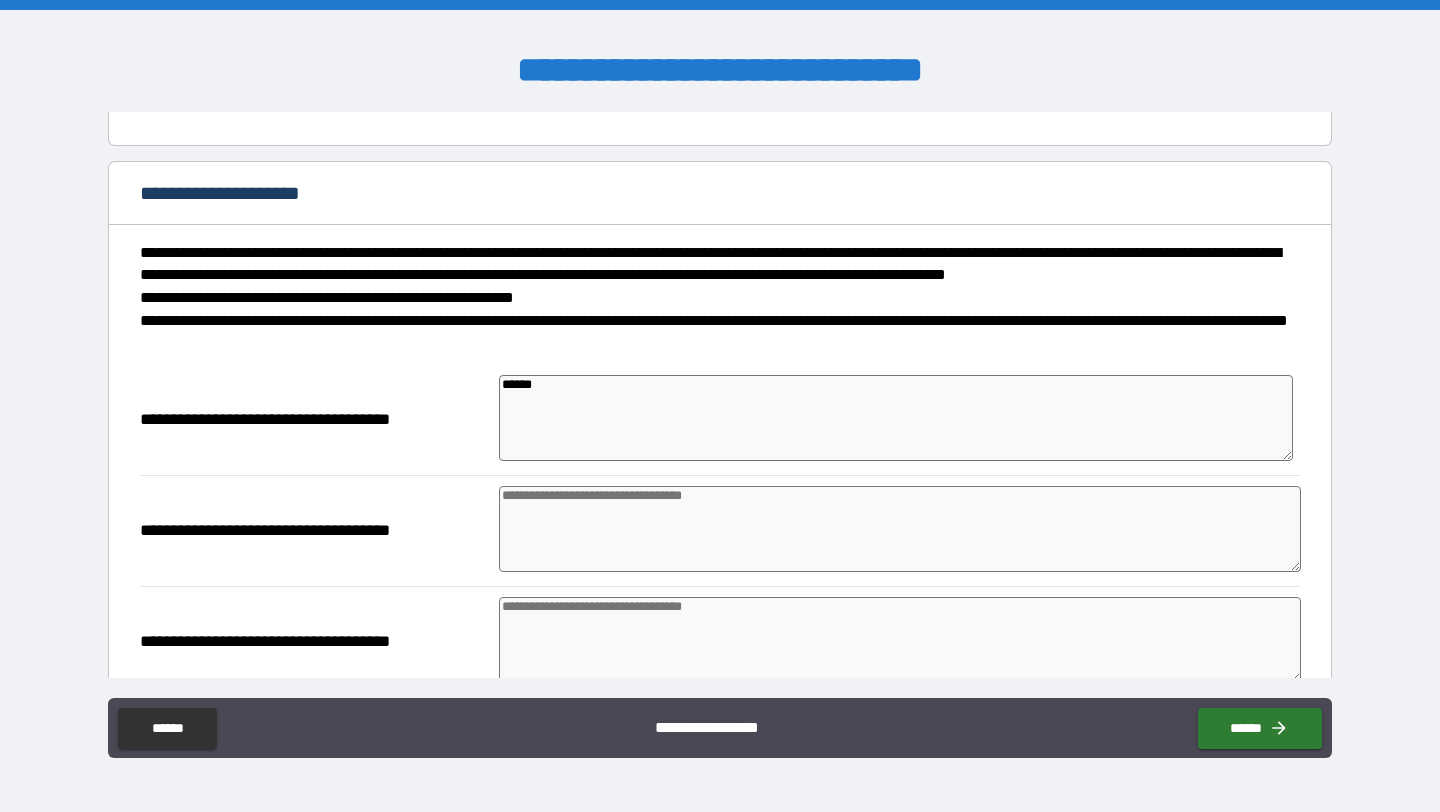 type on "*" 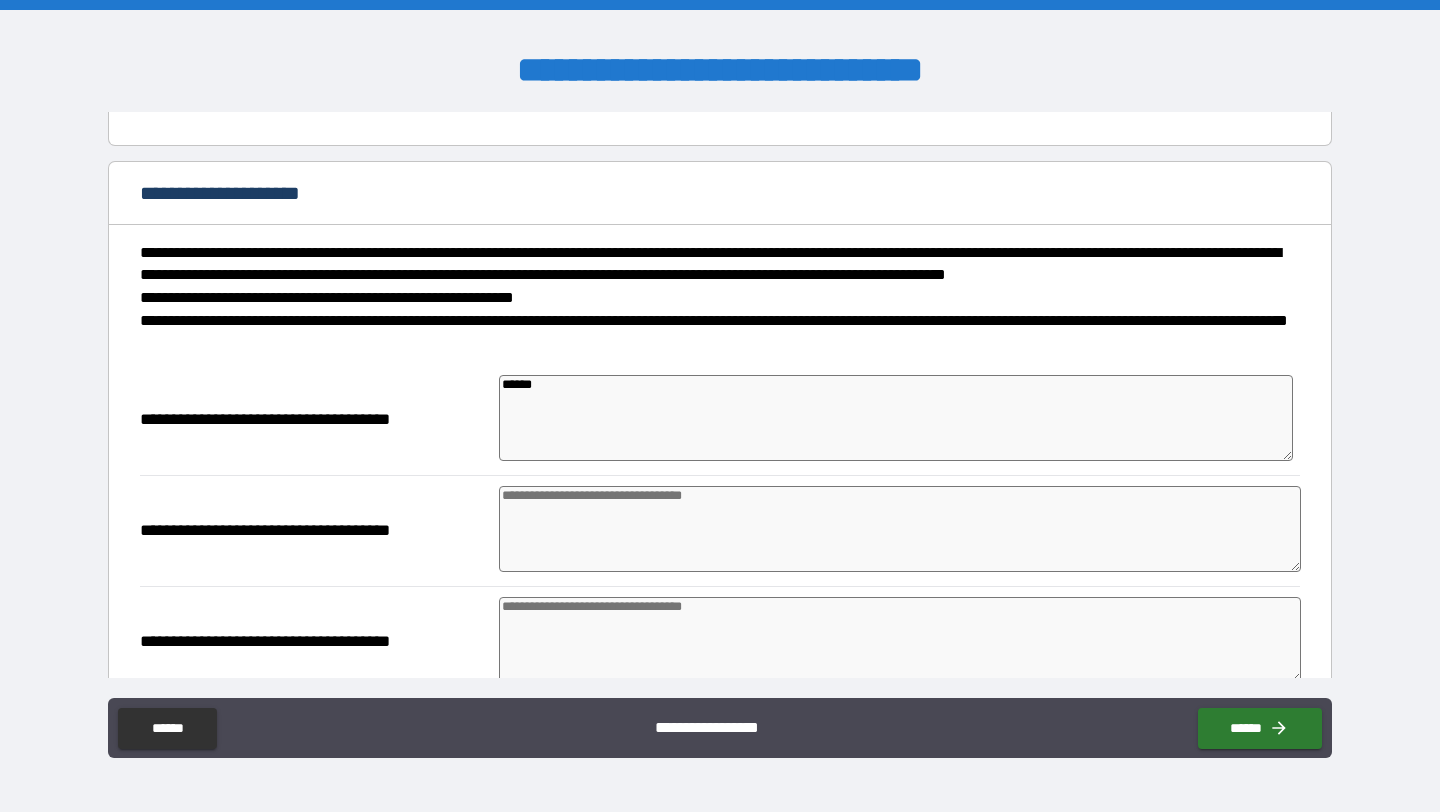 type on "*" 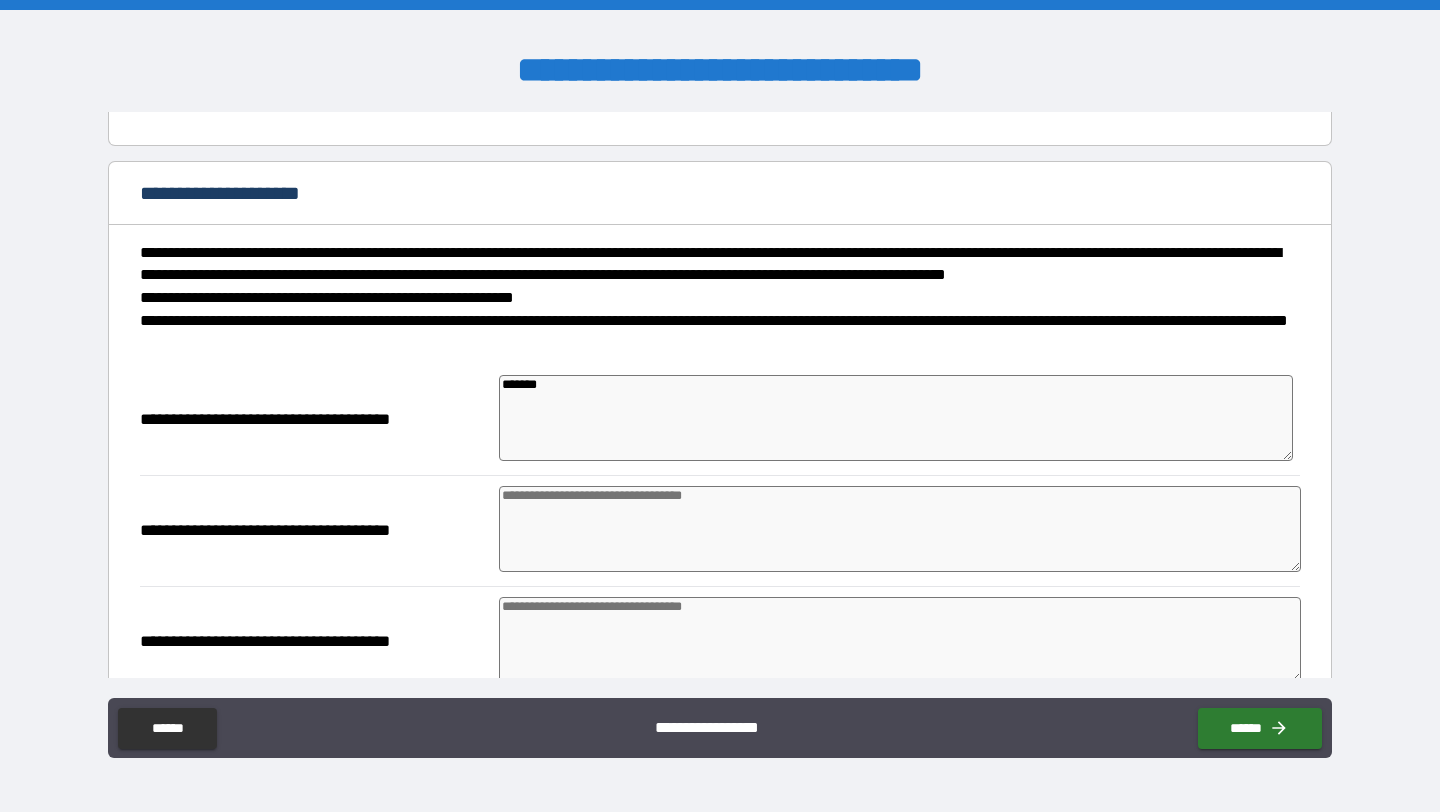 type on "*" 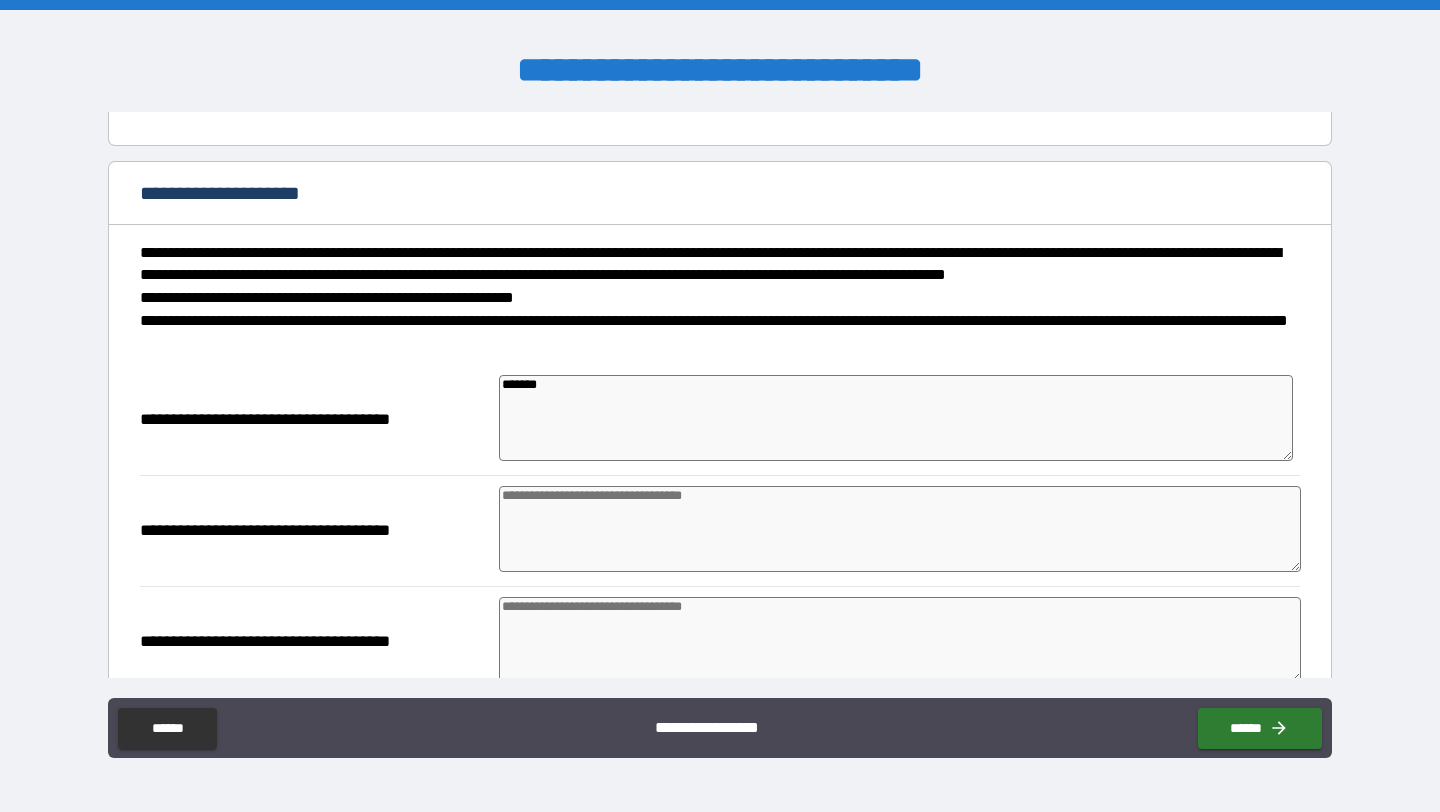 type on "*" 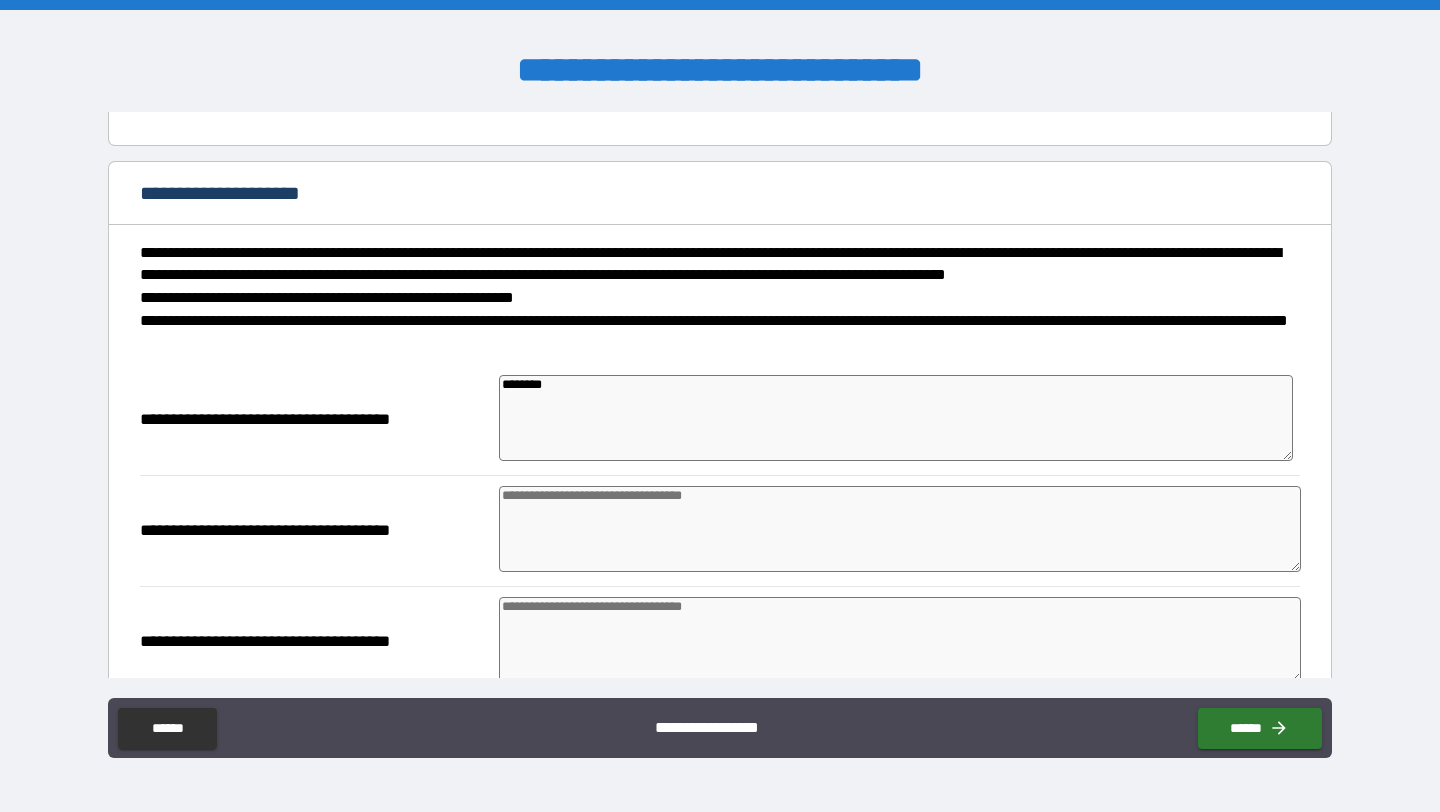 type on "*" 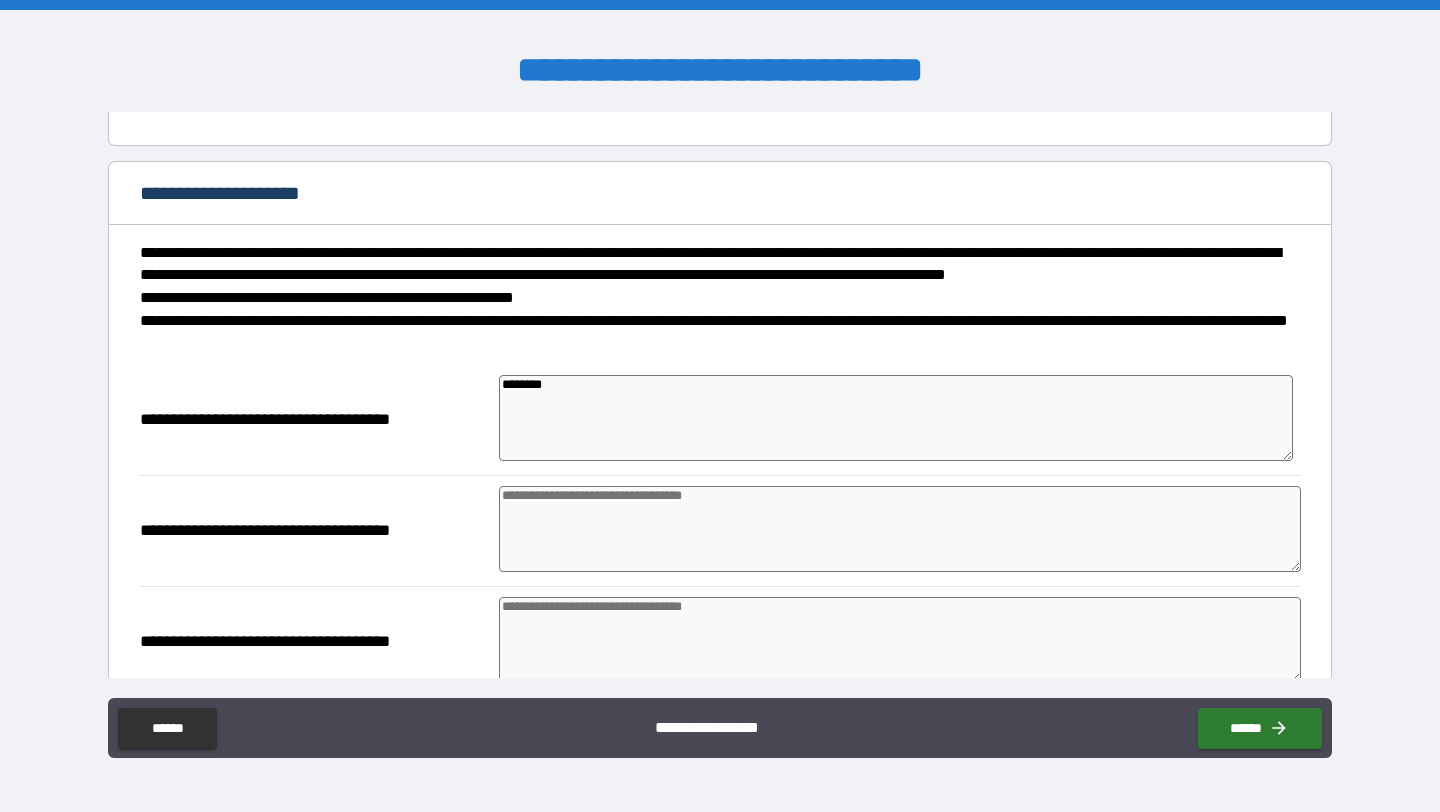 type on "*" 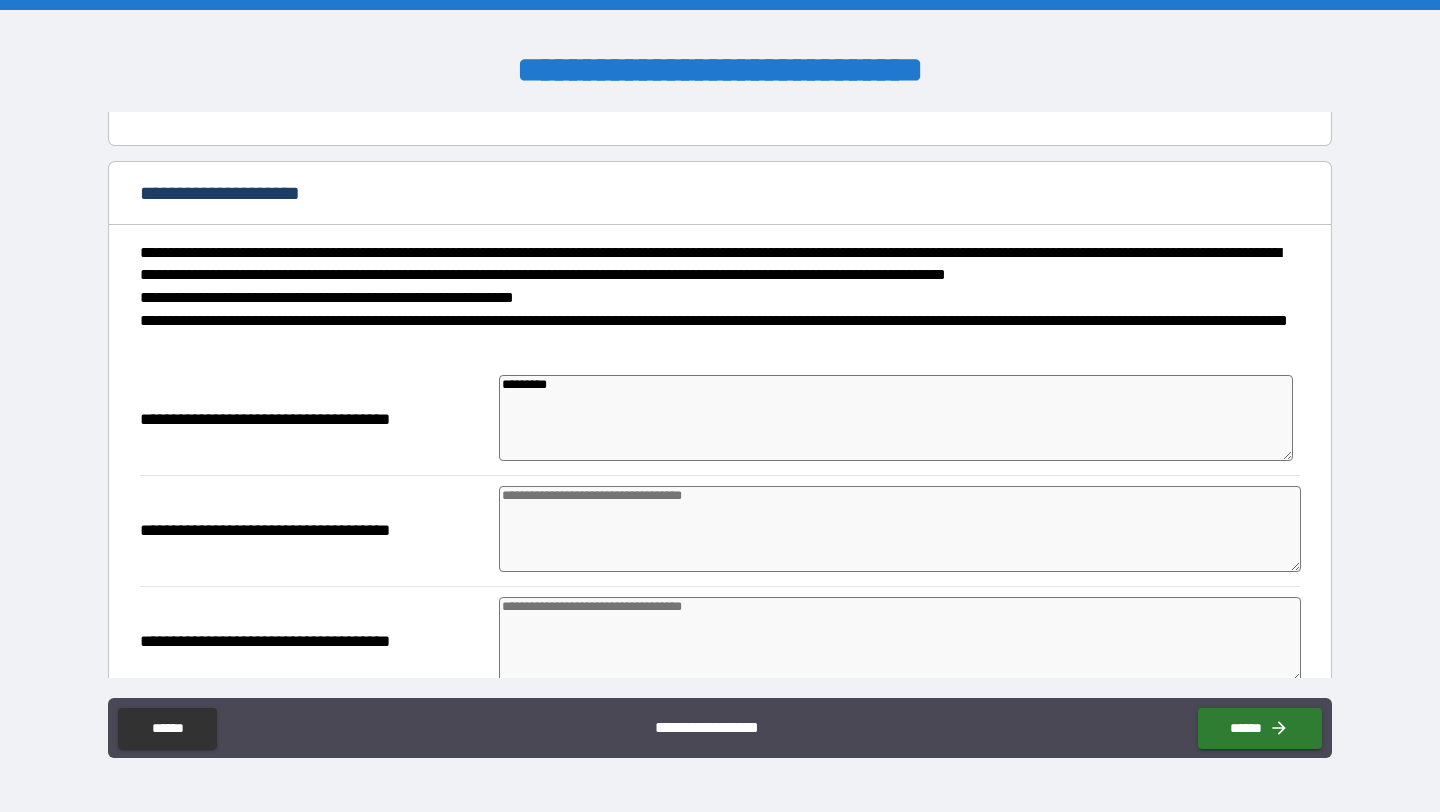 type on "*" 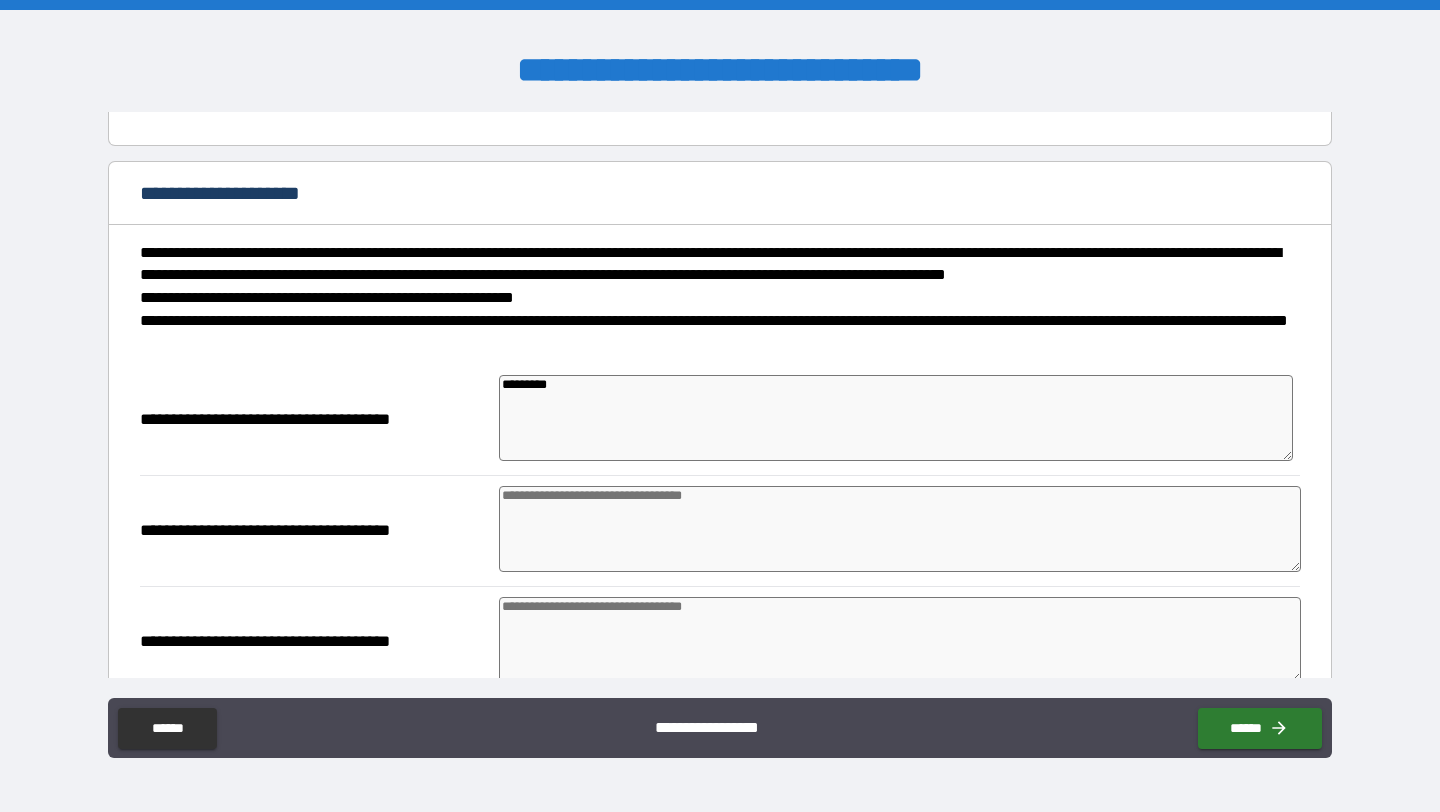 type on "*" 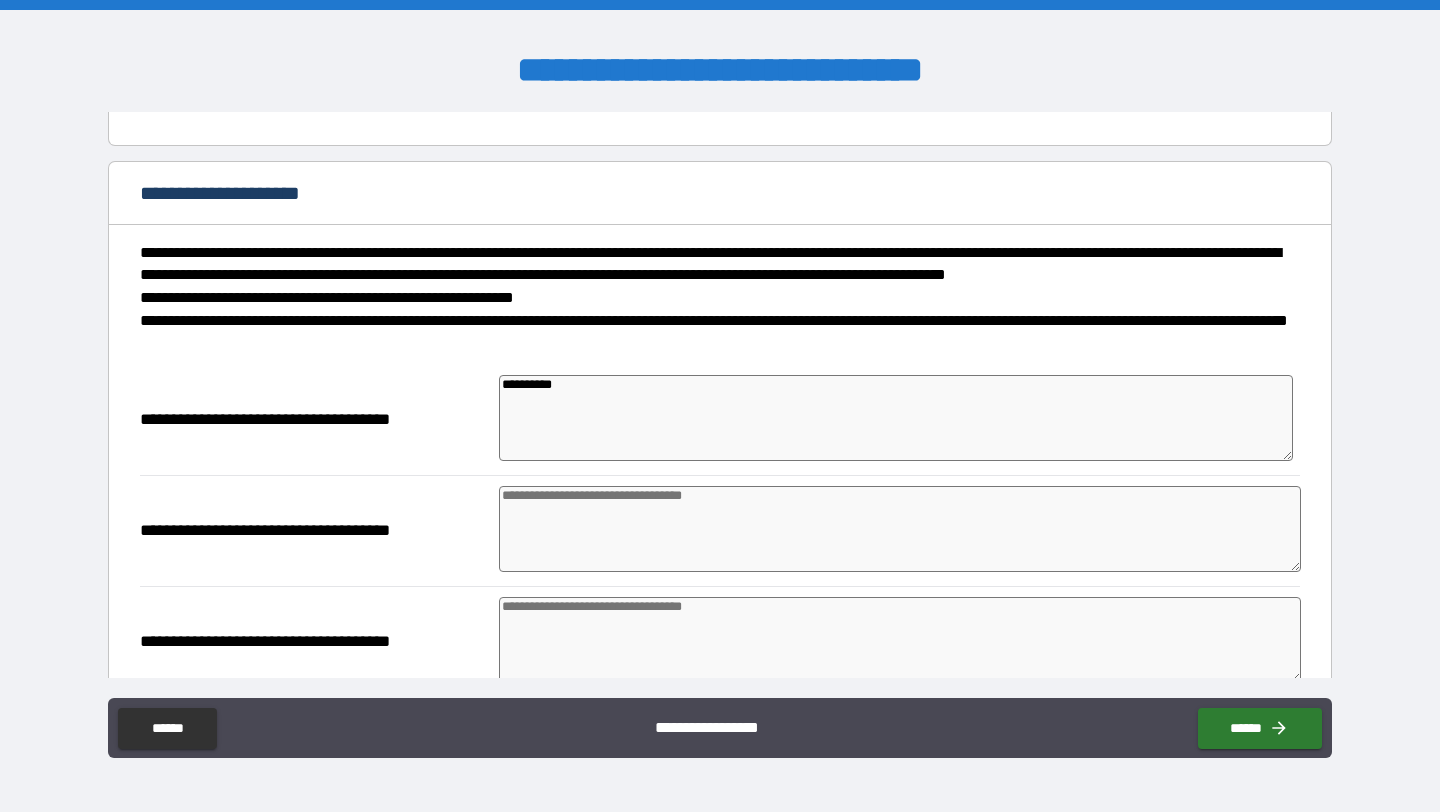 type on "**********" 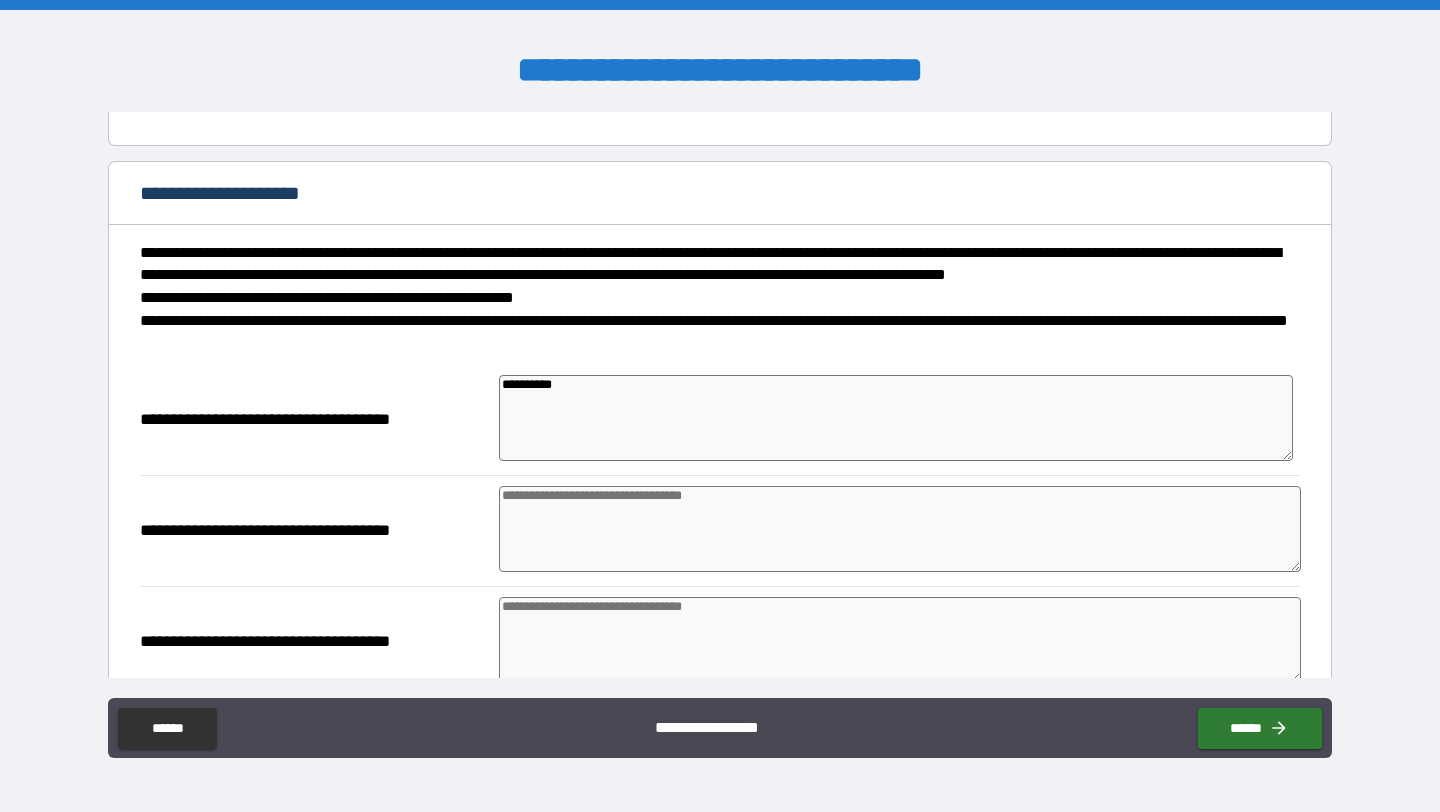 type on "*" 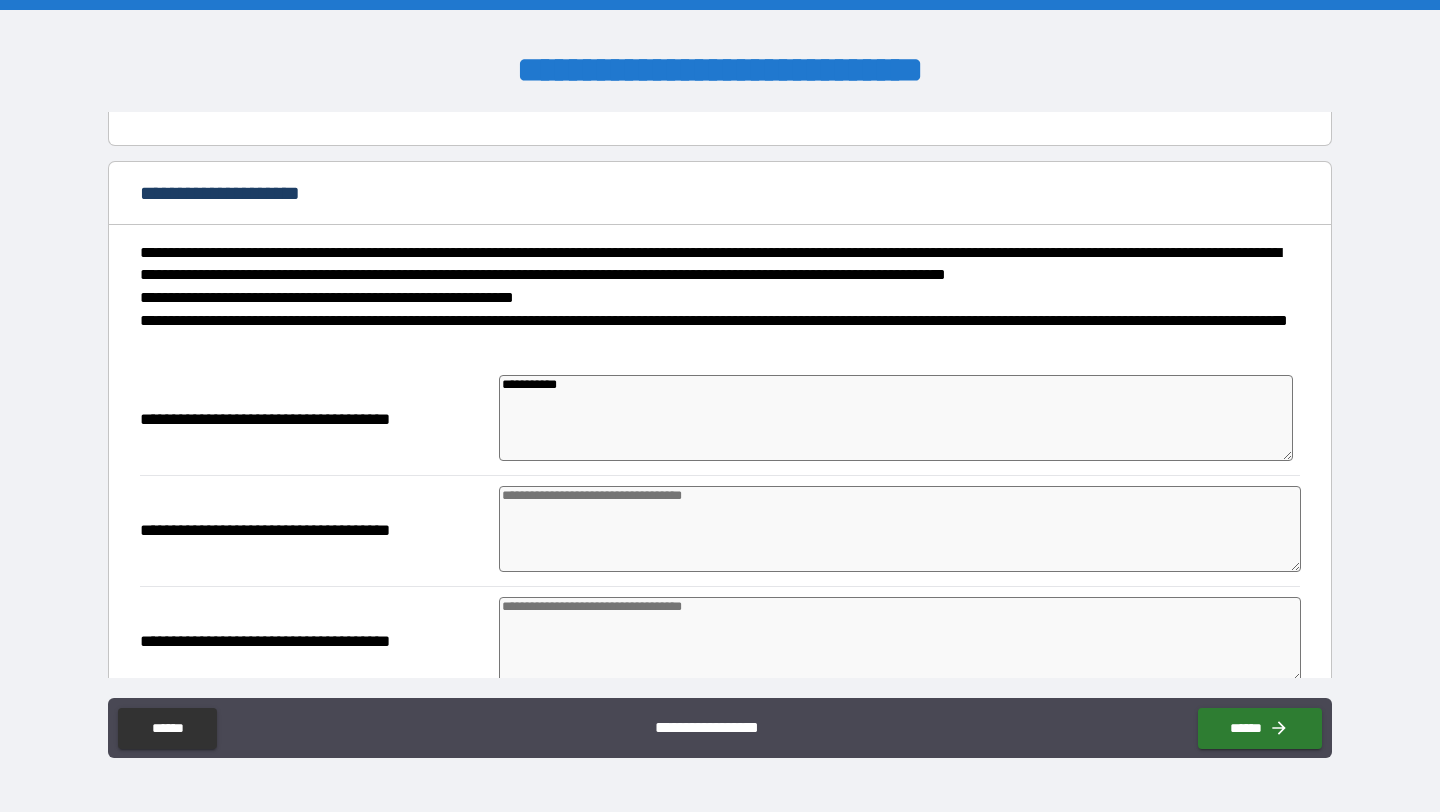 type on "*" 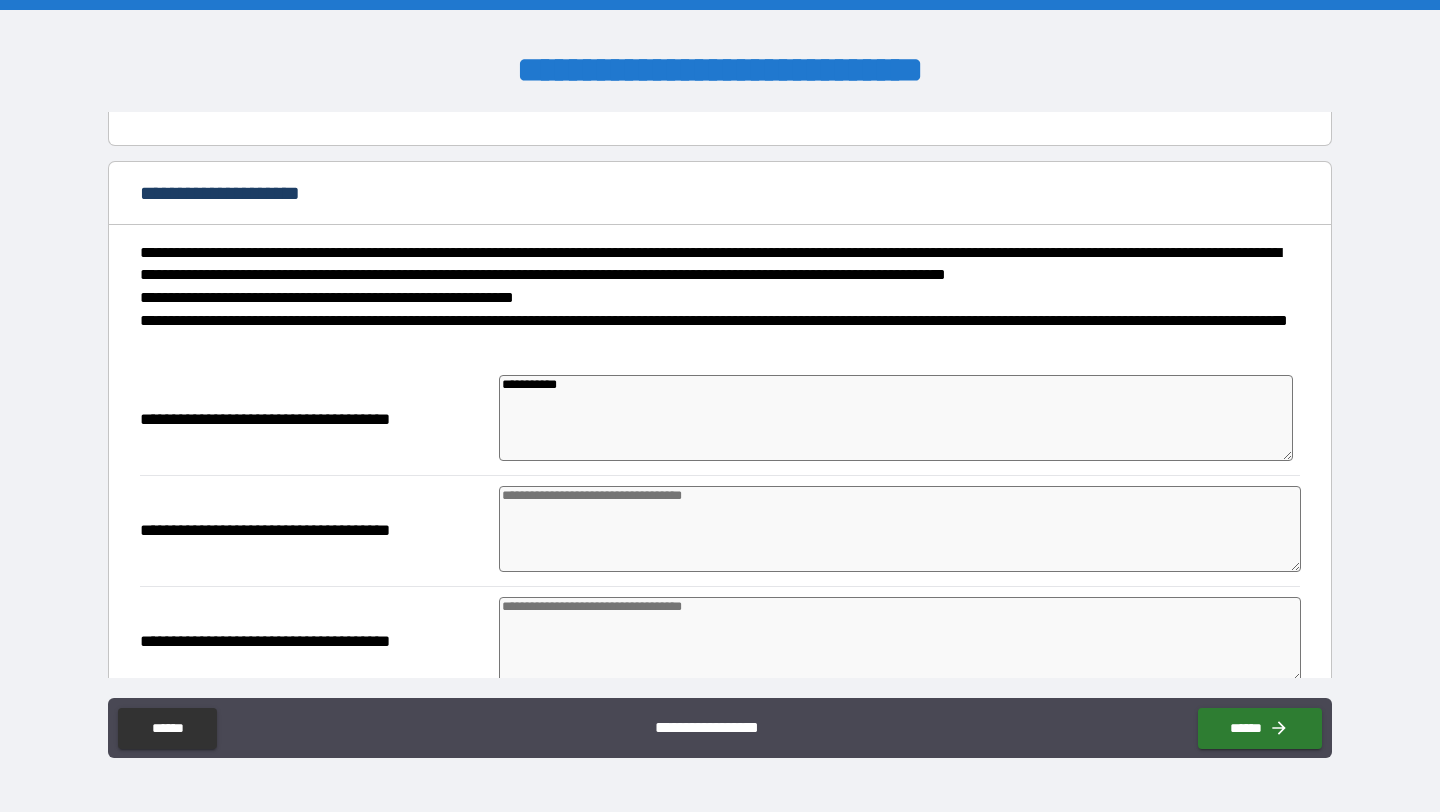 type on "**********" 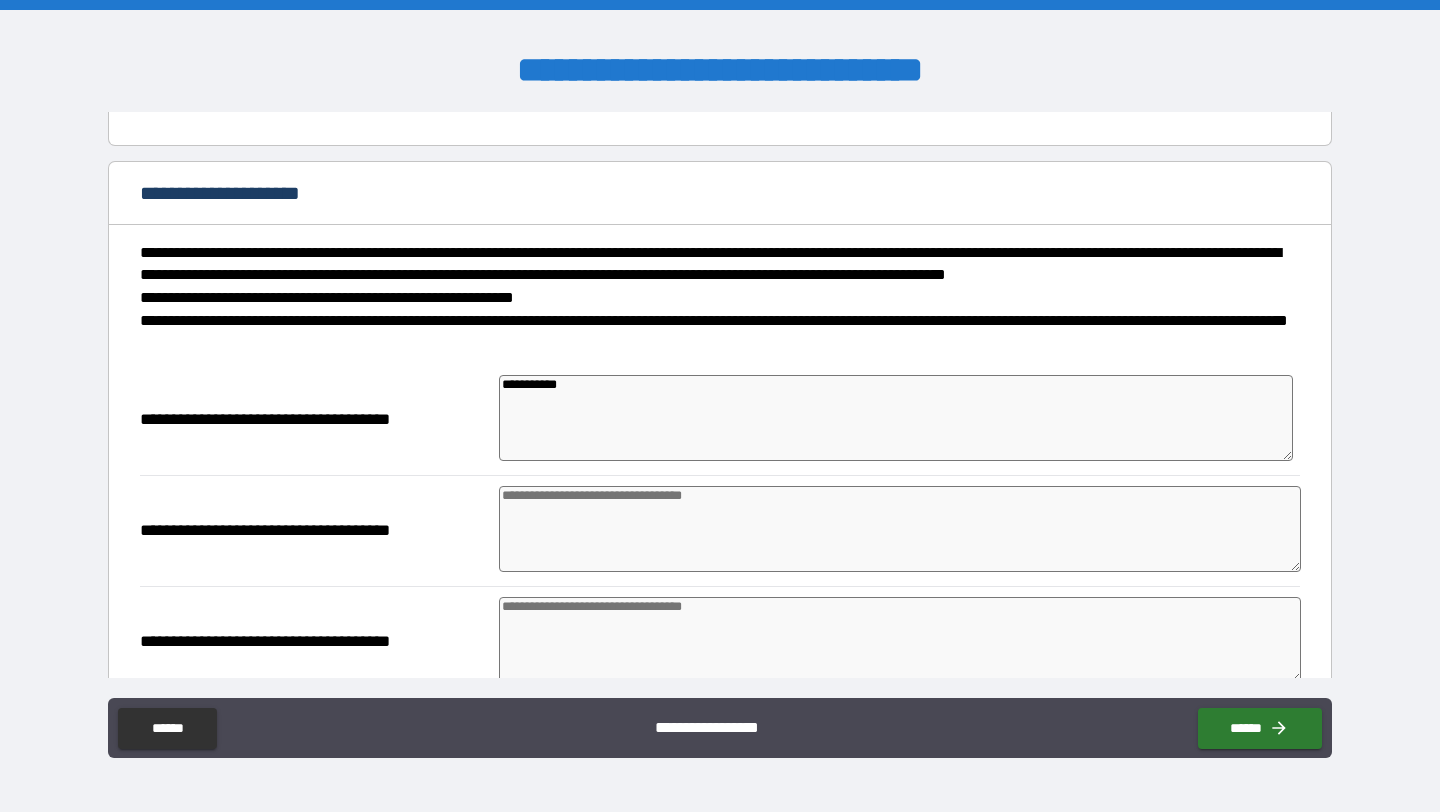 type on "*" 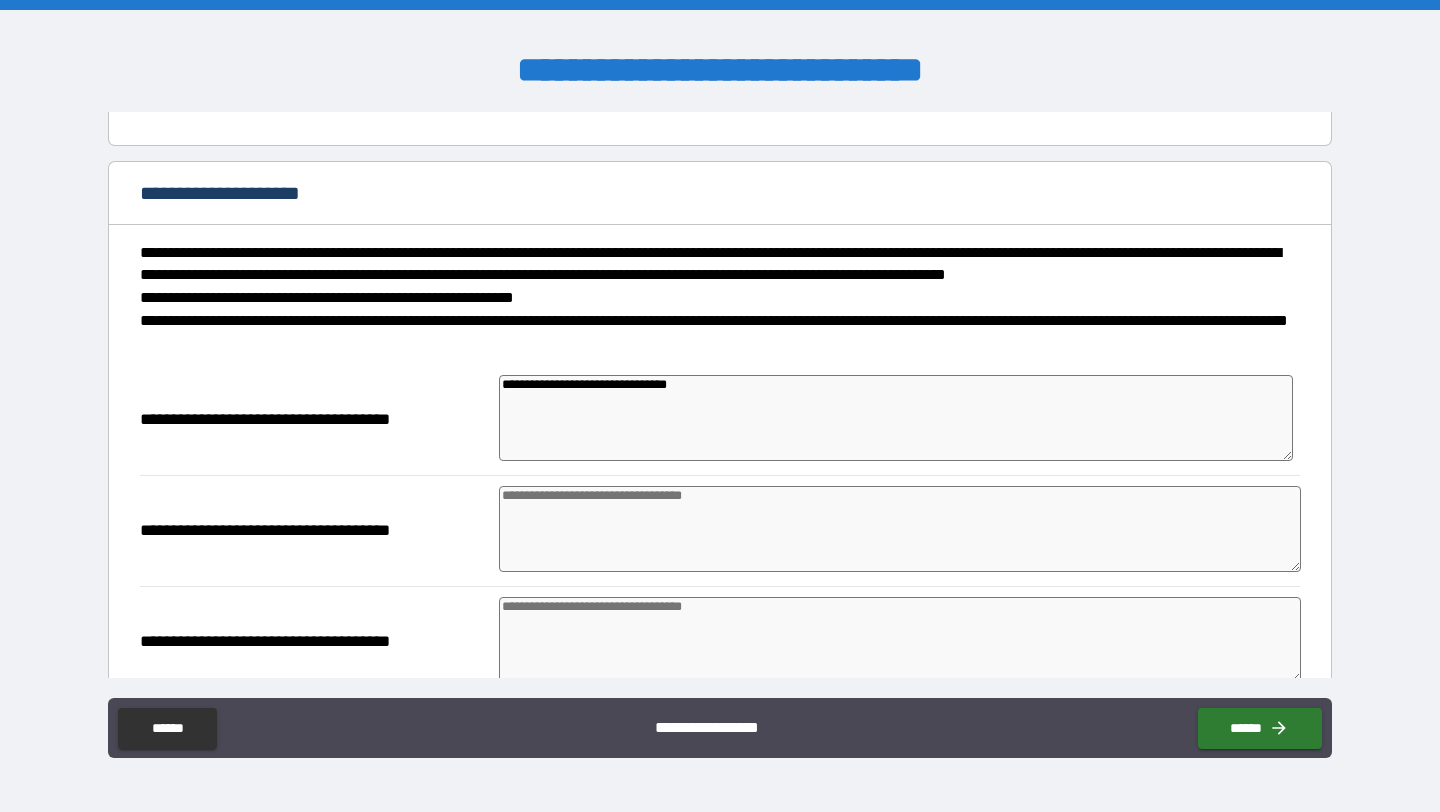 click at bounding box center (900, 529) 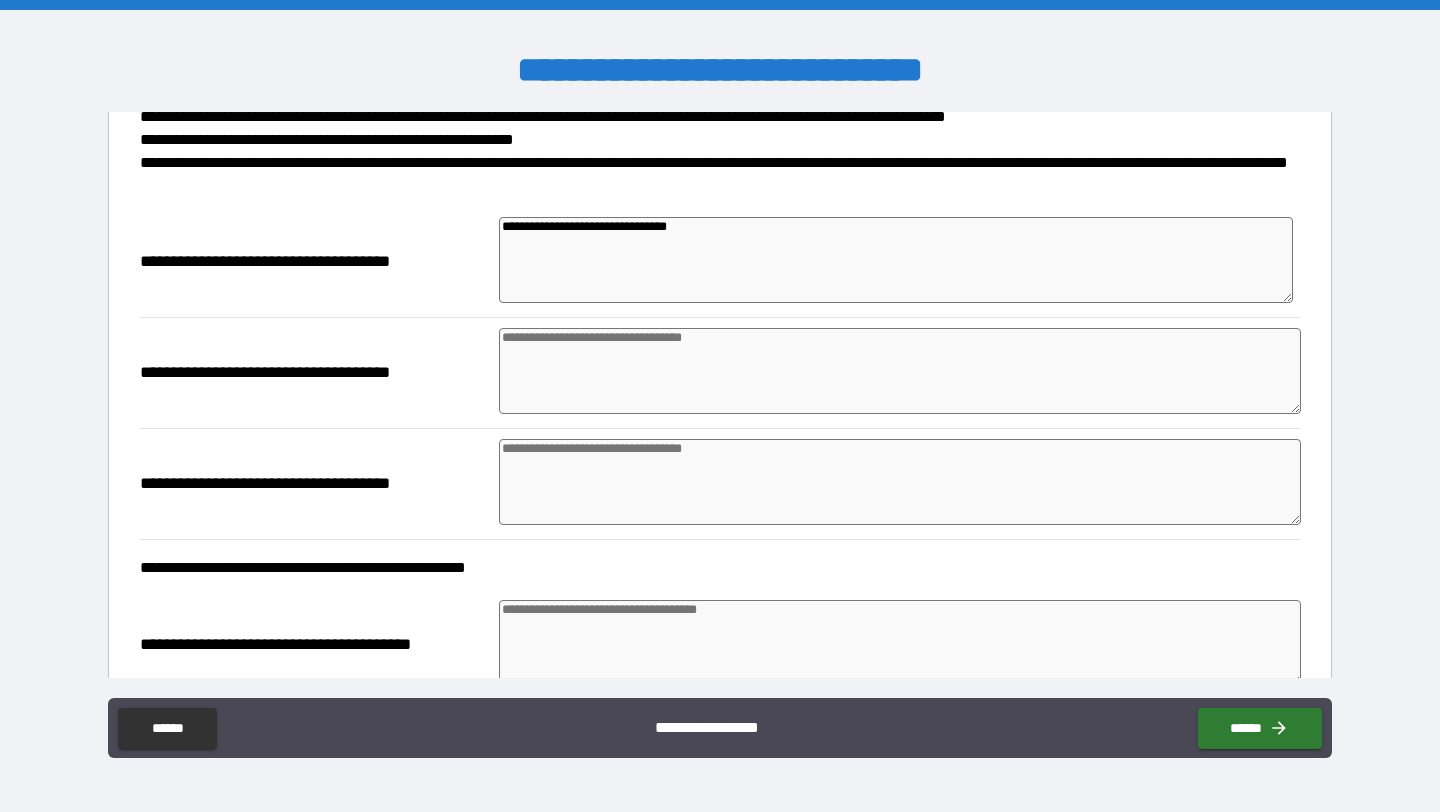 scroll, scrollTop: 1076, scrollLeft: 0, axis: vertical 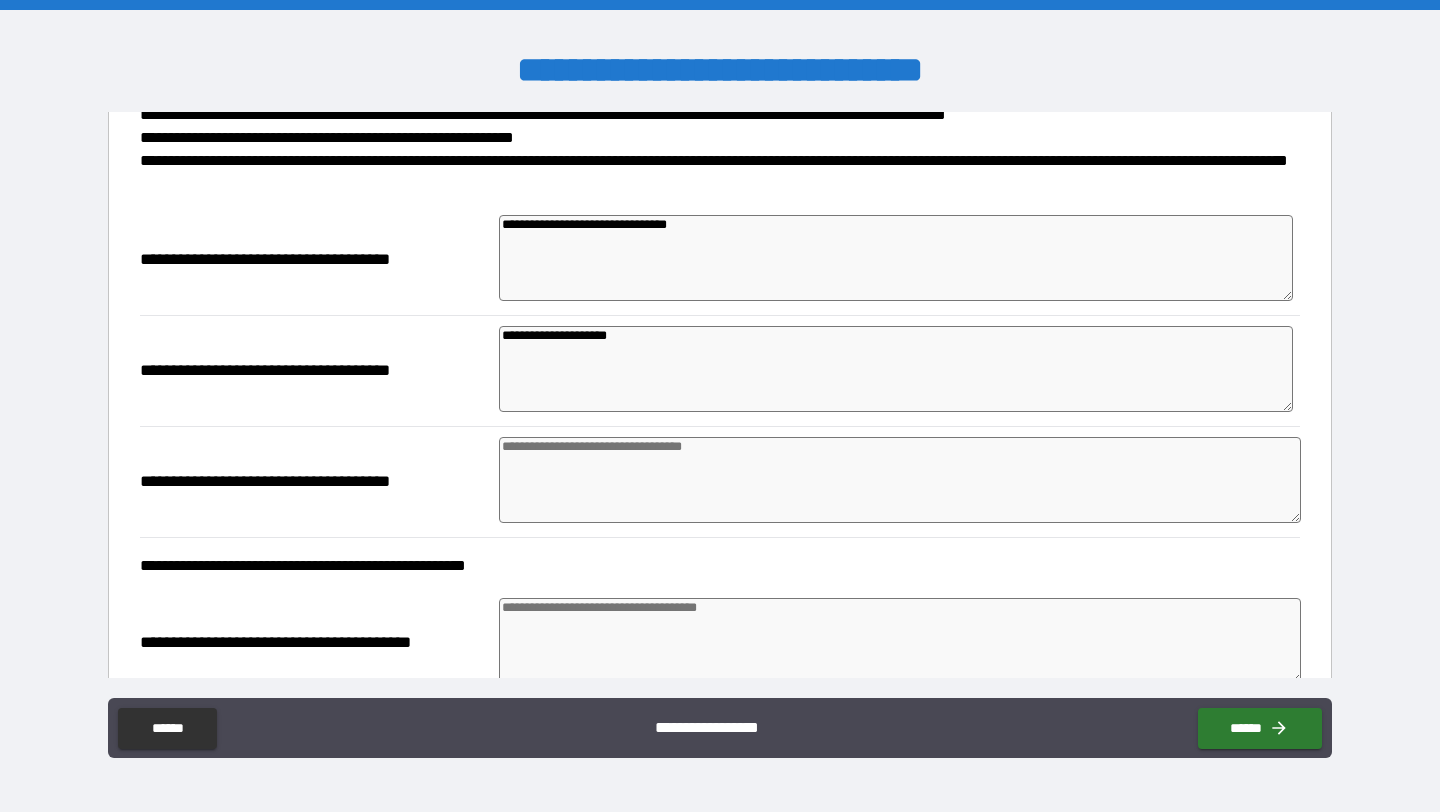 click on "**********" at bounding box center (896, 369) 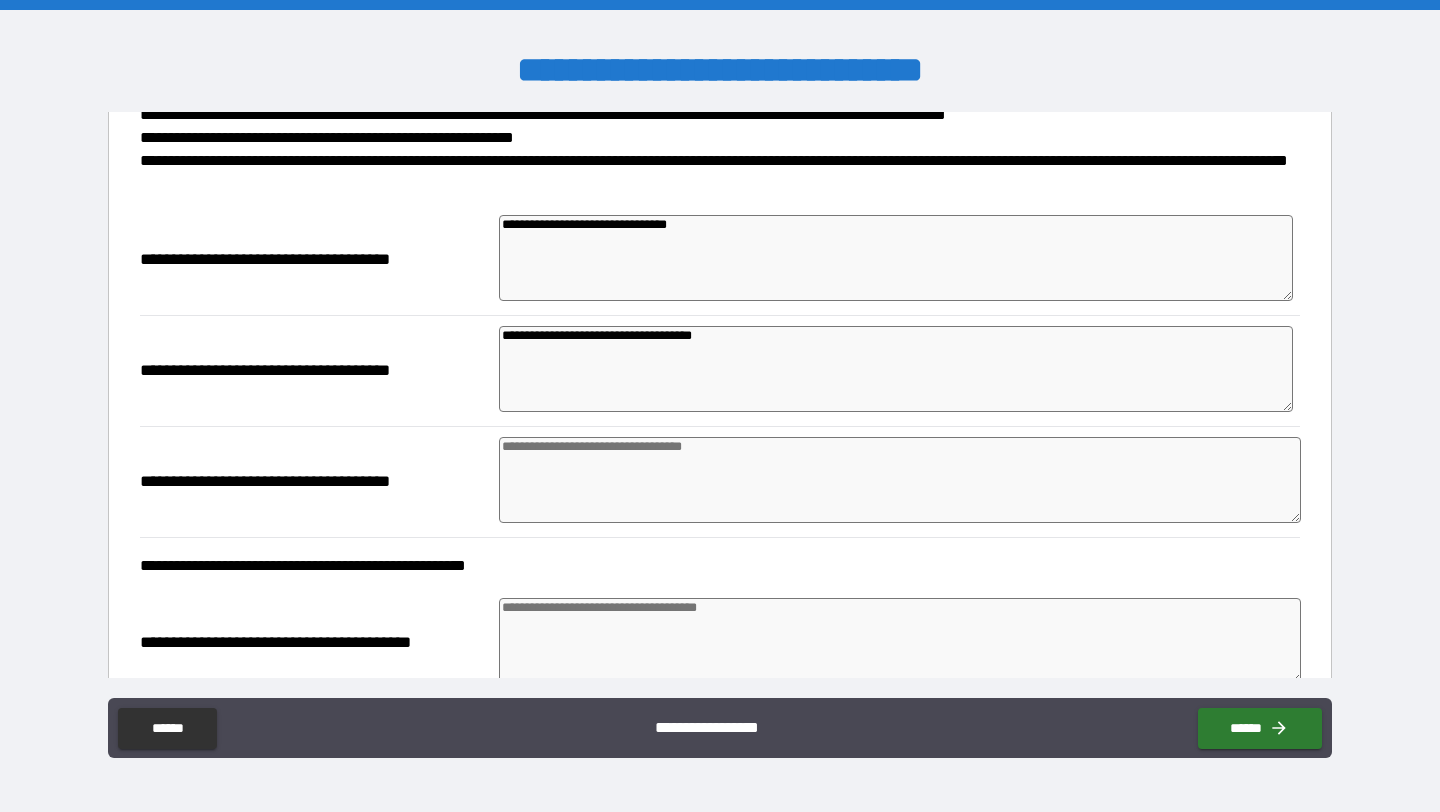 click on "**********" at bounding box center [896, 369] 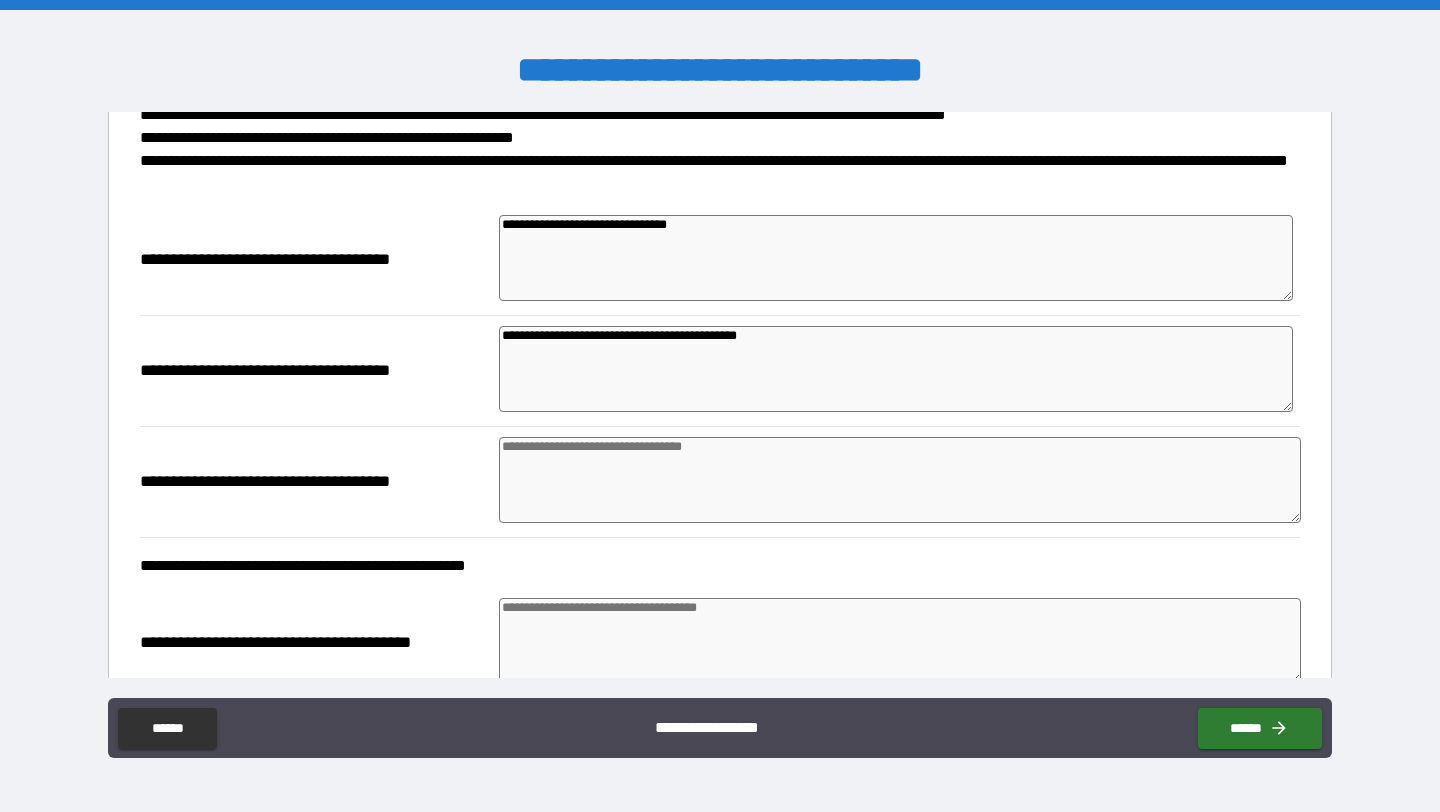 click at bounding box center (900, 480) 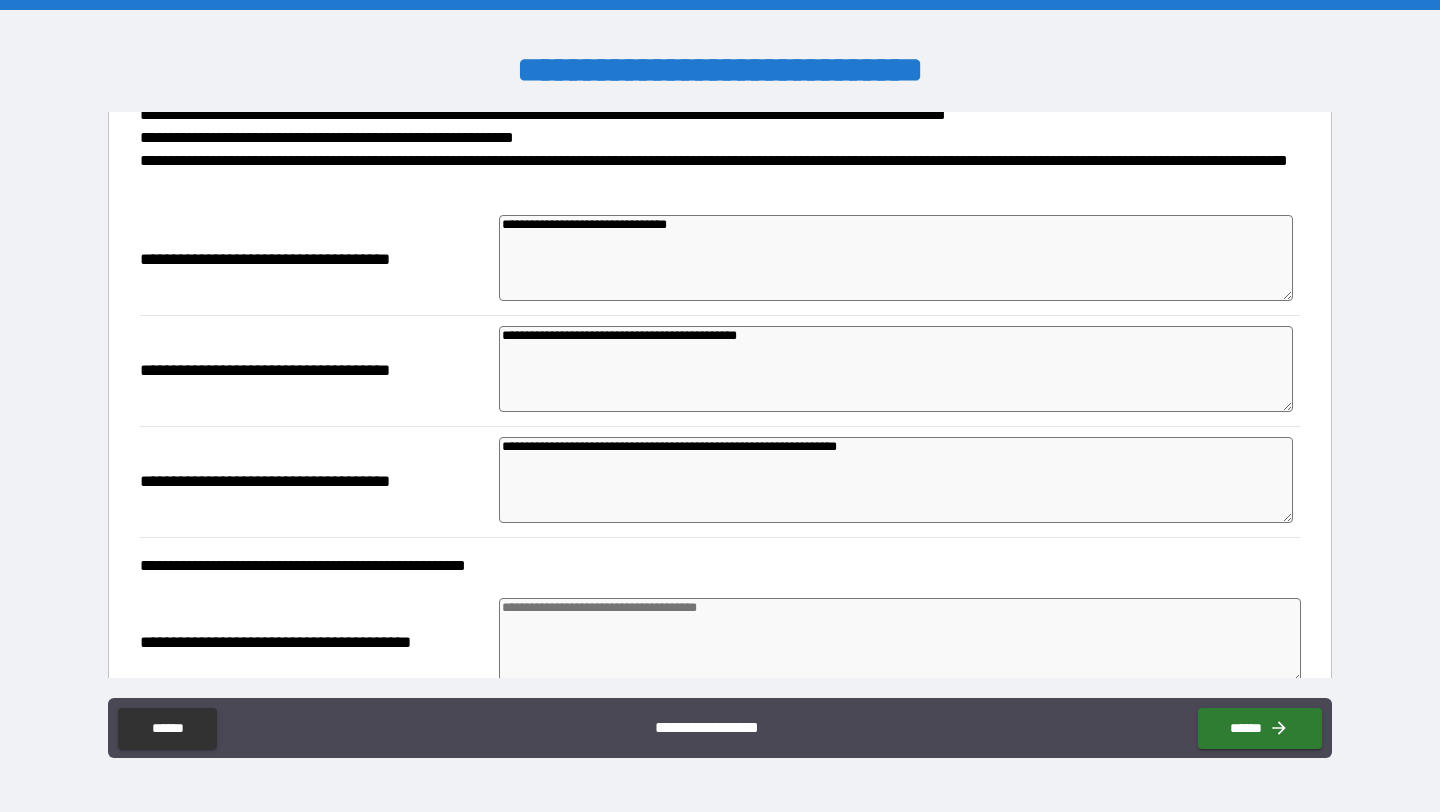 click on "**********" at bounding box center (896, 369) 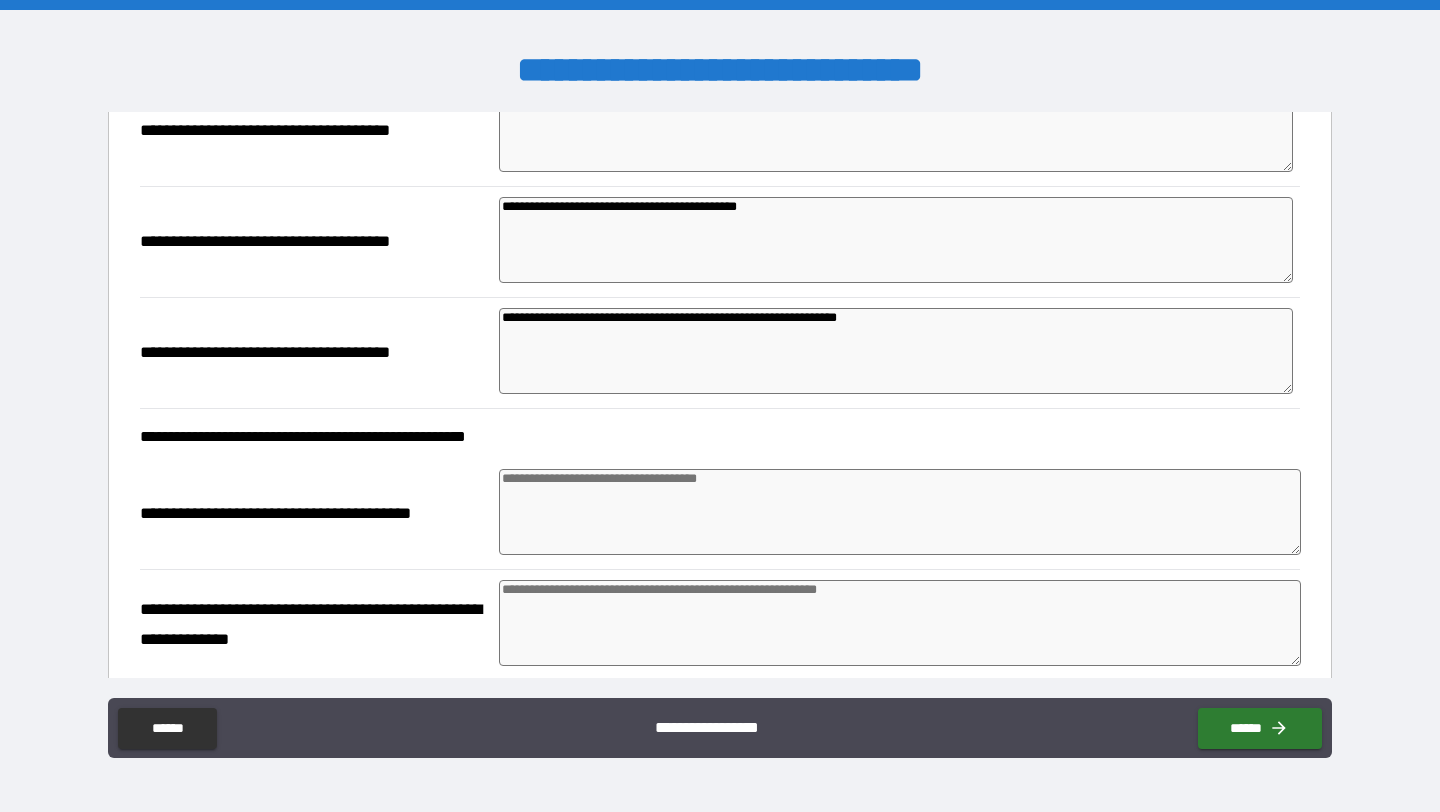 scroll, scrollTop: 1210, scrollLeft: 0, axis: vertical 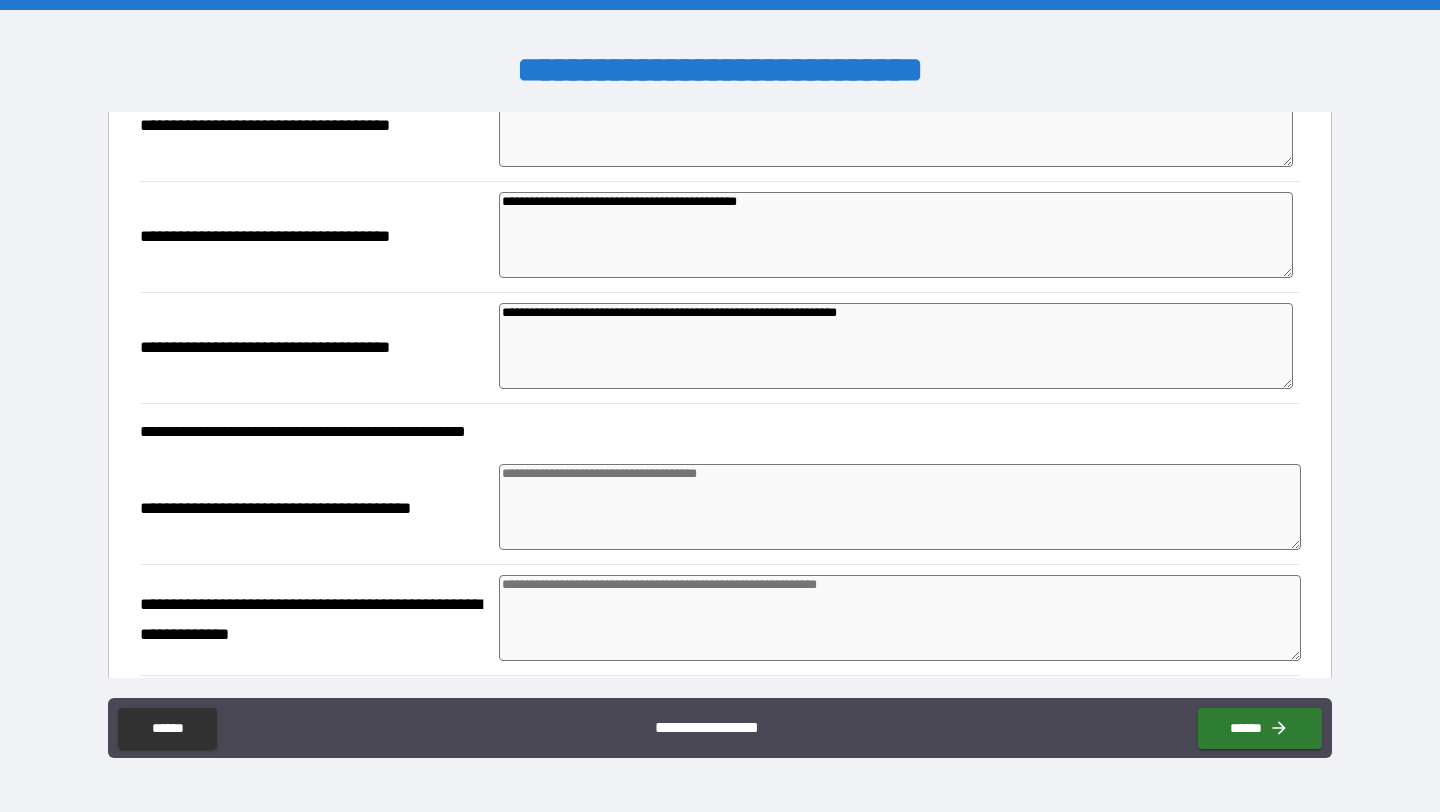 click at bounding box center [900, 507] 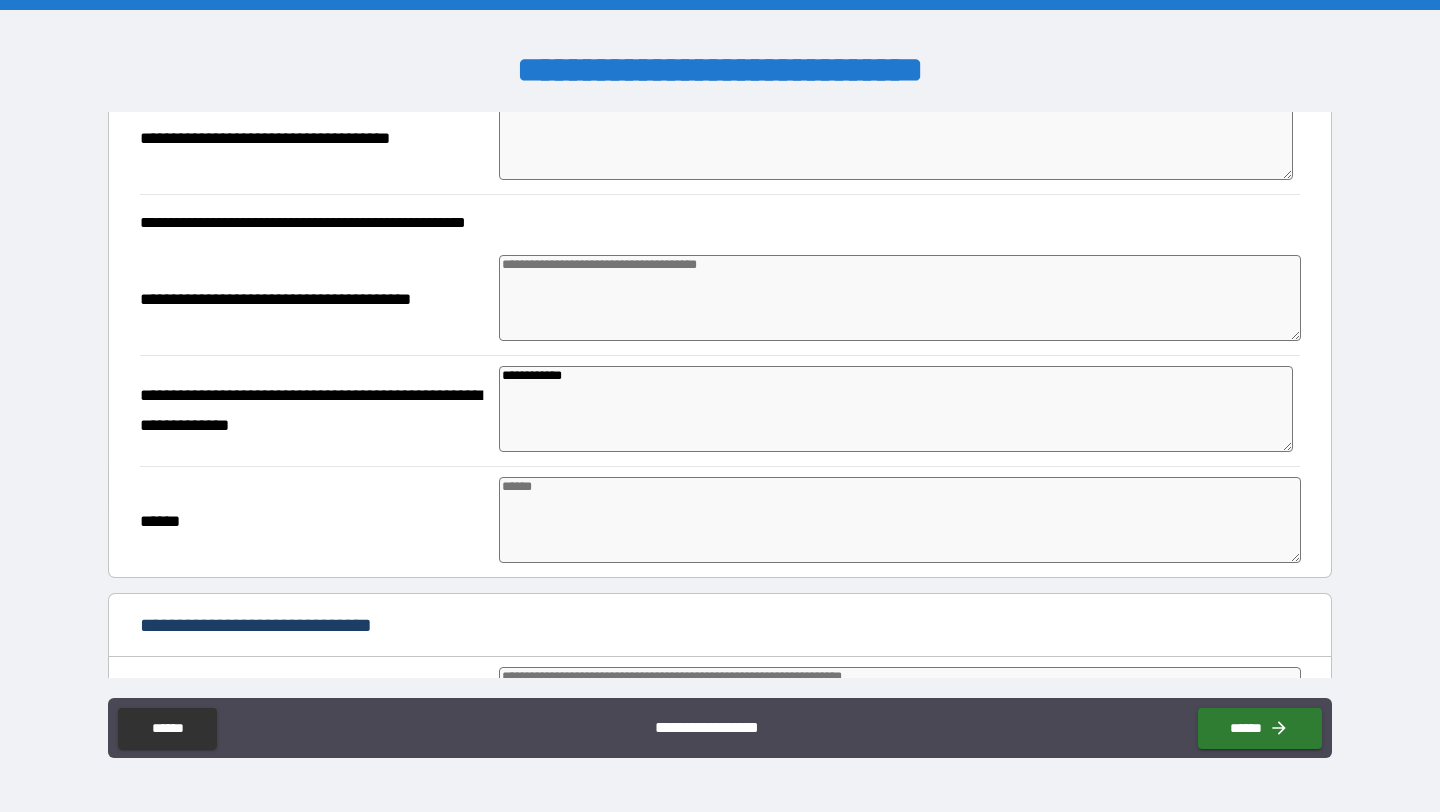 scroll, scrollTop: 1417, scrollLeft: 0, axis: vertical 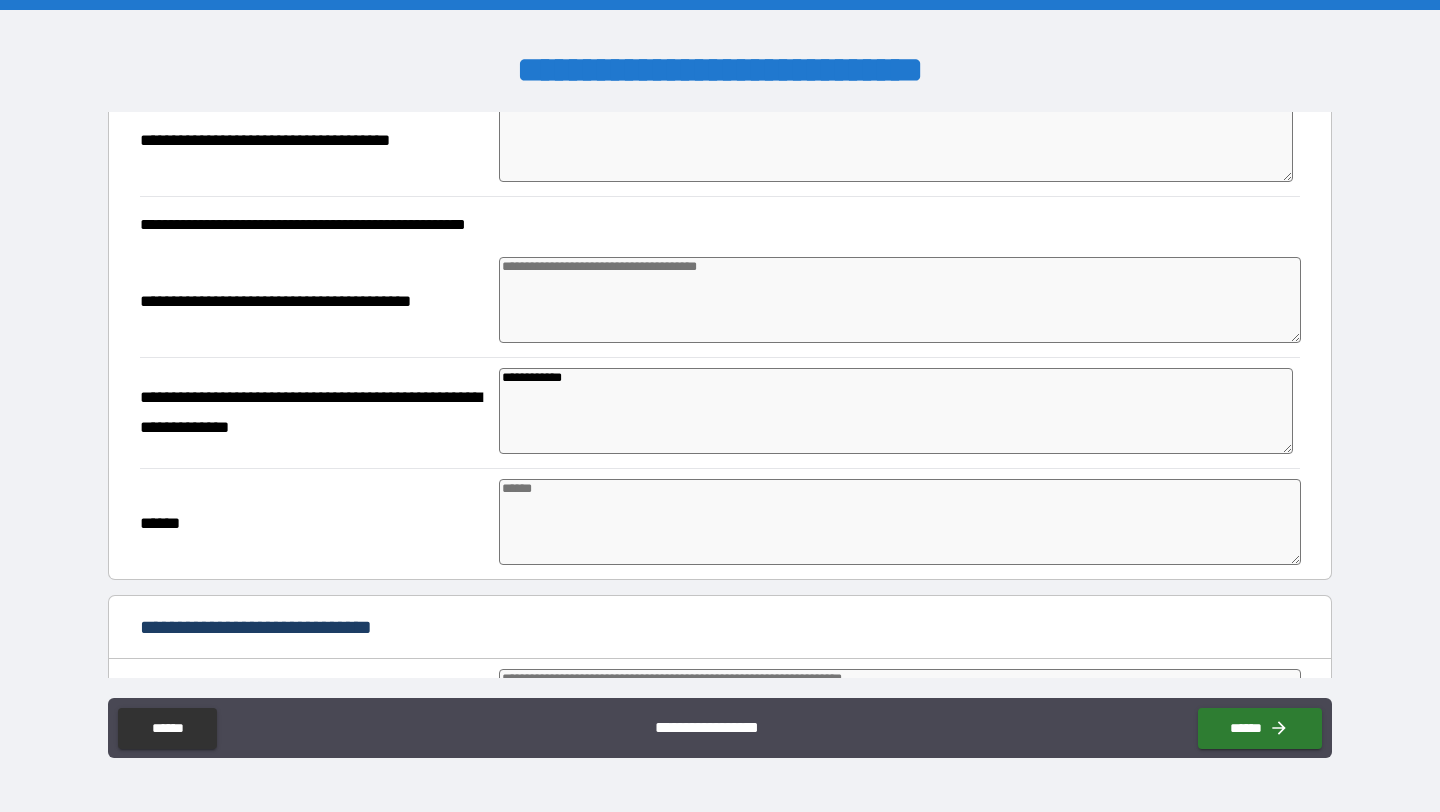 click at bounding box center (900, 522) 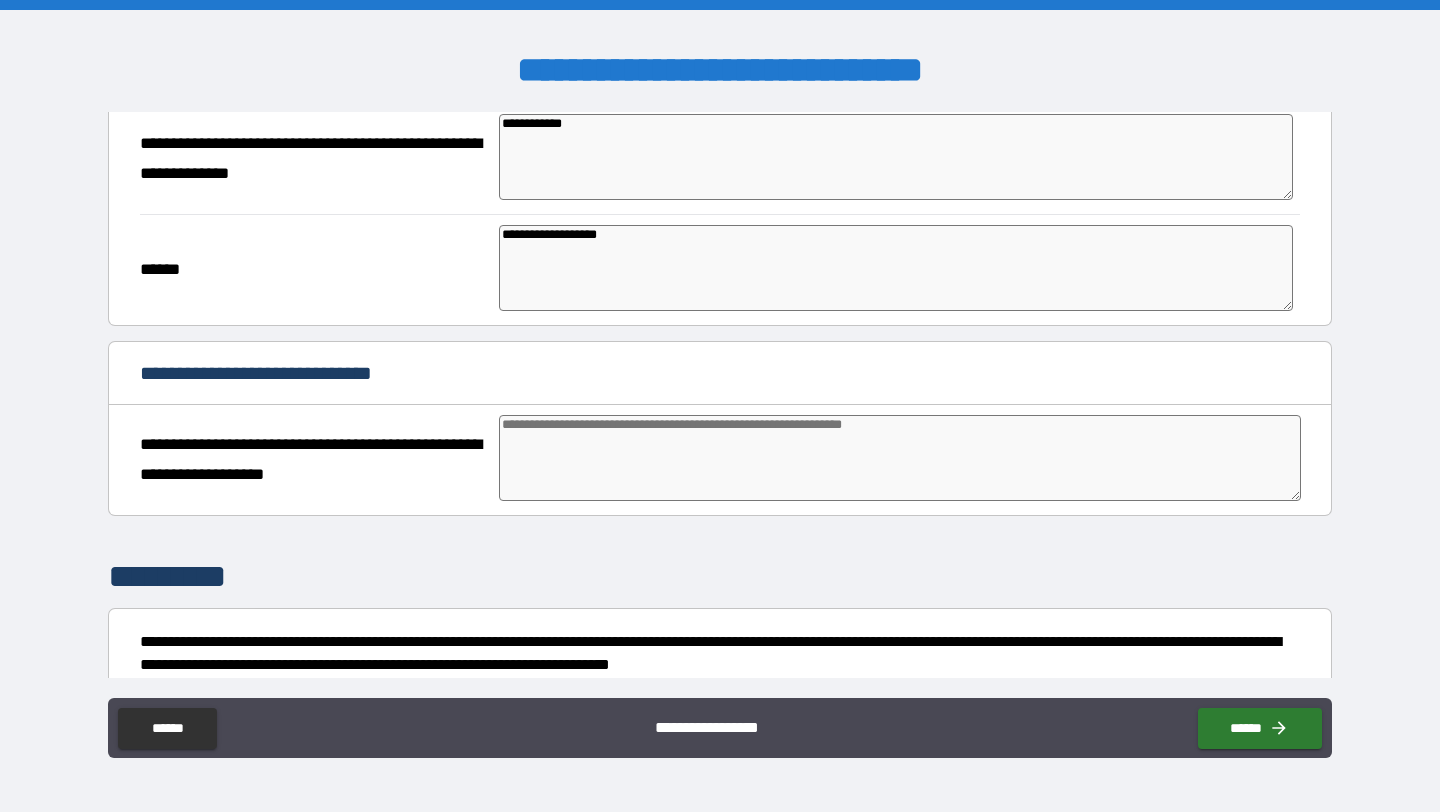 scroll, scrollTop: 1683, scrollLeft: 0, axis: vertical 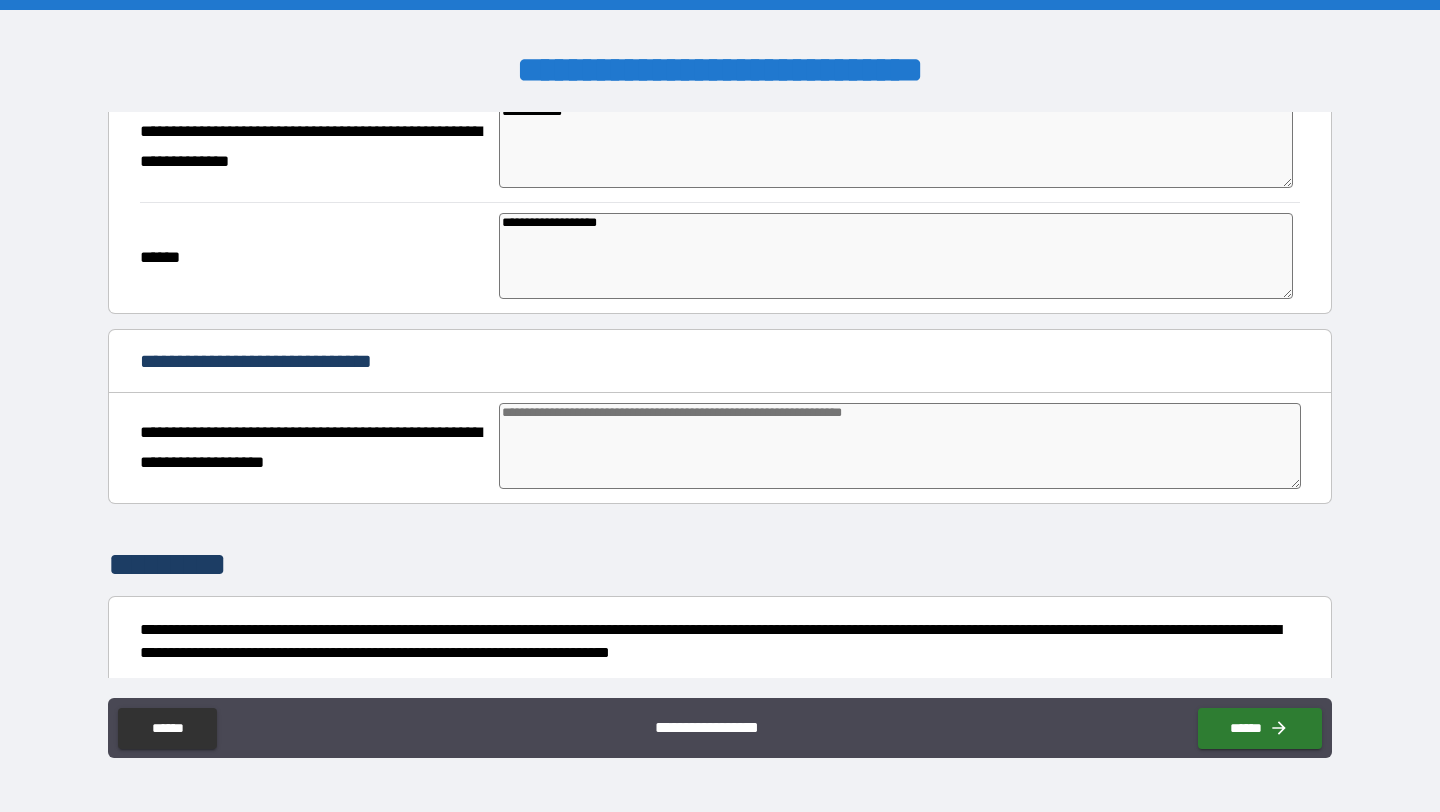 click at bounding box center [900, 446] 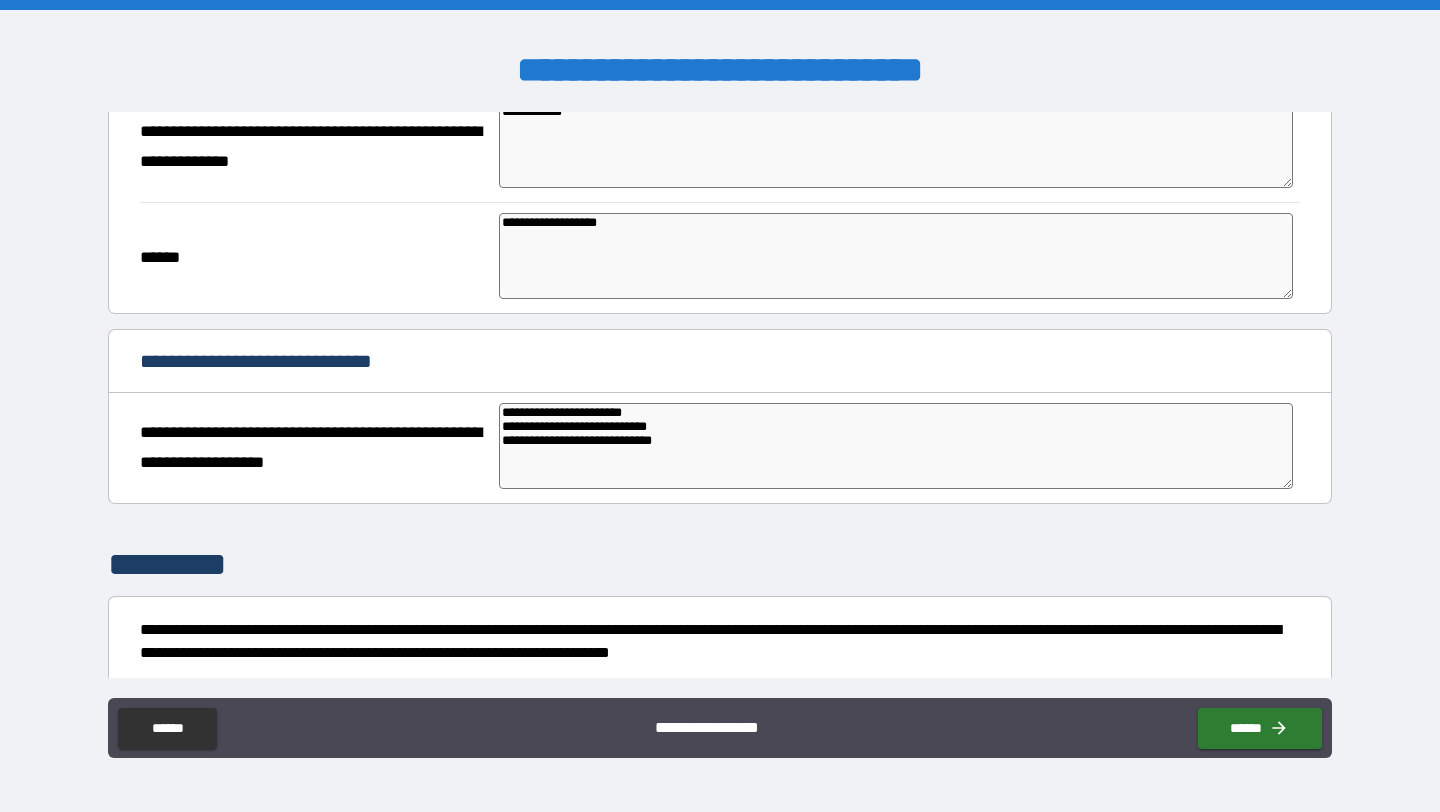 click on "**********" at bounding box center [896, 446] 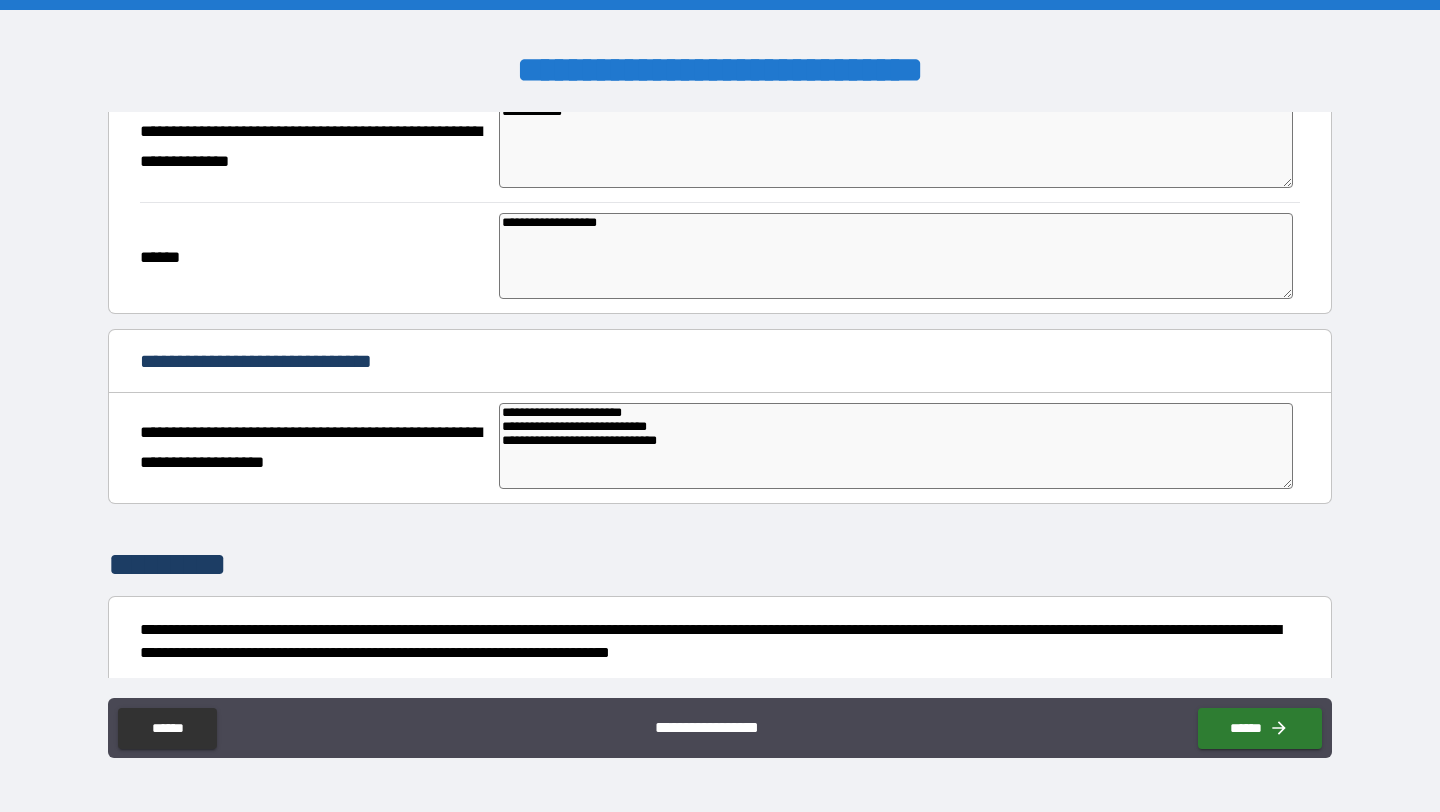 click on "**********" at bounding box center [896, 446] 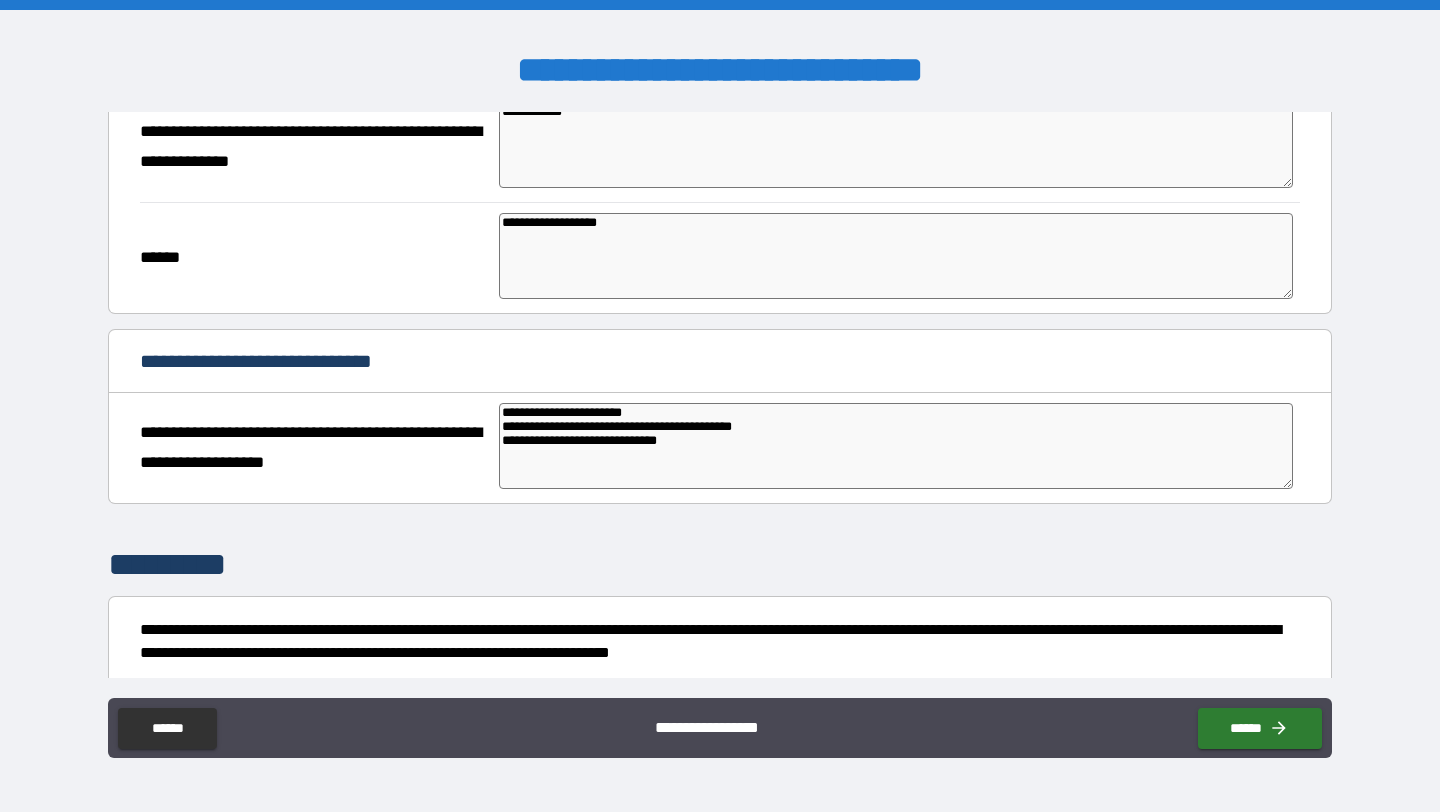 click on "**********" at bounding box center [896, 446] 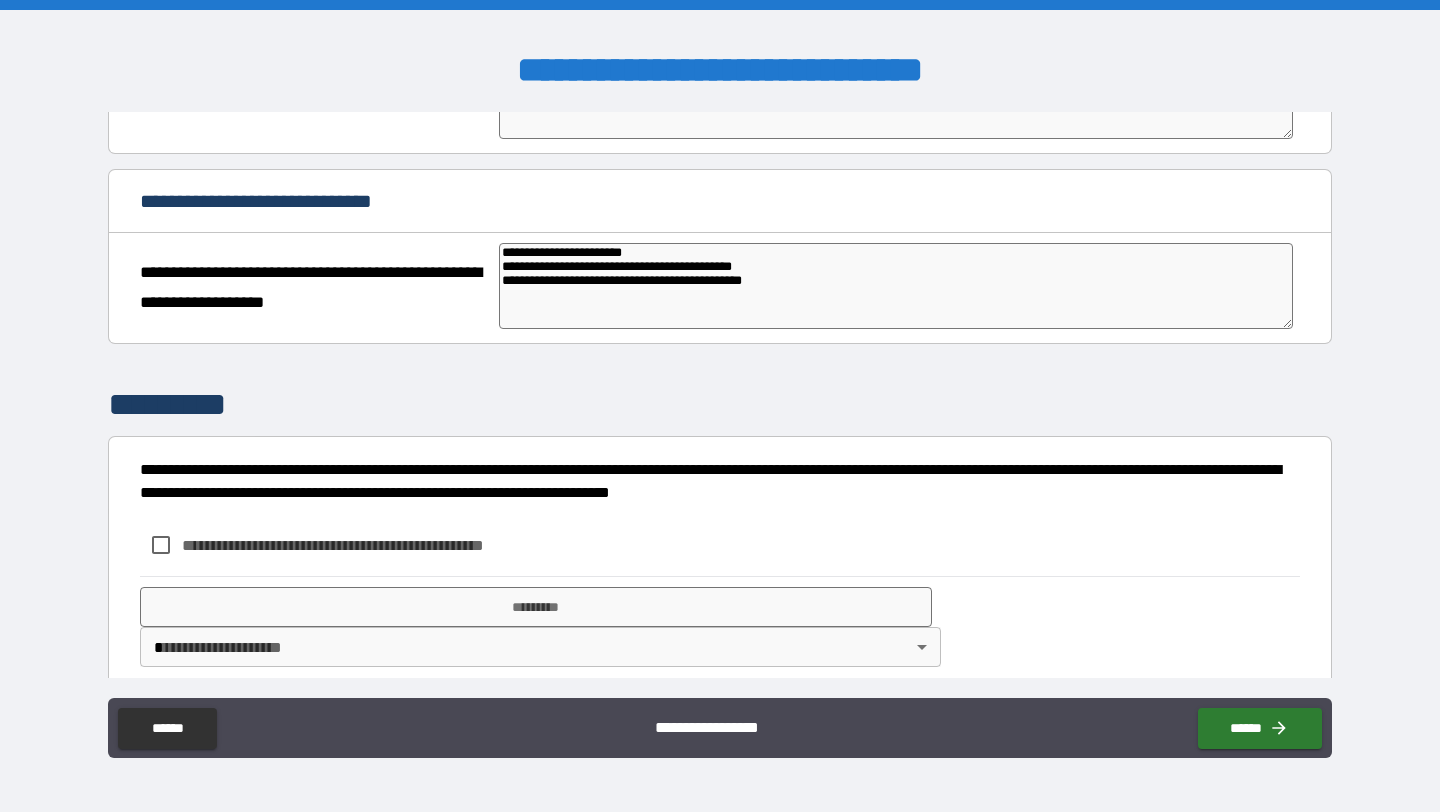 scroll, scrollTop: 1848, scrollLeft: 0, axis: vertical 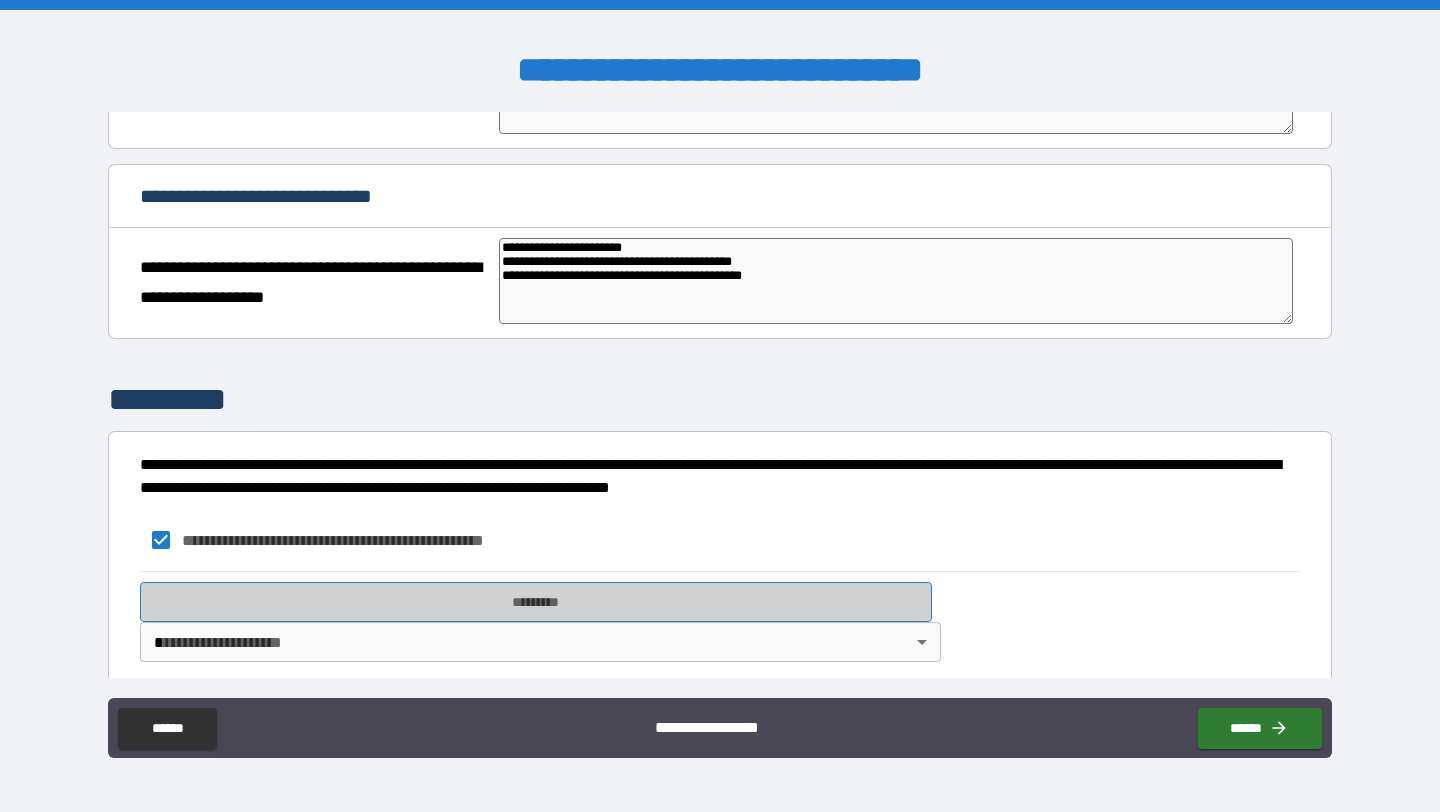 click on "*********" at bounding box center [536, 602] 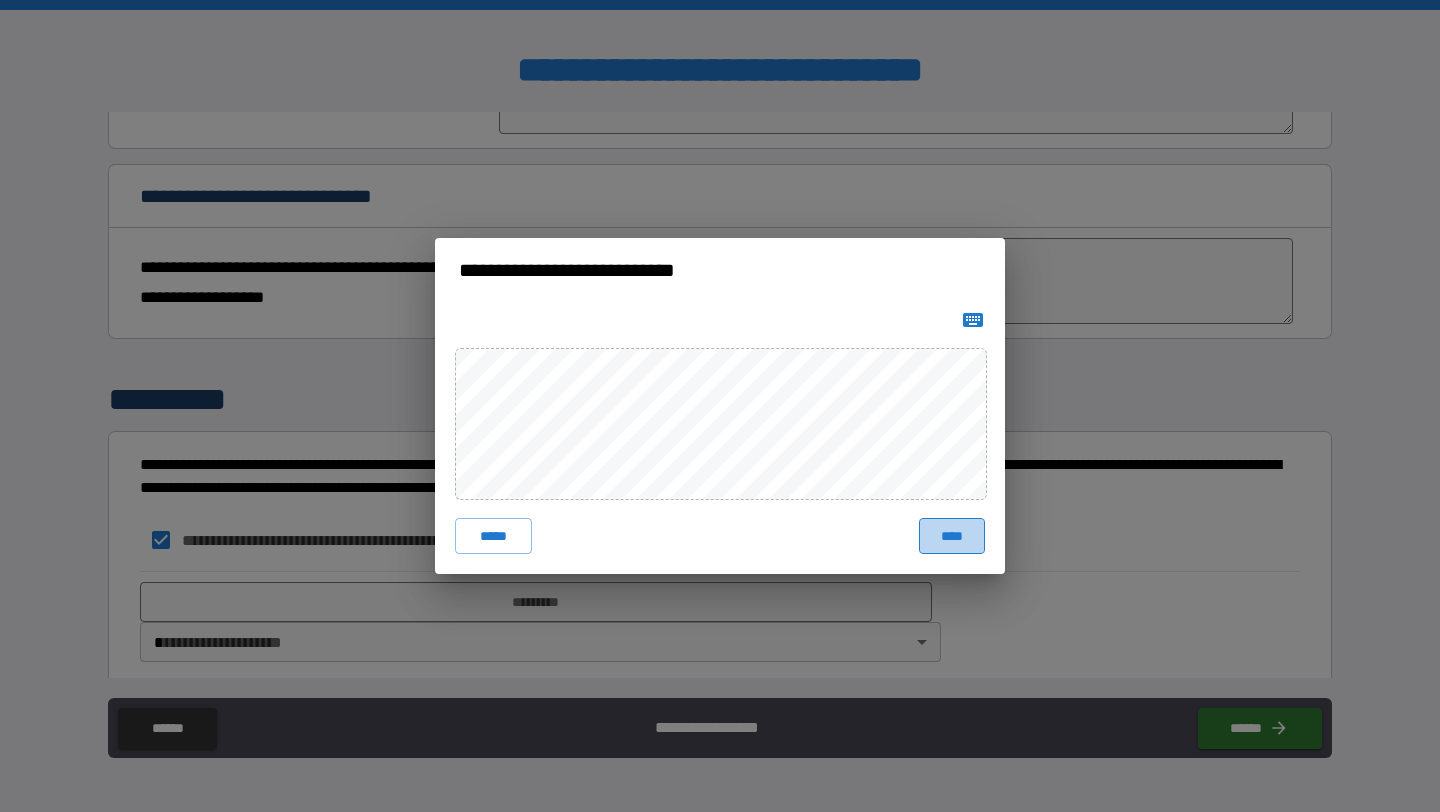 click on "****" at bounding box center (952, 536) 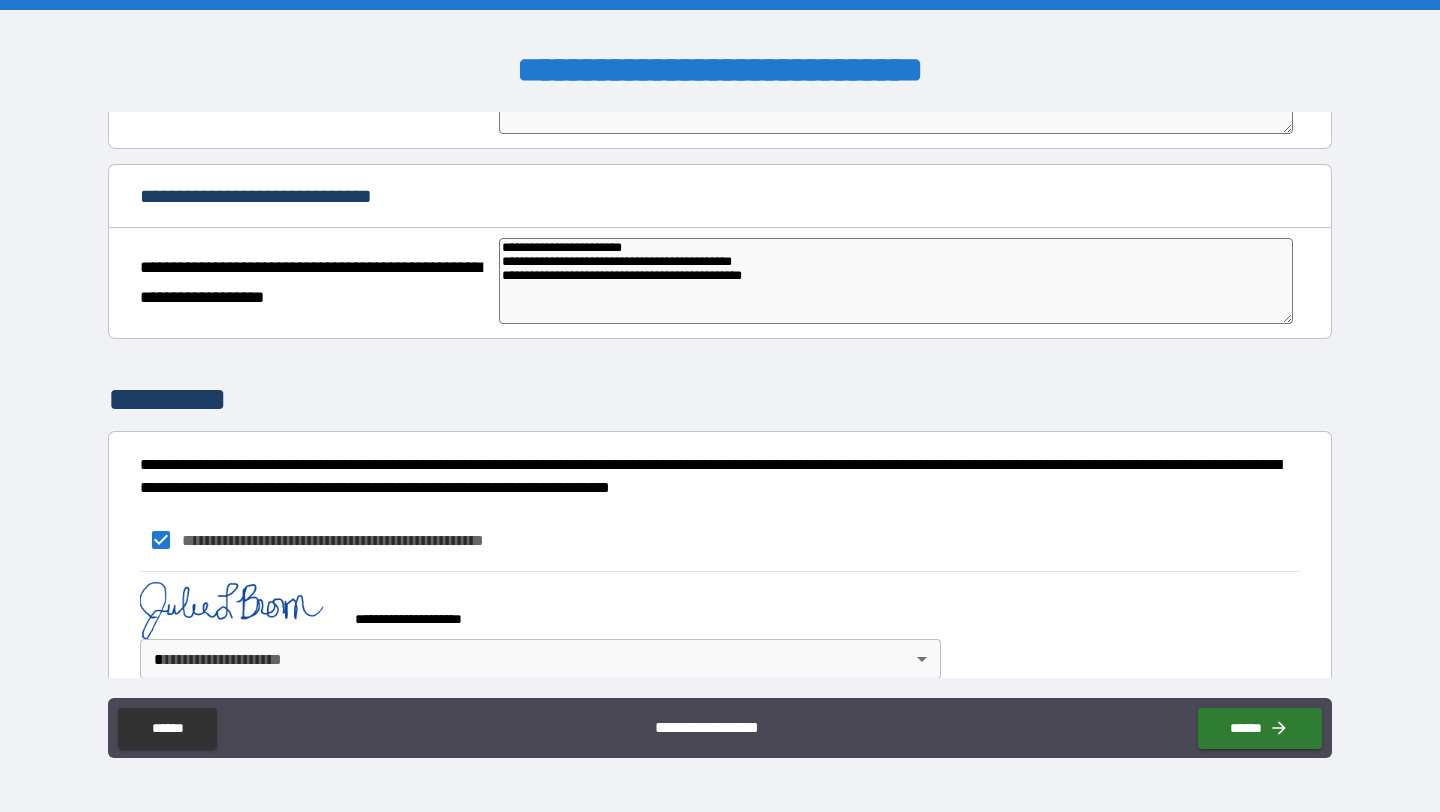 scroll, scrollTop: 1849, scrollLeft: 0, axis: vertical 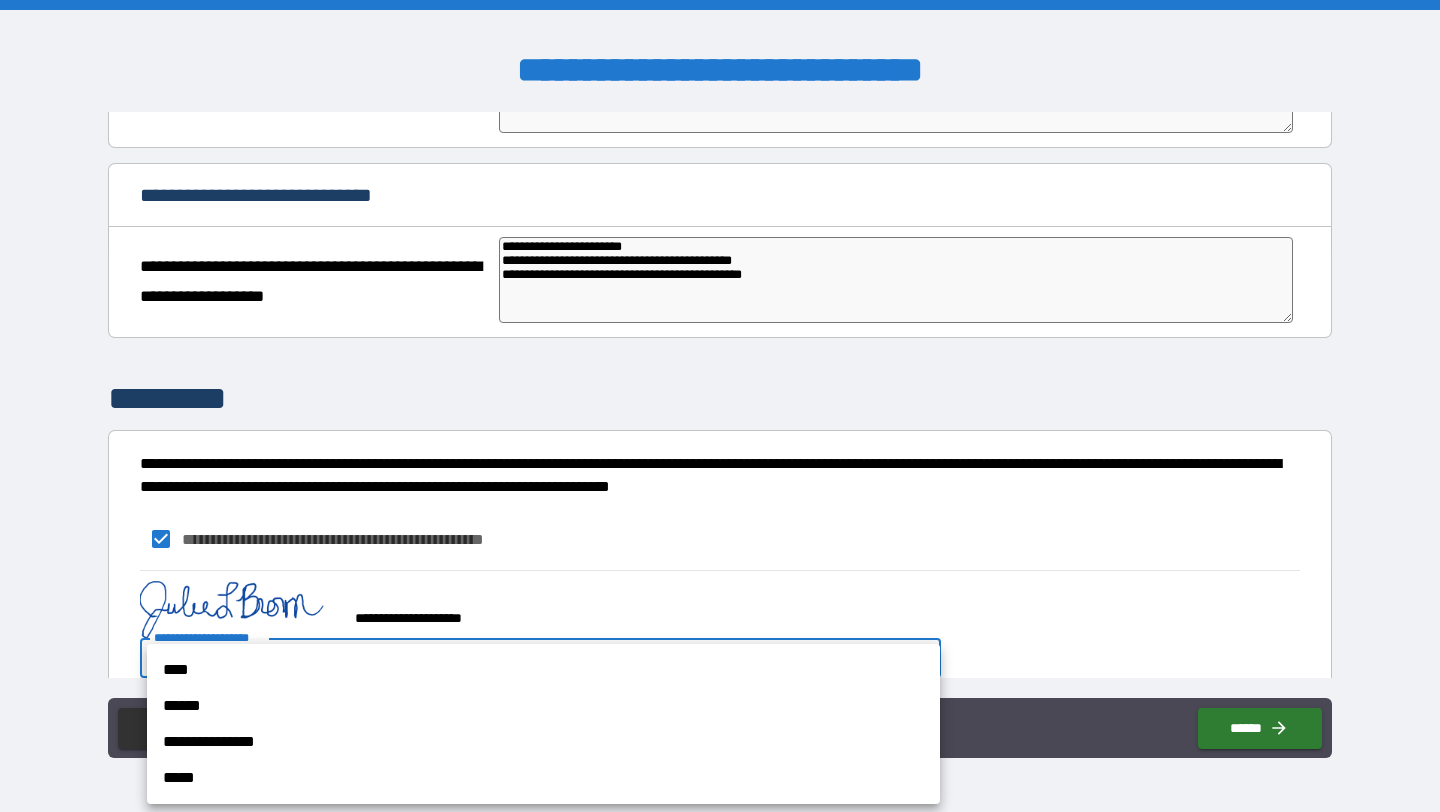 click on "**********" at bounding box center [720, 406] 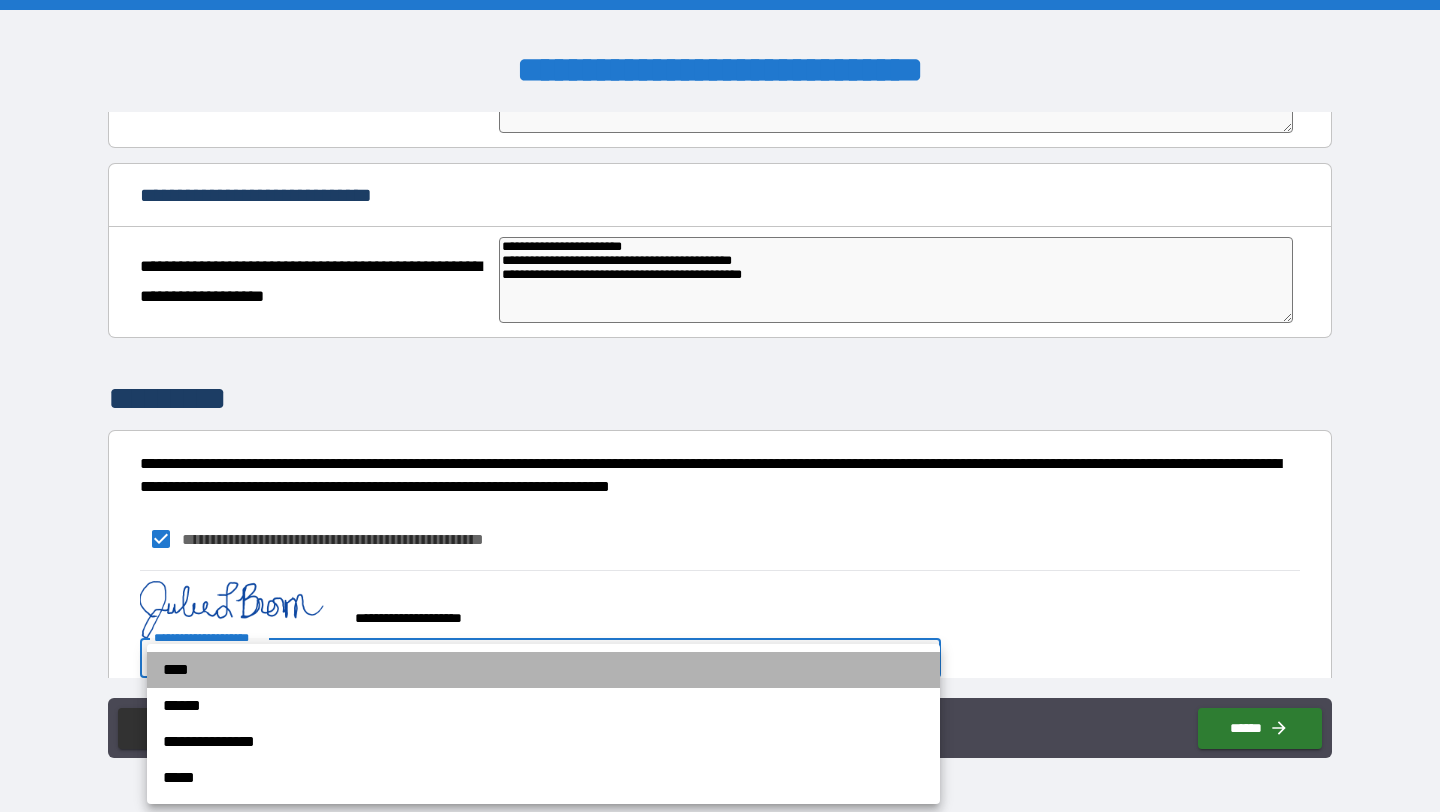 click on "****" at bounding box center (543, 670) 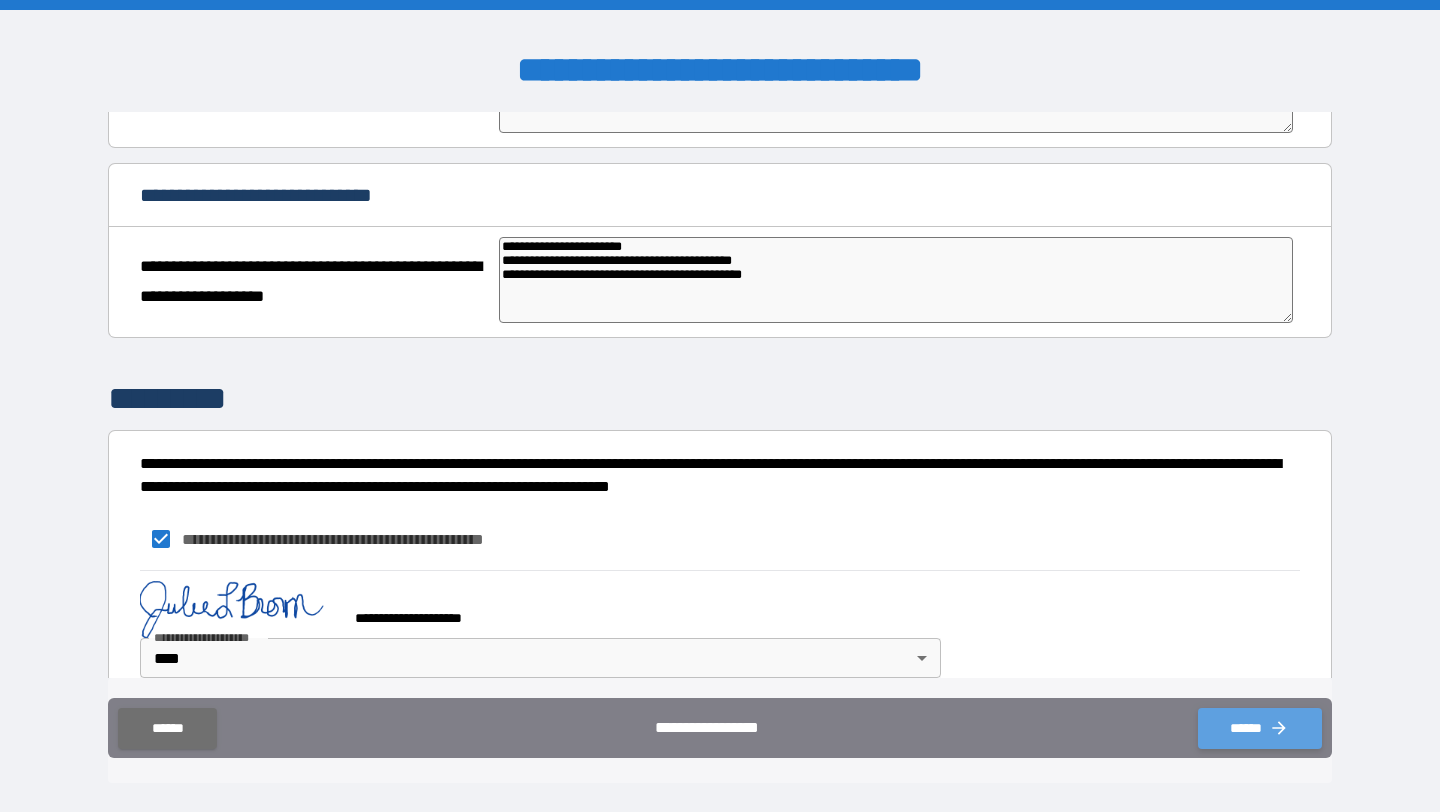 click on "******" at bounding box center (1260, 728) 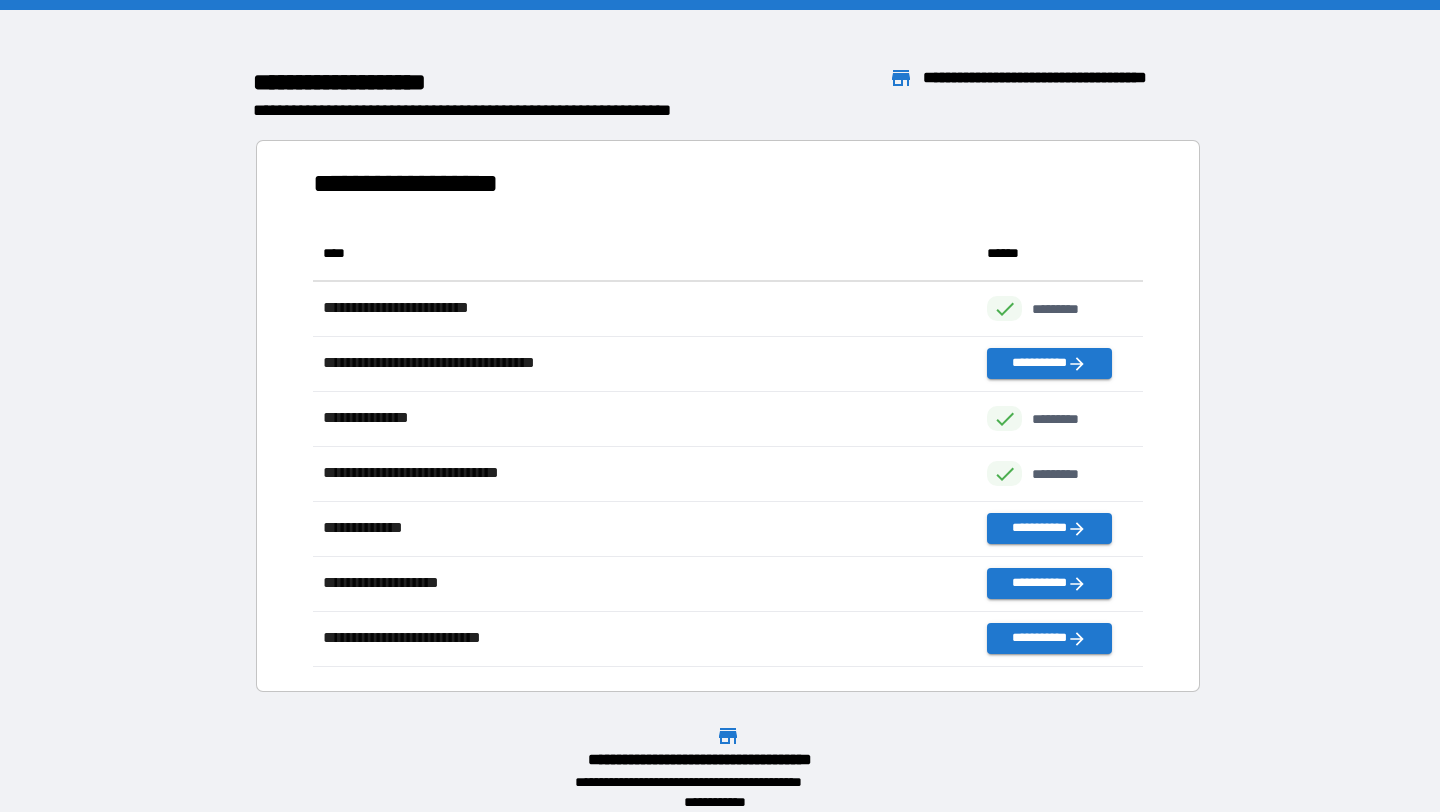 scroll, scrollTop: 1, scrollLeft: 1, axis: both 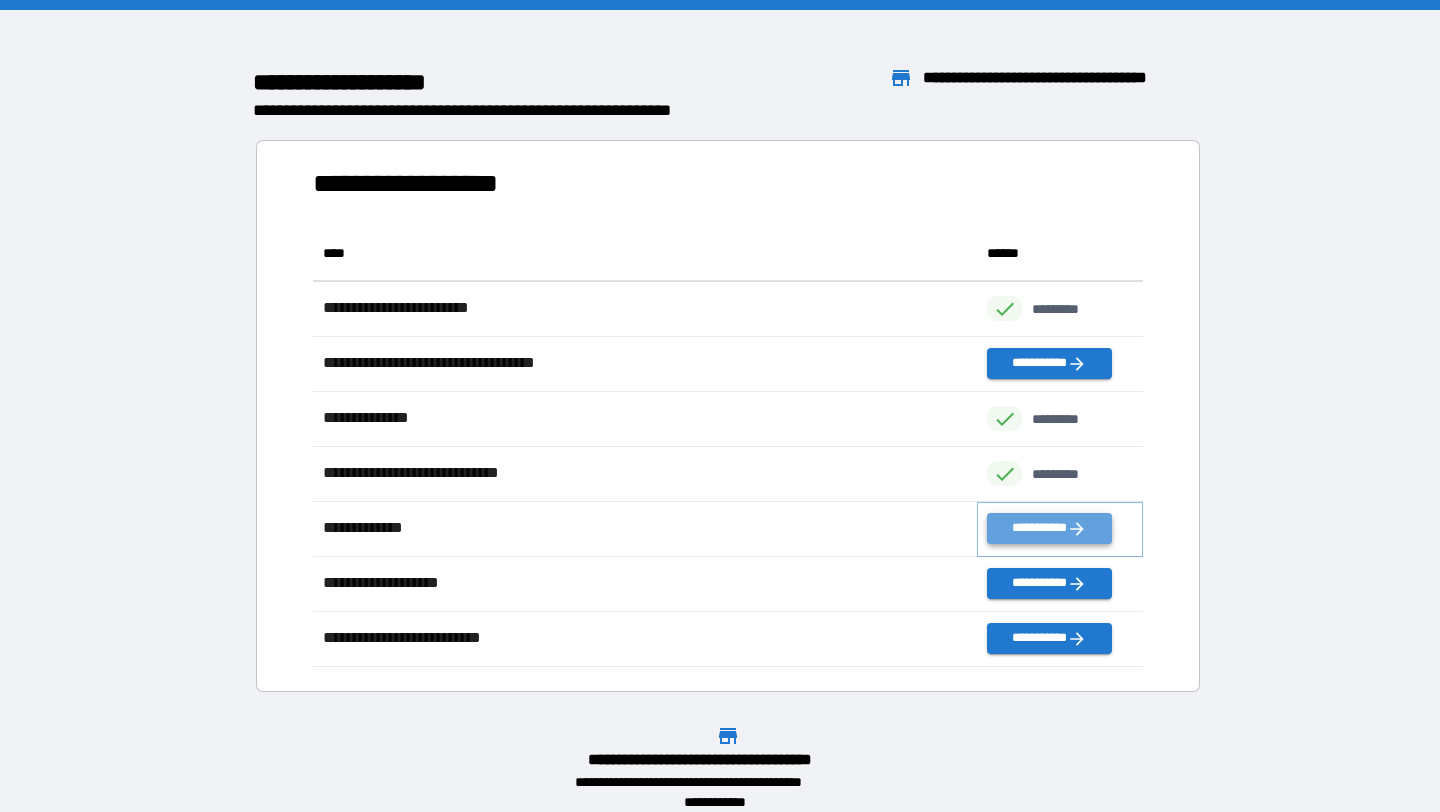 click on "**********" at bounding box center [1049, 528] 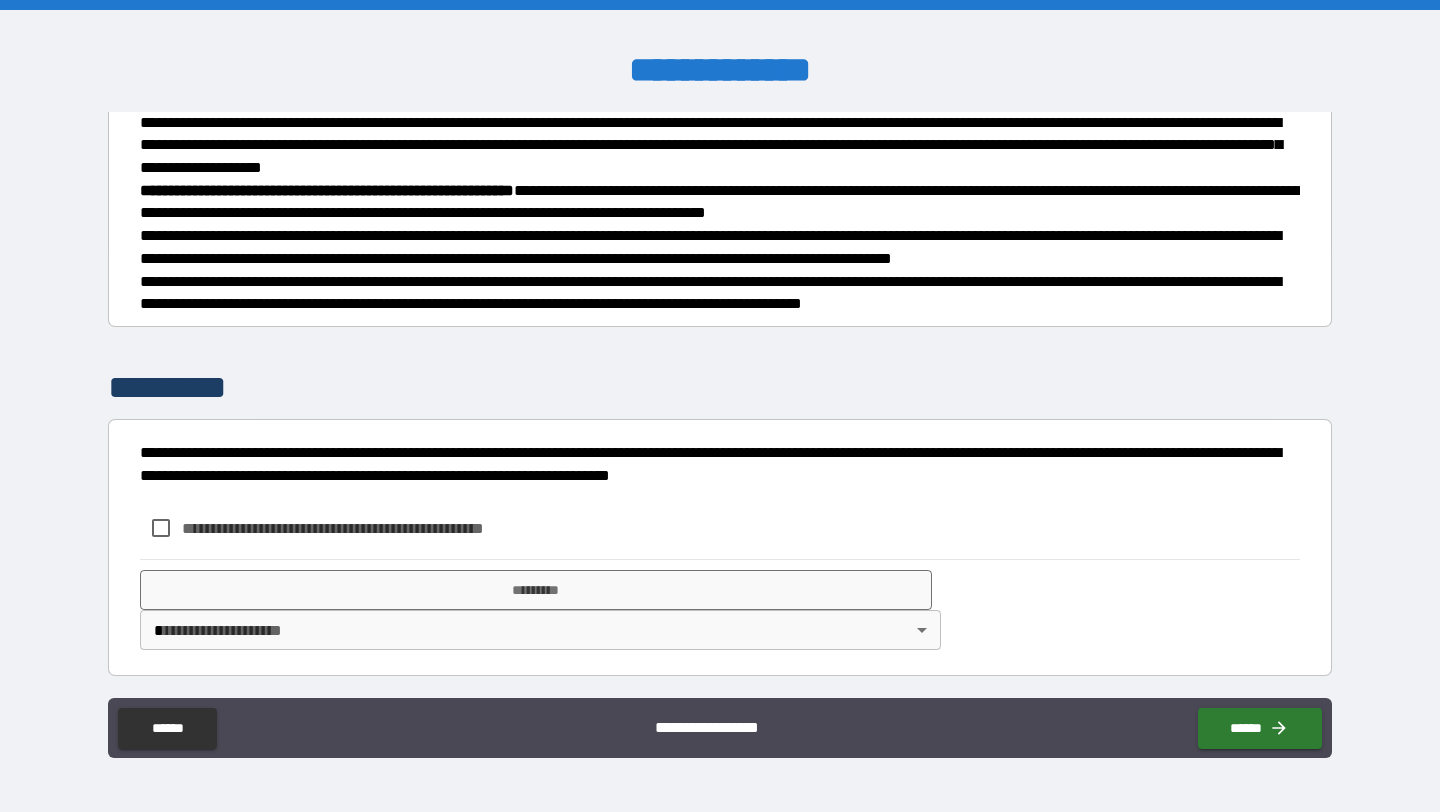 scroll, scrollTop: 224, scrollLeft: 0, axis: vertical 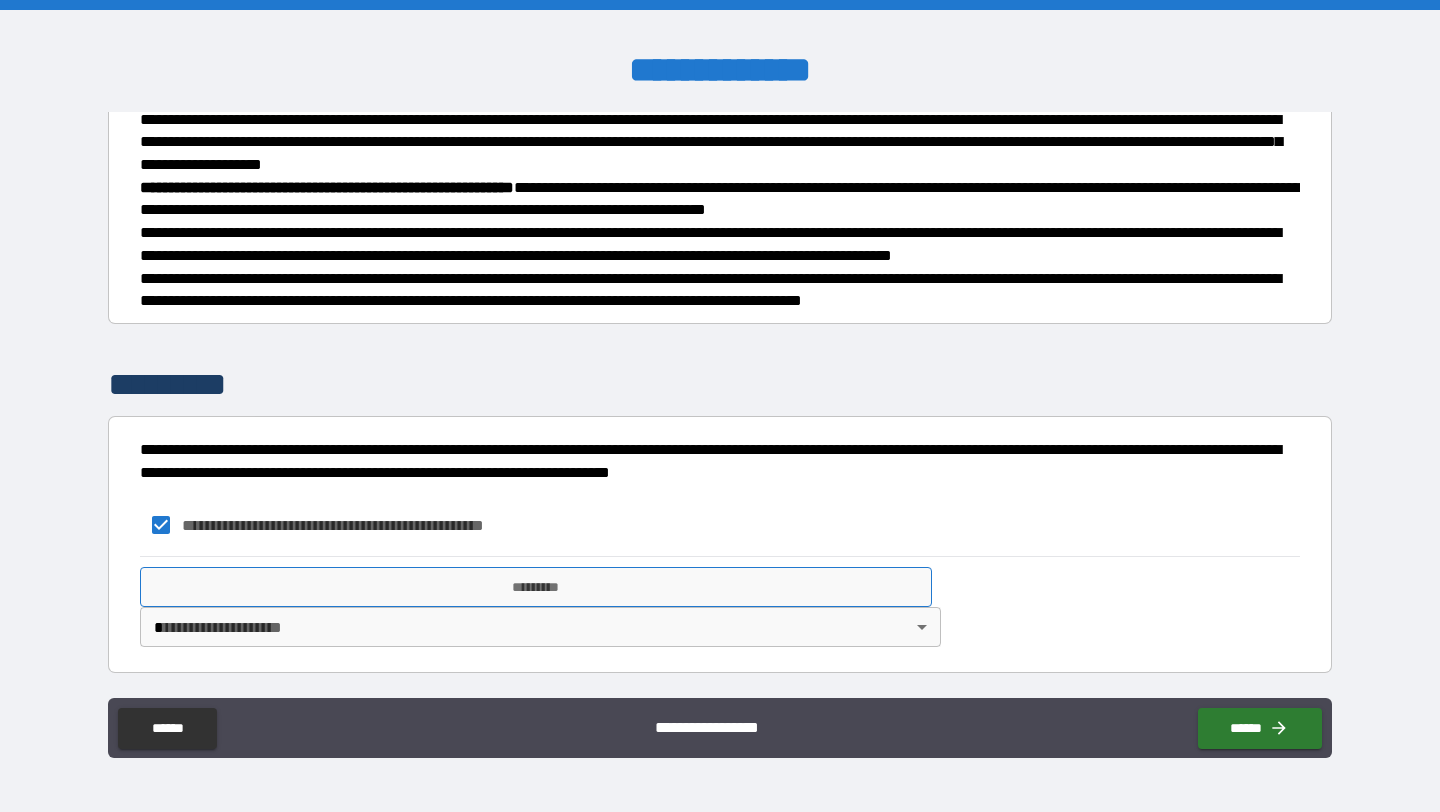 click on "*********" at bounding box center (536, 587) 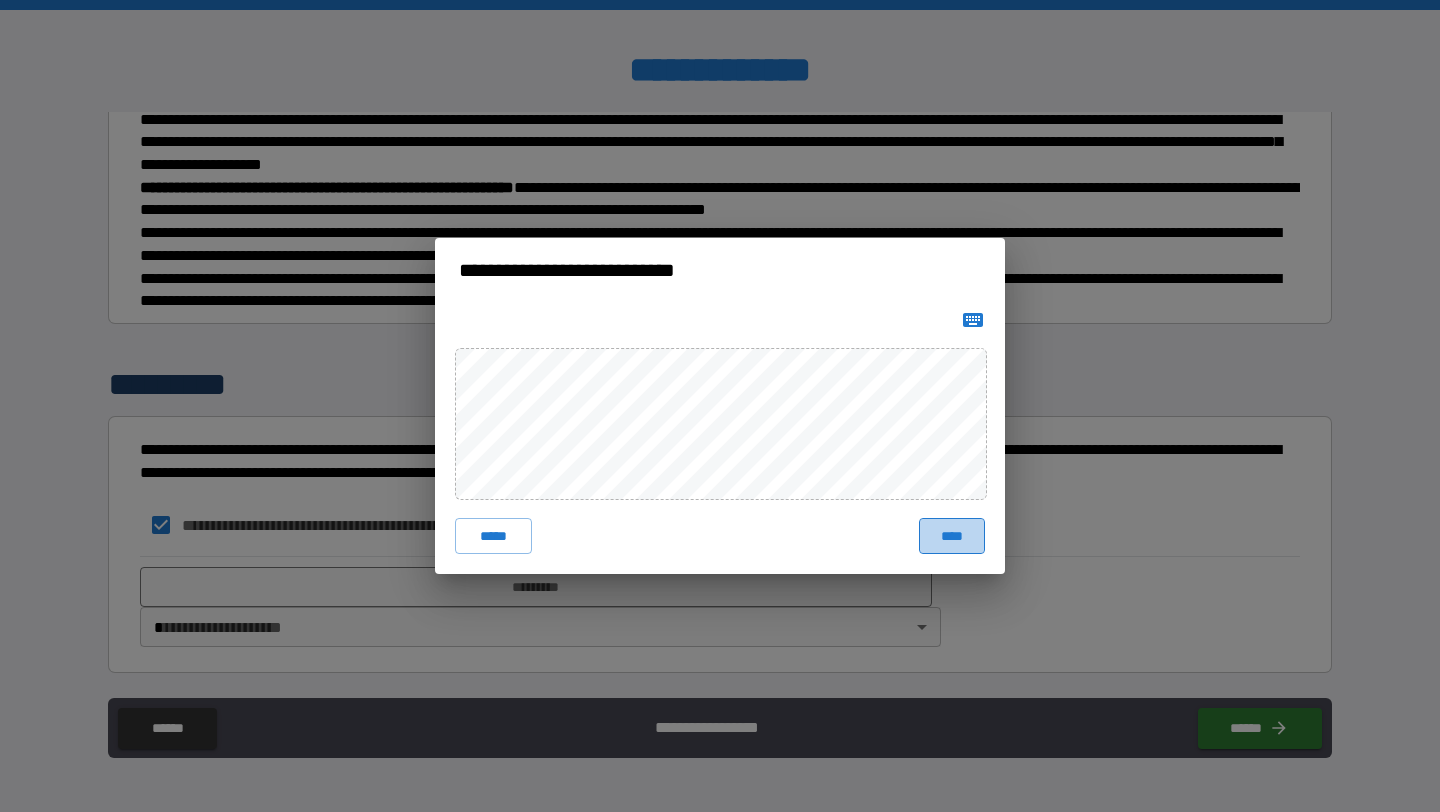 click on "****" at bounding box center (952, 536) 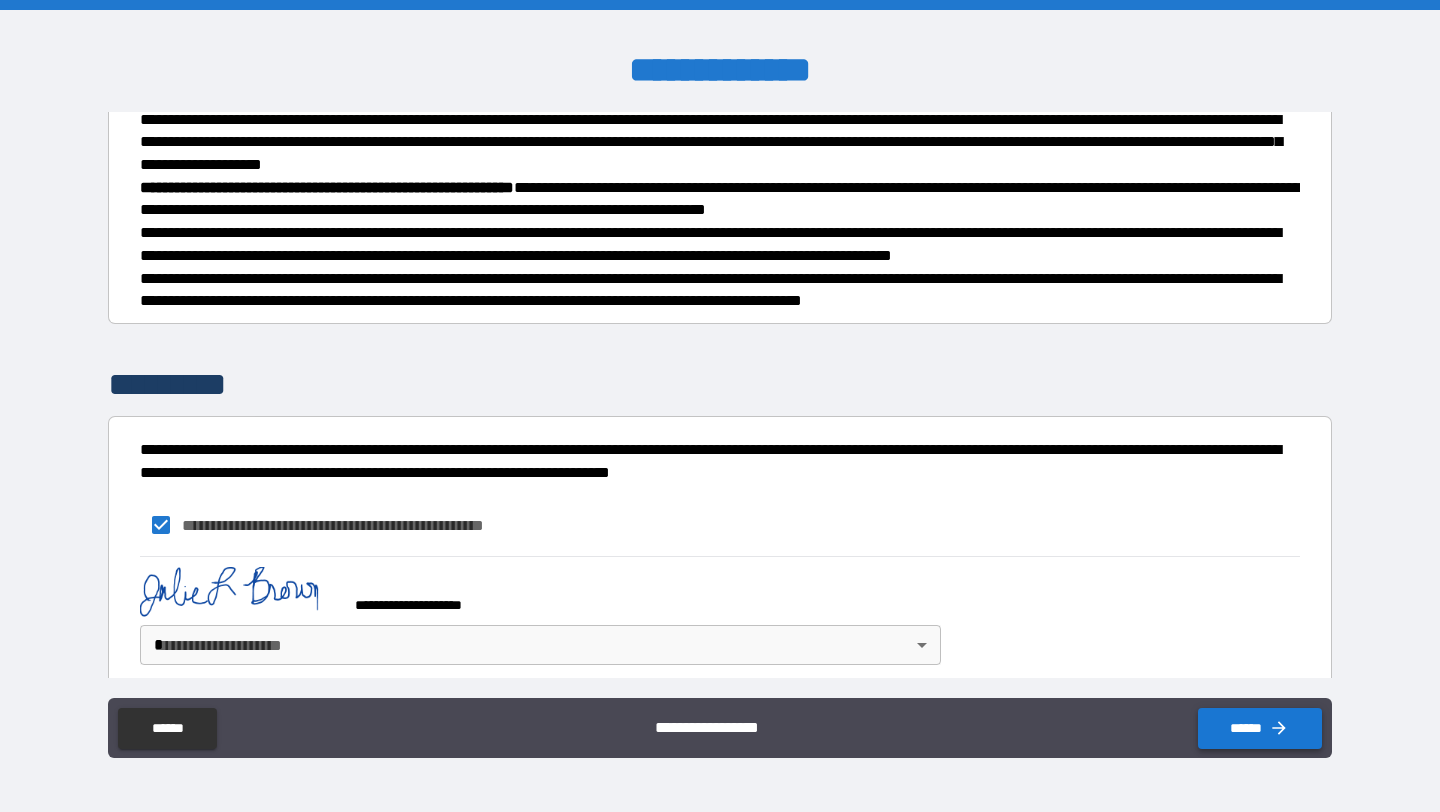 click on "******" at bounding box center [1260, 728] 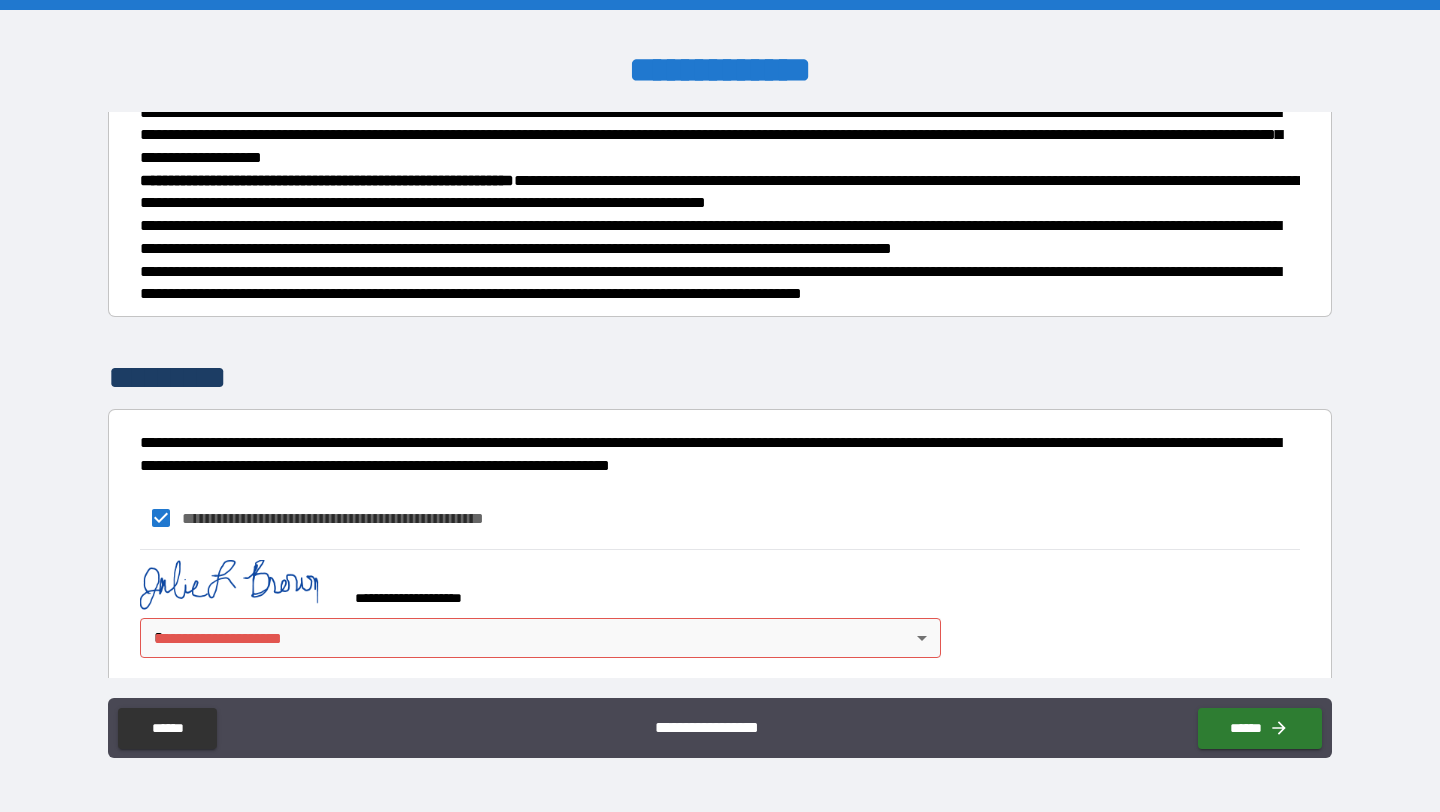 scroll, scrollTop: 241, scrollLeft: 0, axis: vertical 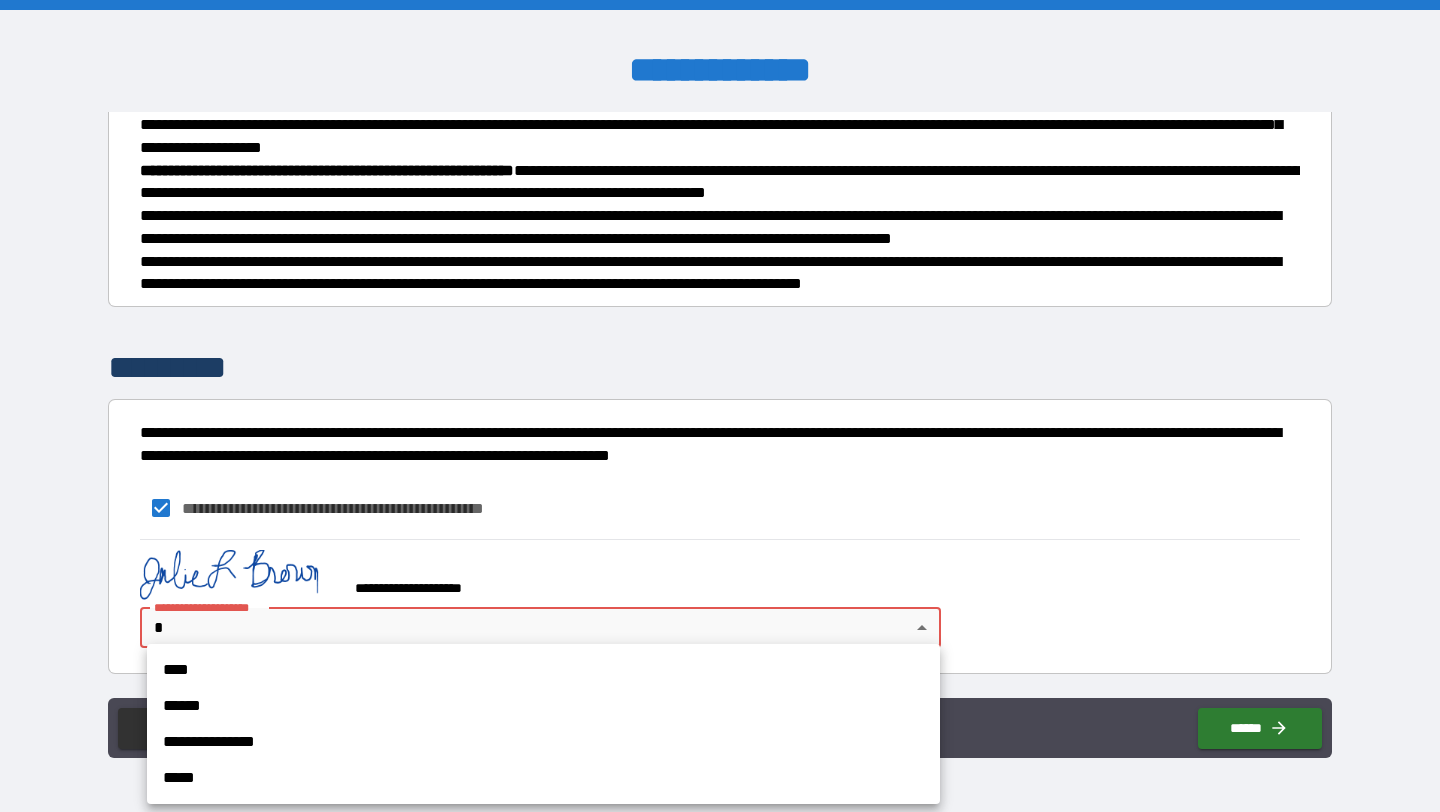 click on "**********" at bounding box center [720, 406] 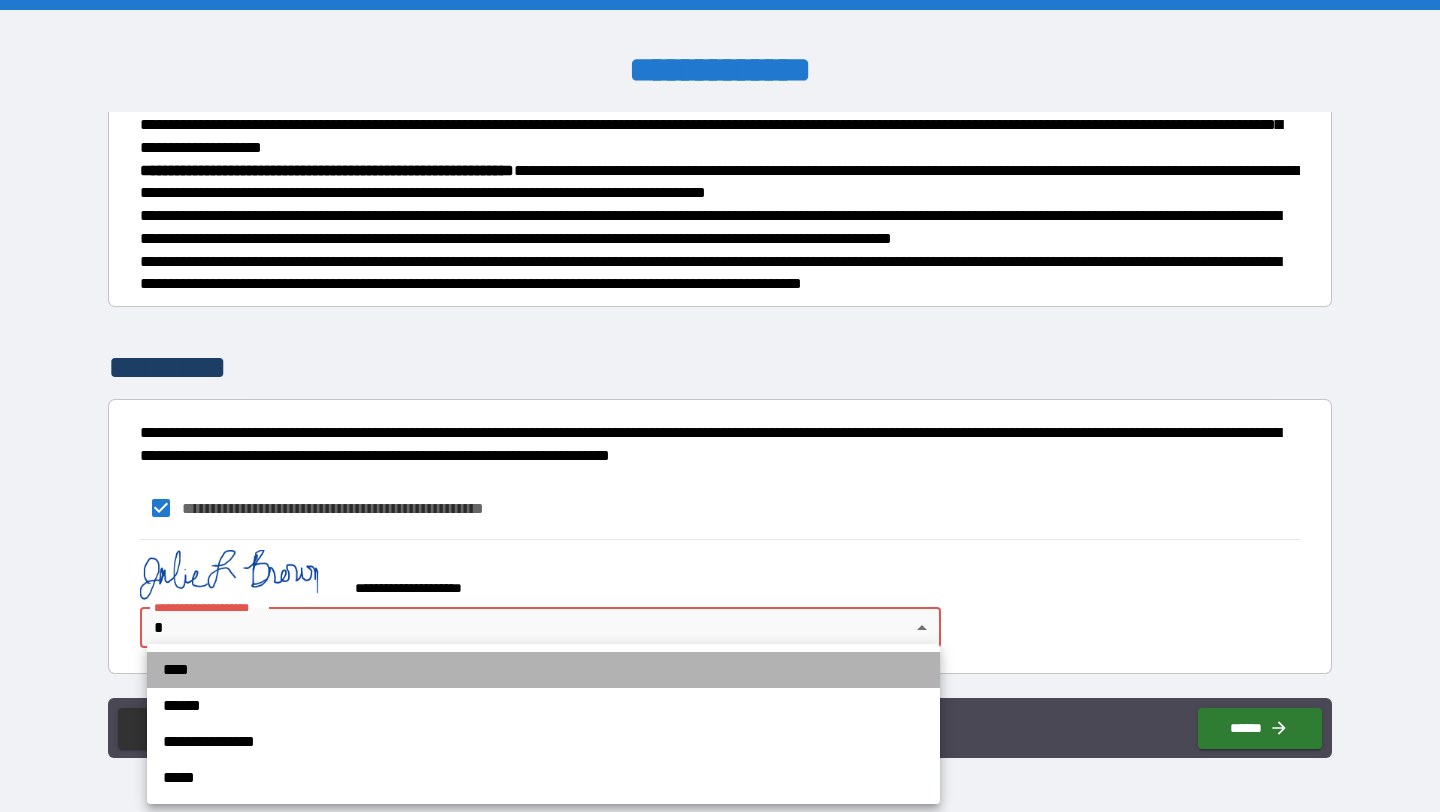 click on "****" at bounding box center (543, 670) 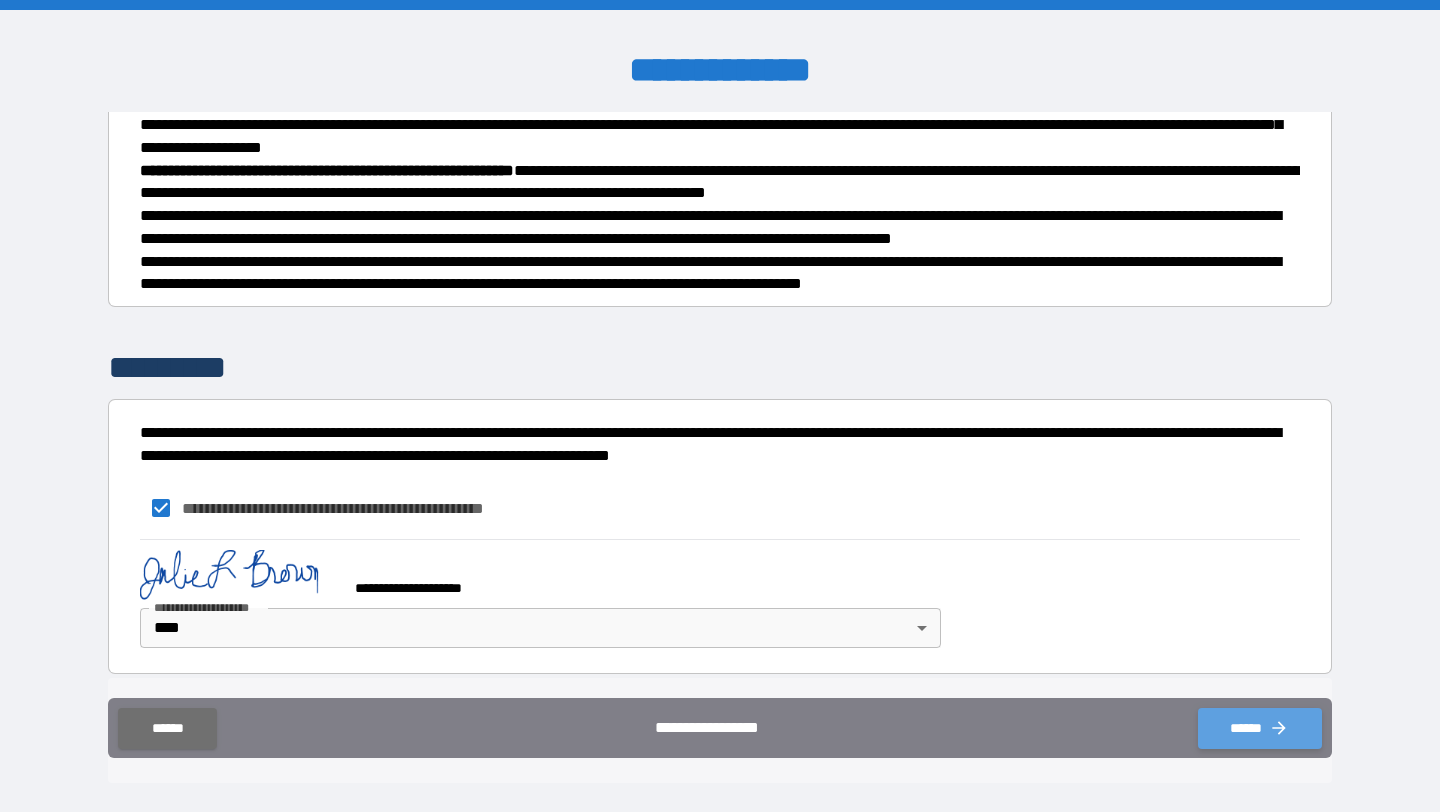 click 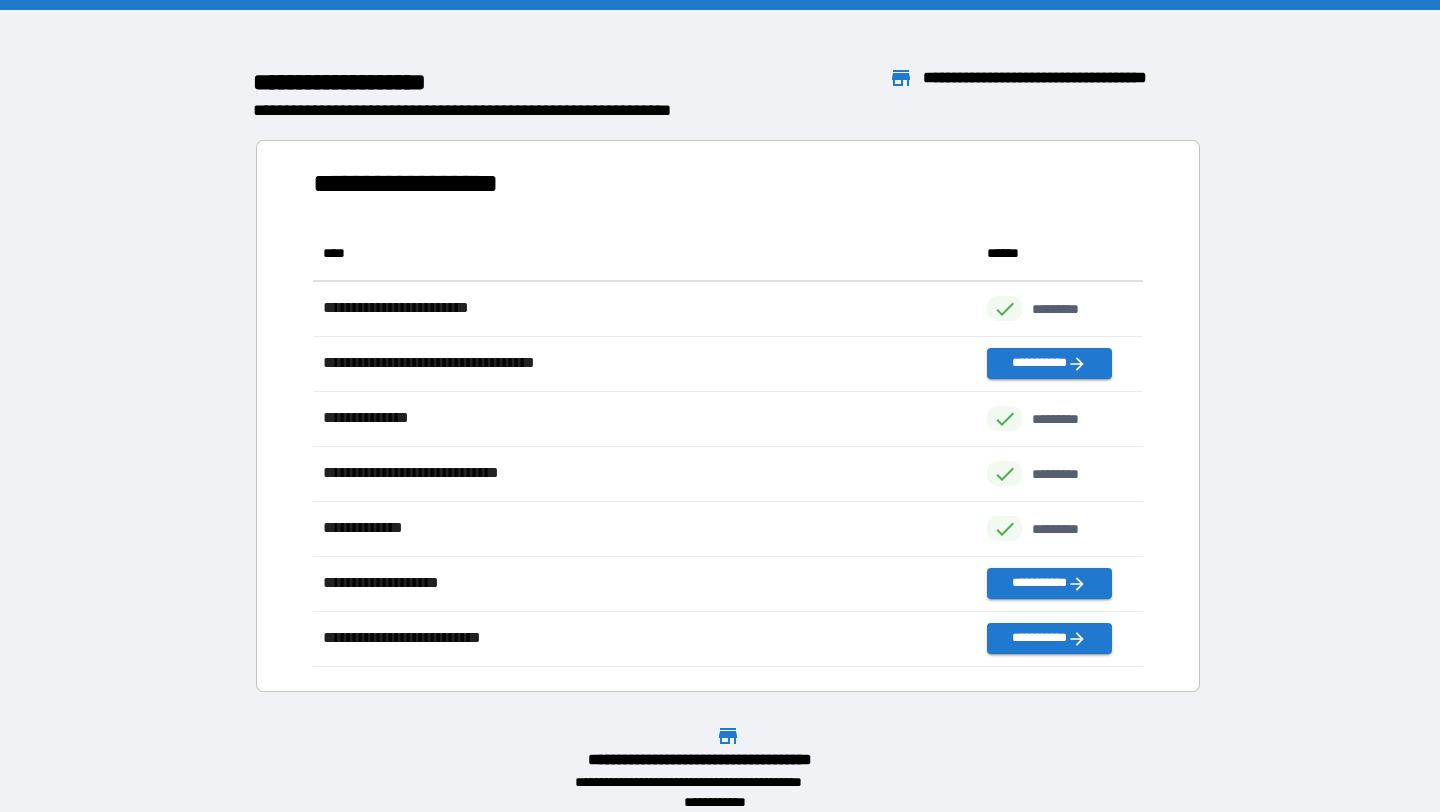 scroll, scrollTop: 1, scrollLeft: 1, axis: both 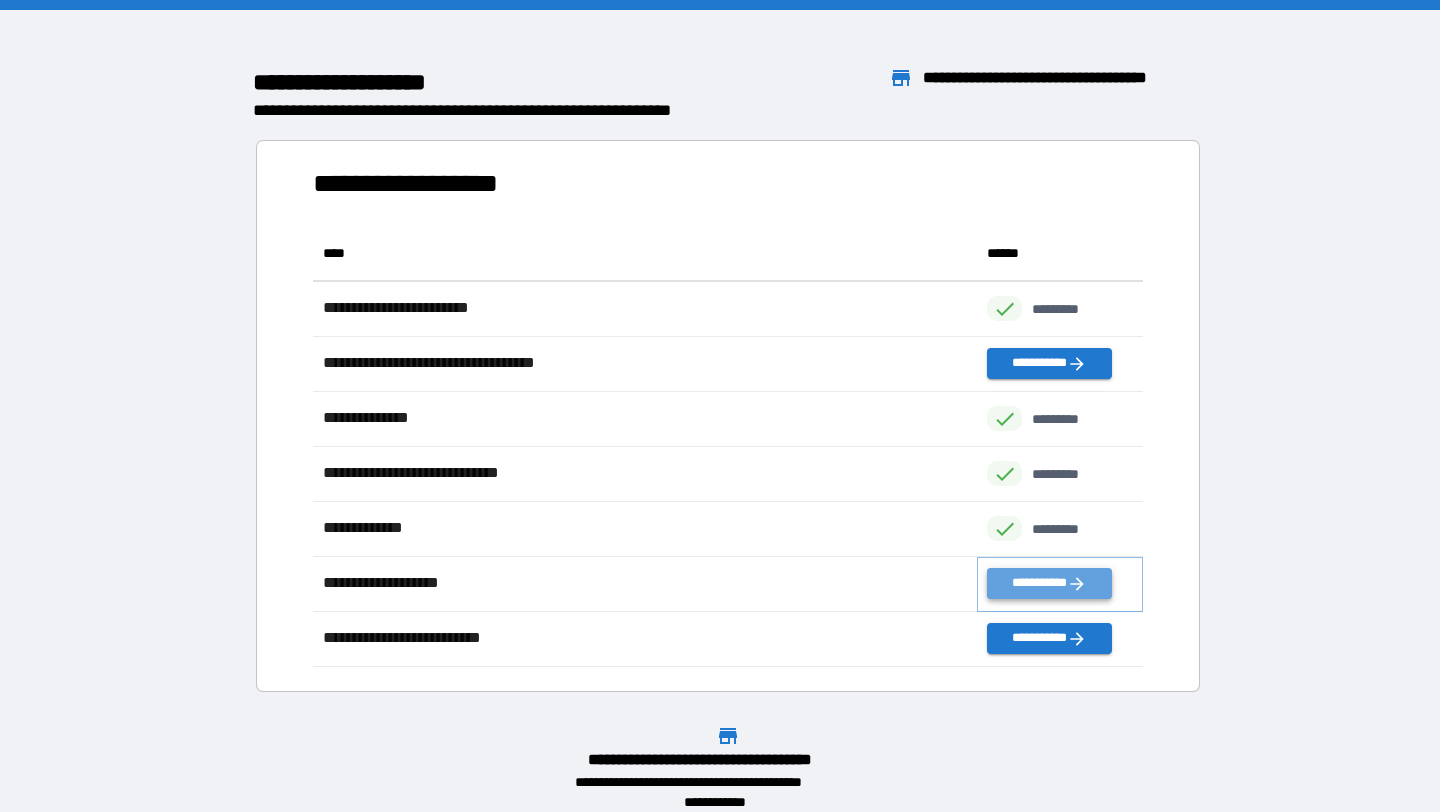 click on "**********" at bounding box center (1049, 583) 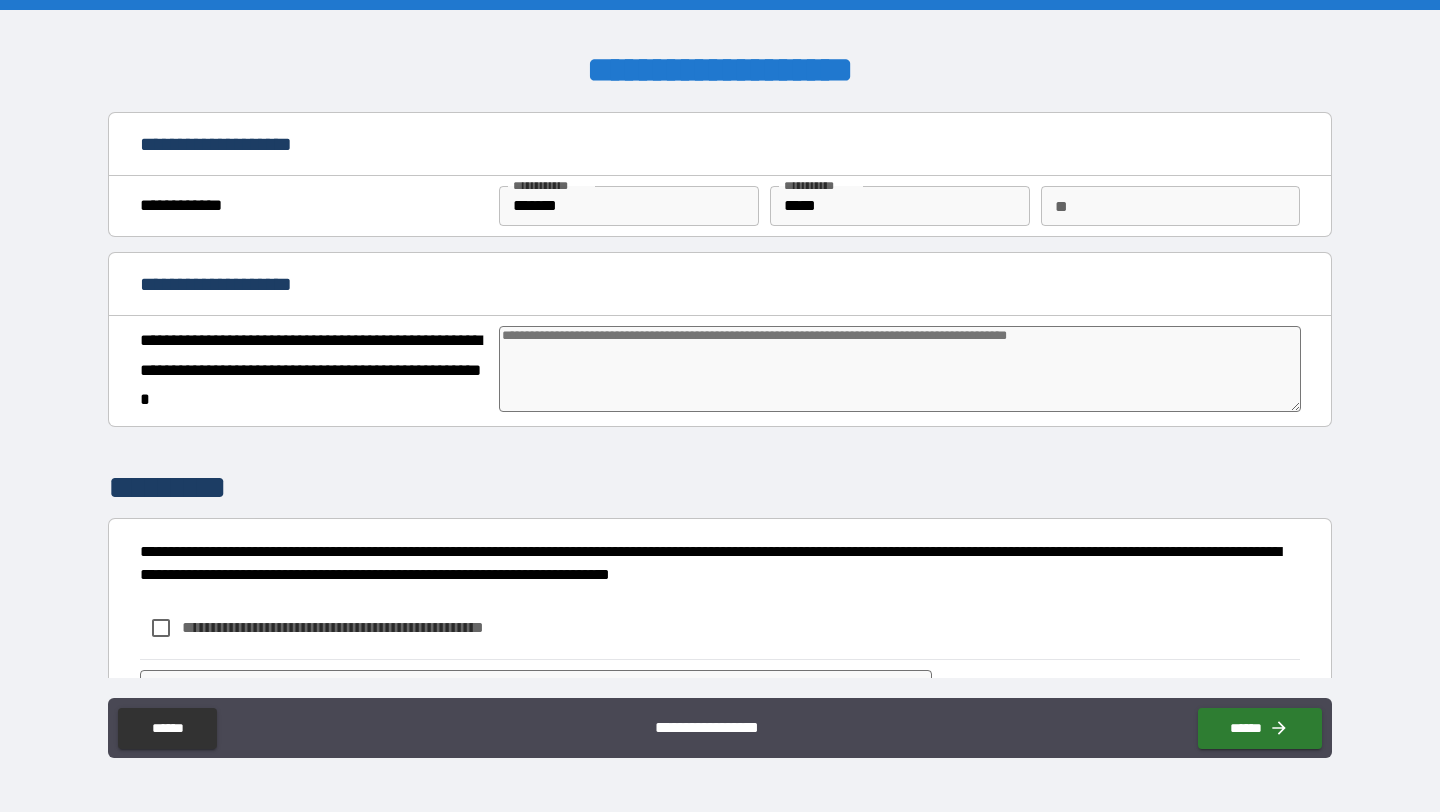 click at bounding box center (900, 369) 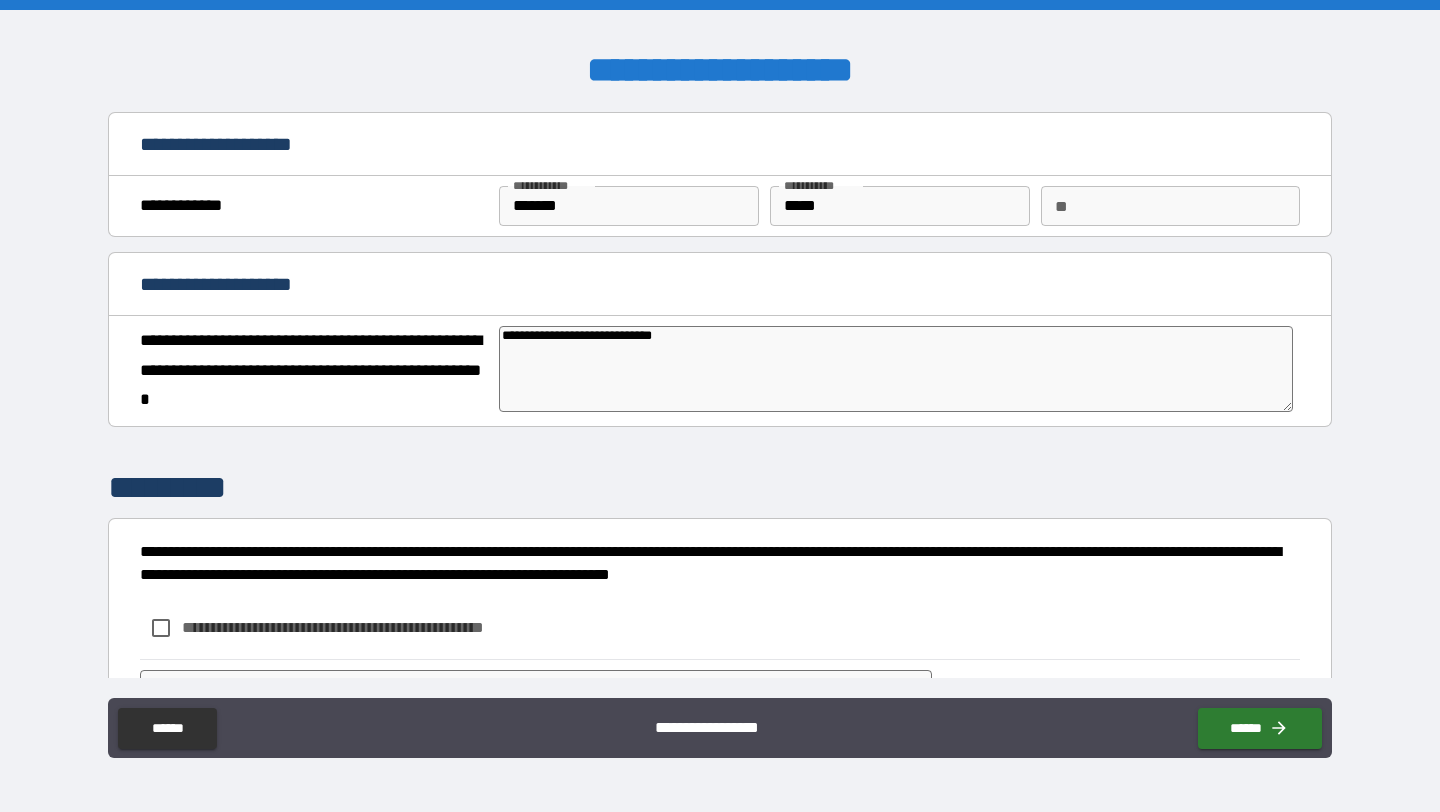 click on "**********" at bounding box center [896, 369] 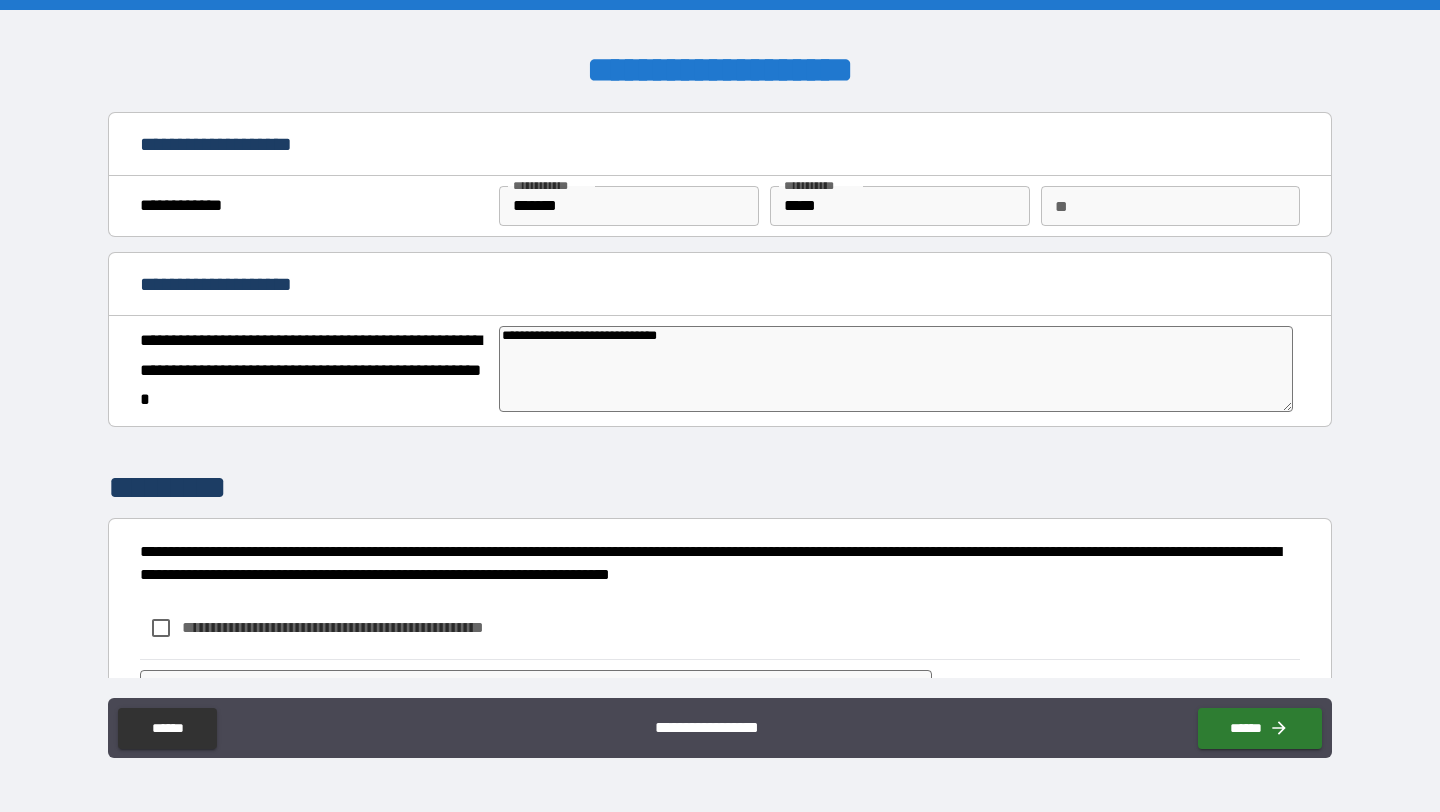 click on "**********" at bounding box center [896, 369] 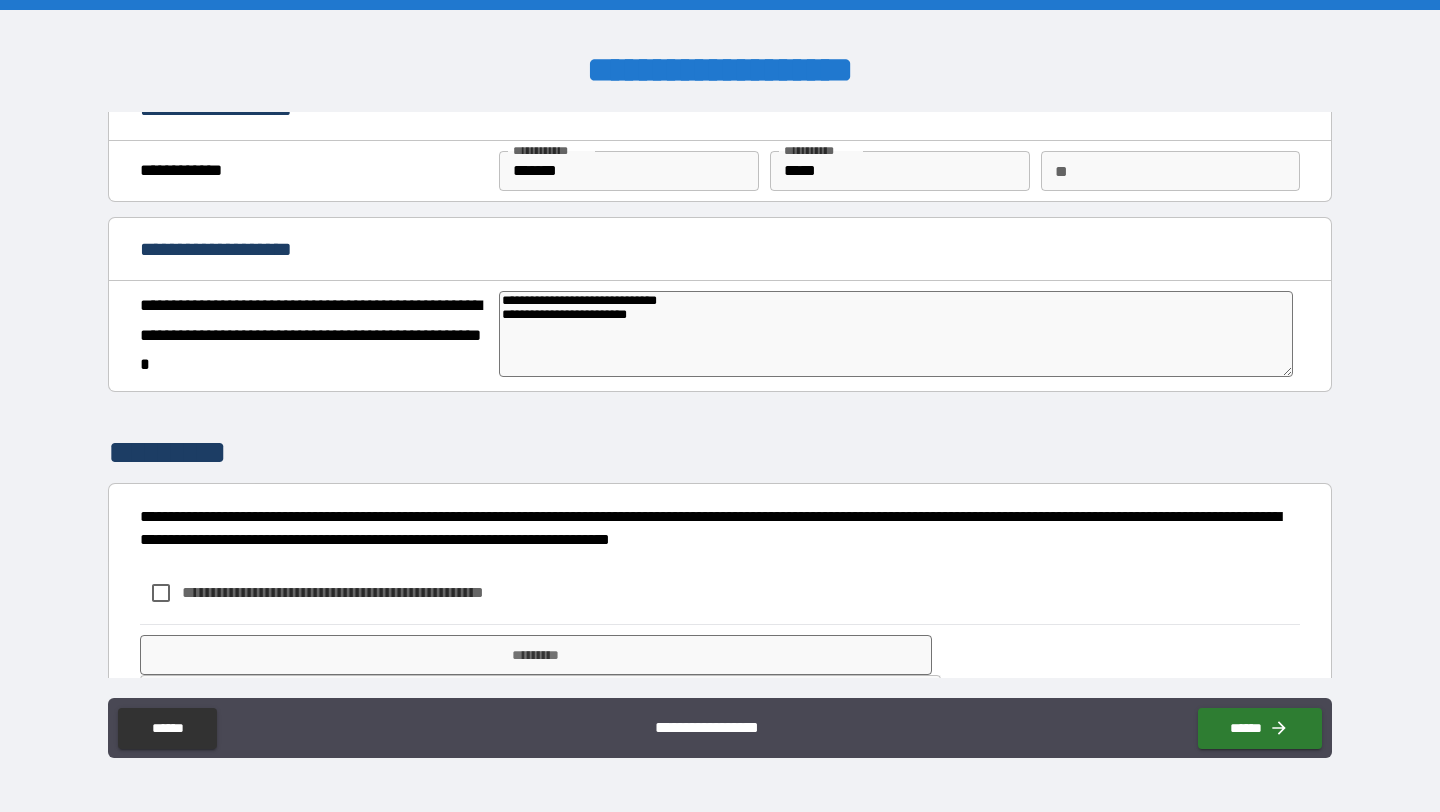 scroll, scrollTop: 103, scrollLeft: 0, axis: vertical 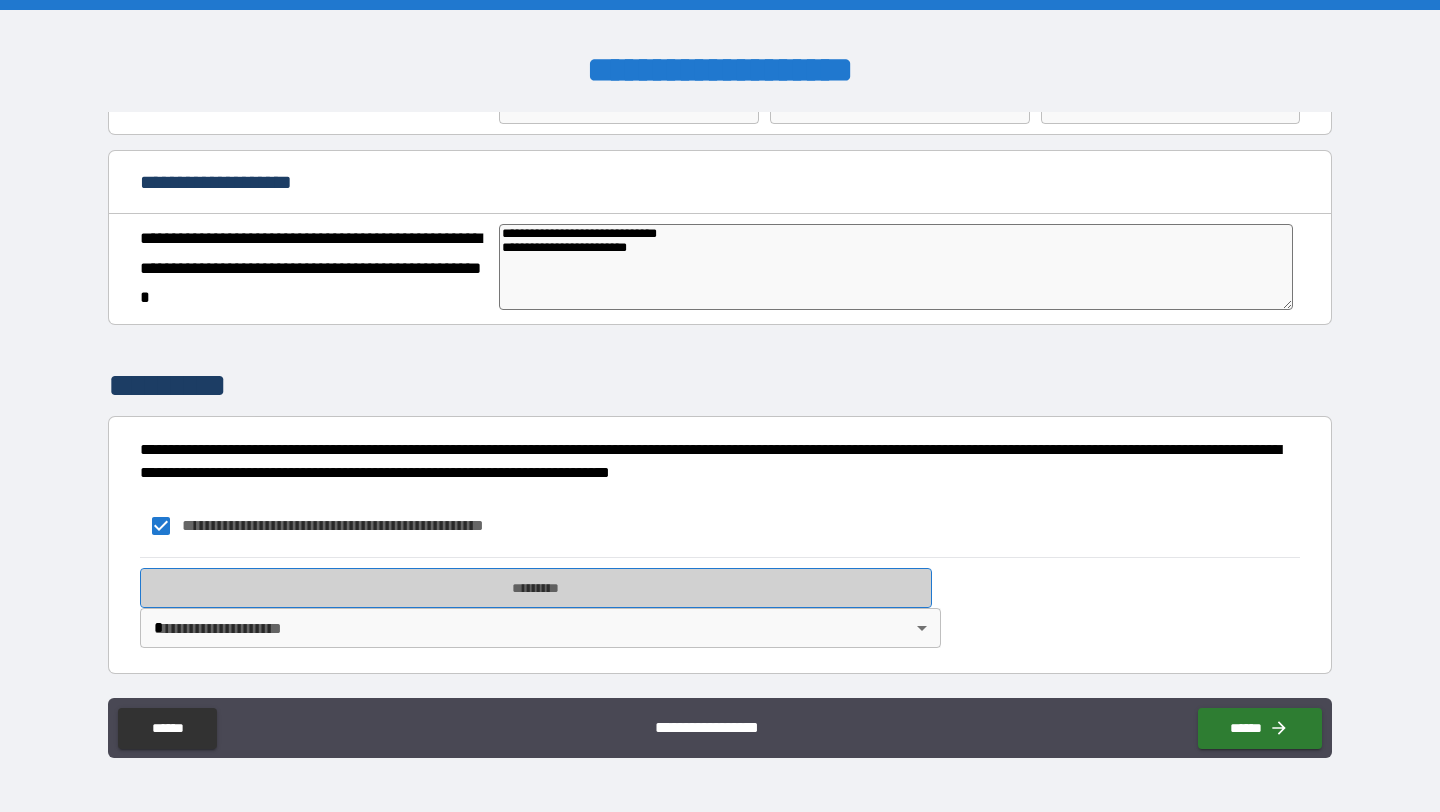 click on "*********" at bounding box center [536, 588] 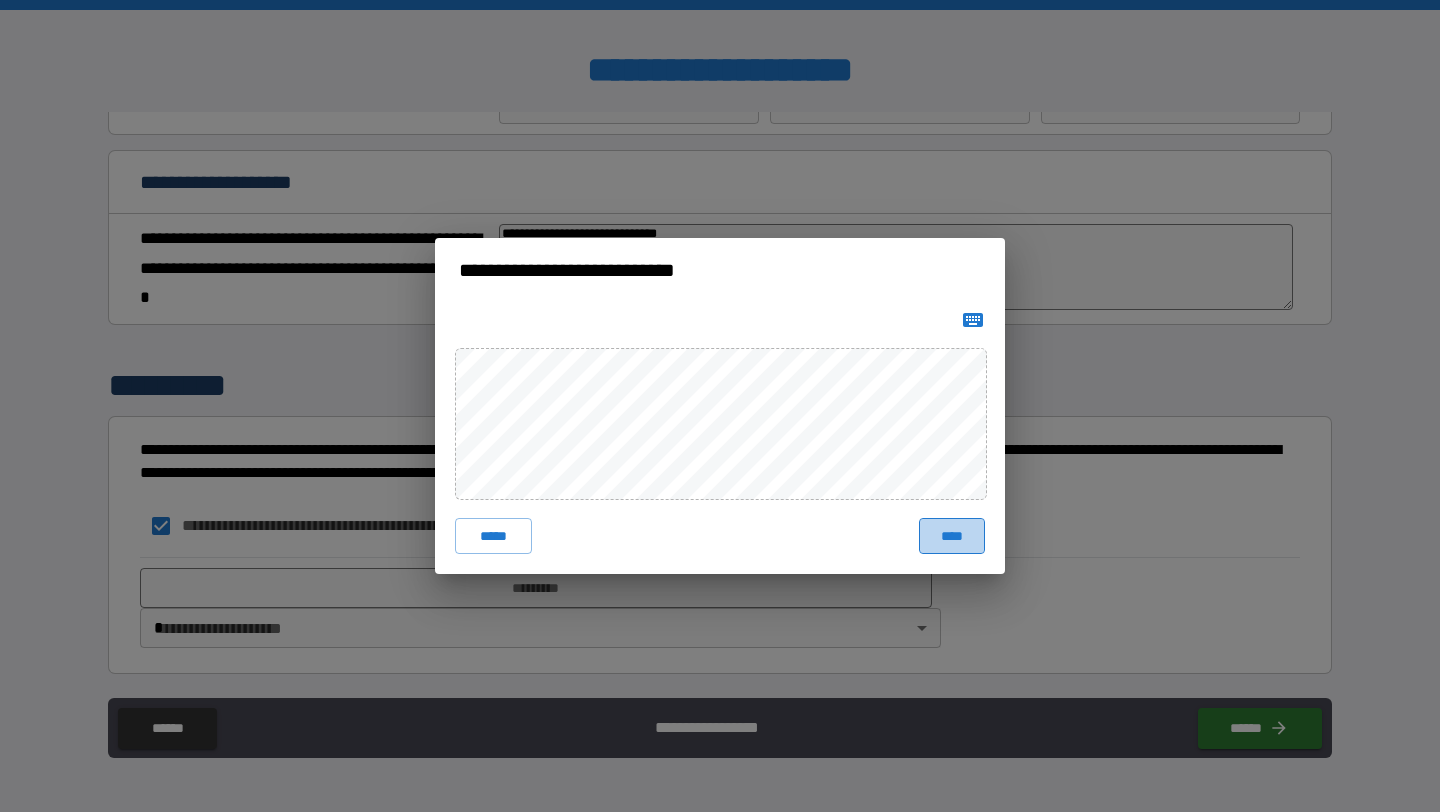 click on "****" at bounding box center (952, 536) 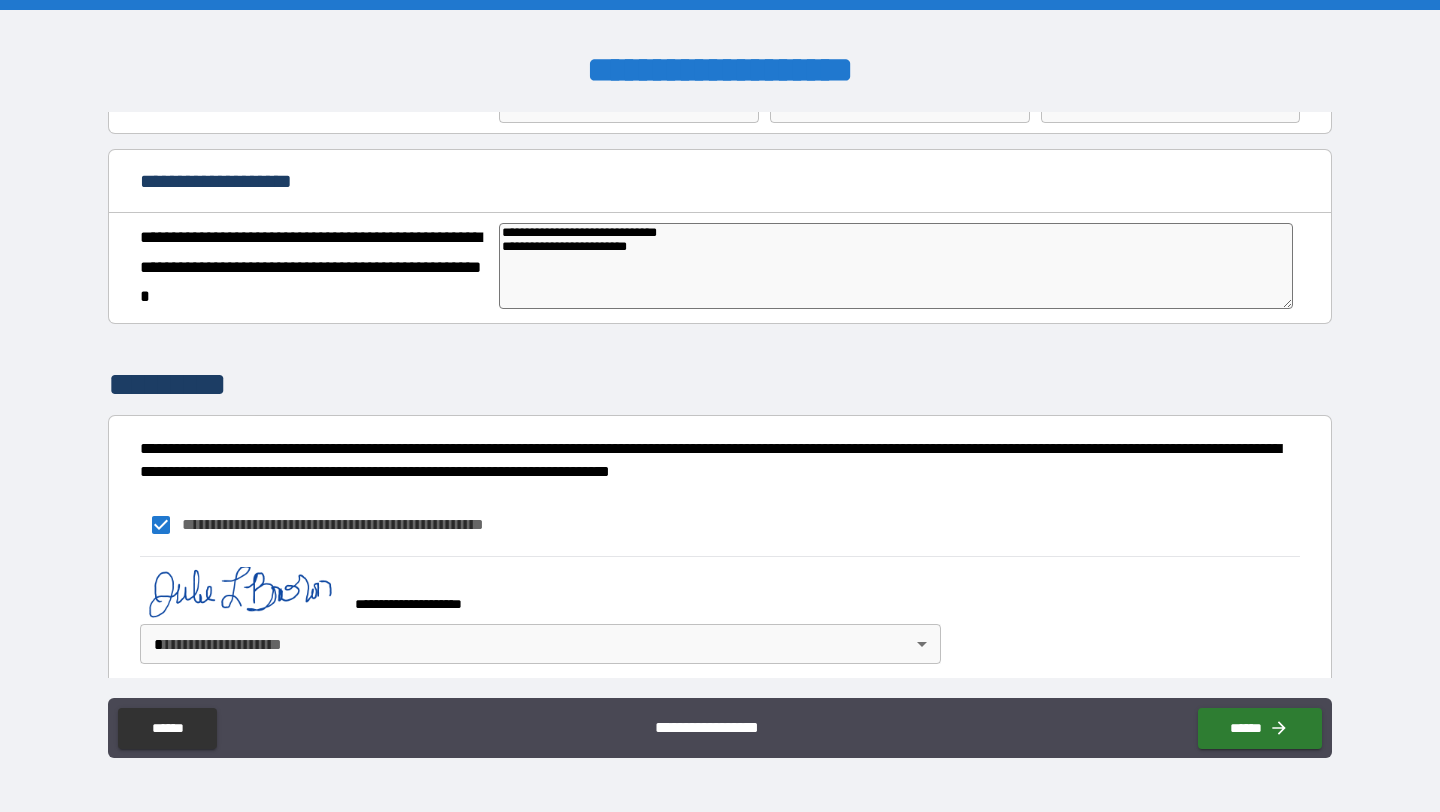 click on "**********" at bounding box center [720, 406] 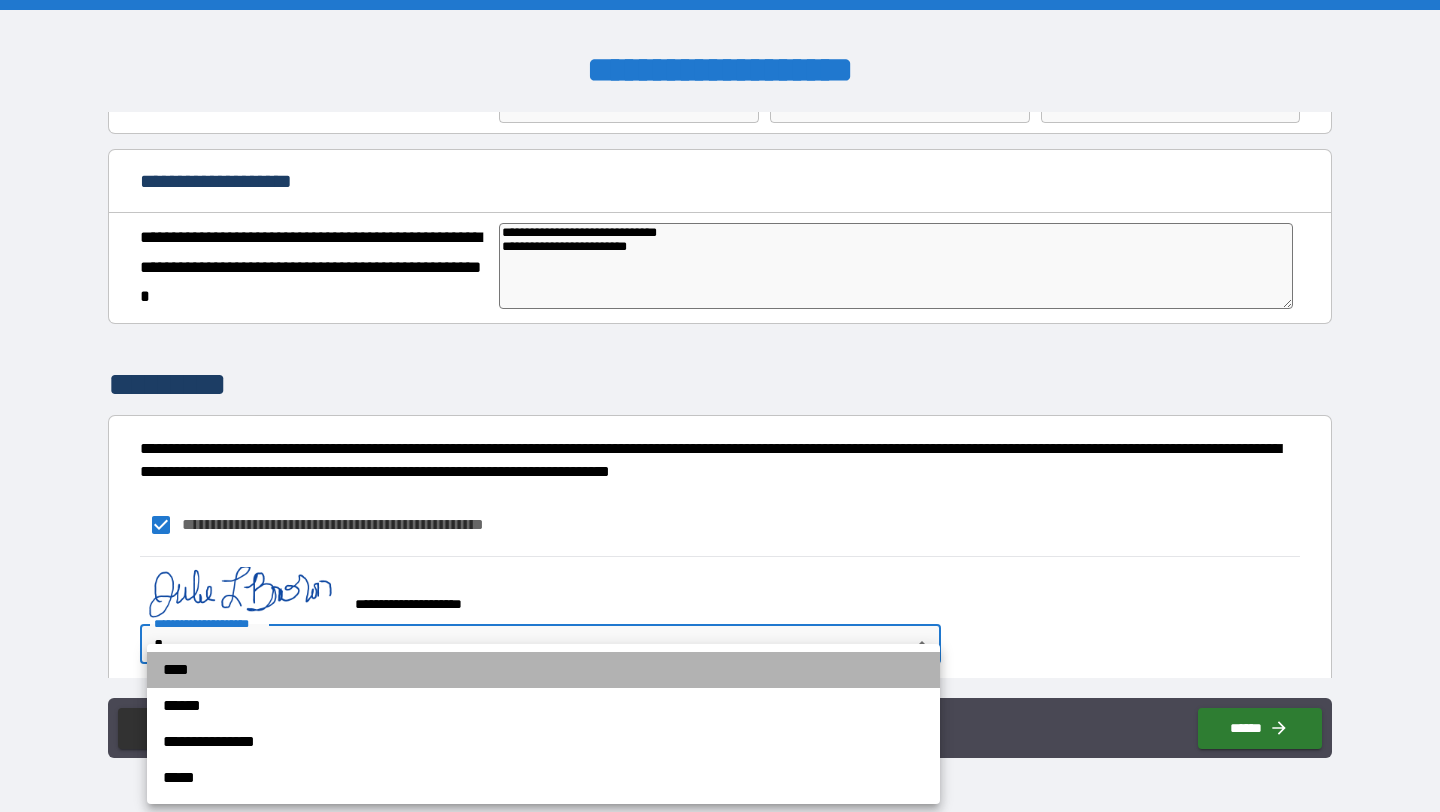 click on "****" at bounding box center (543, 670) 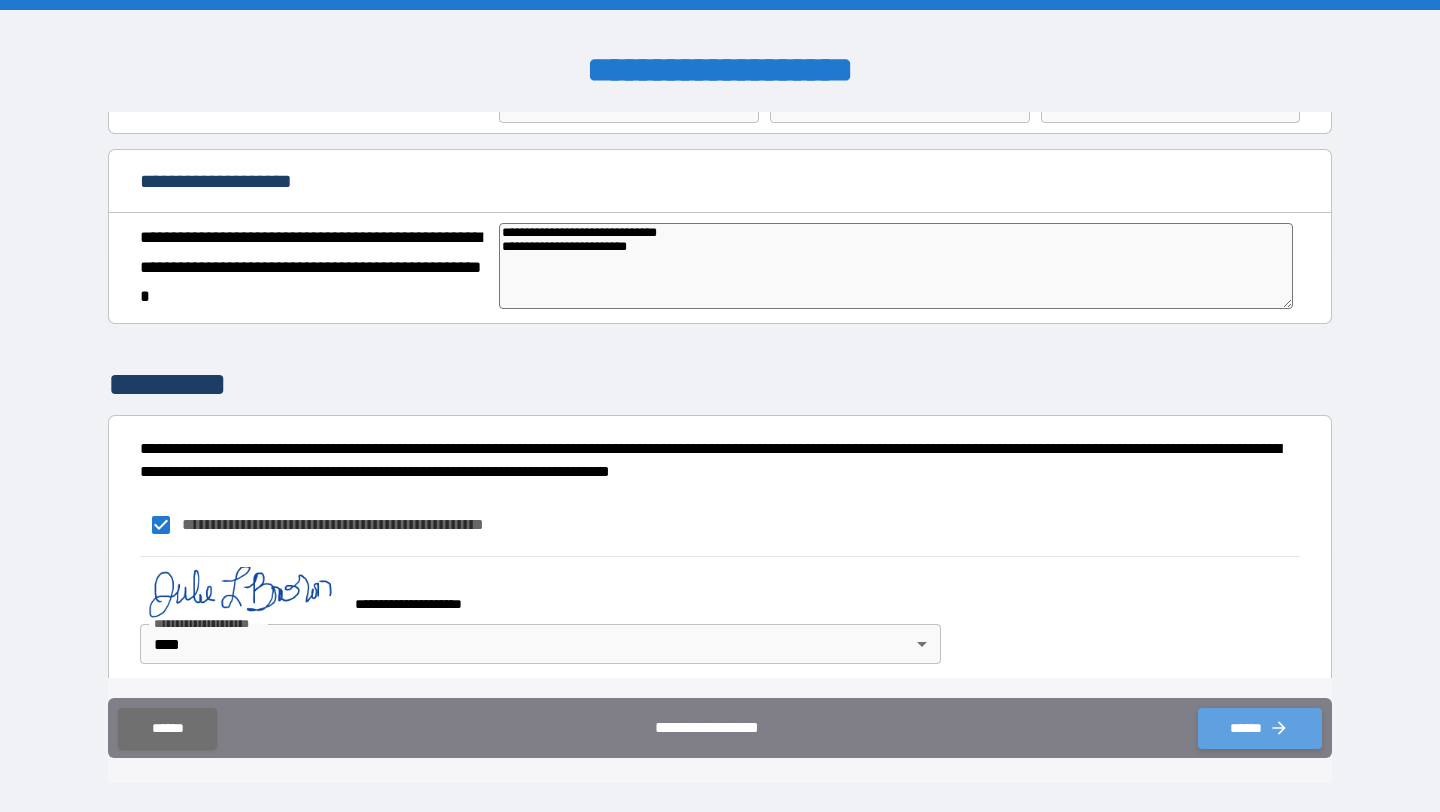 click 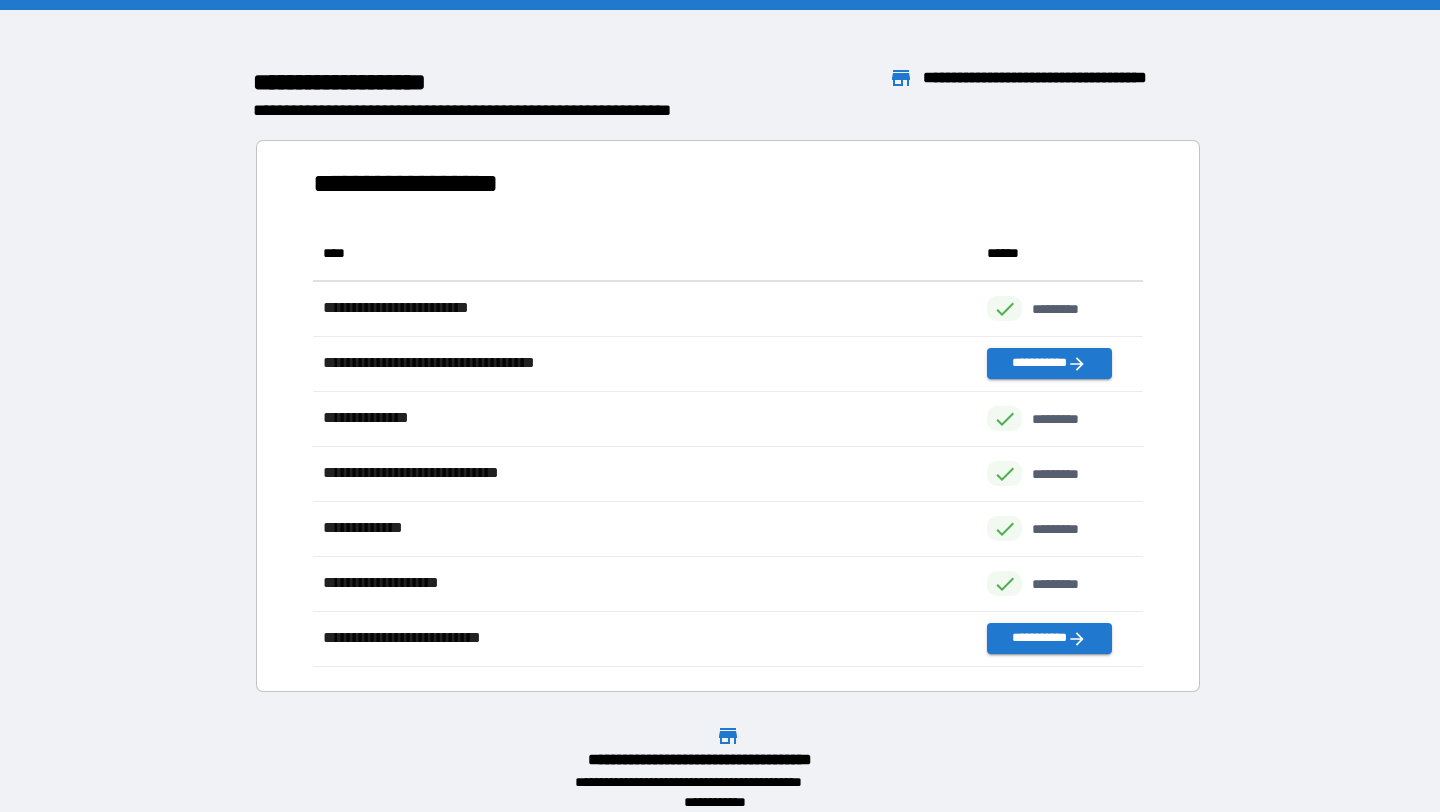 scroll, scrollTop: 1, scrollLeft: 1, axis: both 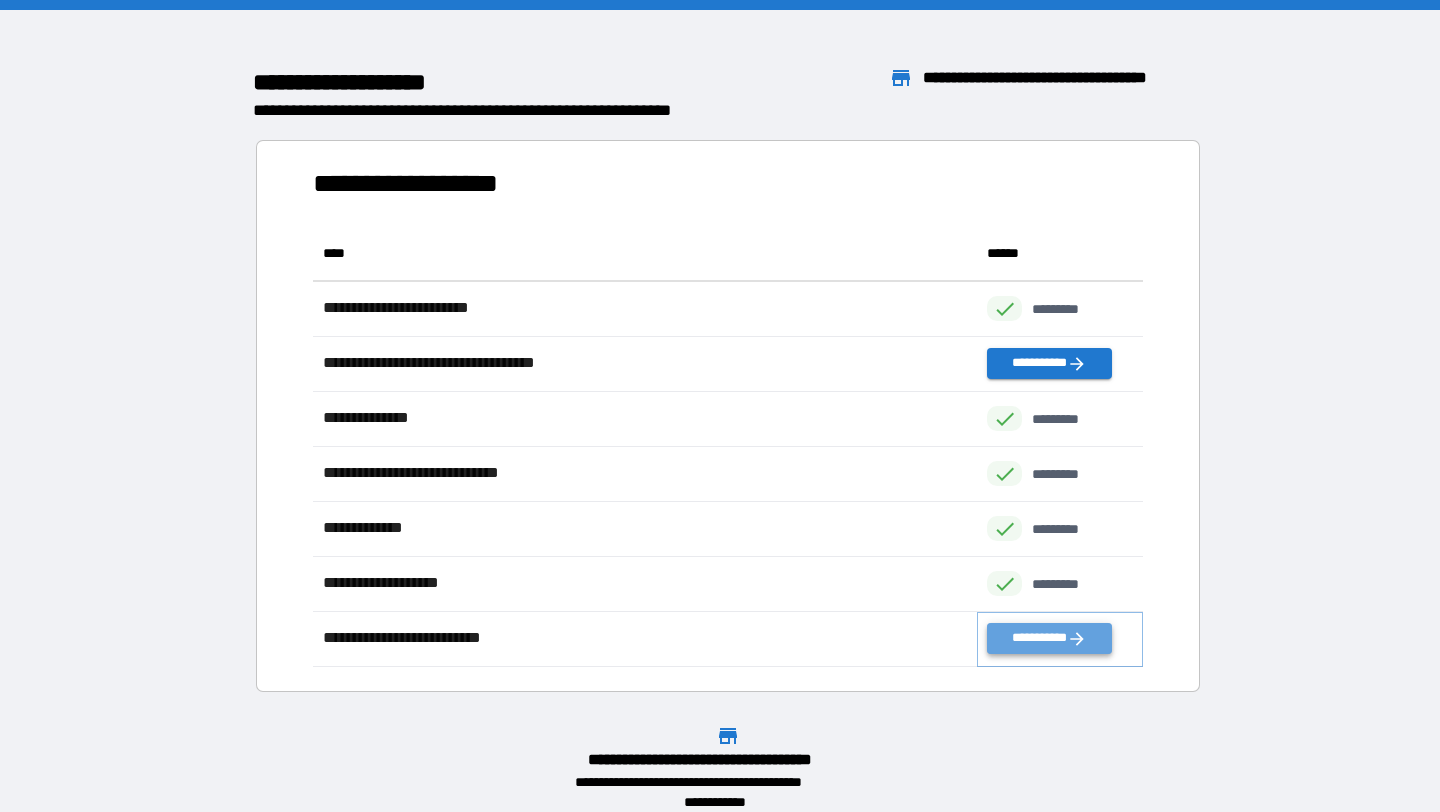 click on "**********" at bounding box center [1049, 638] 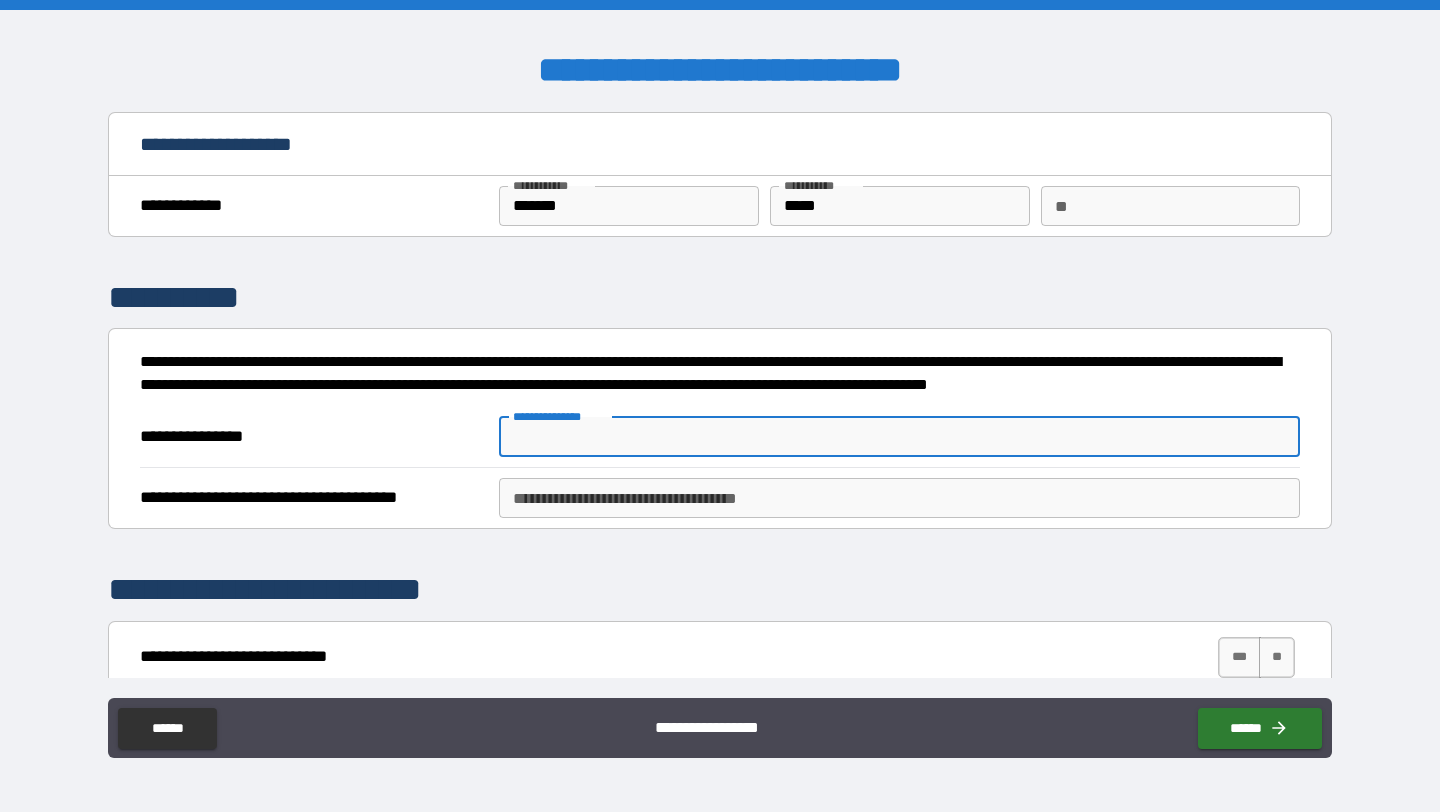 click on "**********" at bounding box center [899, 437] 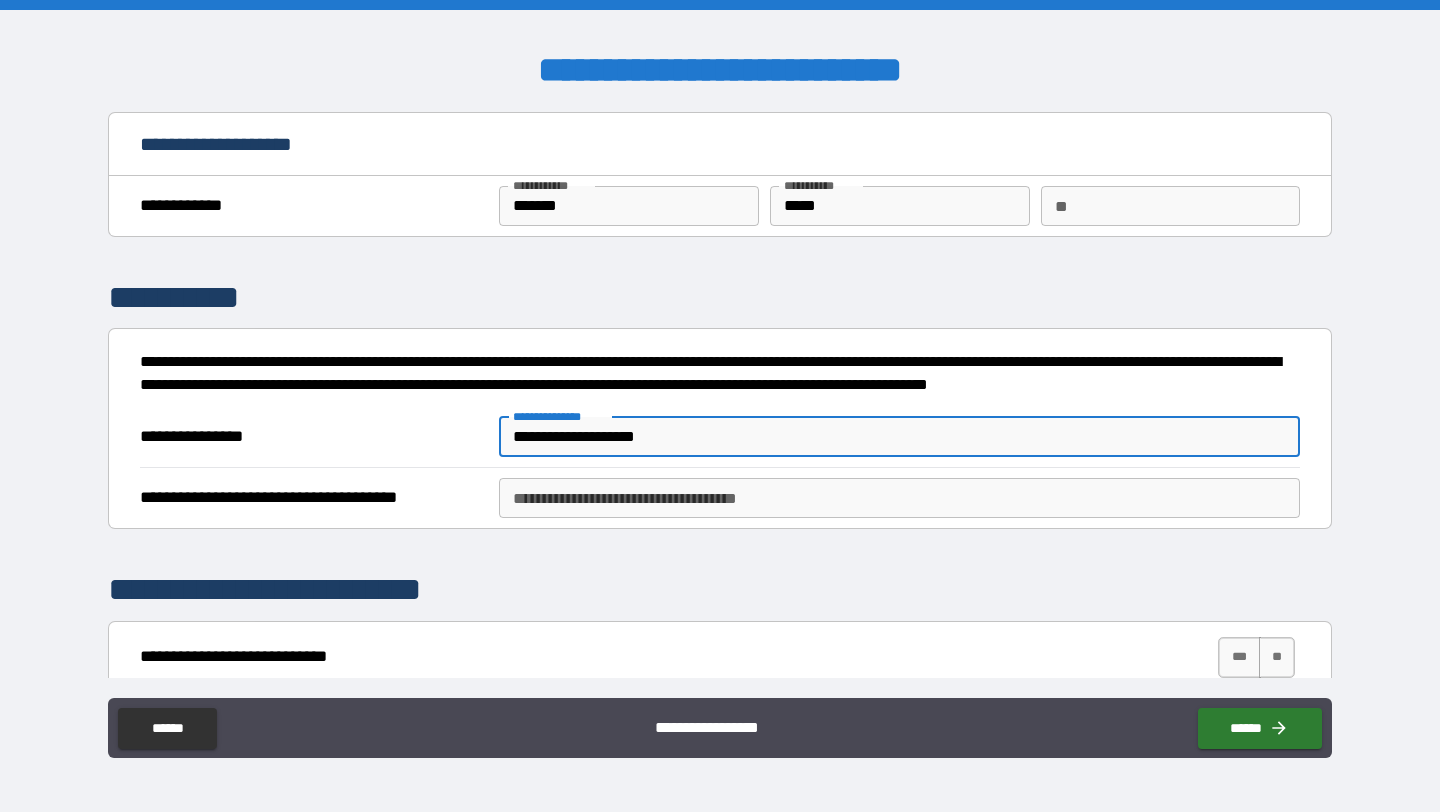 click on "**********" at bounding box center (899, 498) 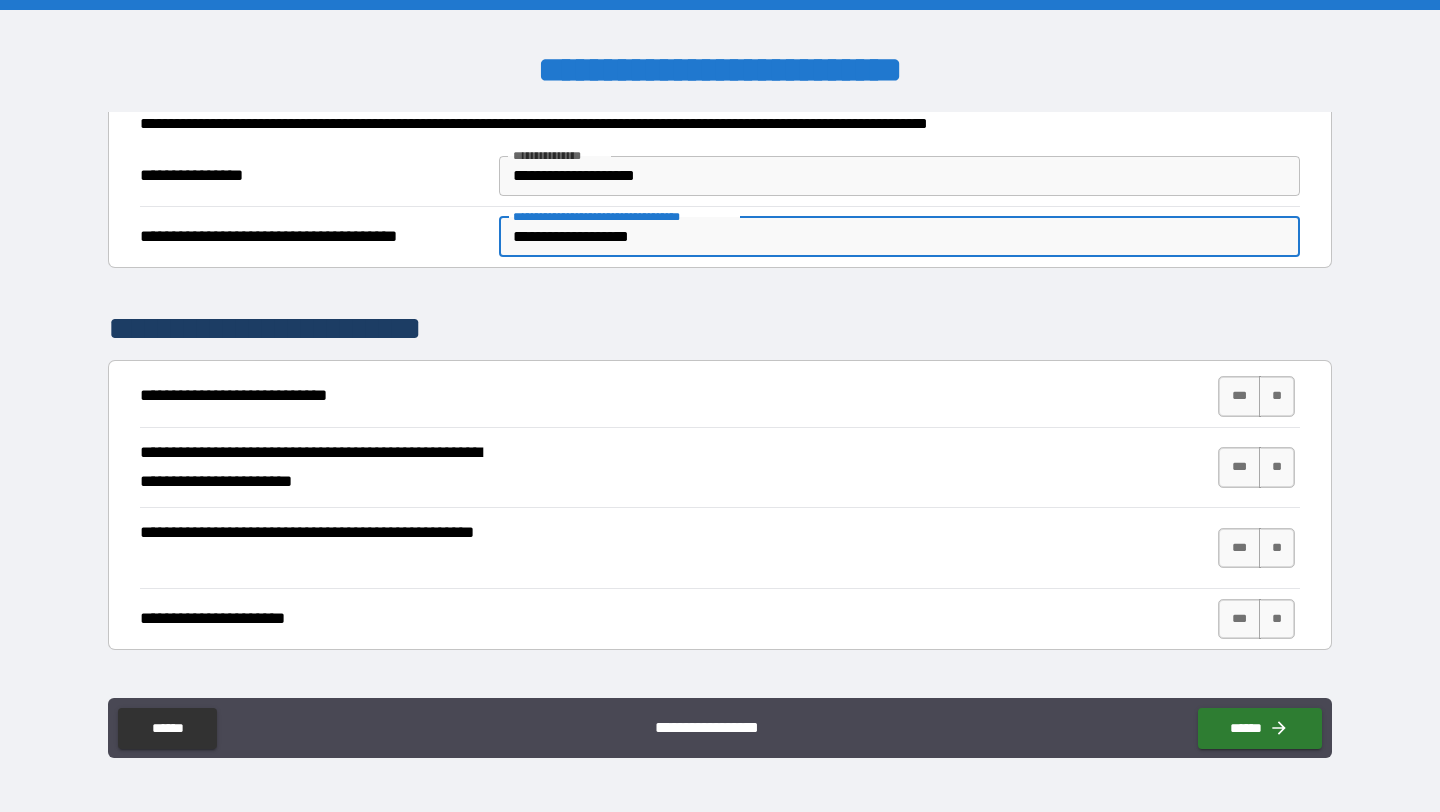 scroll, scrollTop: 267, scrollLeft: 0, axis: vertical 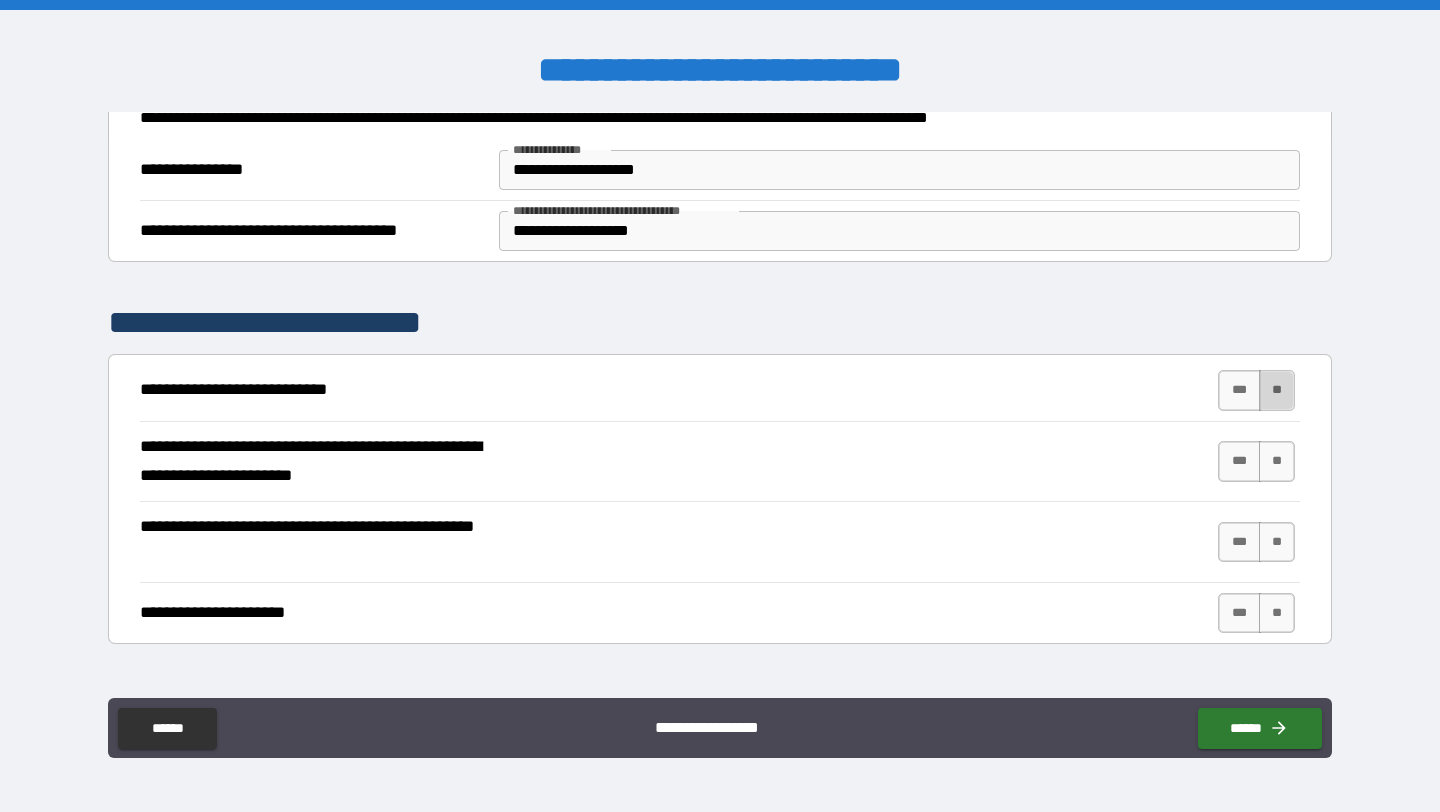 click on "**" at bounding box center [1277, 390] 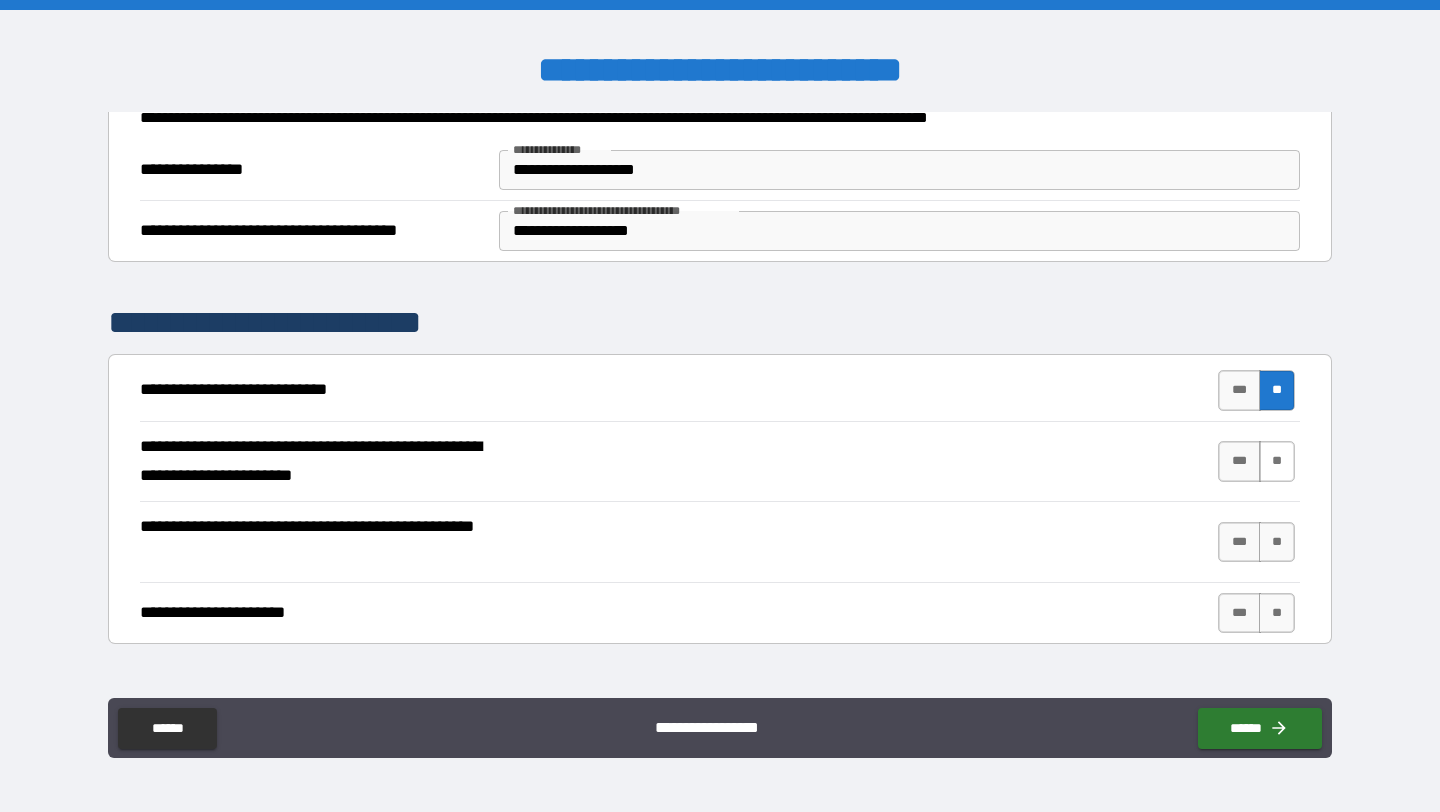 click on "**" at bounding box center (1277, 461) 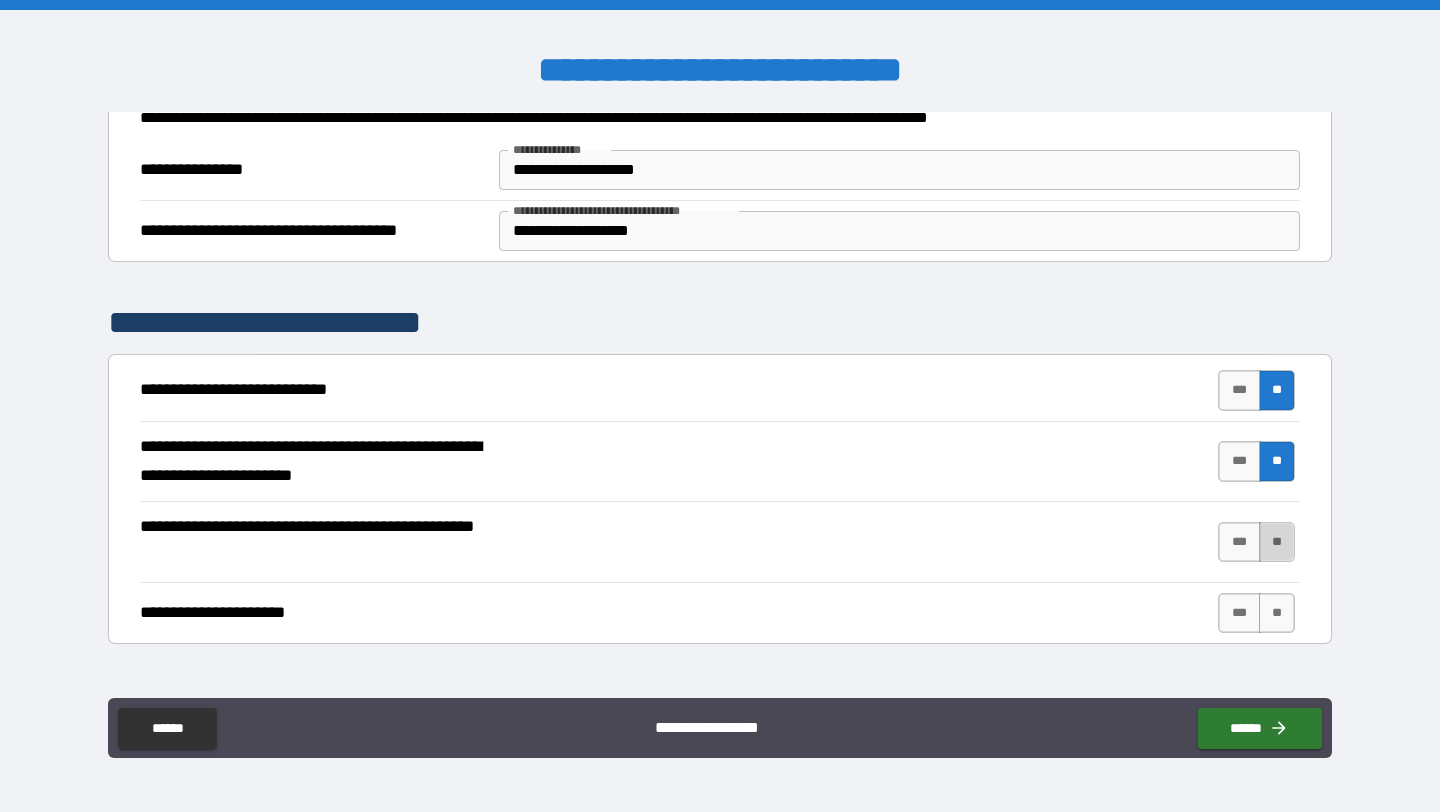 click on "**" at bounding box center (1277, 542) 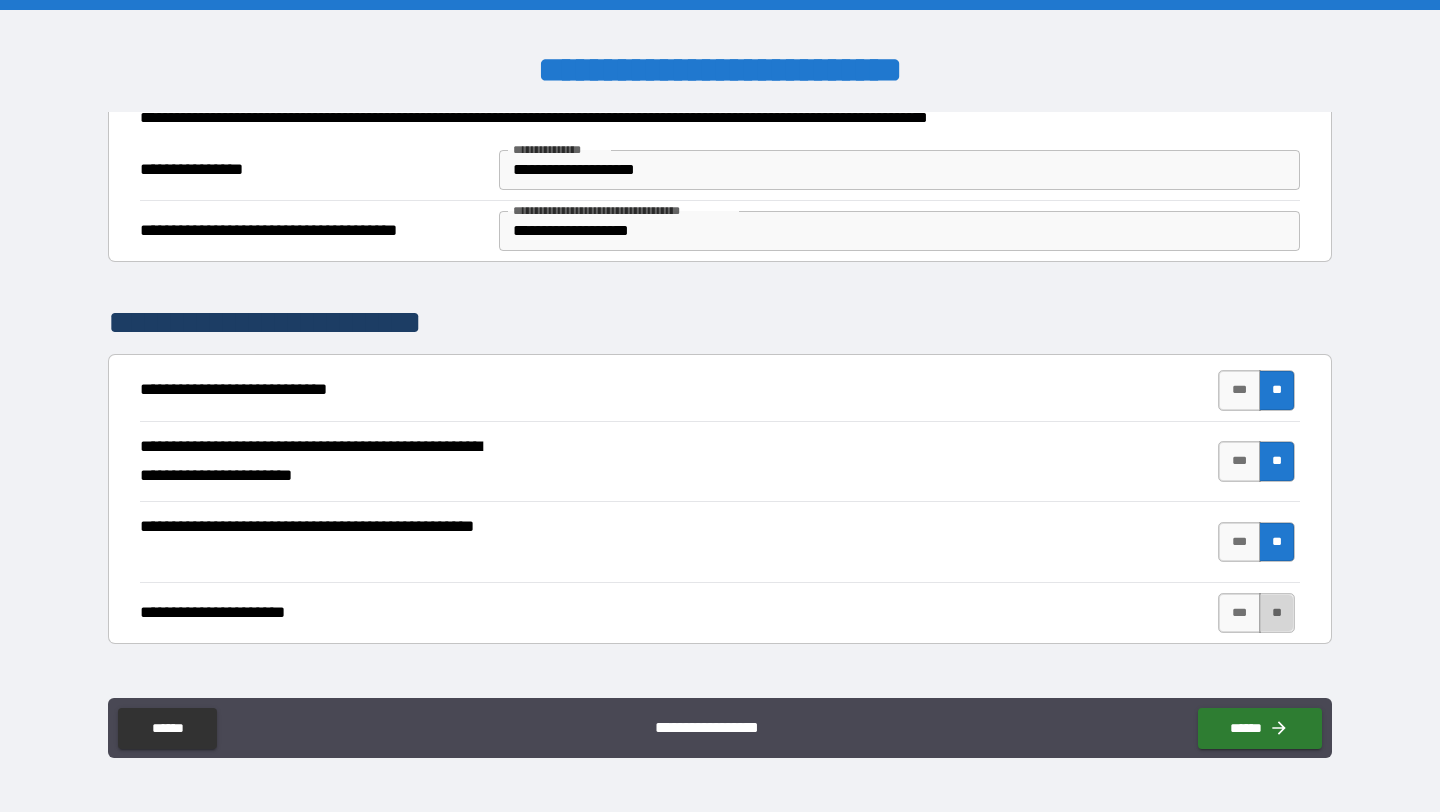 click on "**" at bounding box center [1277, 613] 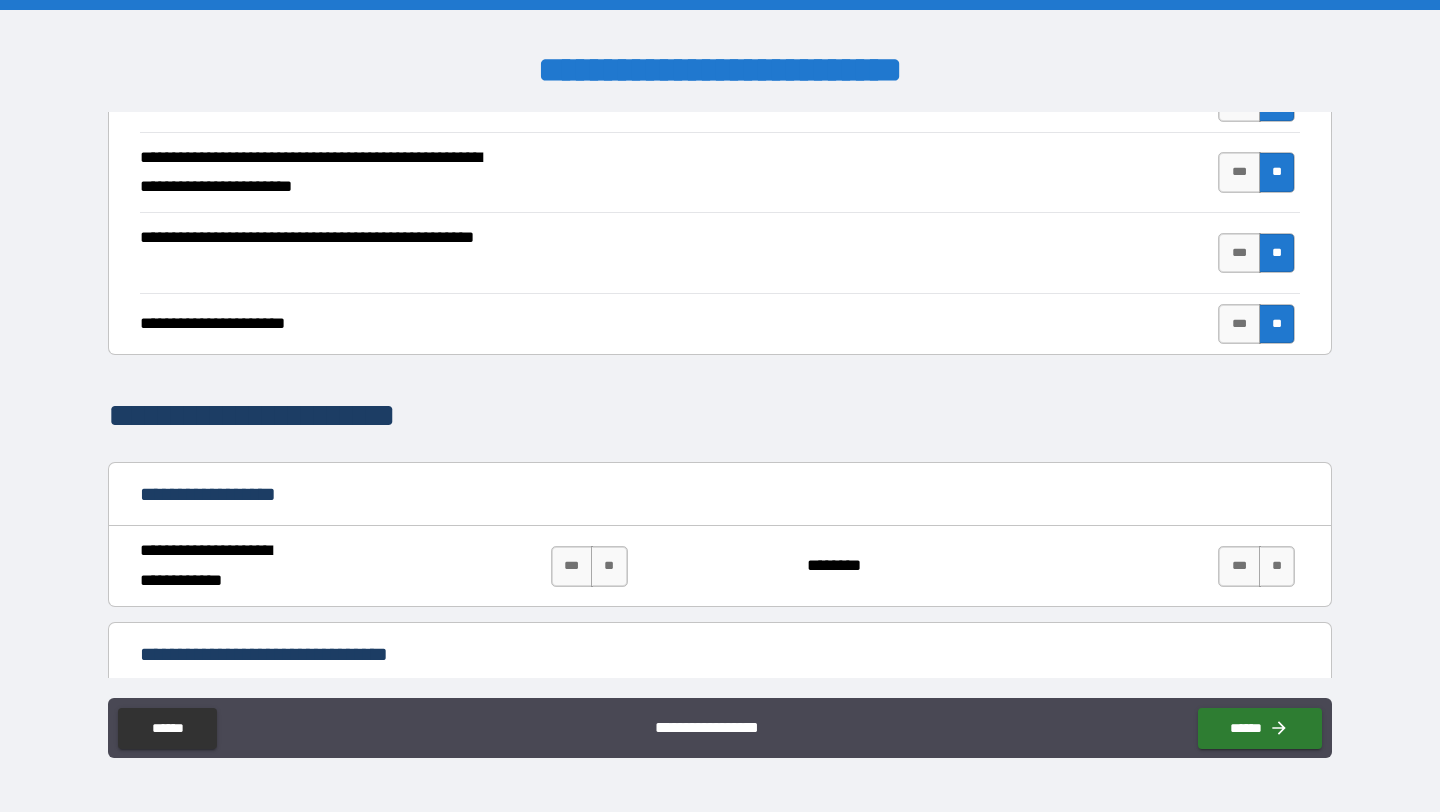 scroll, scrollTop: 560, scrollLeft: 0, axis: vertical 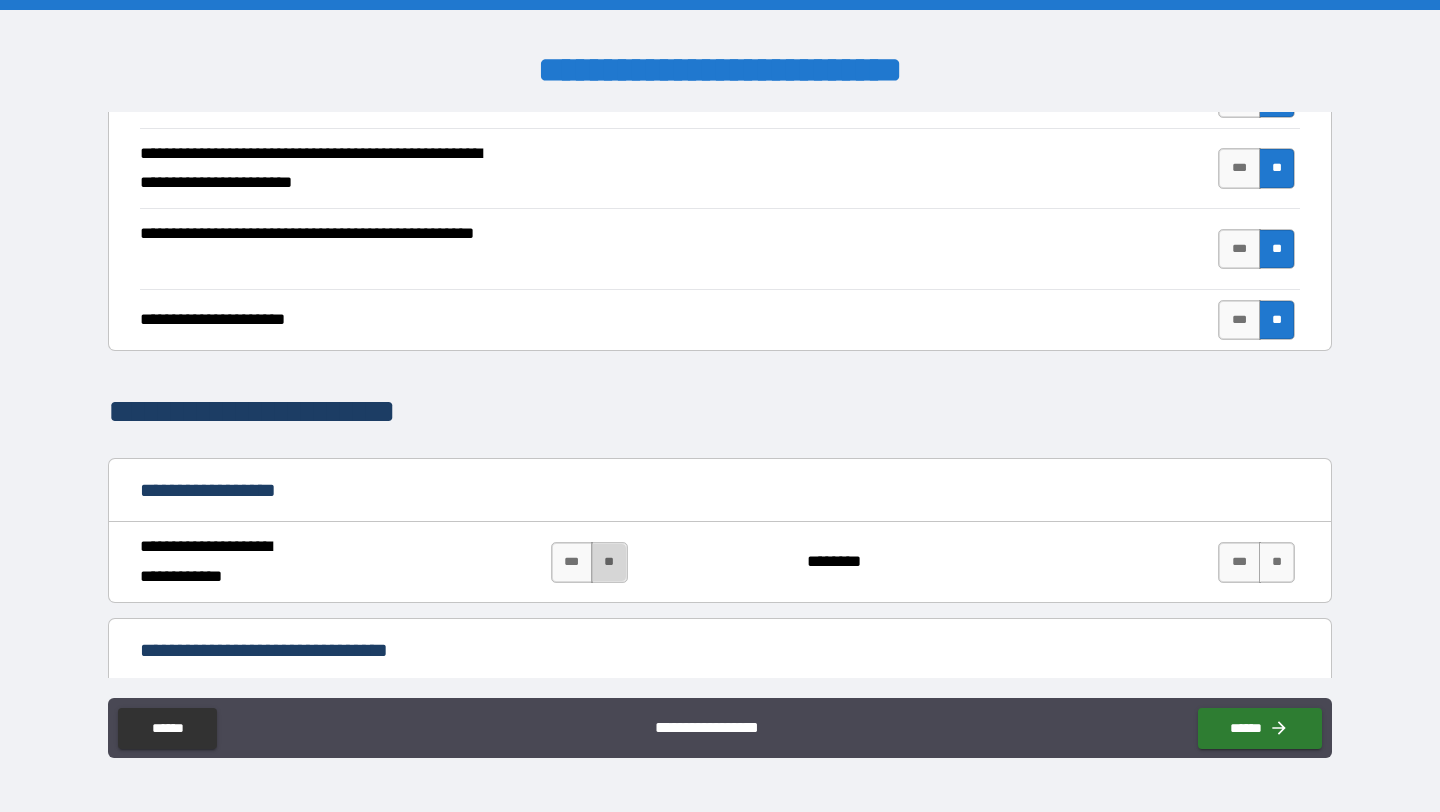 click on "**" at bounding box center [609, 562] 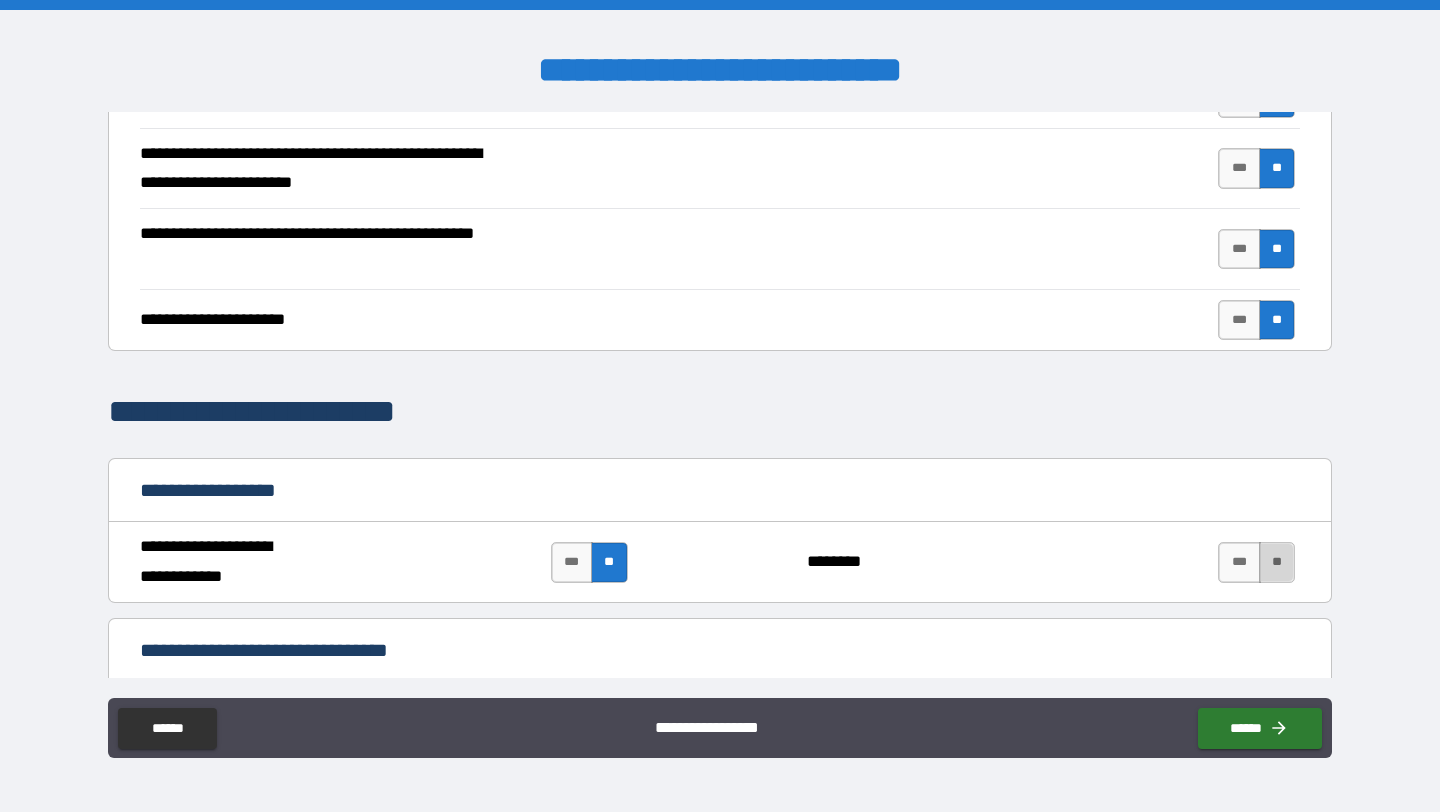 click on "**" at bounding box center [1277, 562] 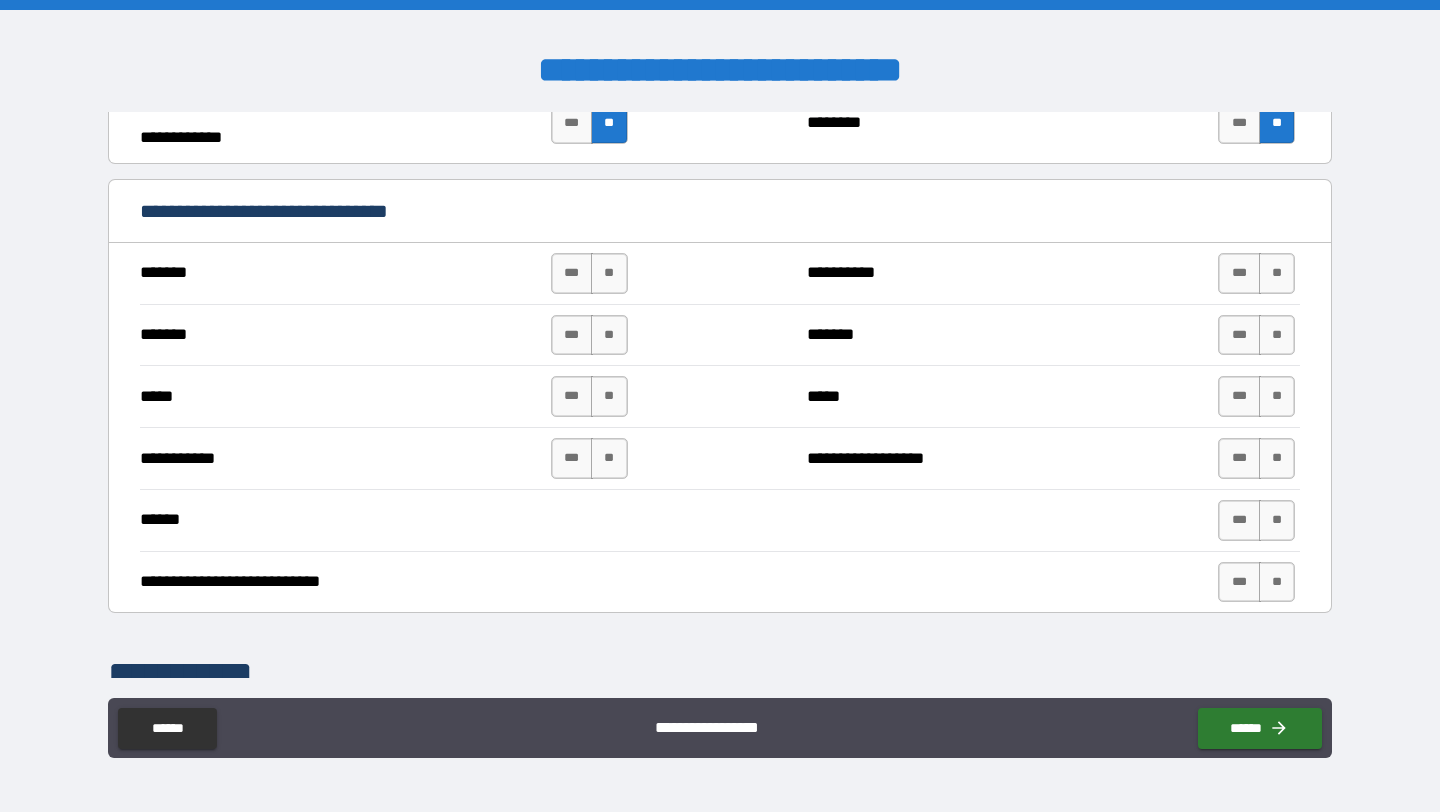 scroll, scrollTop: 1002, scrollLeft: 0, axis: vertical 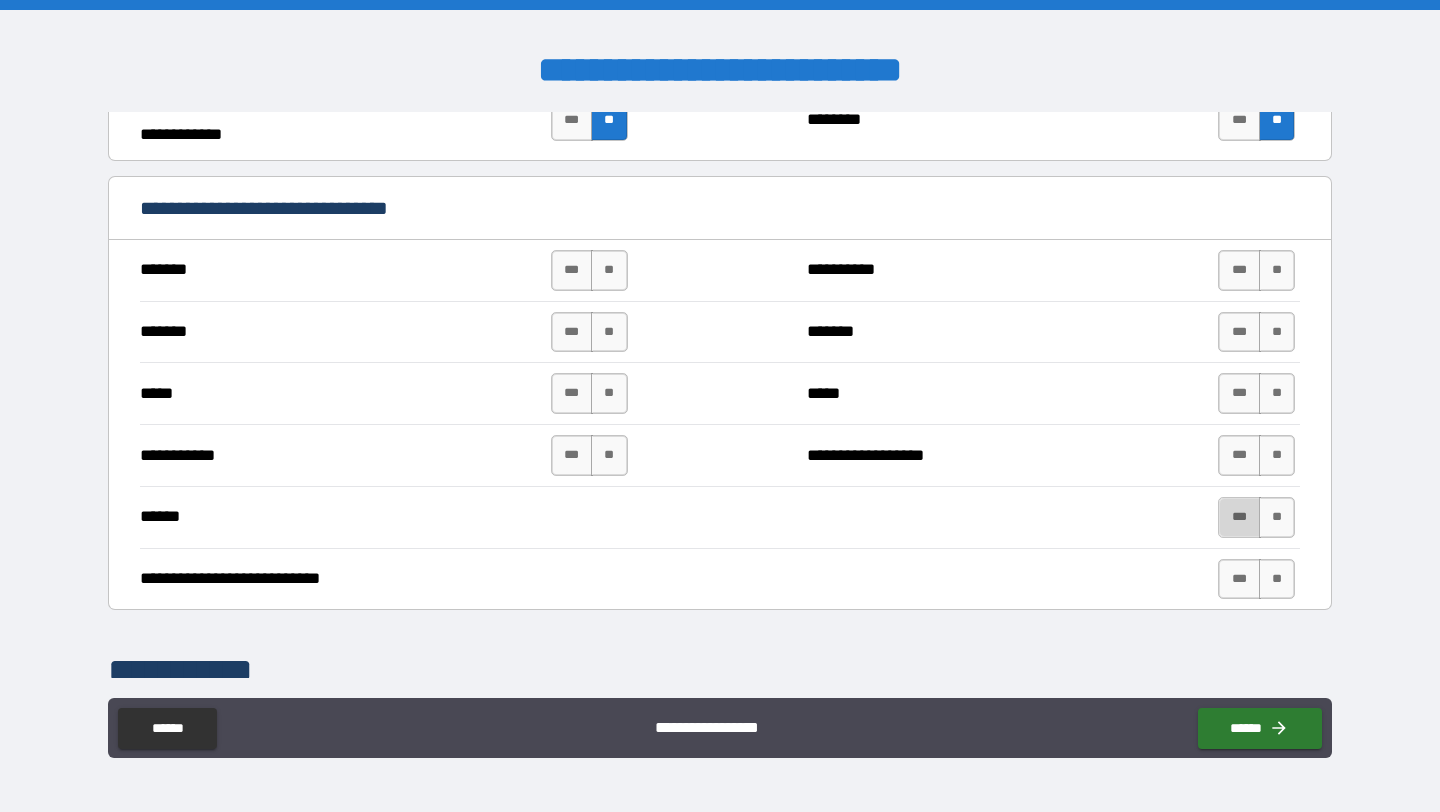 click on "***" at bounding box center [1239, 517] 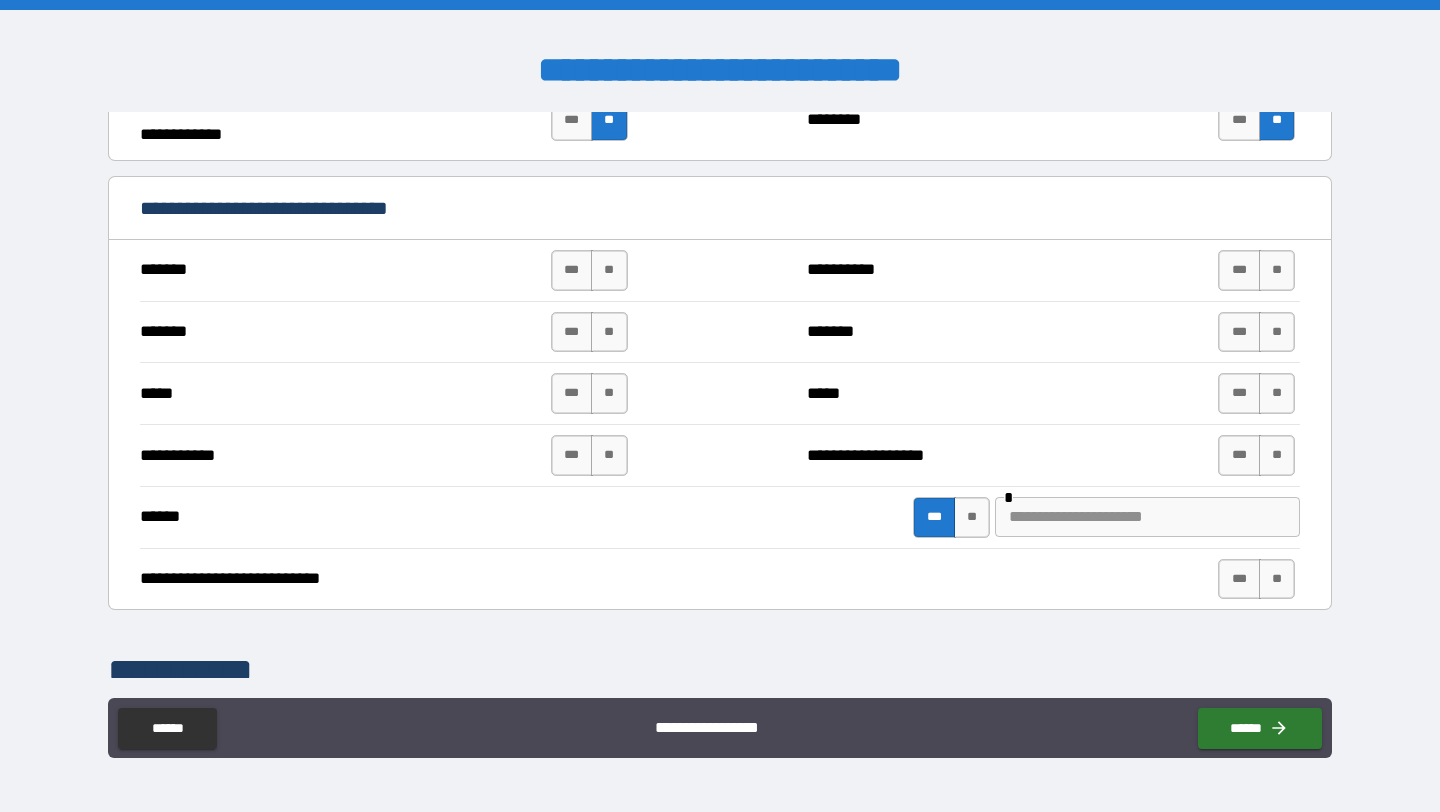 click on "**********" at bounding box center (720, 579) 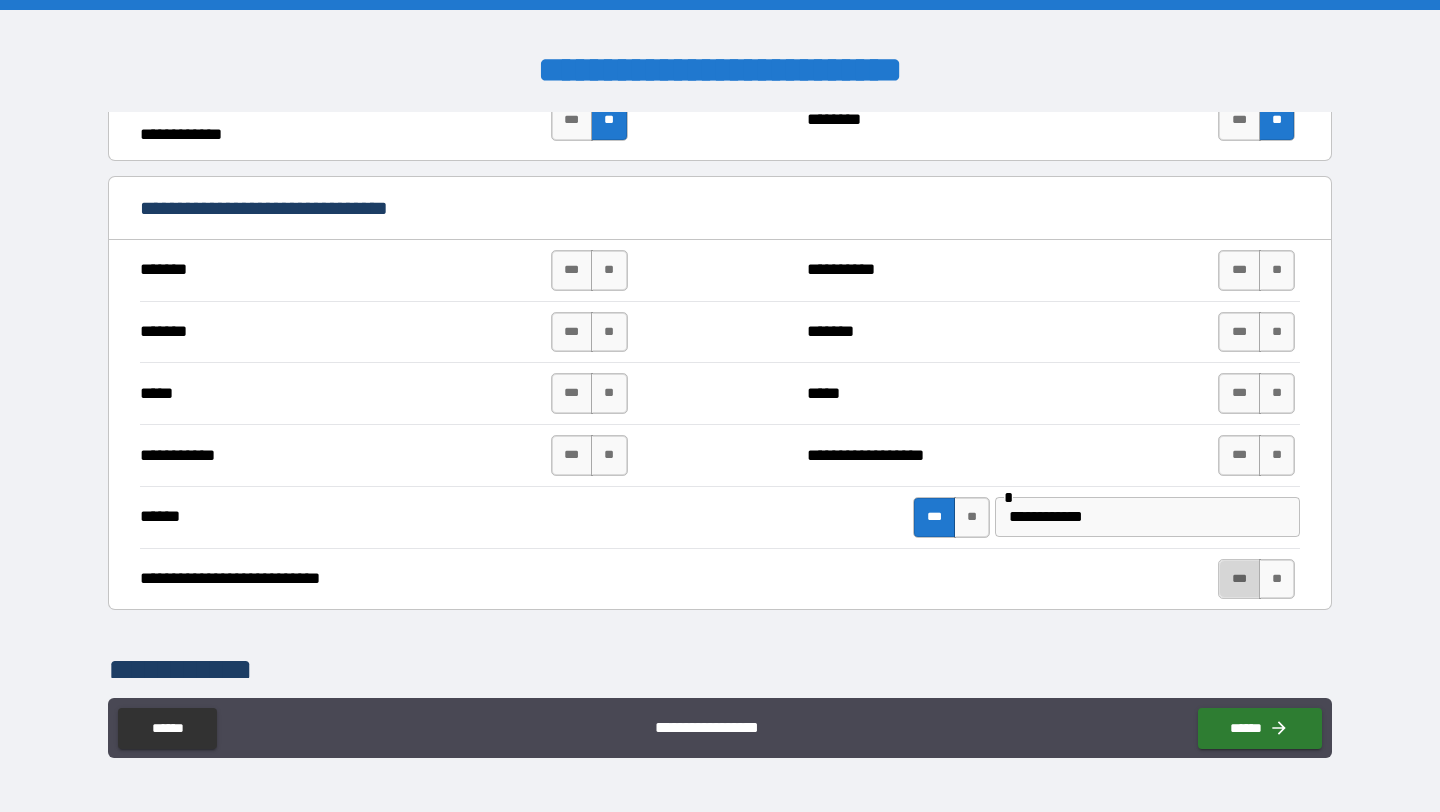 click on "***" at bounding box center [1239, 579] 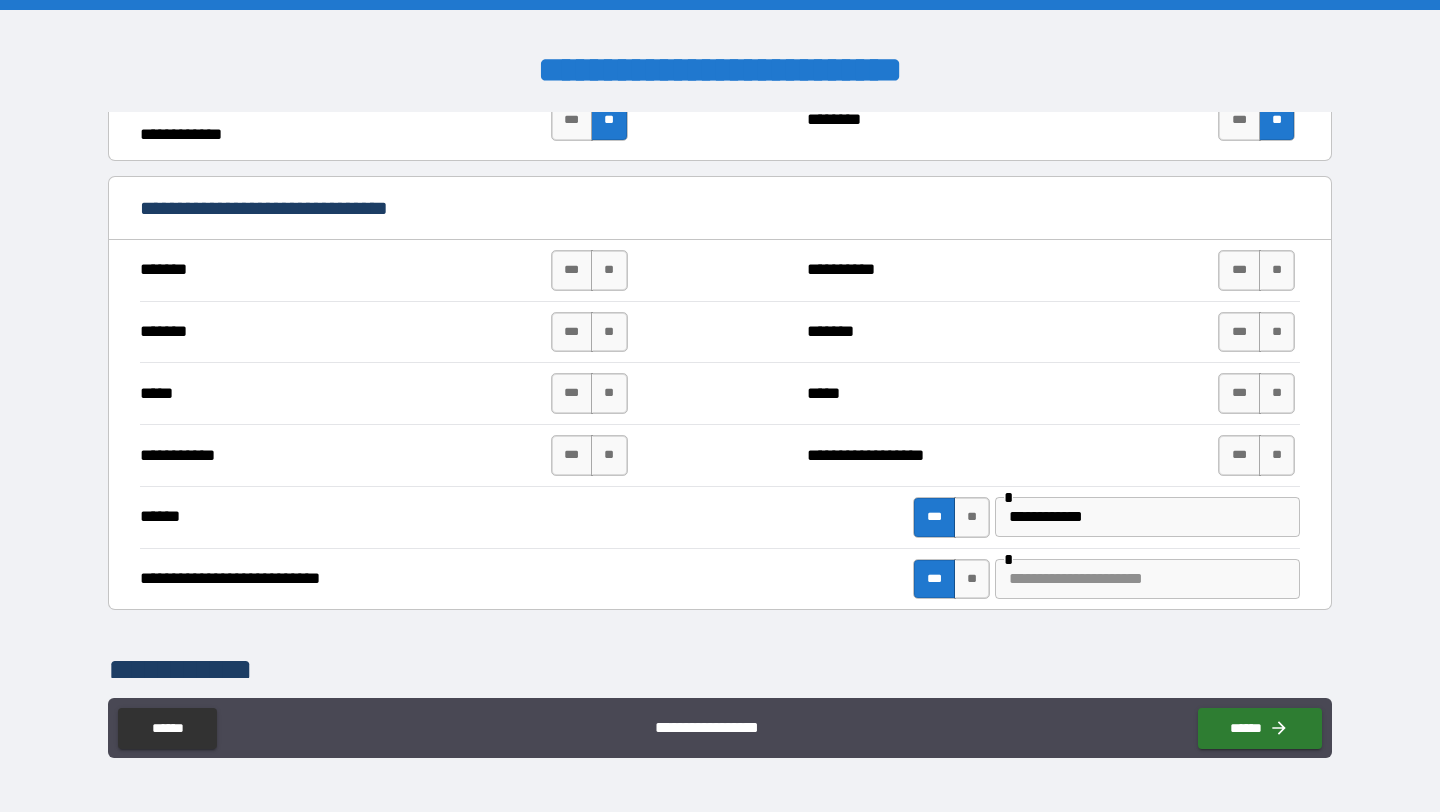 click at bounding box center [1147, 579] 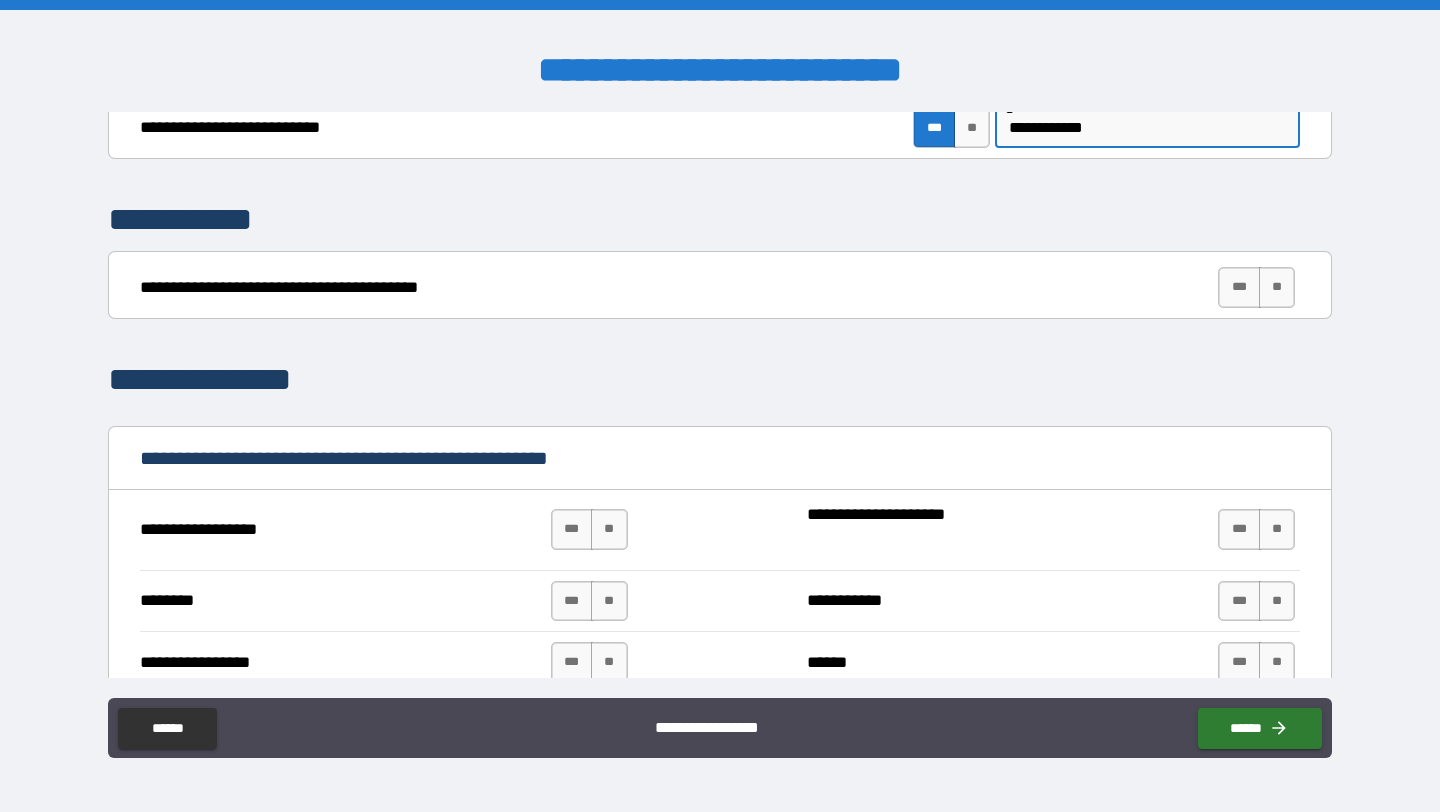 scroll, scrollTop: 1457, scrollLeft: 0, axis: vertical 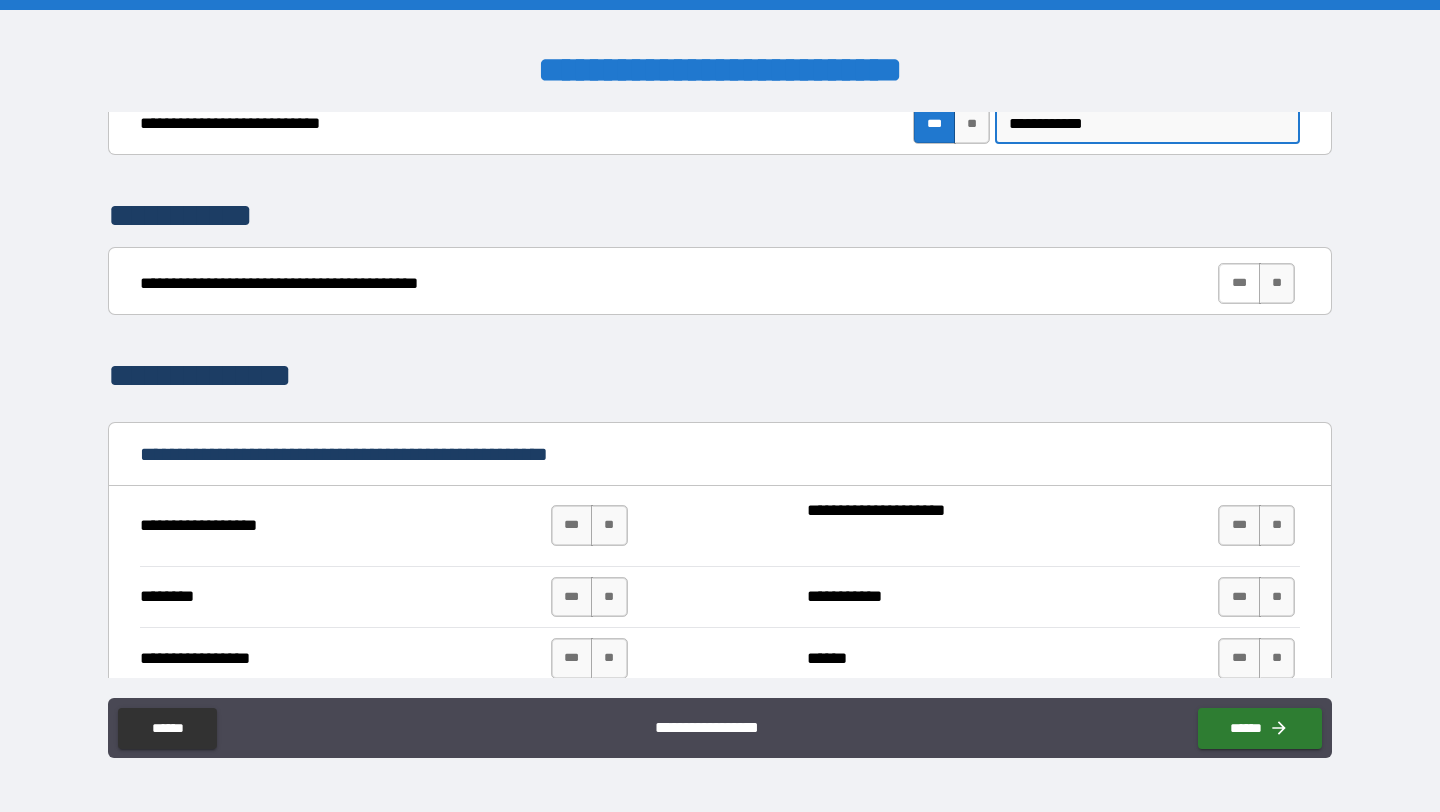 click on "***" at bounding box center (1239, 283) 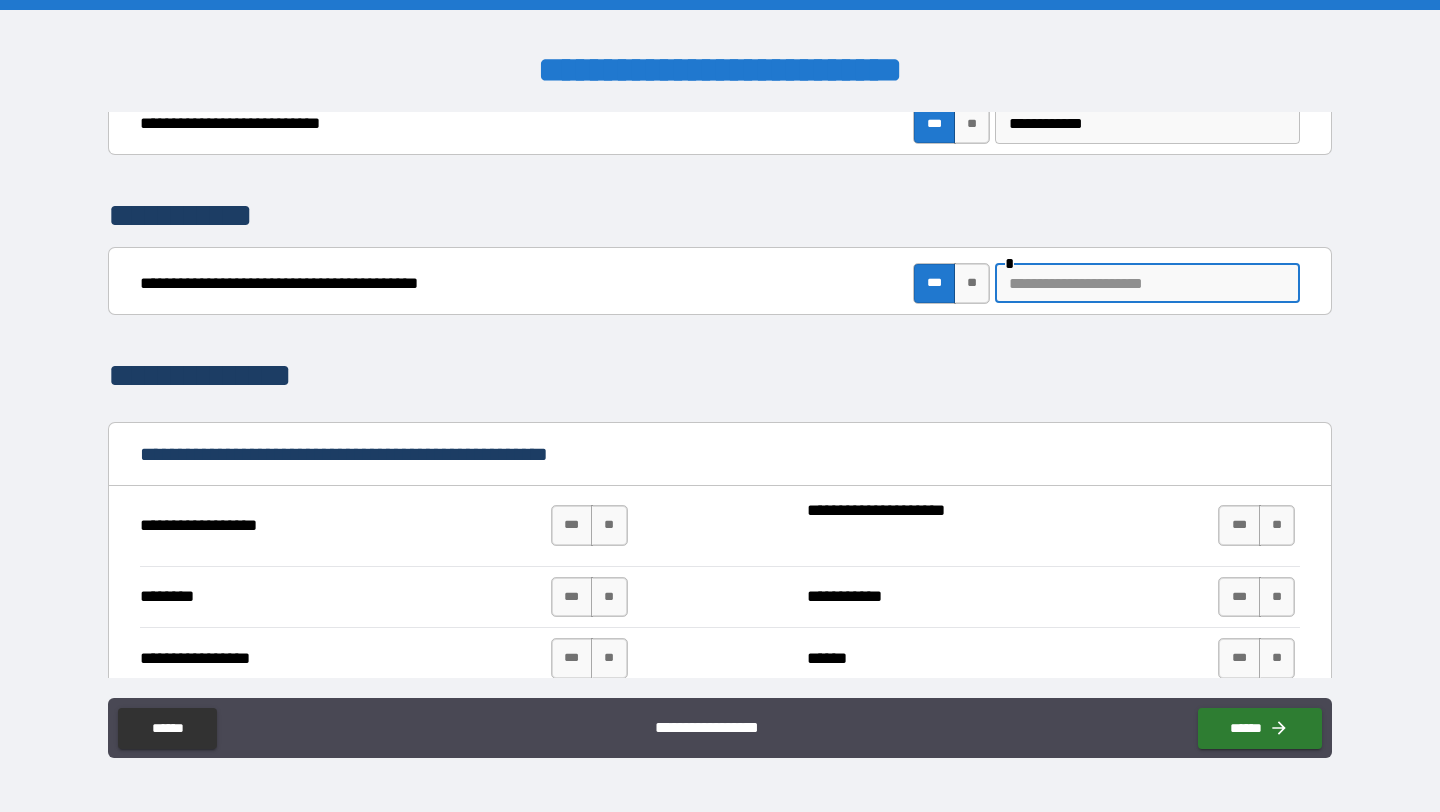 click at bounding box center [1147, 283] 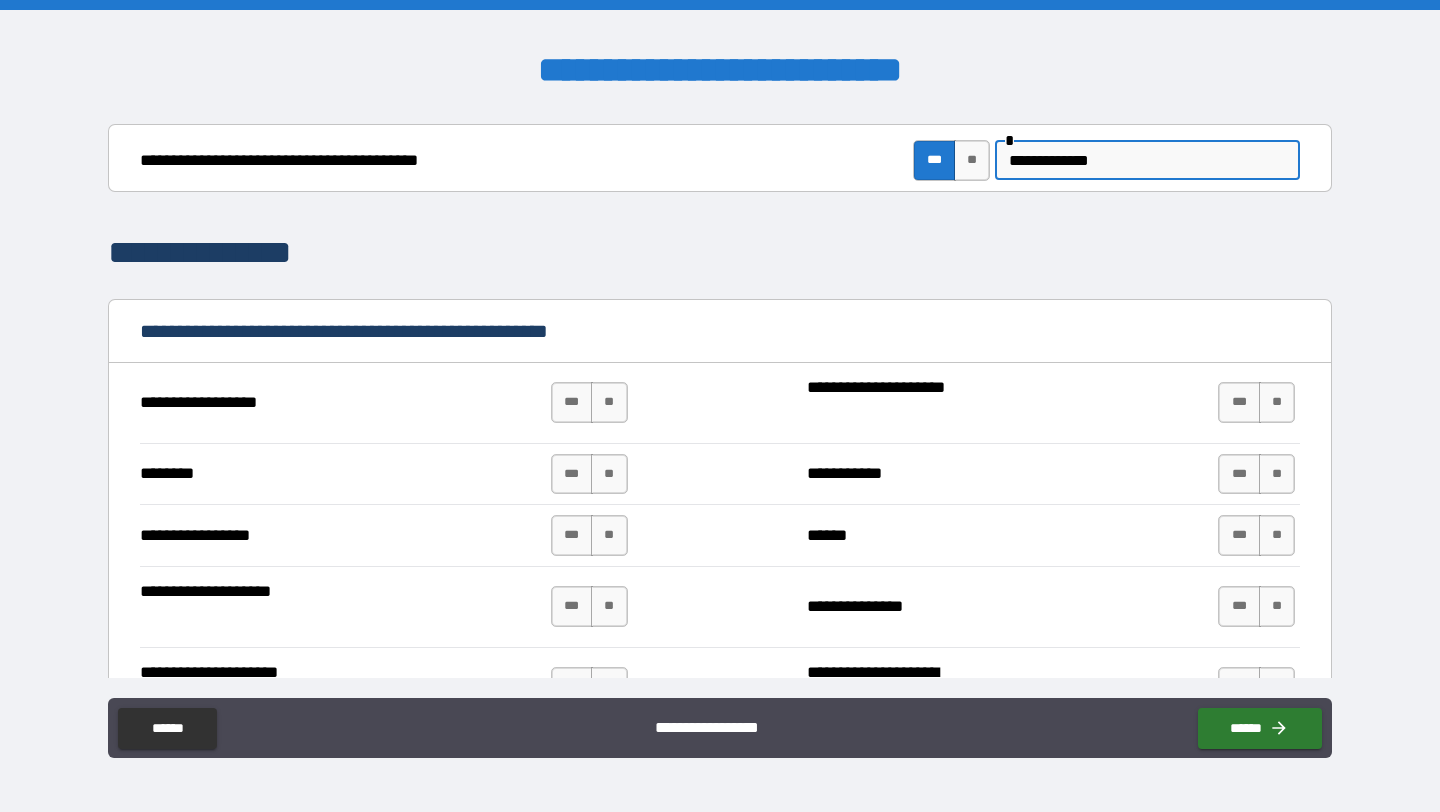 scroll, scrollTop: 1598, scrollLeft: 0, axis: vertical 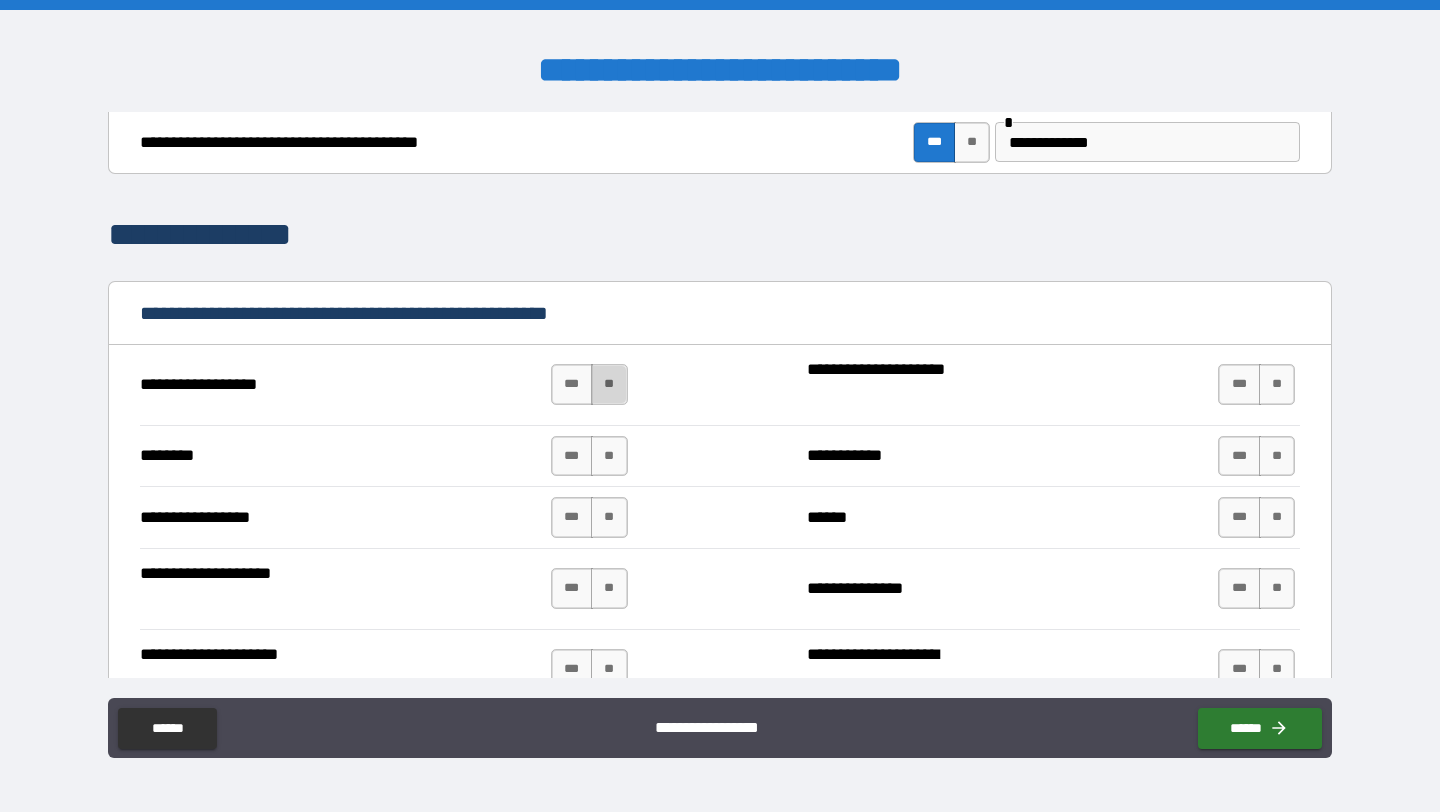 click on "**" at bounding box center [609, 384] 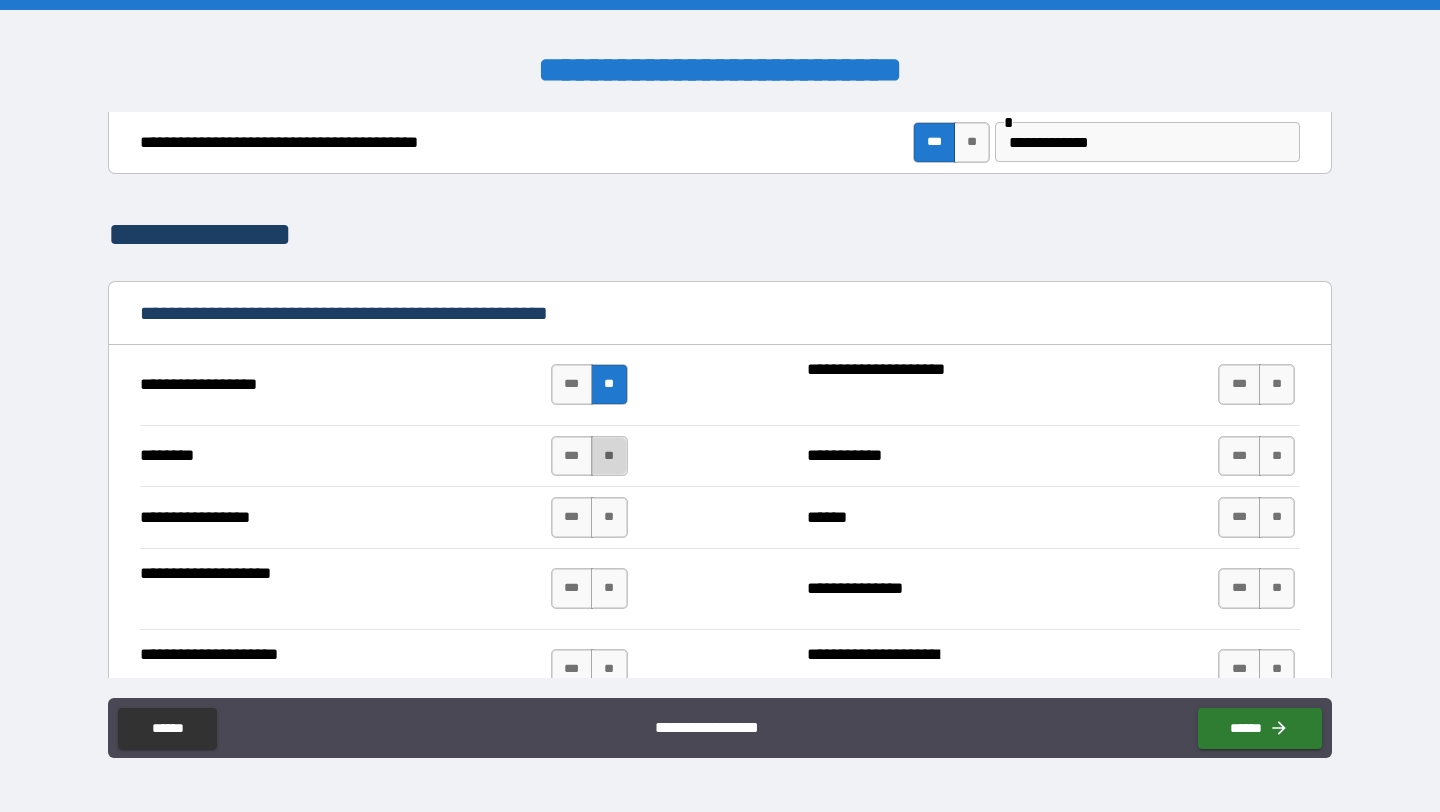 click on "**" at bounding box center (609, 456) 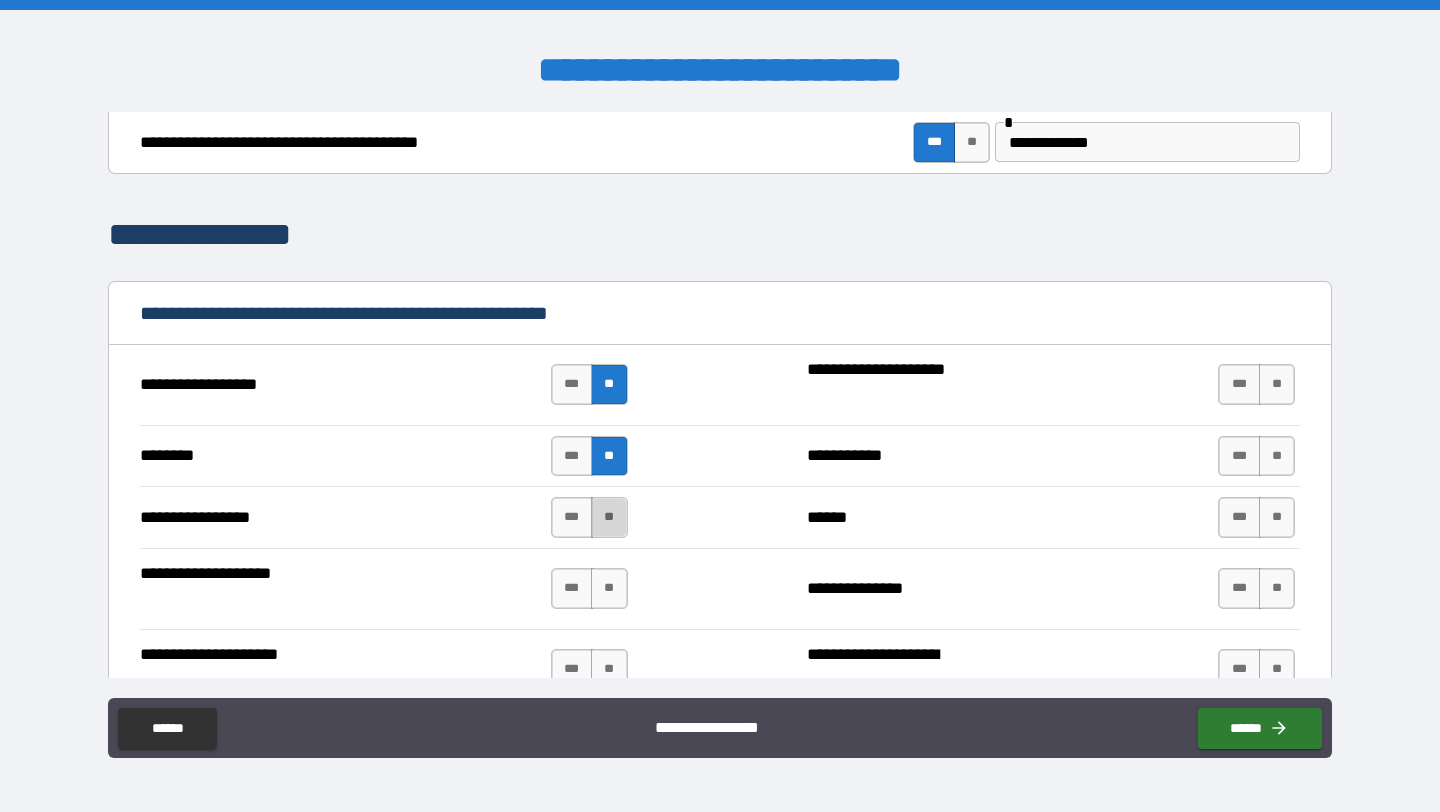click on "**" at bounding box center [609, 517] 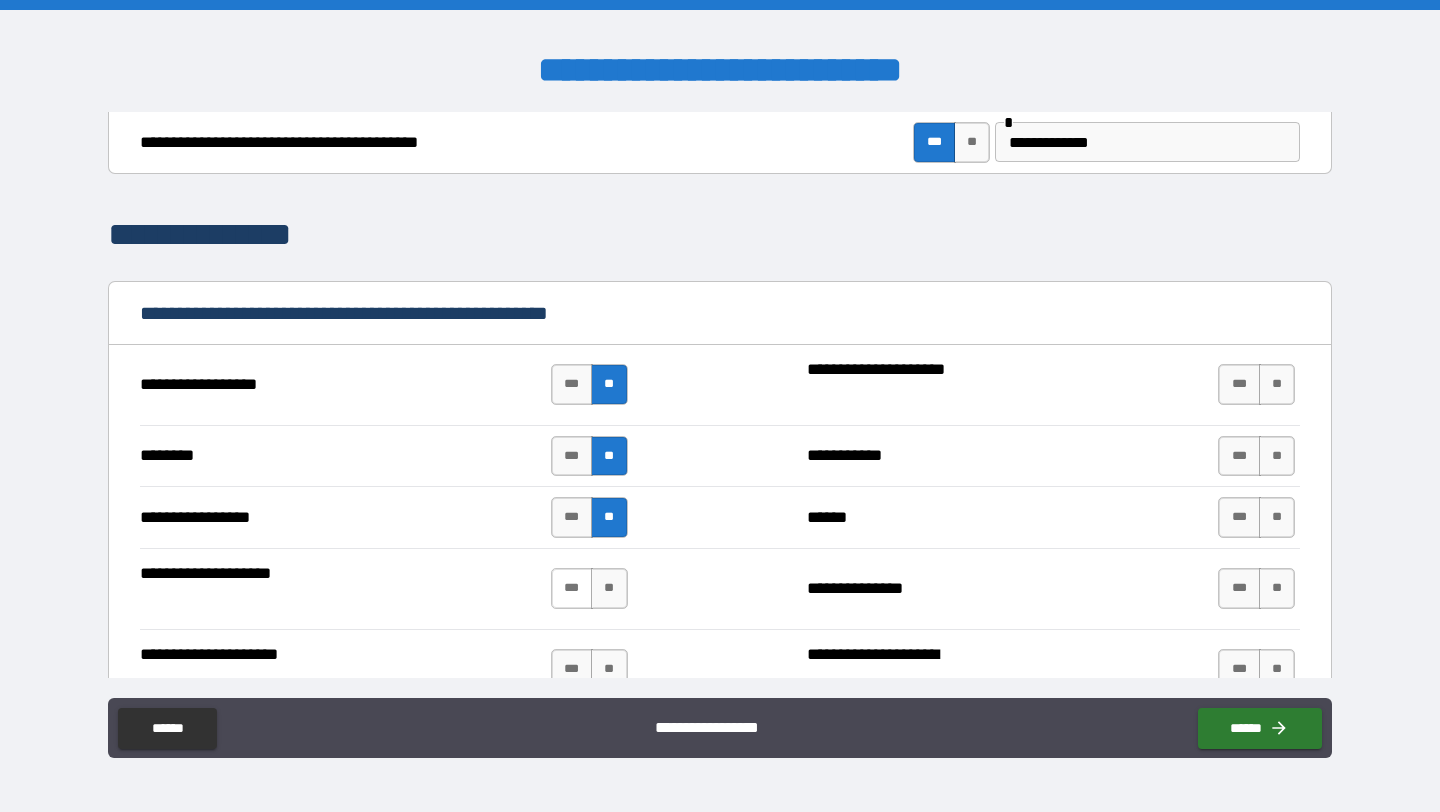 click on "***" at bounding box center (572, 588) 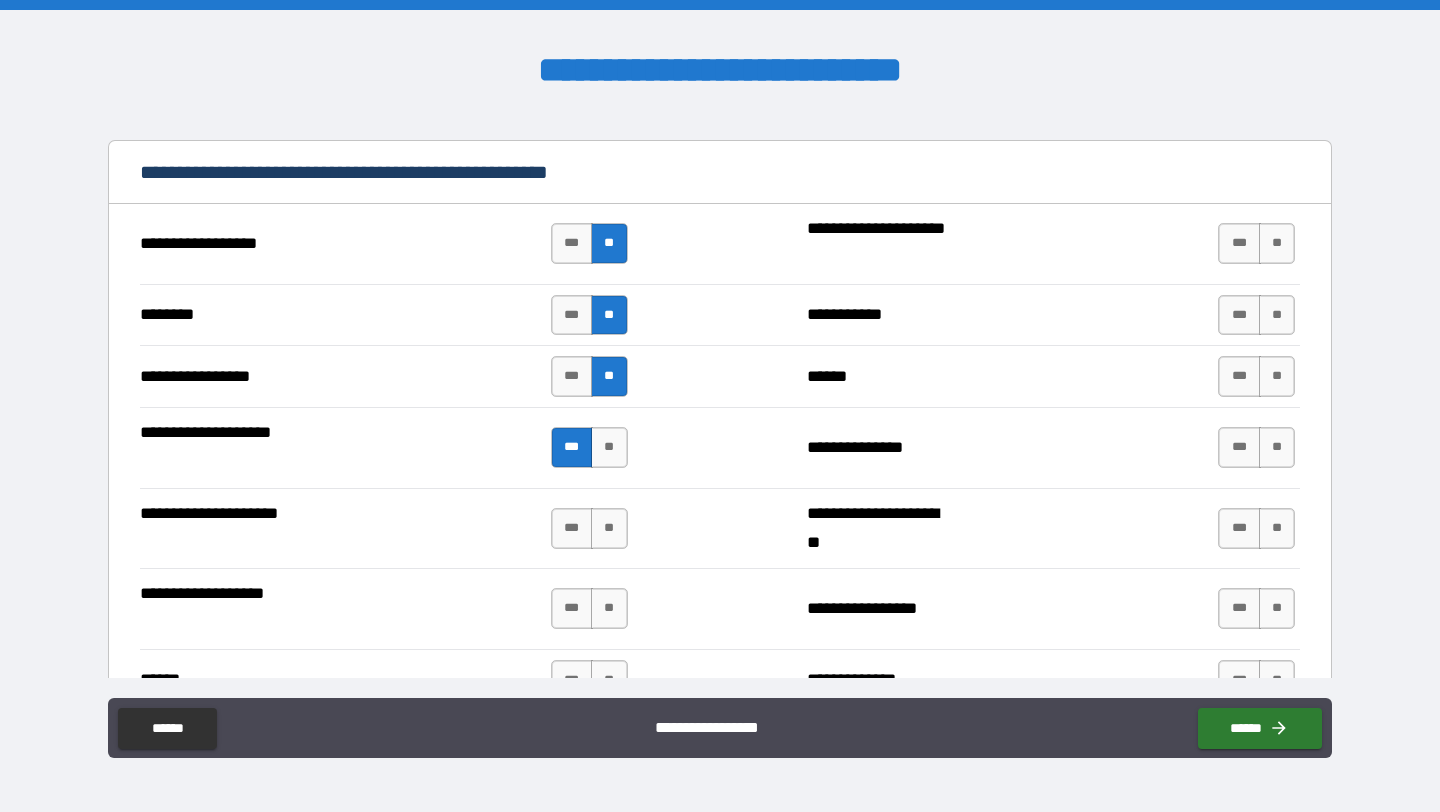 scroll, scrollTop: 1757, scrollLeft: 0, axis: vertical 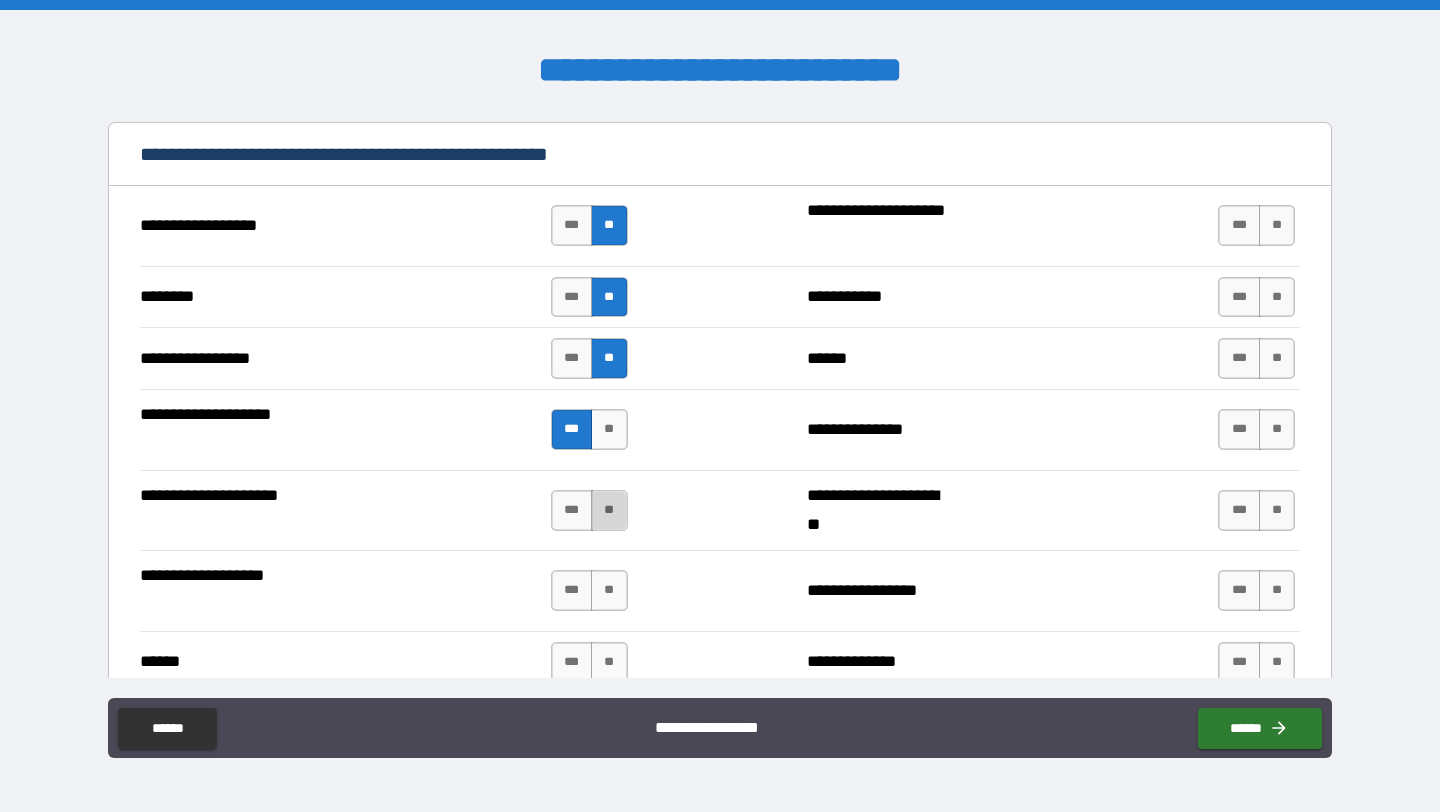 click on "**" at bounding box center [609, 510] 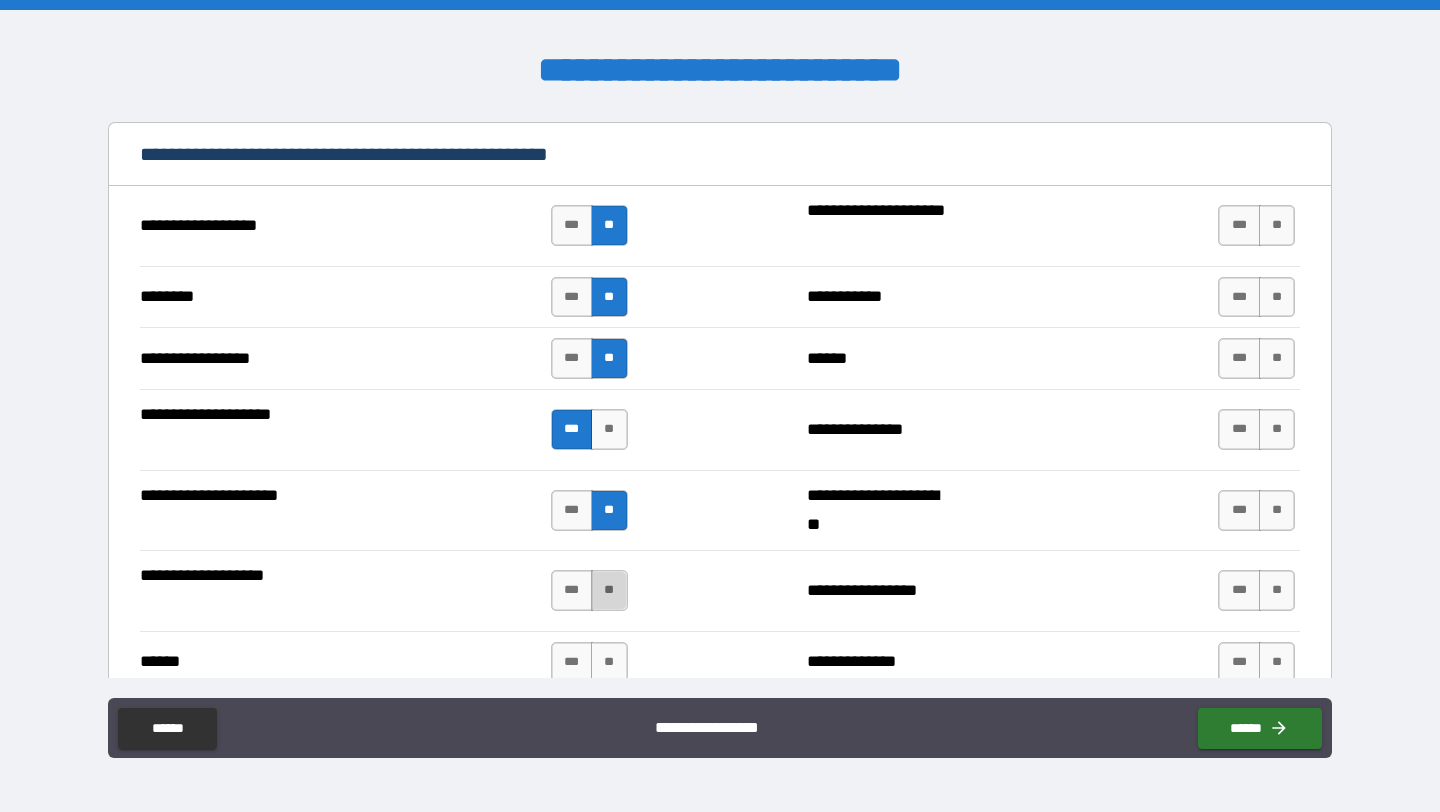 click on "**" at bounding box center (609, 590) 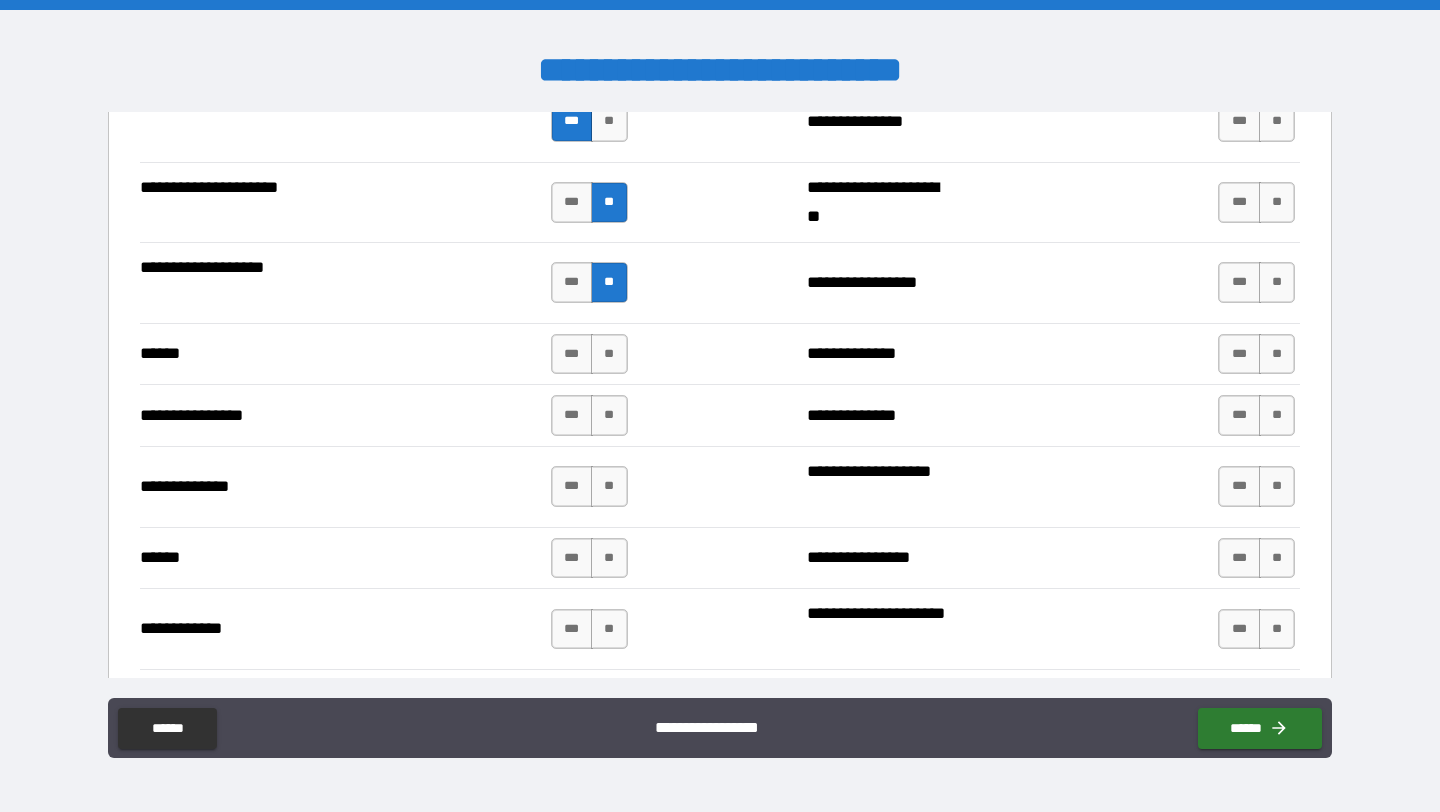 scroll, scrollTop: 2072, scrollLeft: 0, axis: vertical 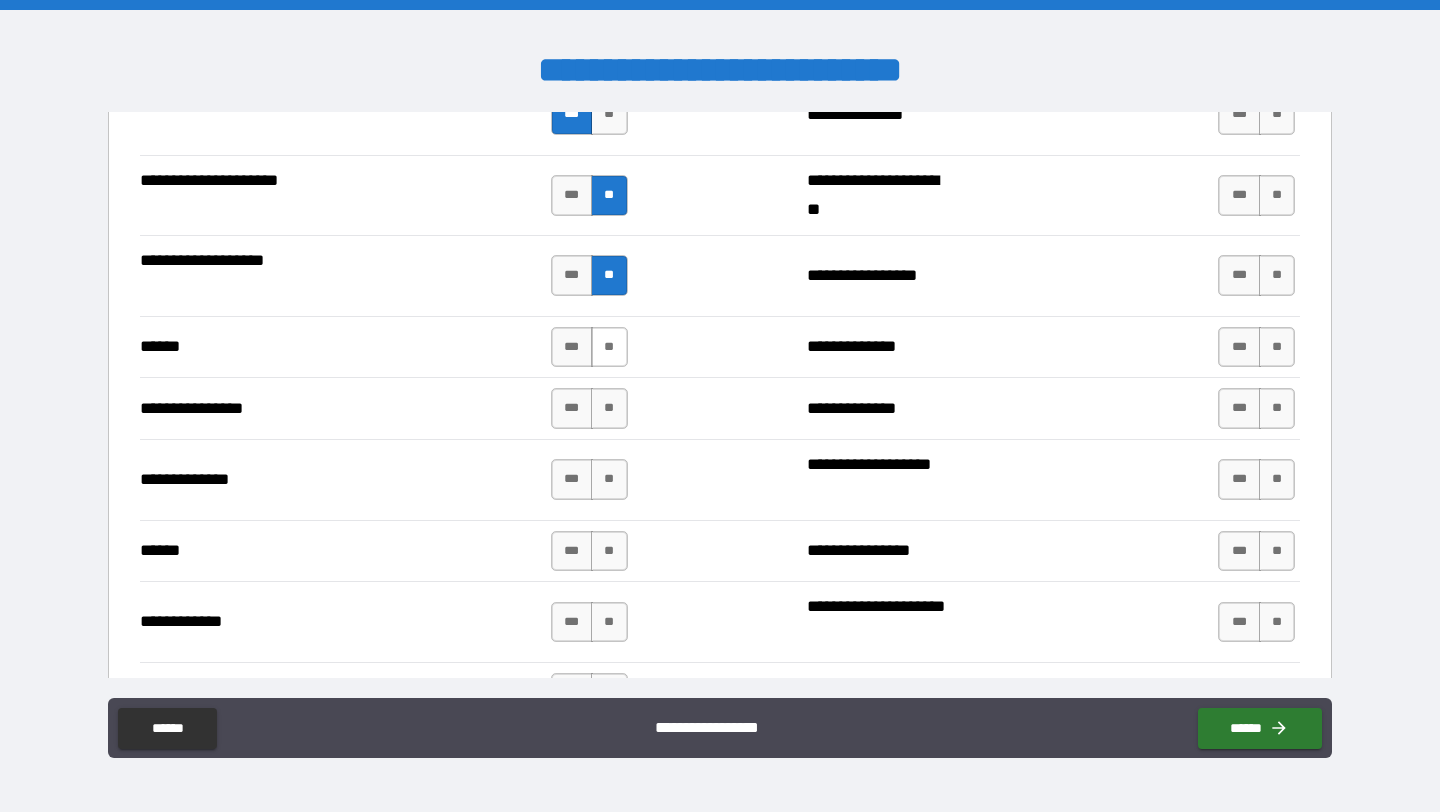 click on "**" at bounding box center (609, 347) 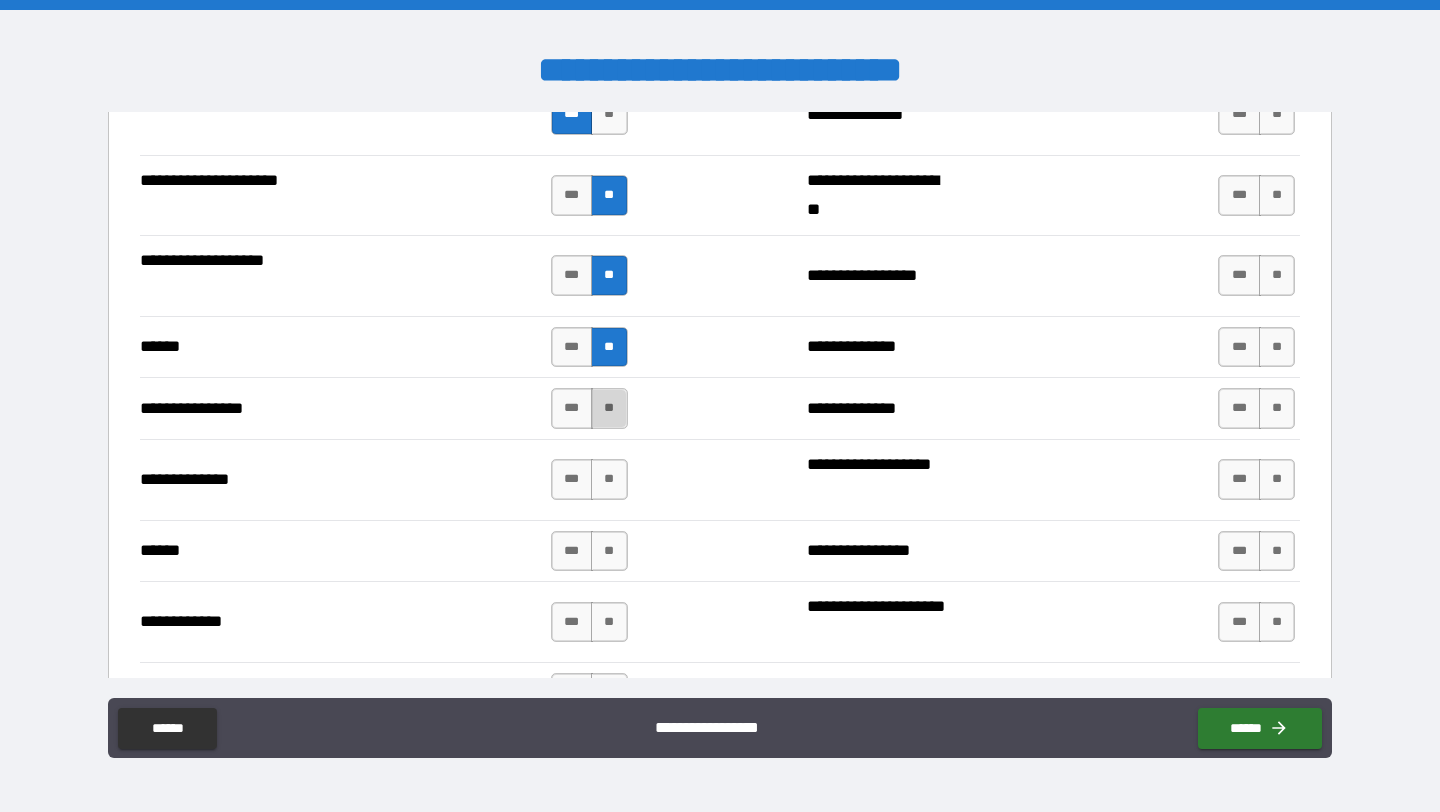 click on "**" at bounding box center [609, 408] 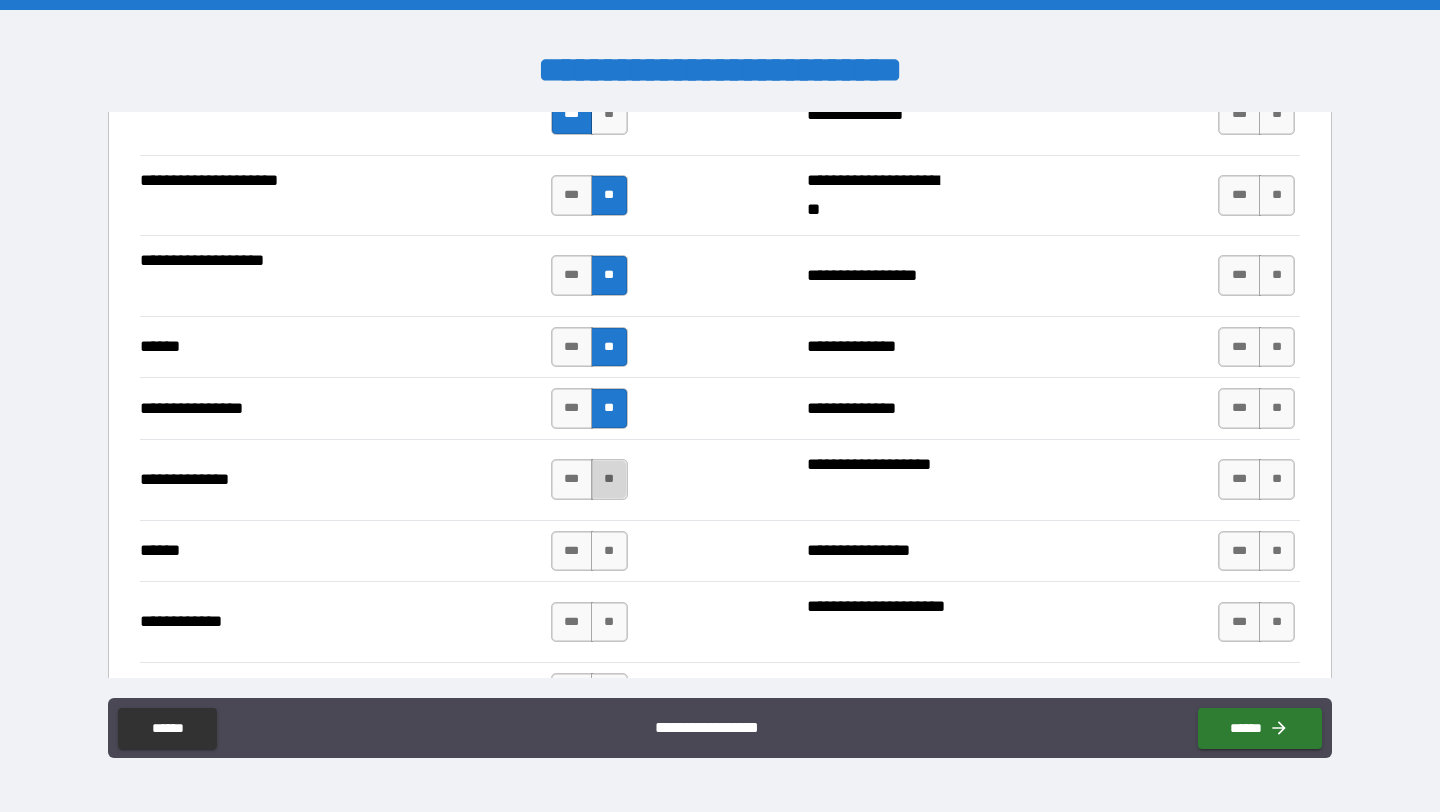 click on "**" at bounding box center (609, 479) 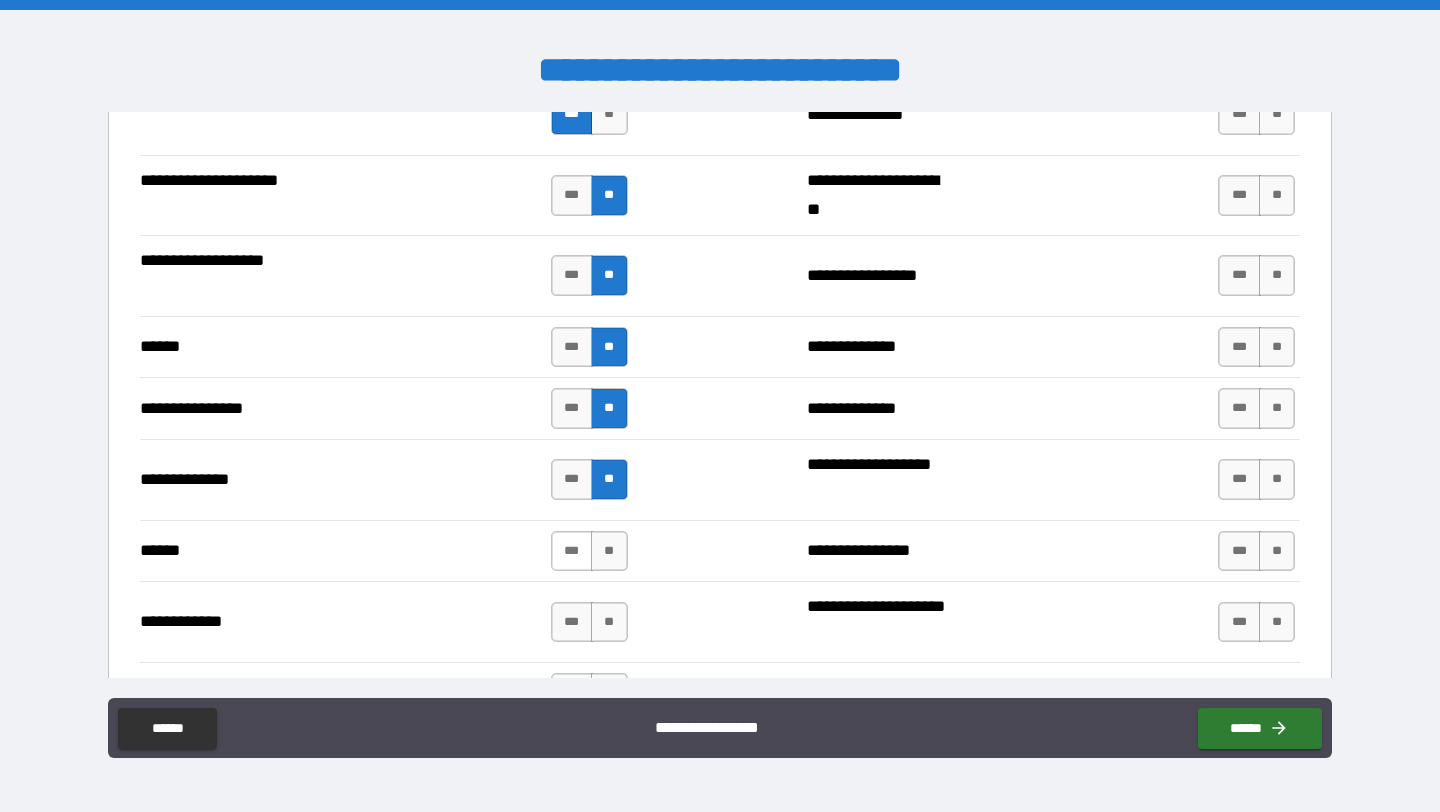 click on "***" at bounding box center [572, 551] 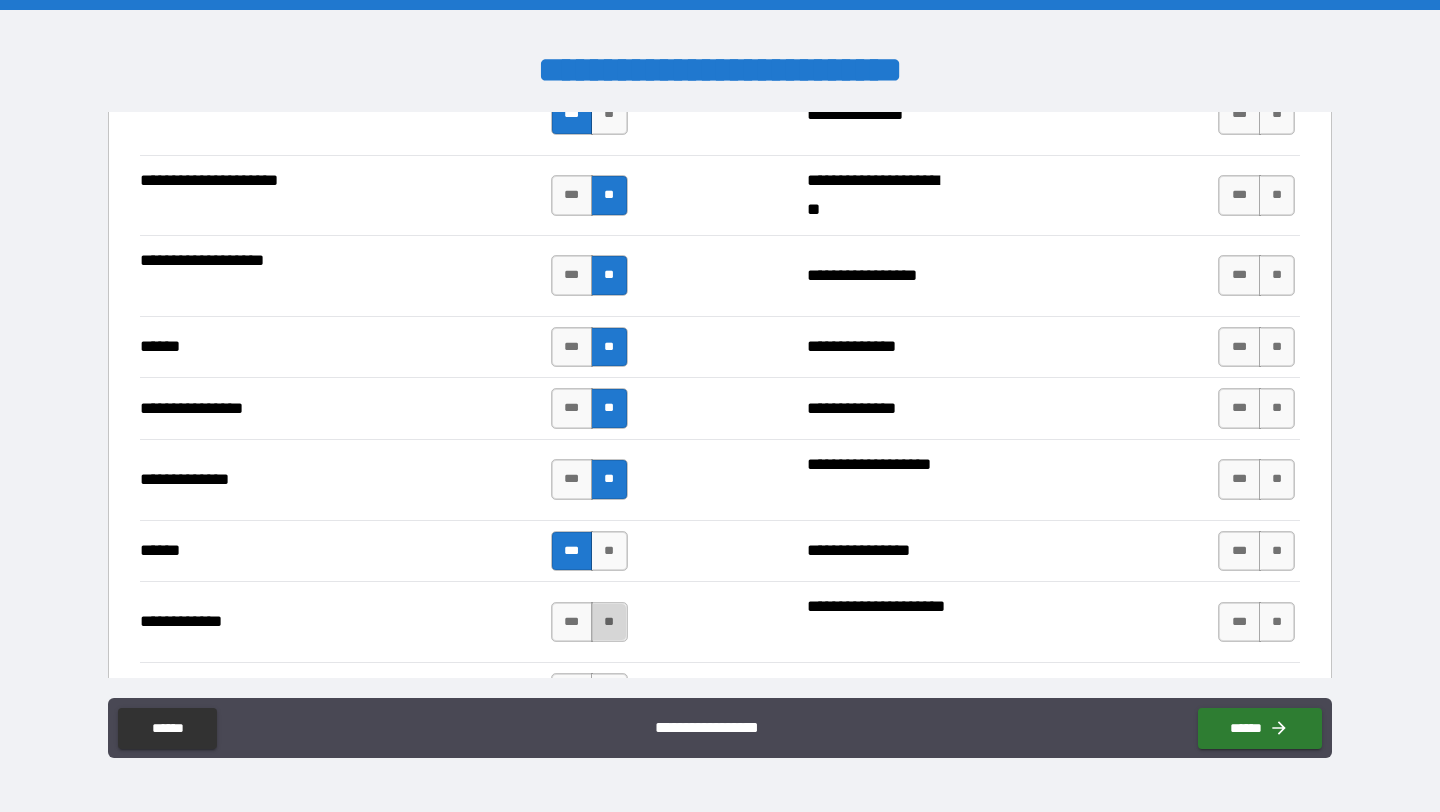click on "**" at bounding box center [609, 622] 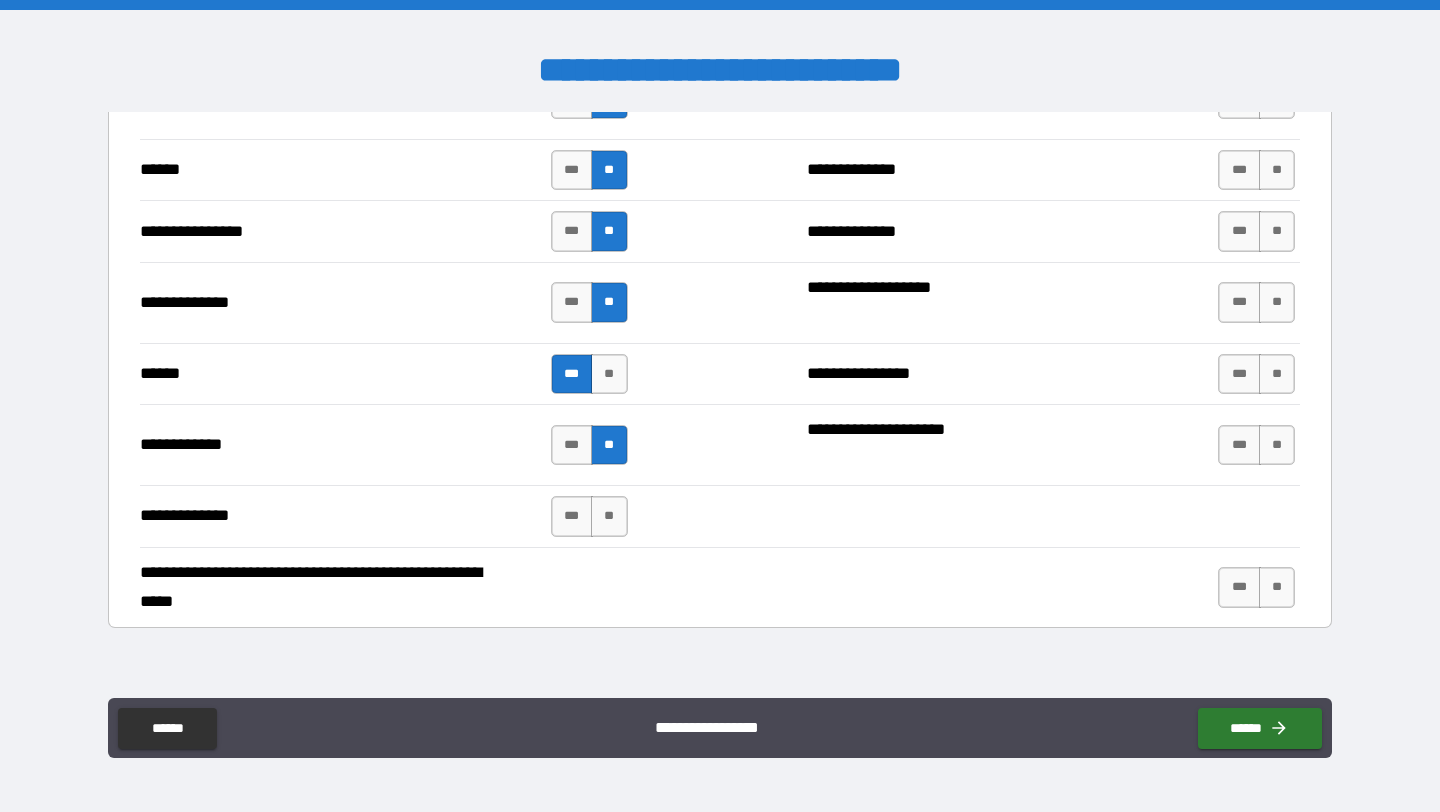 scroll, scrollTop: 2252, scrollLeft: 0, axis: vertical 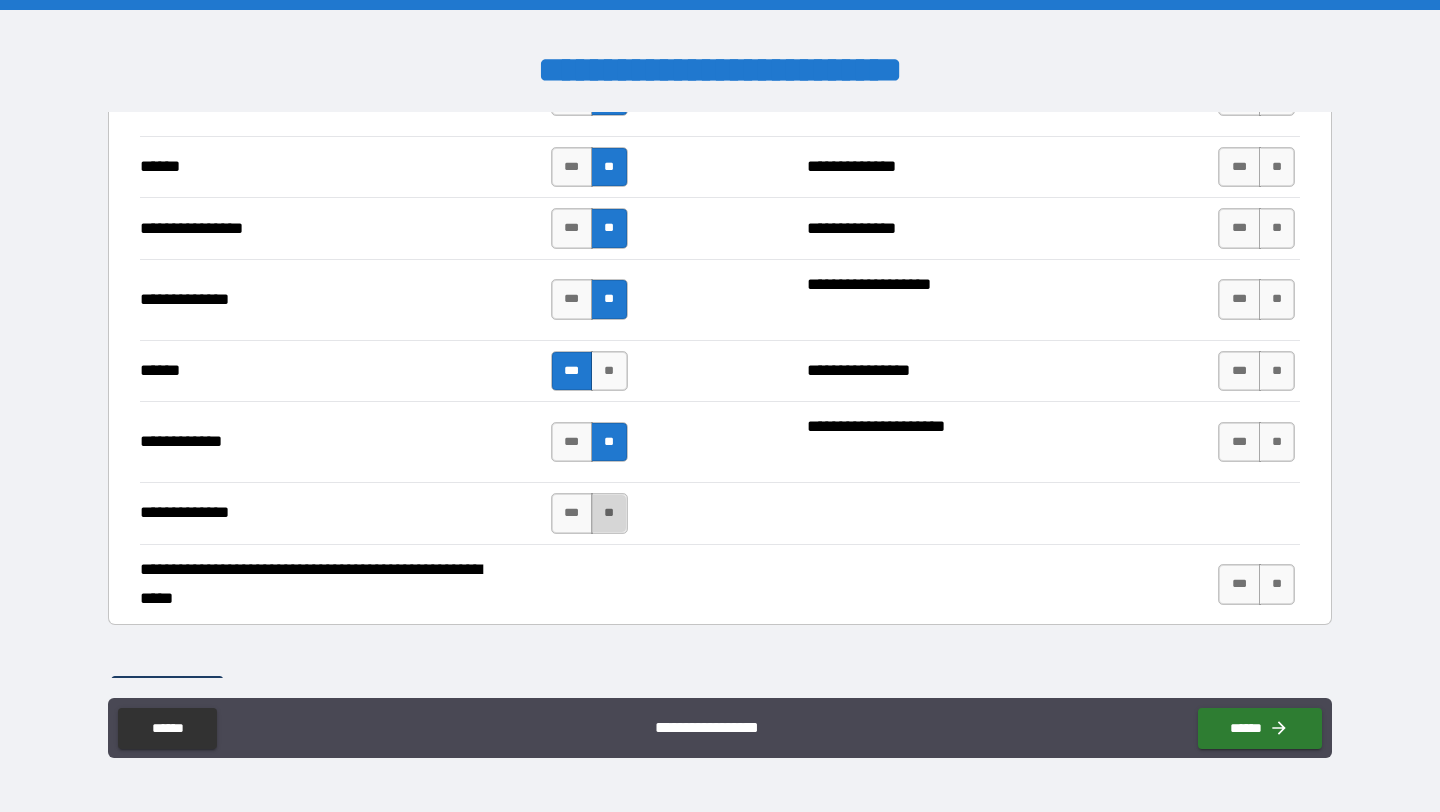 click on "**" at bounding box center [609, 513] 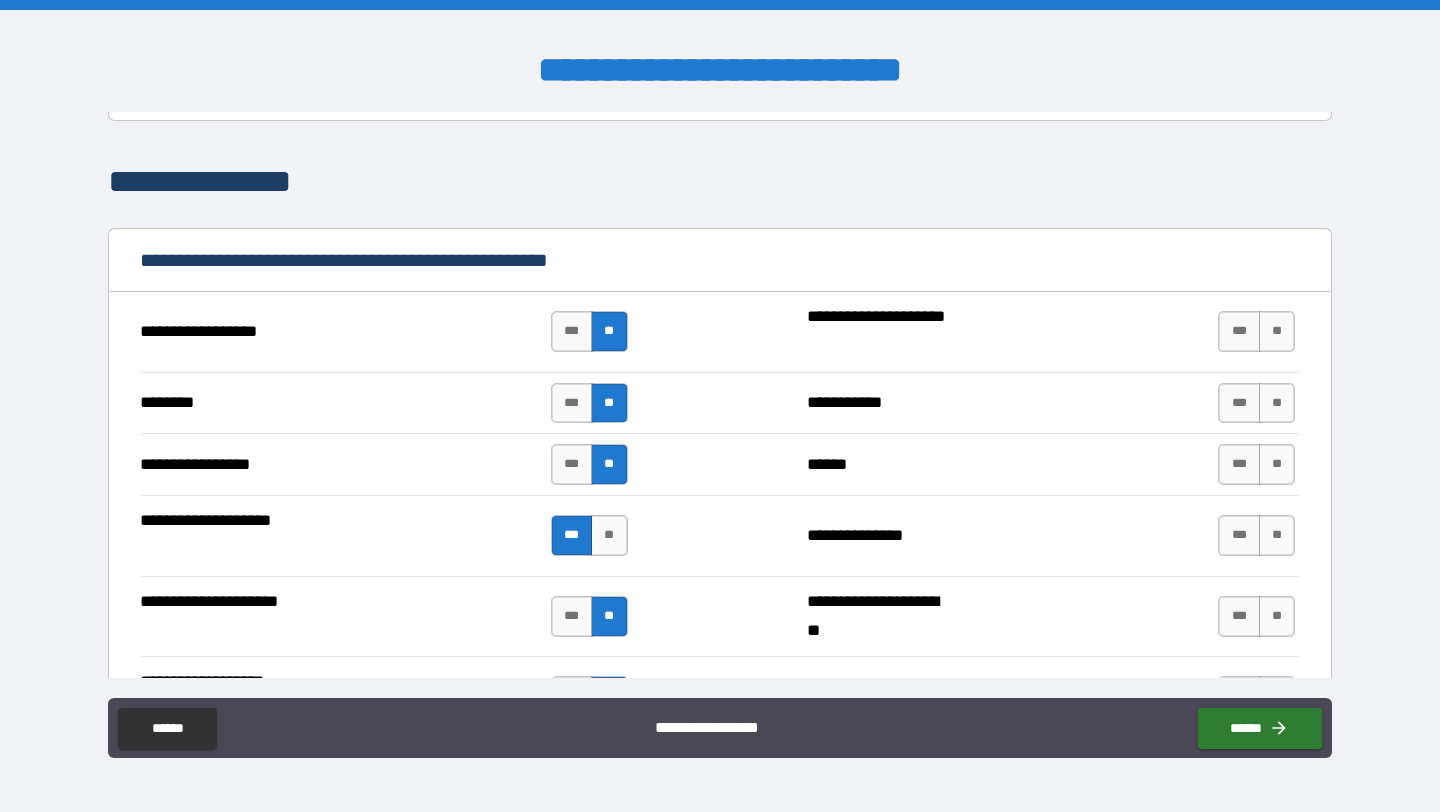 scroll, scrollTop: 1647, scrollLeft: 0, axis: vertical 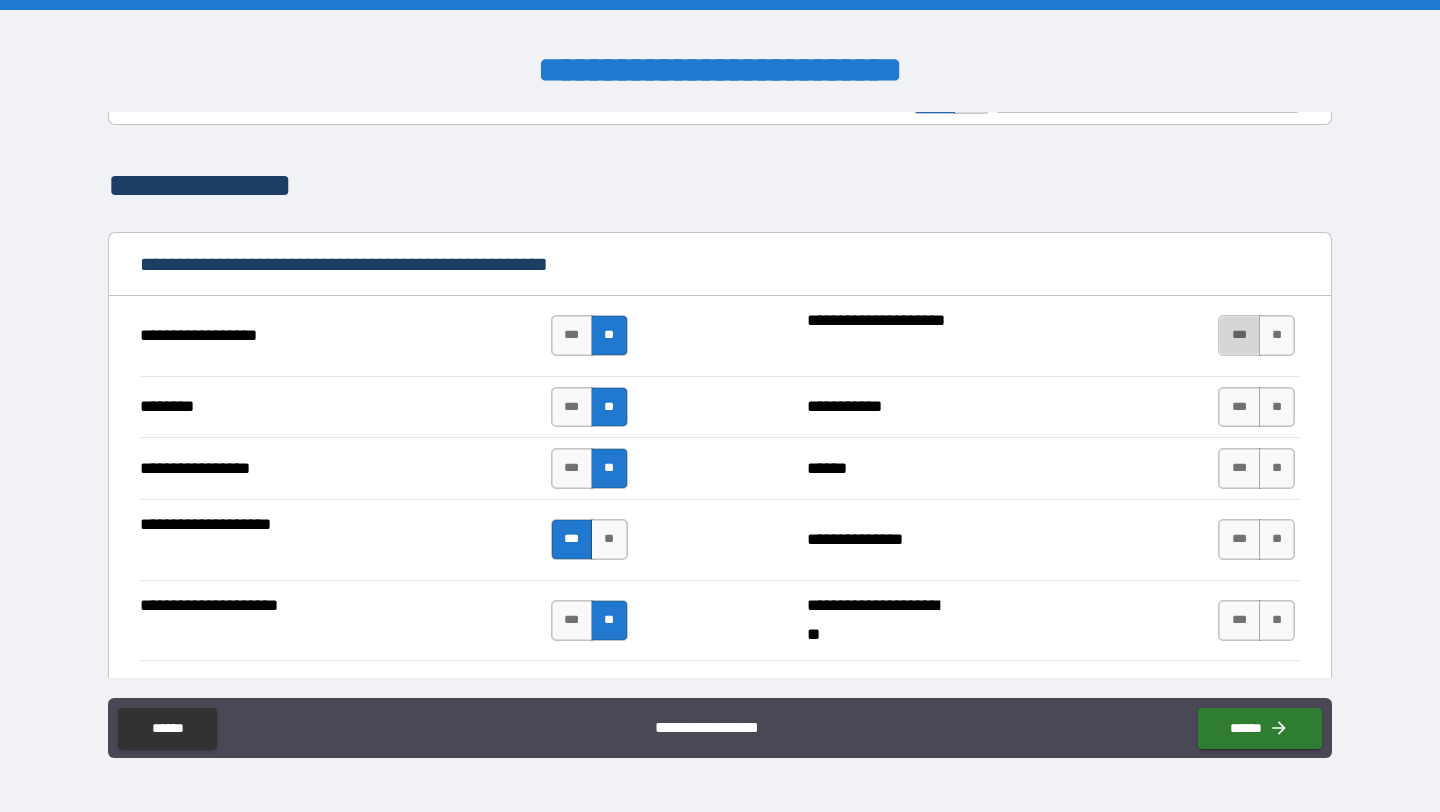 click on "***" at bounding box center [1239, 335] 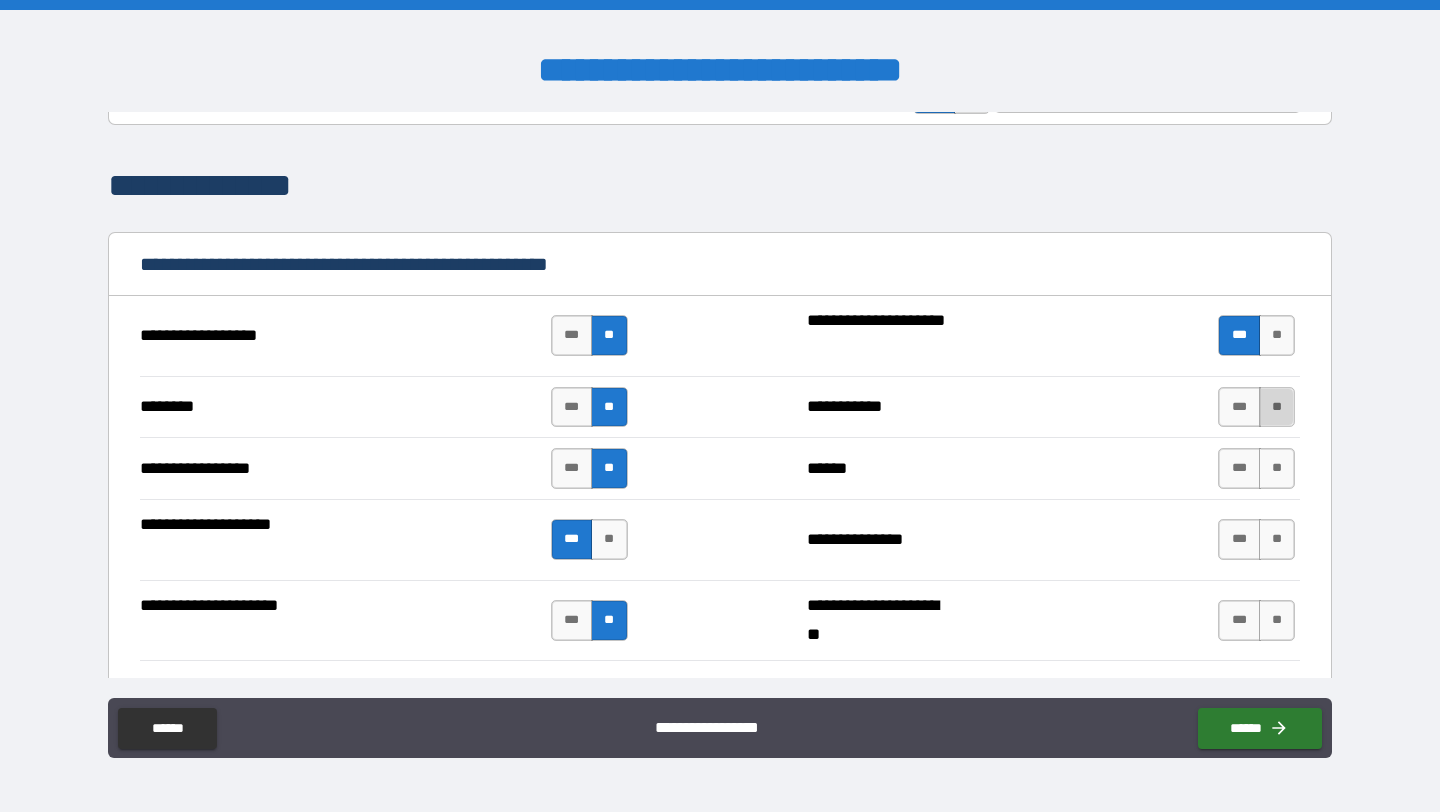 click on "**" at bounding box center [1277, 407] 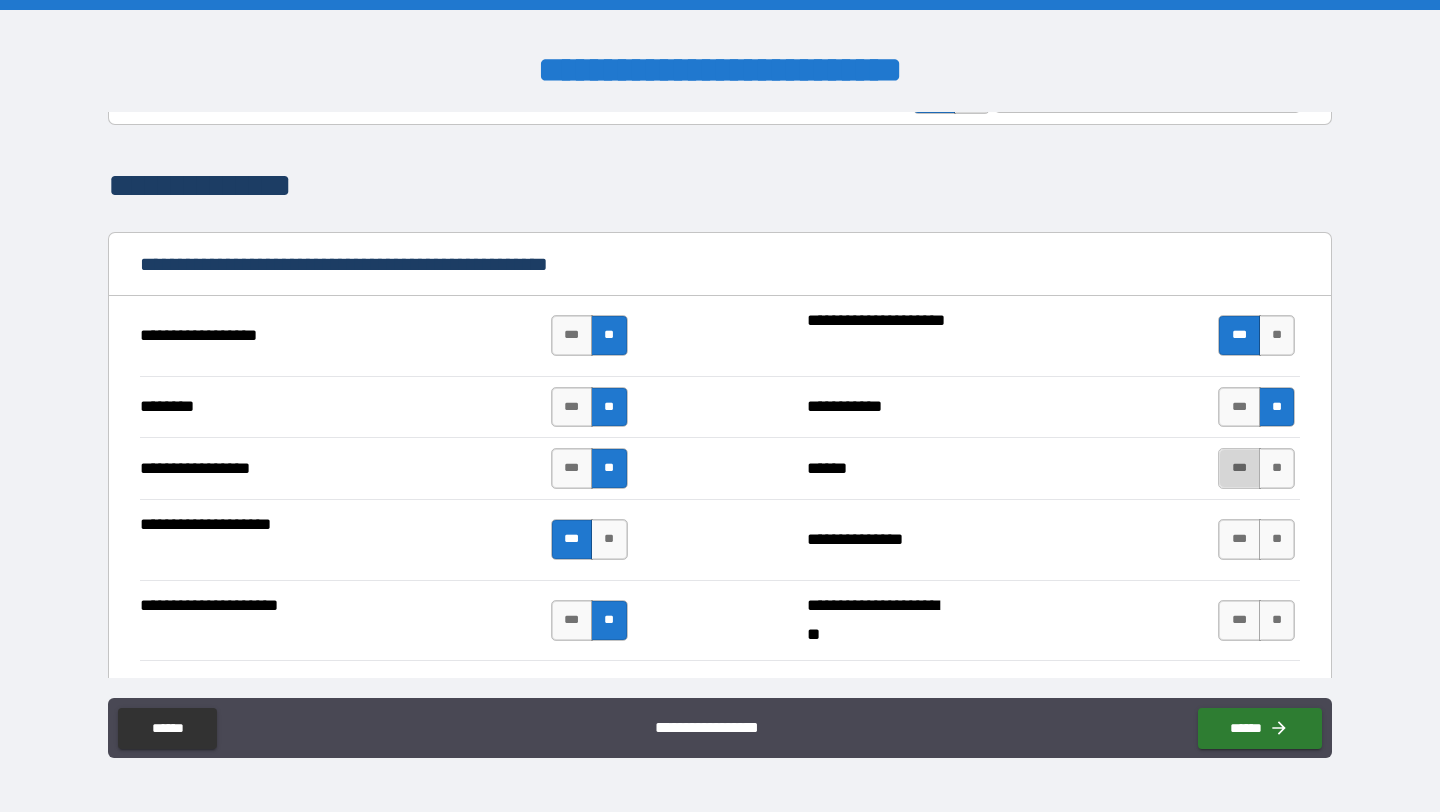click on "***" at bounding box center [1239, 468] 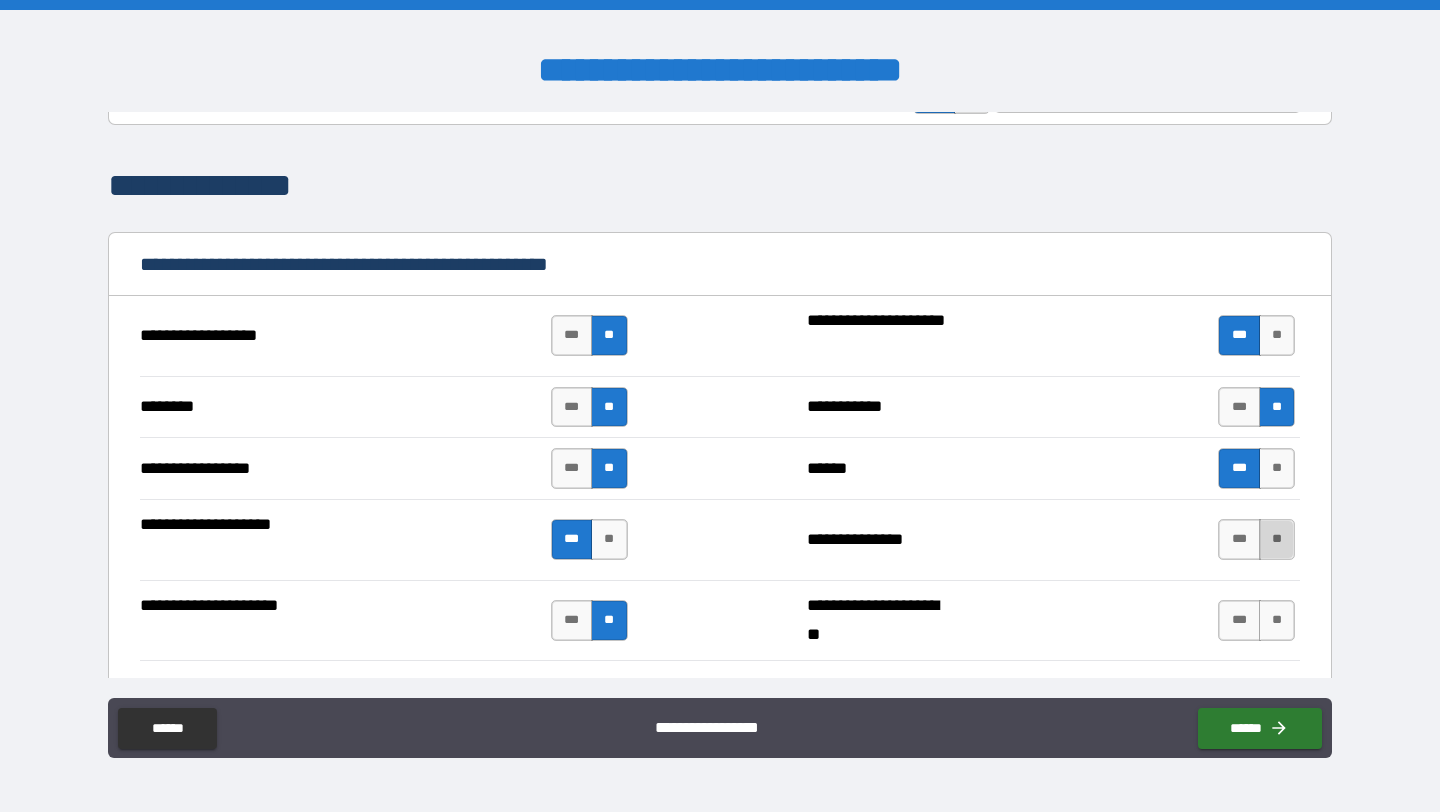 click on "**" at bounding box center [1277, 539] 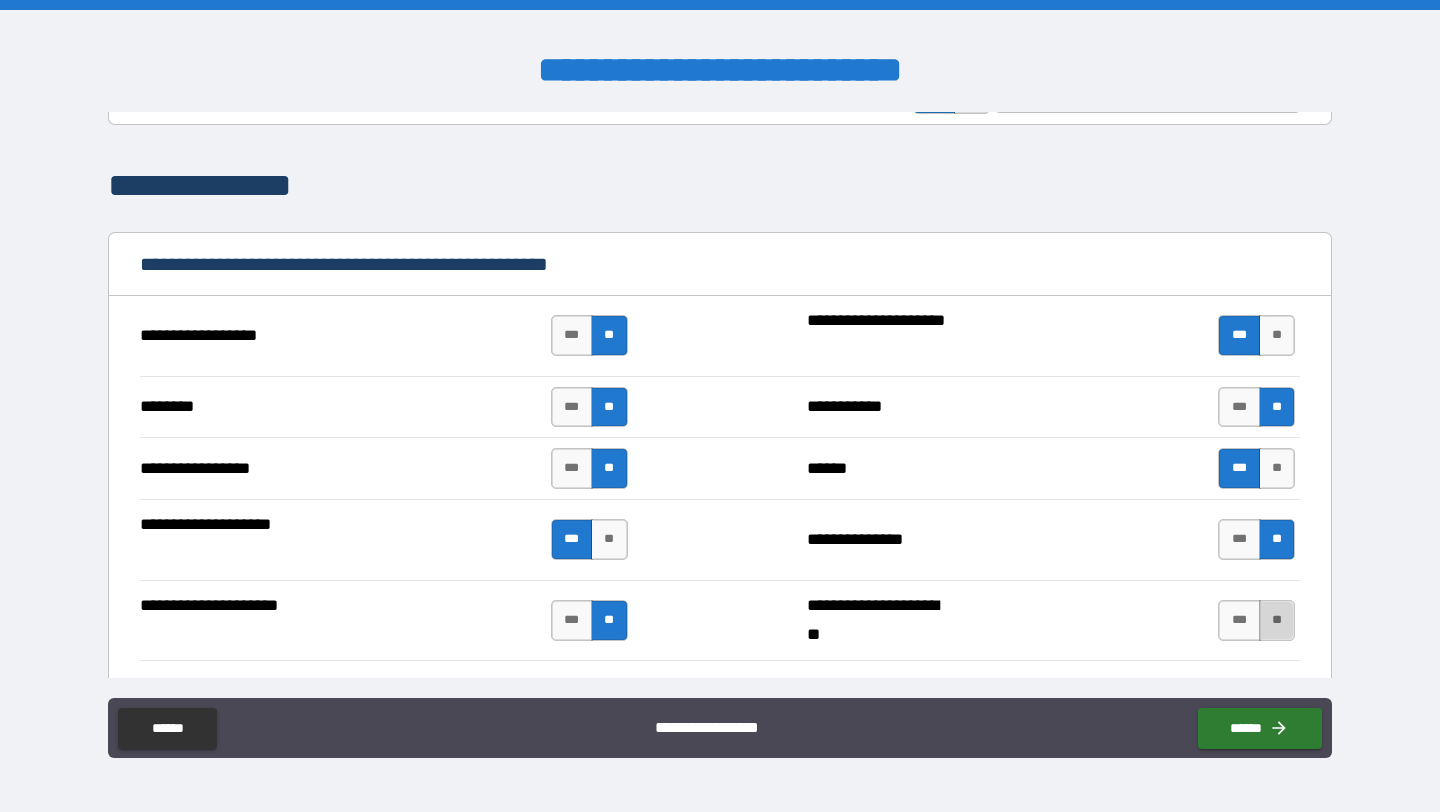 click on "**" at bounding box center [1277, 620] 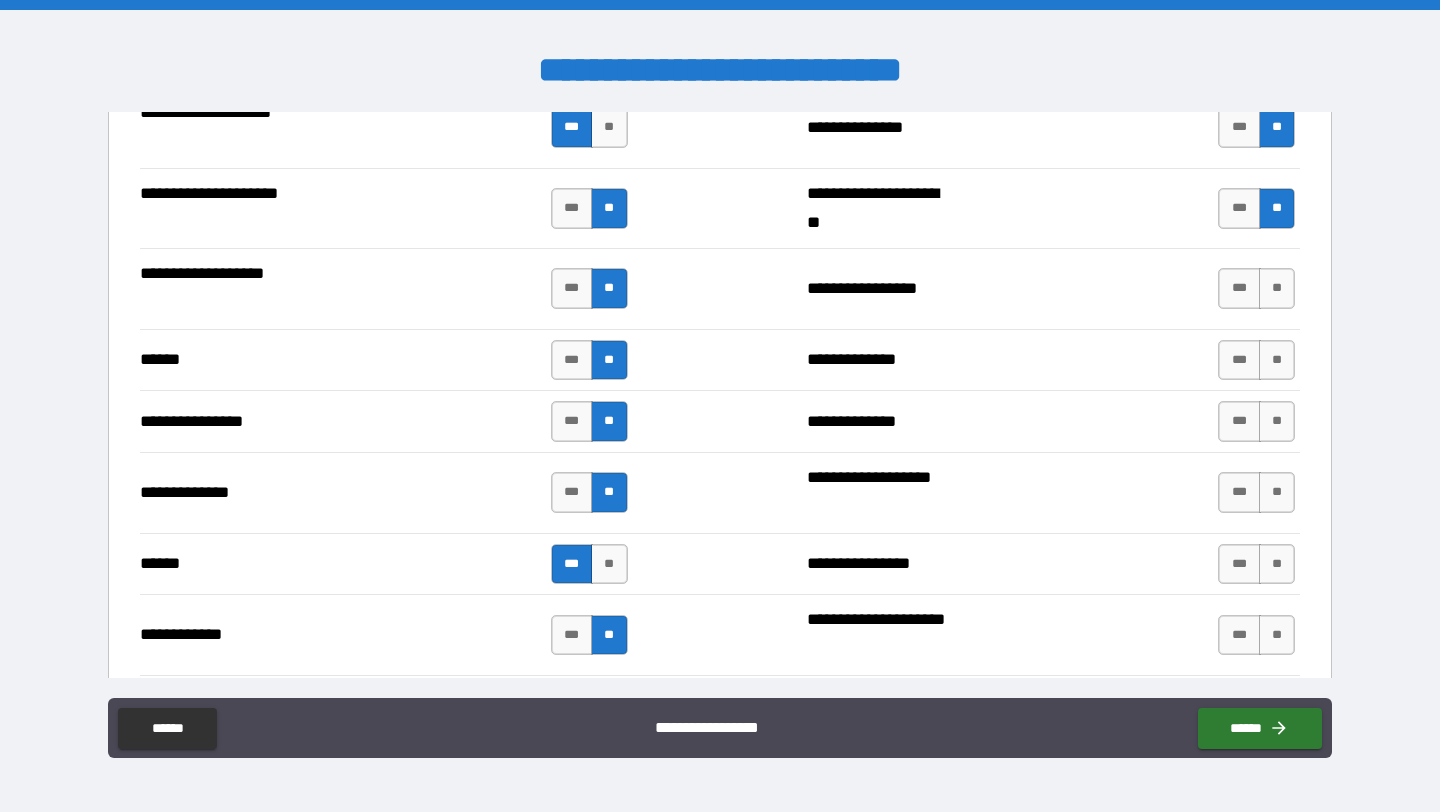 scroll, scrollTop: 2061, scrollLeft: 0, axis: vertical 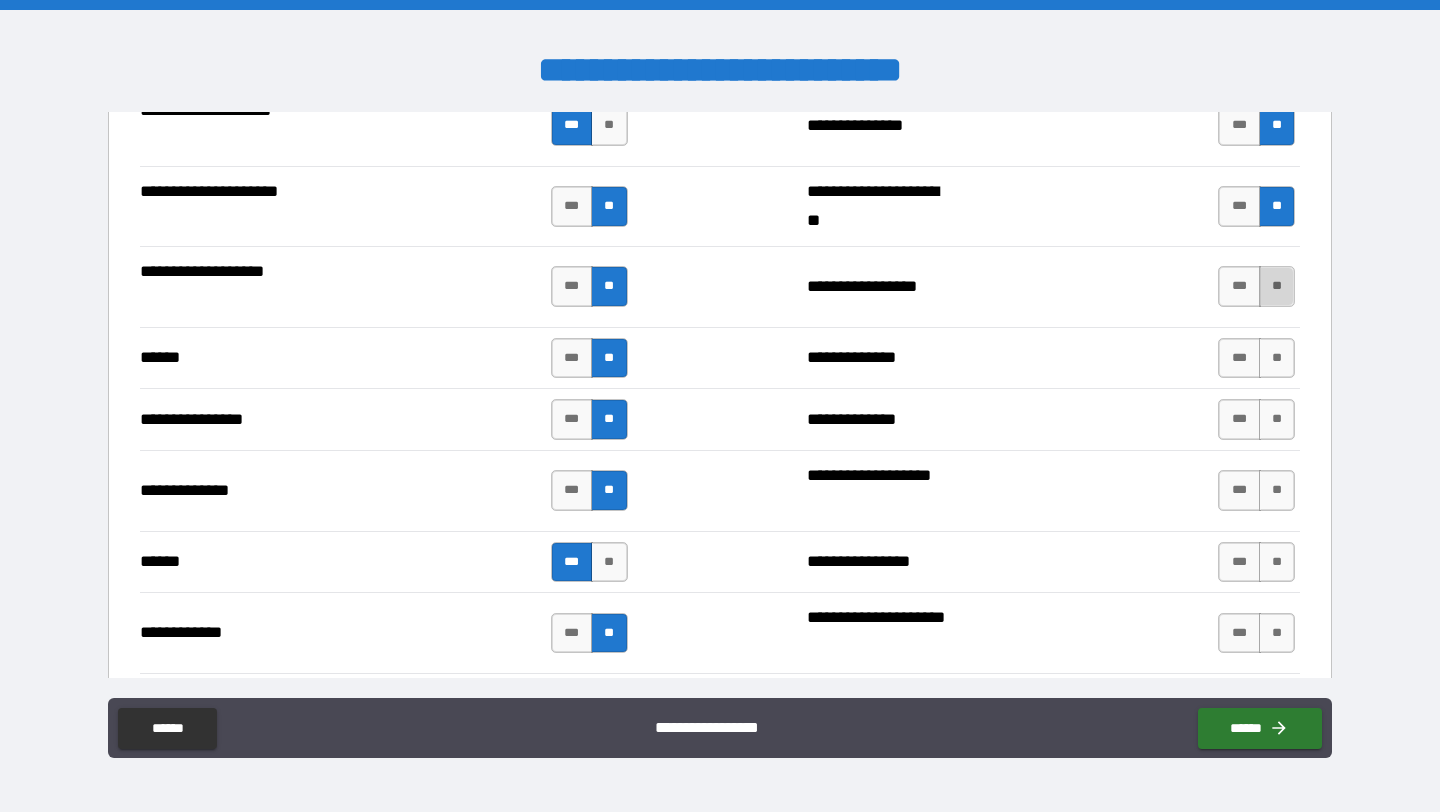 click on "**" at bounding box center (1277, 286) 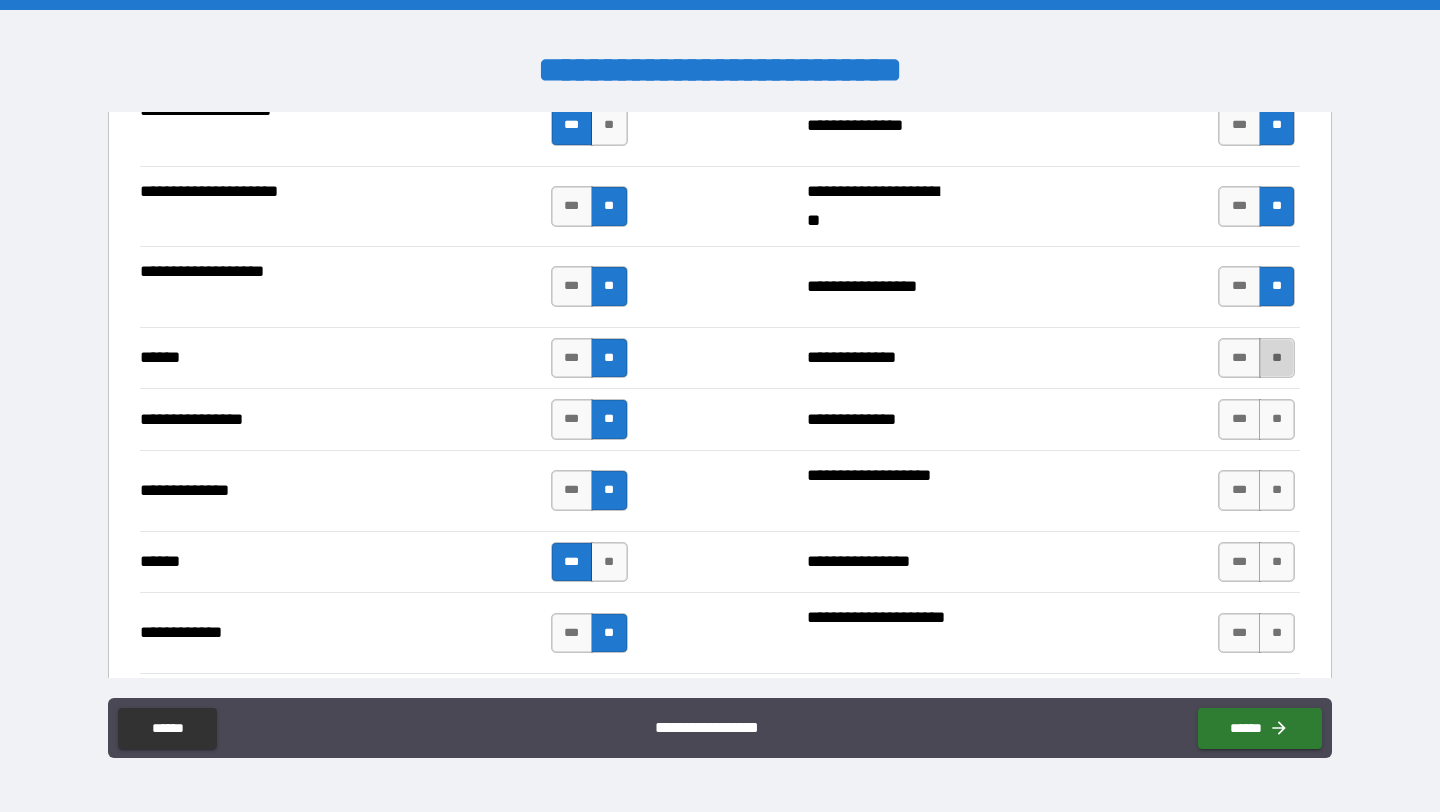 click on "**" at bounding box center (1277, 358) 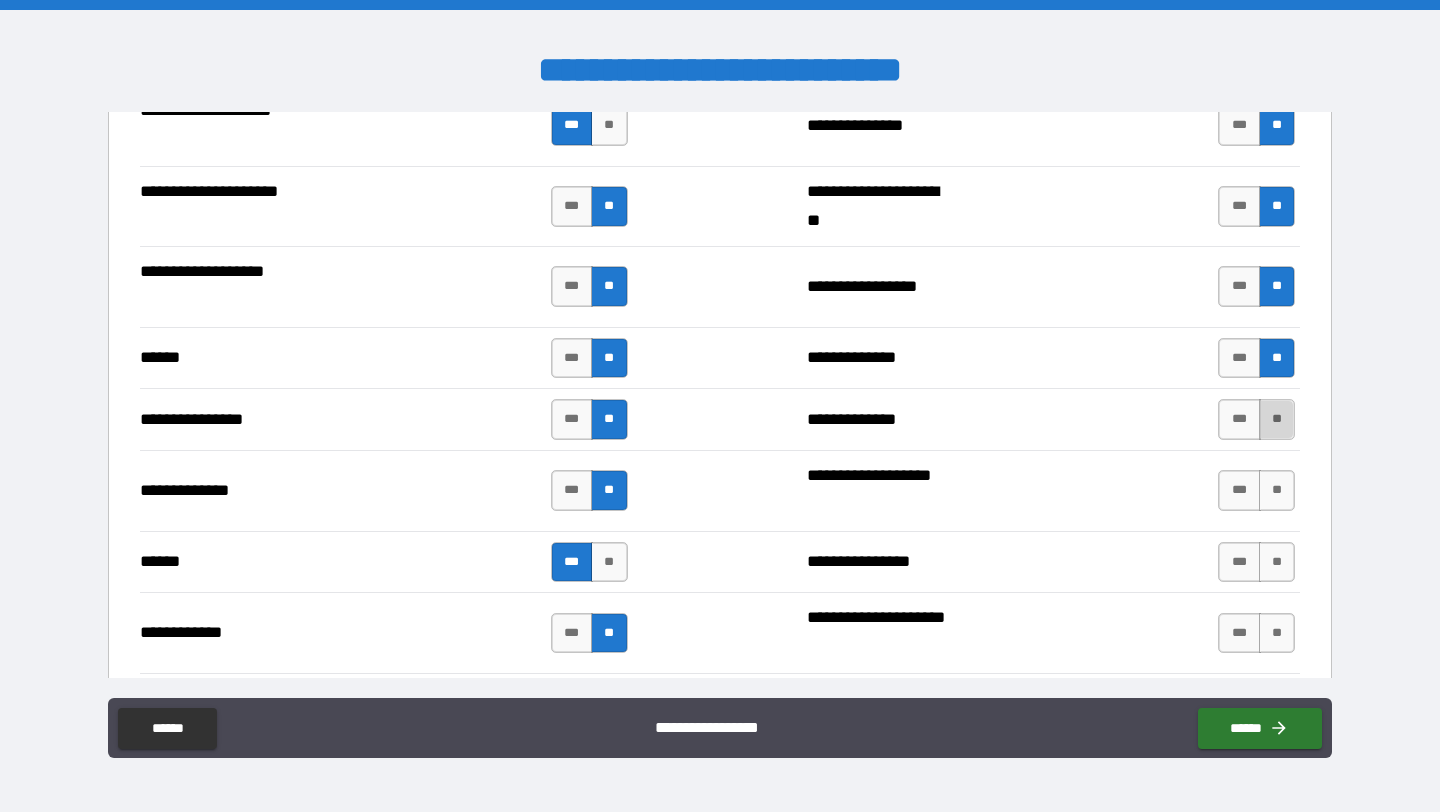 click on "**" at bounding box center [1277, 419] 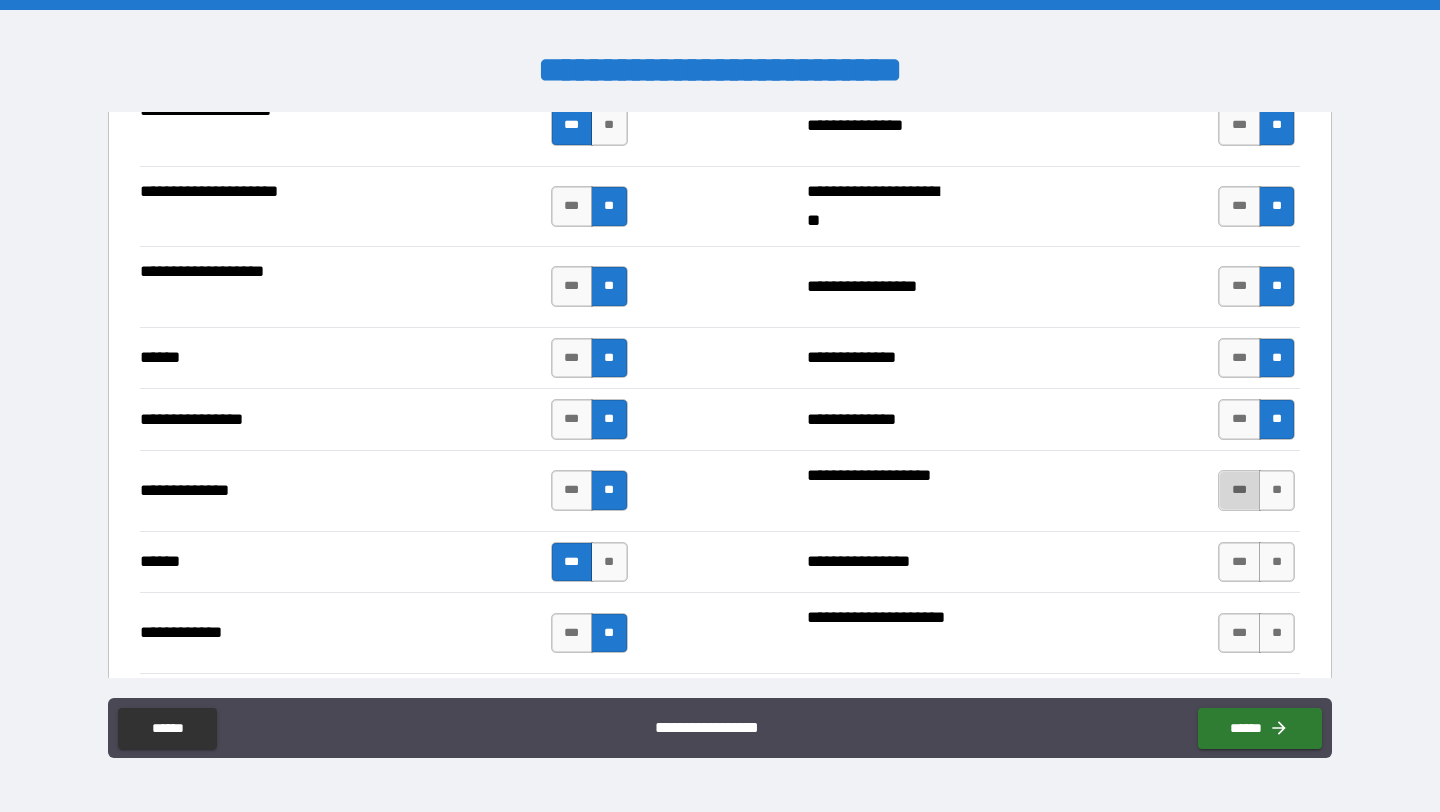 click on "***" at bounding box center [1239, 490] 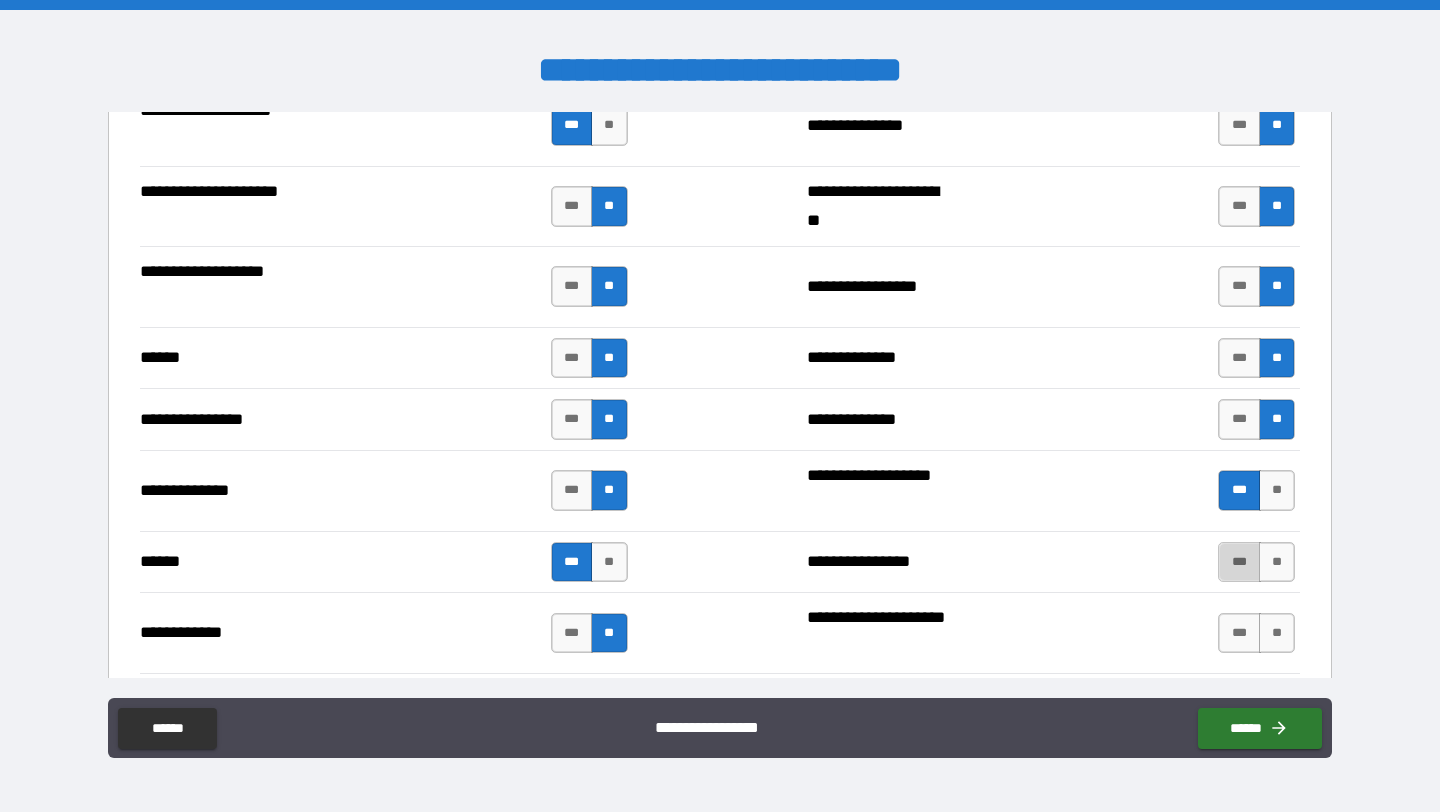 click on "***" at bounding box center (1239, 562) 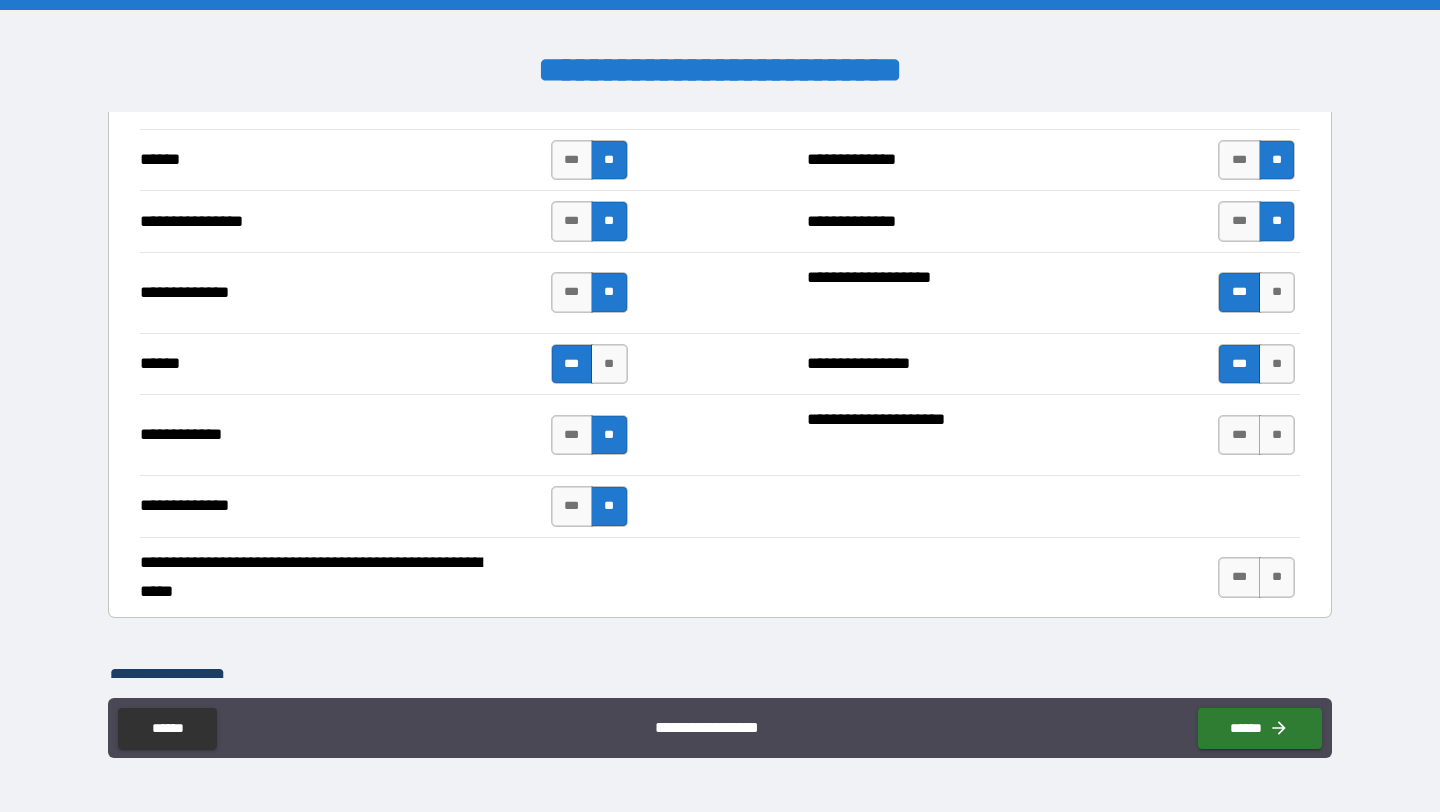 scroll, scrollTop: 2263, scrollLeft: 0, axis: vertical 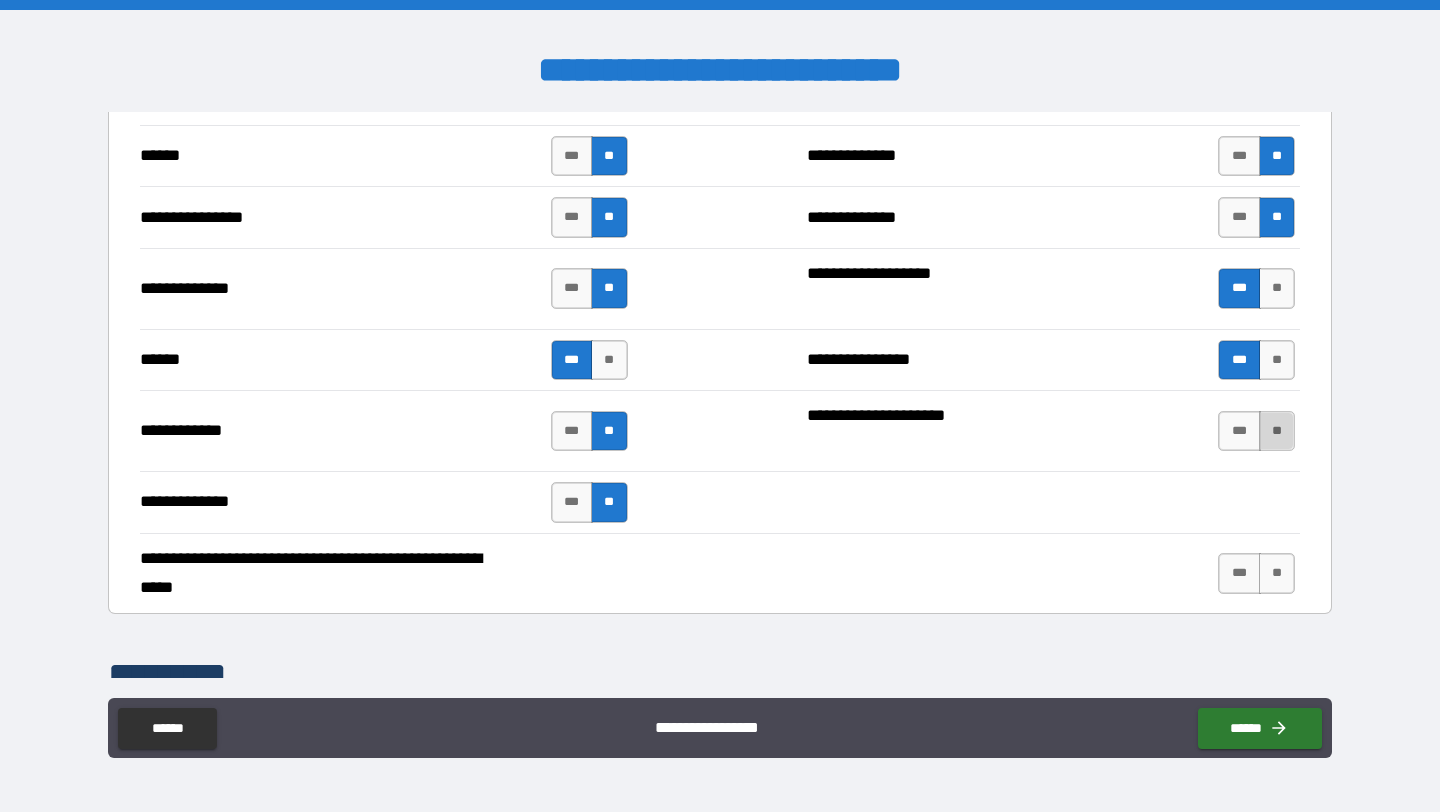 click on "**" at bounding box center (1277, 431) 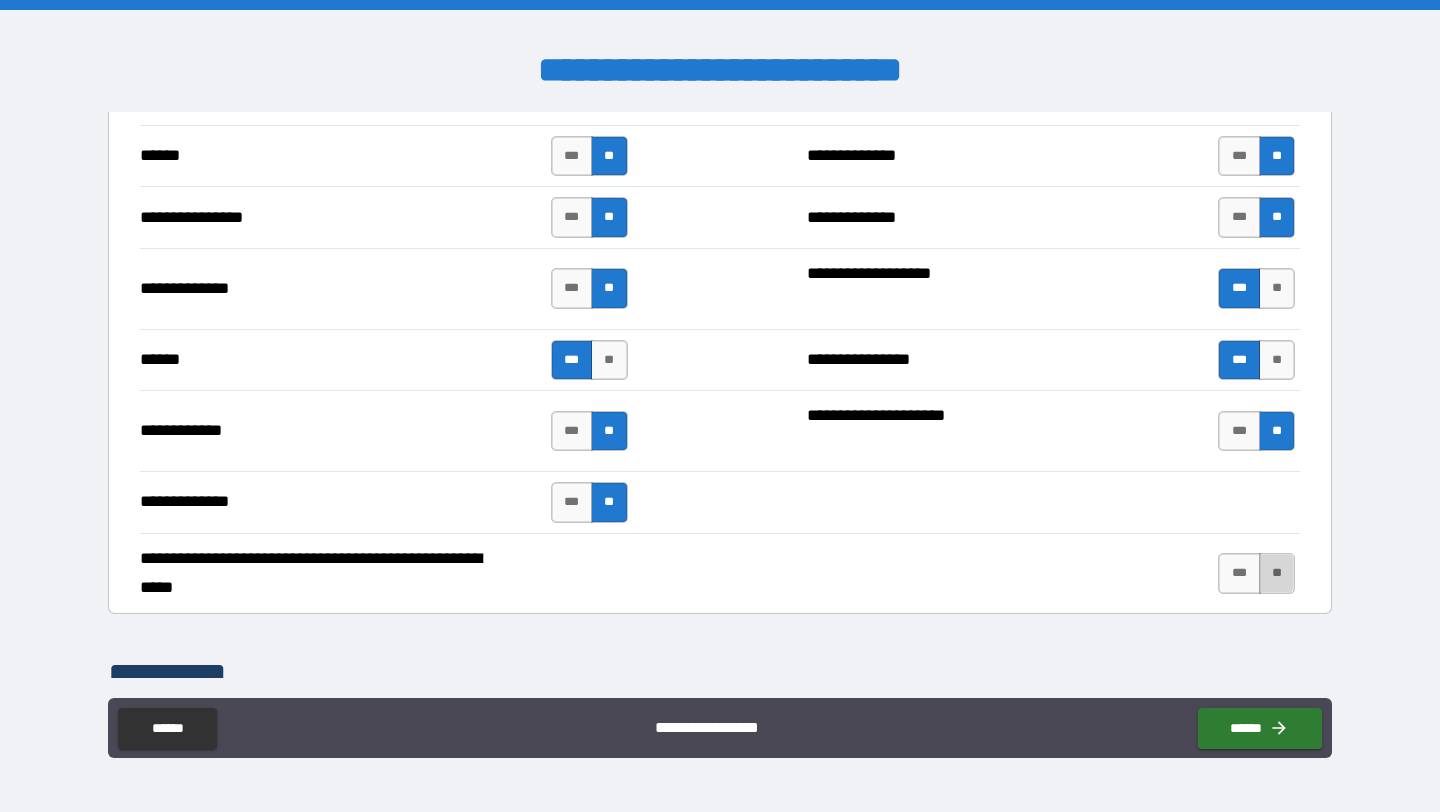 click on "**" at bounding box center (1277, 573) 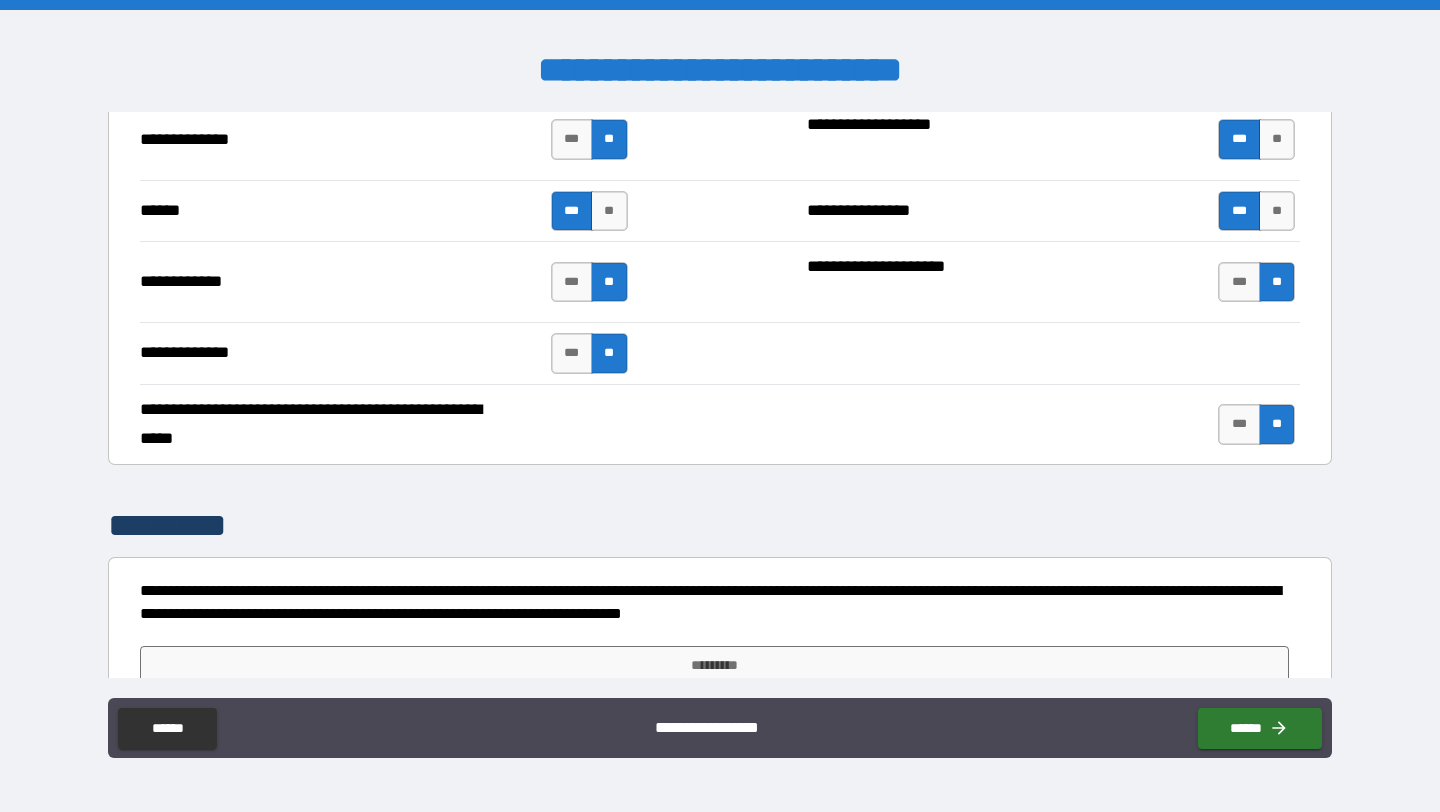 scroll, scrollTop: 2450, scrollLeft: 0, axis: vertical 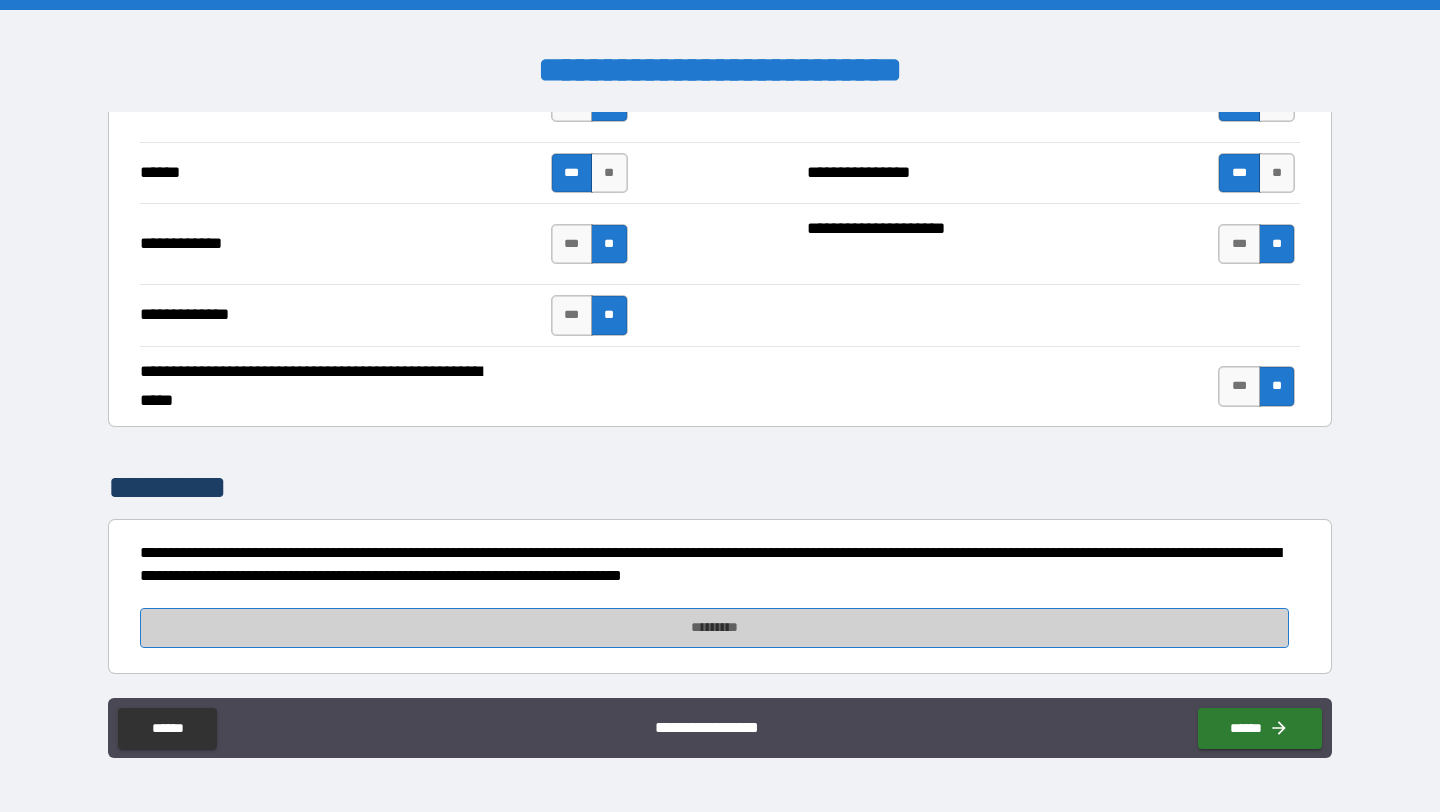 click on "*********" at bounding box center (714, 628) 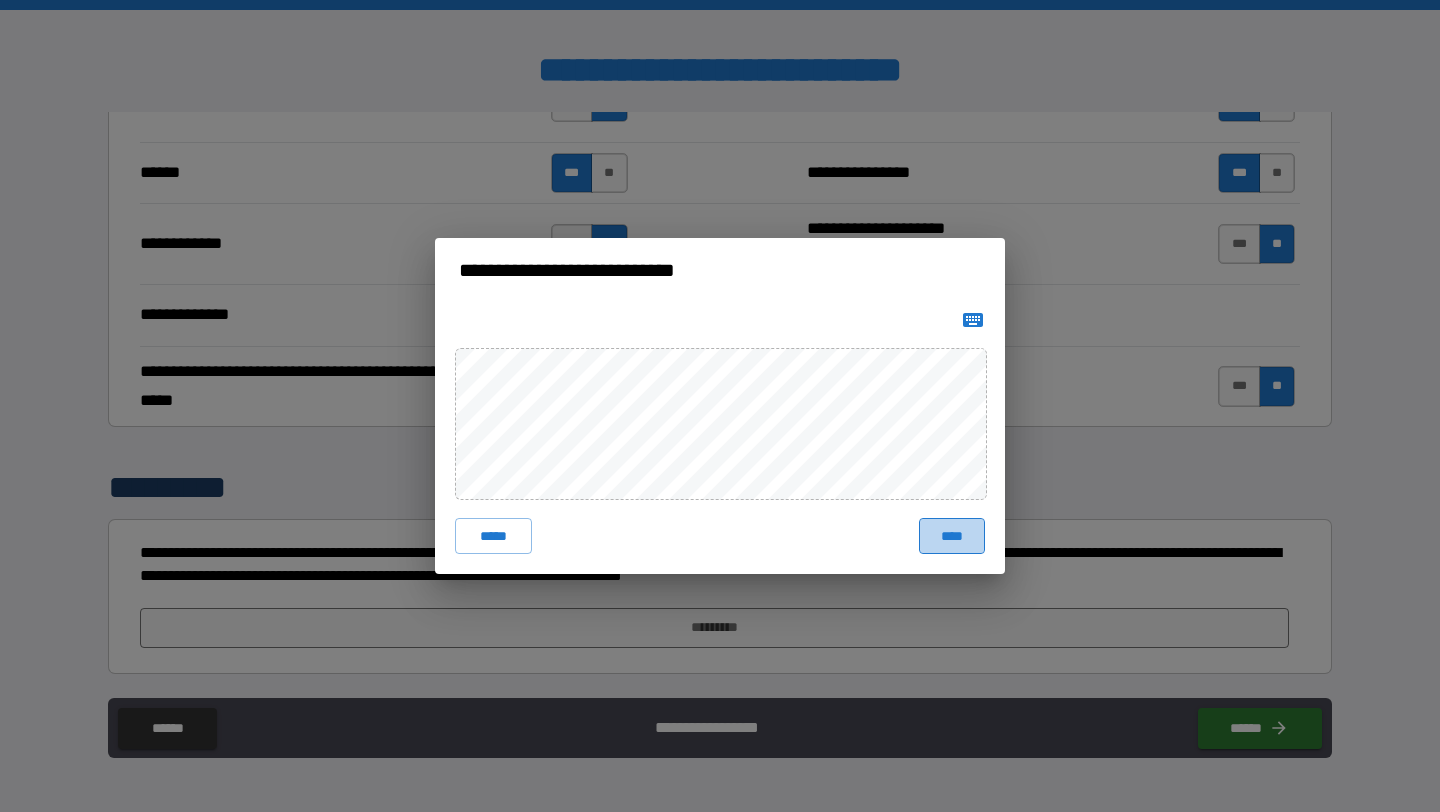 click on "****" at bounding box center (952, 536) 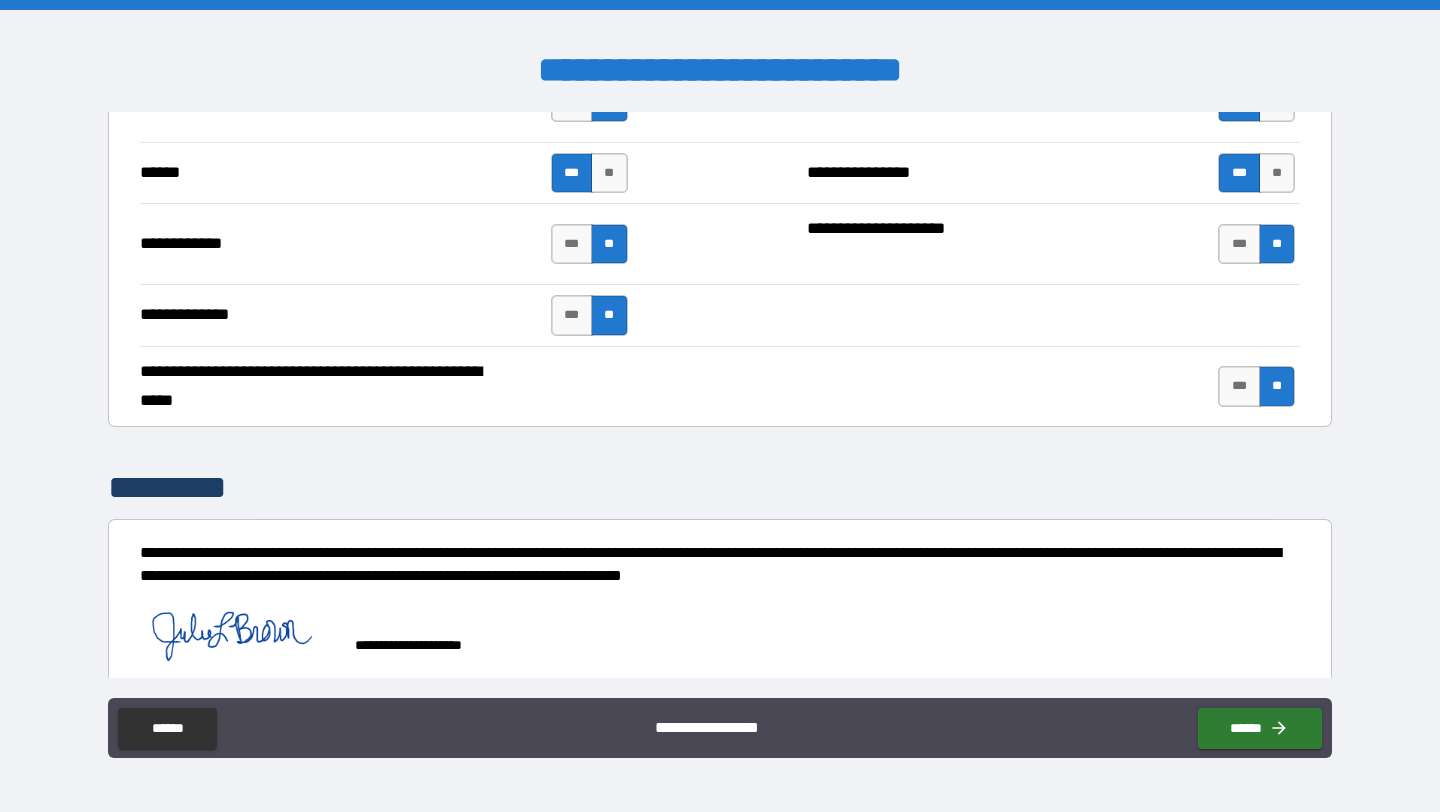 scroll, scrollTop: 2467, scrollLeft: 0, axis: vertical 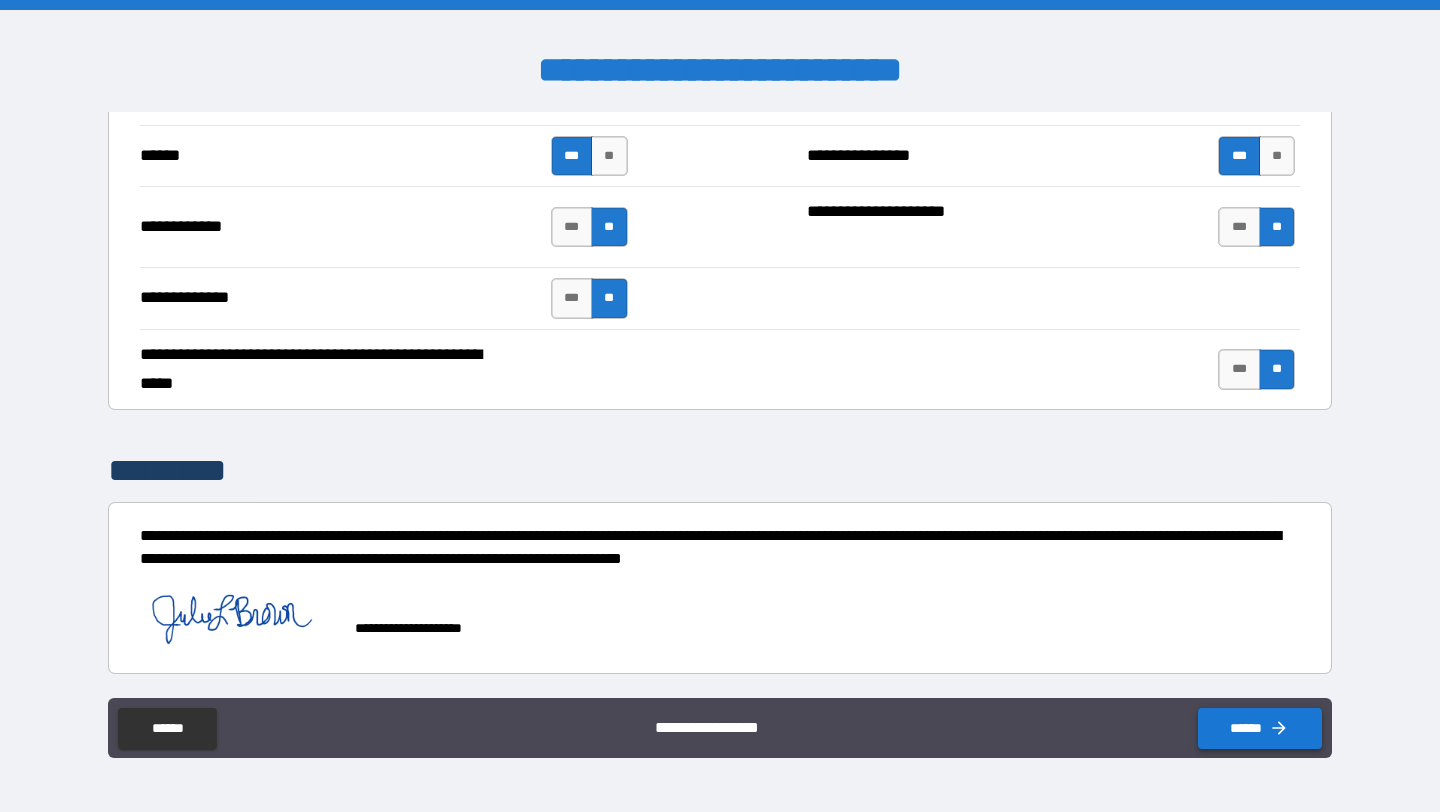 click on "******" at bounding box center [1260, 728] 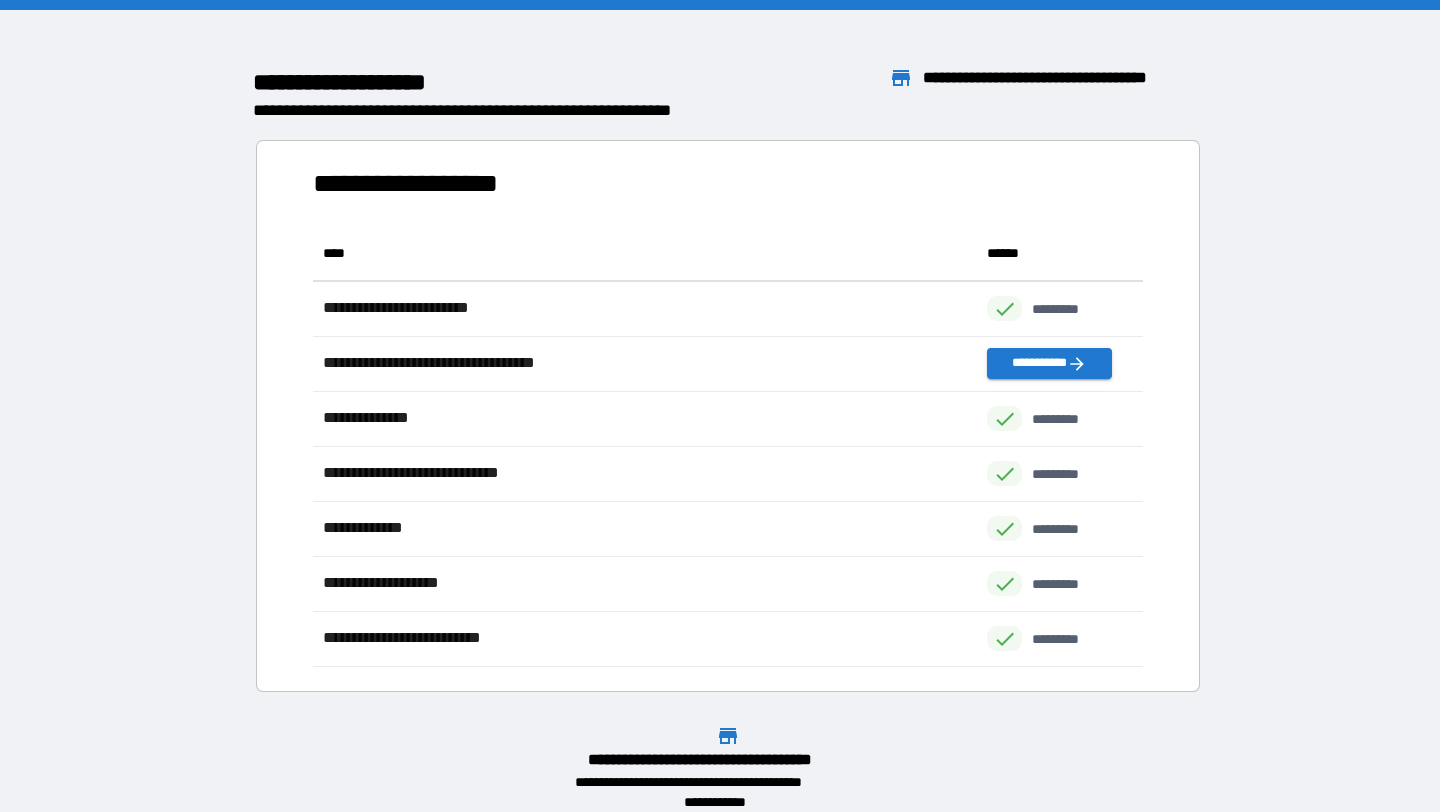 scroll, scrollTop: 1, scrollLeft: 1, axis: both 